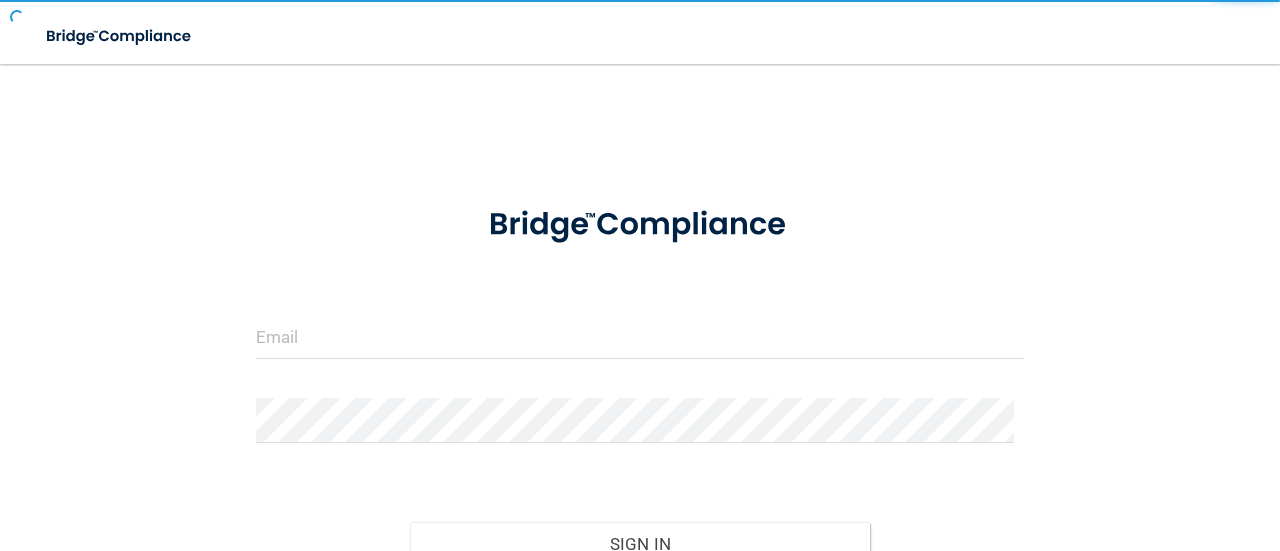 scroll, scrollTop: 0, scrollLeft: 0, axis: both 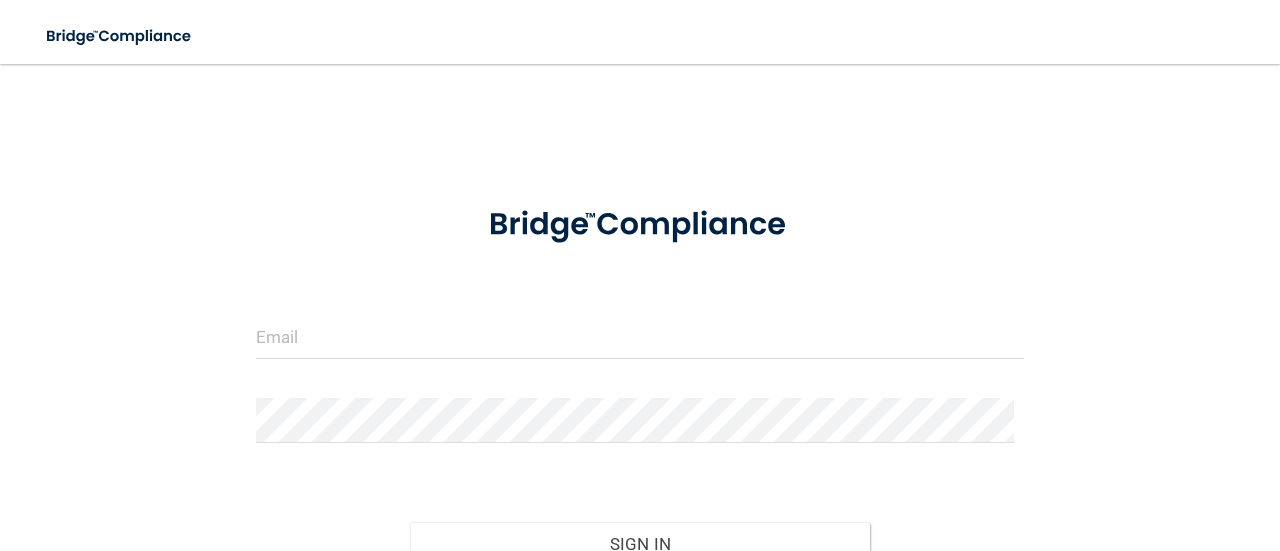 click at bounding box center [640, 344] 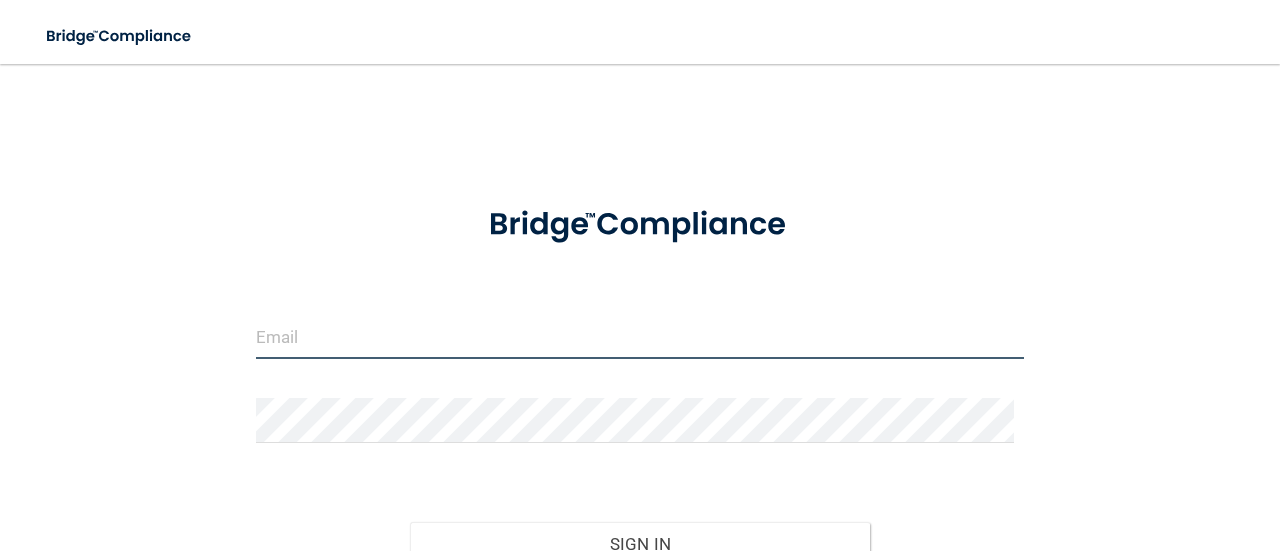 click at bounding box center (640, 336) 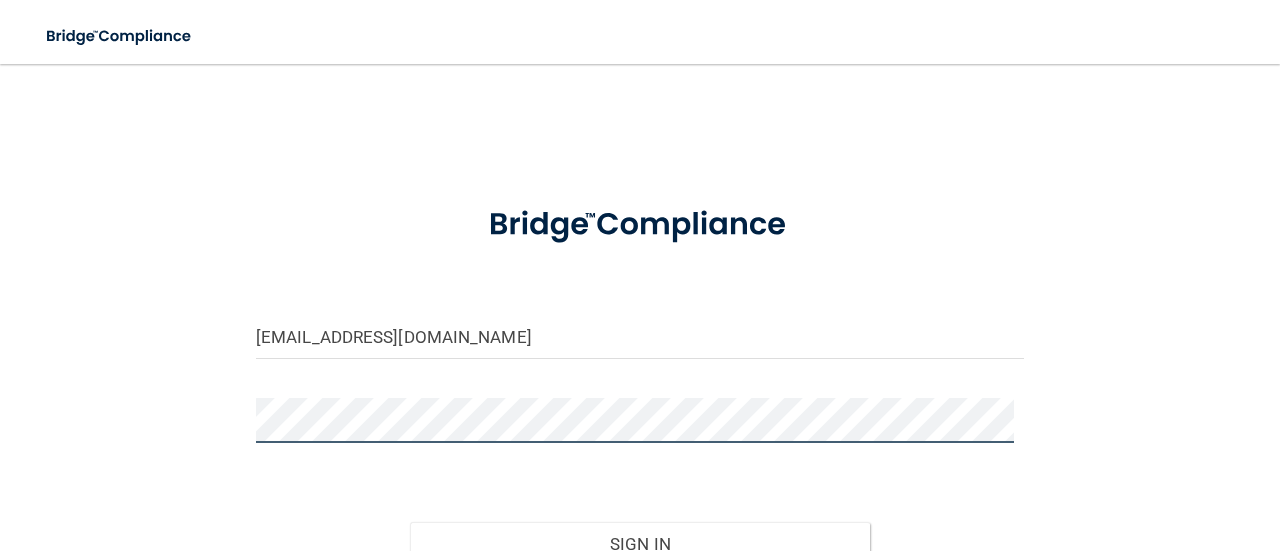 scroll, scrollTop: 100, scrollLeft: 0, axis: vertical 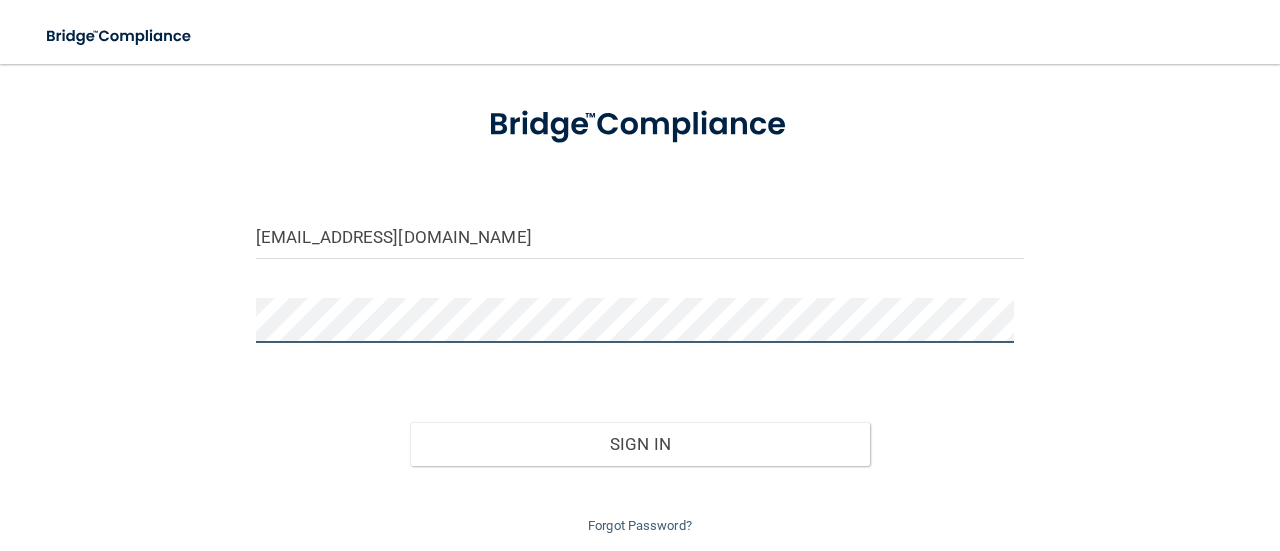 click on "Sign In" at bounding box center [640, 444] 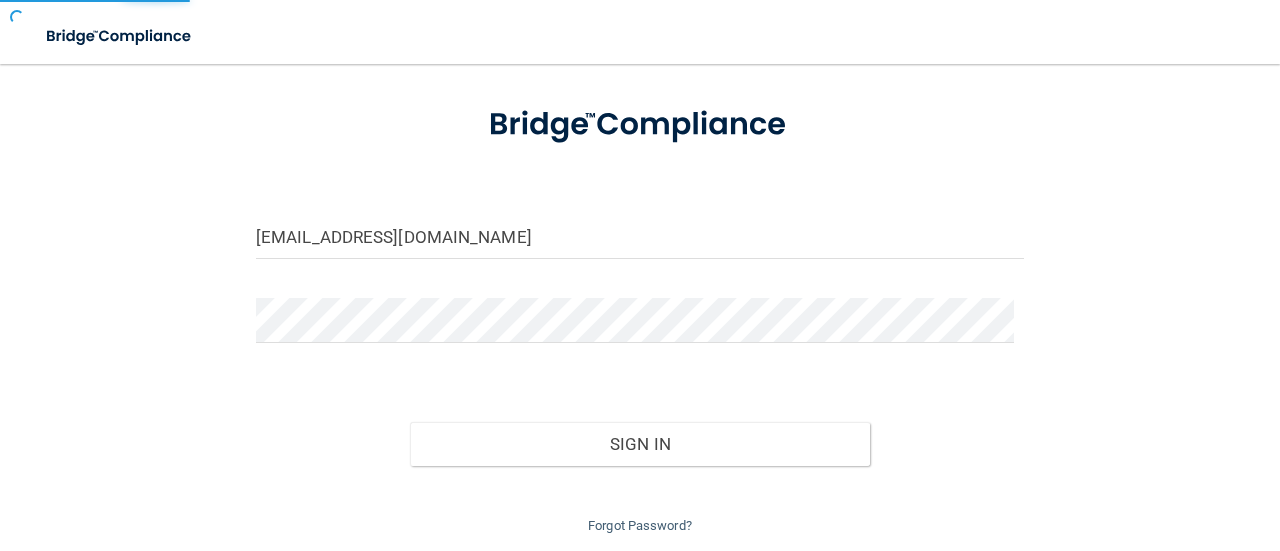 scroll, scrollTop: 0, scrollLeft: 0, axis: both 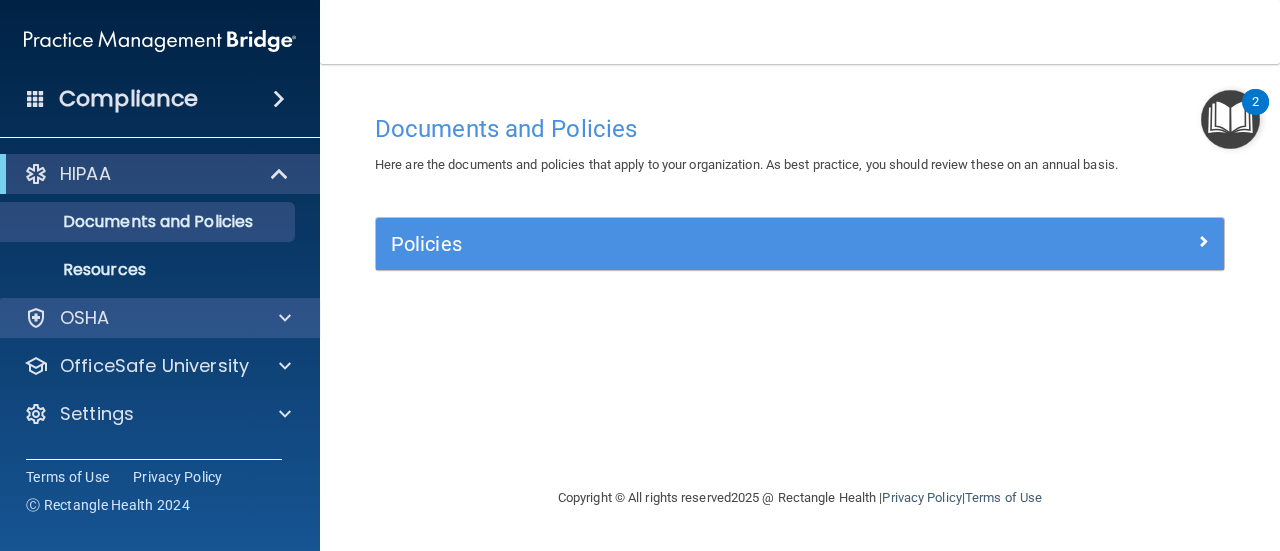 click on "OSHA" at bounding box center [160, 318] 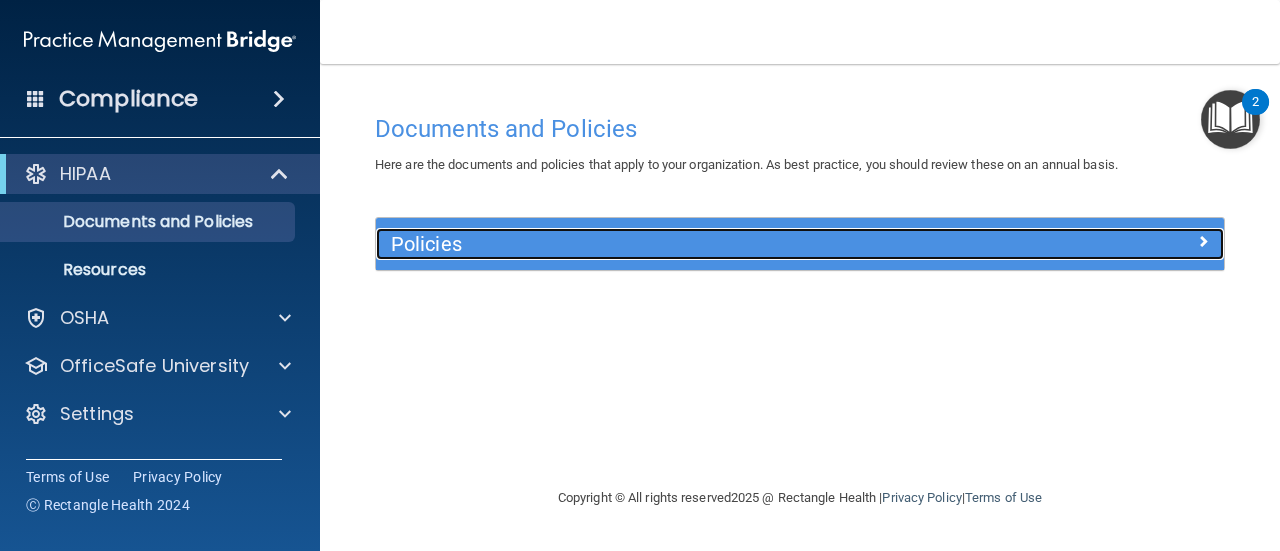 click on "Policies" at bounding box center [694, 244] 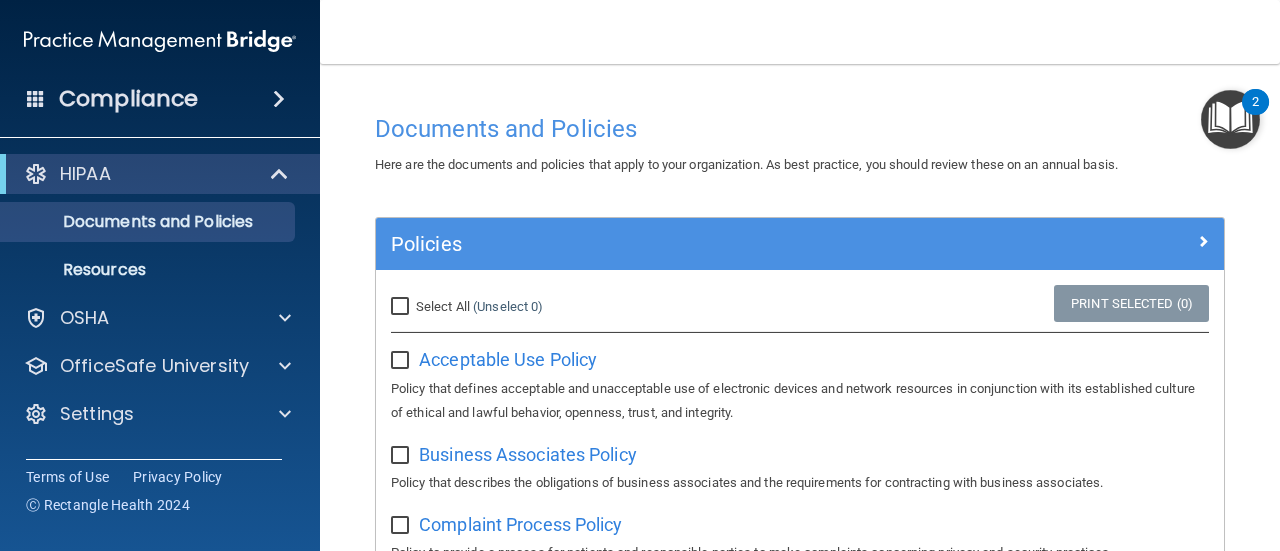 click on "Compliance" at bounding box center (128, 99) 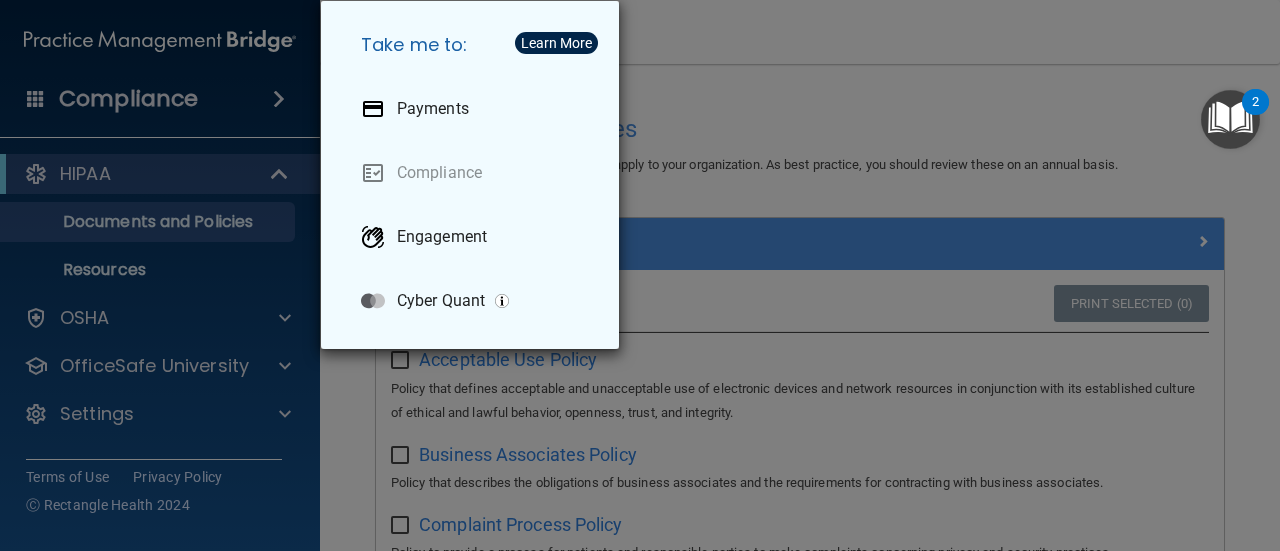 click on "Take me to:             Payments                   Compliance                     Engagement                     Cyber Quant" at bounding box center [640, 275] 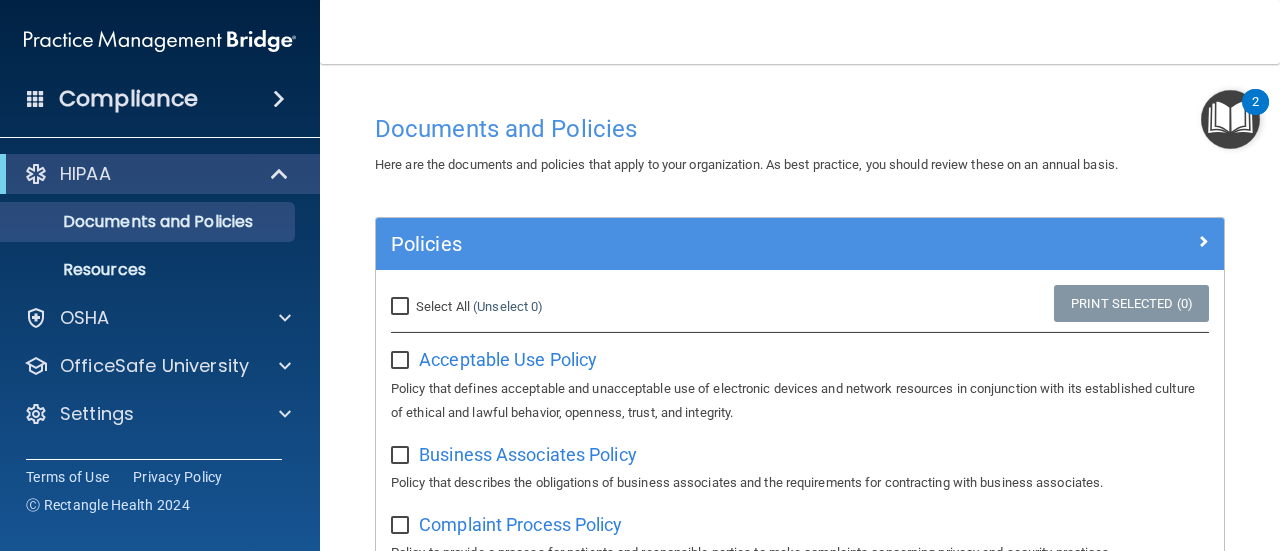 click at bounding box center [160, 41] 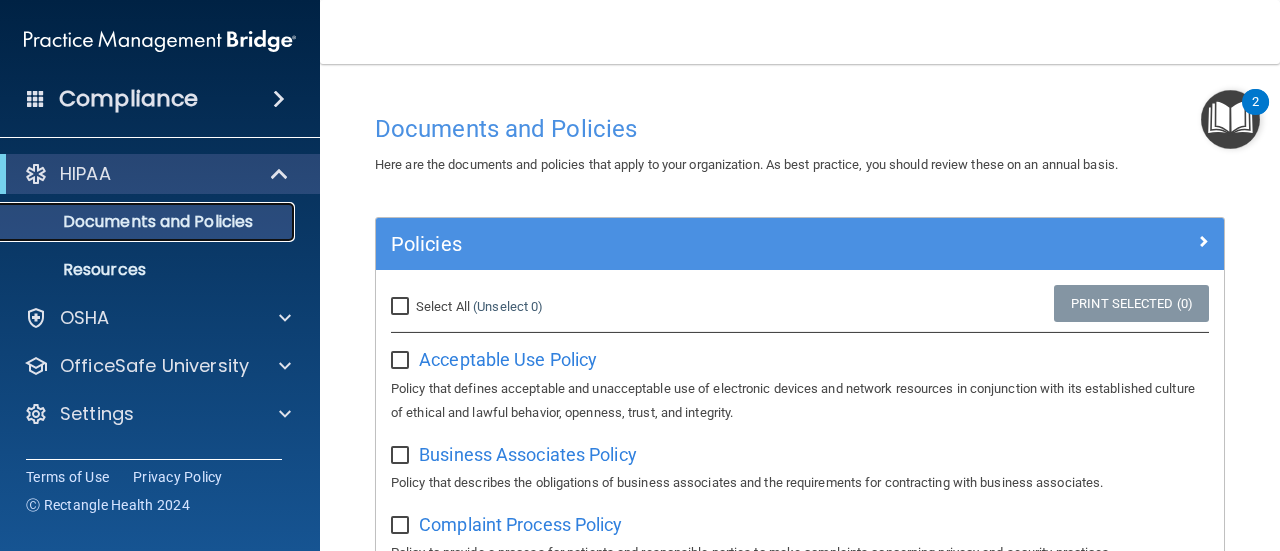click on "Documents and Policies" at bounding box center (149, 222) 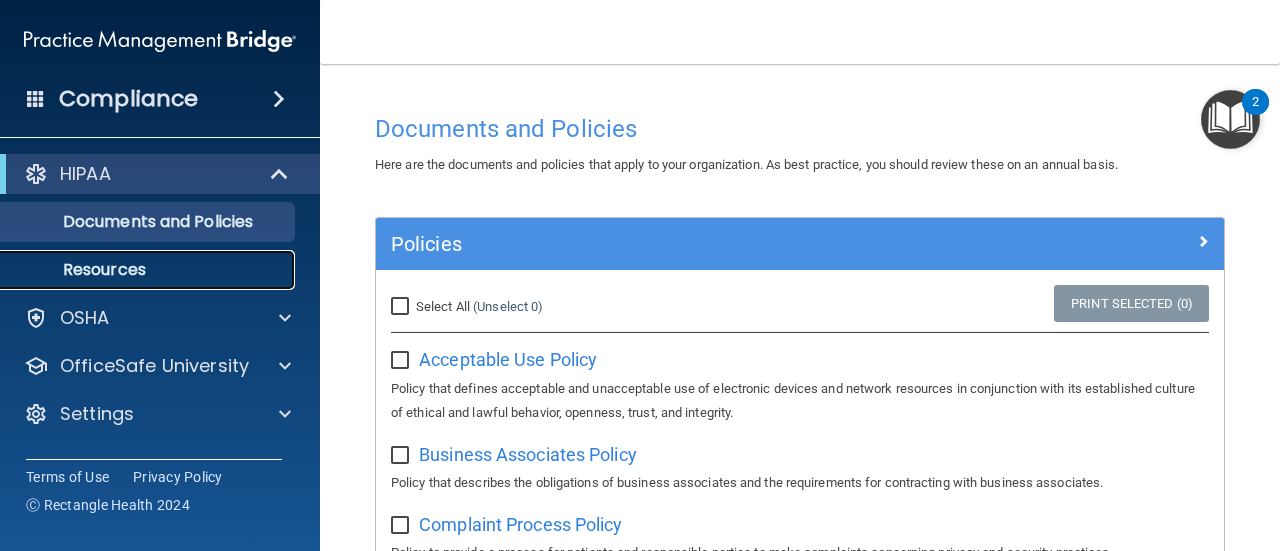 click on "Resources" at bounding box center (149, 270) 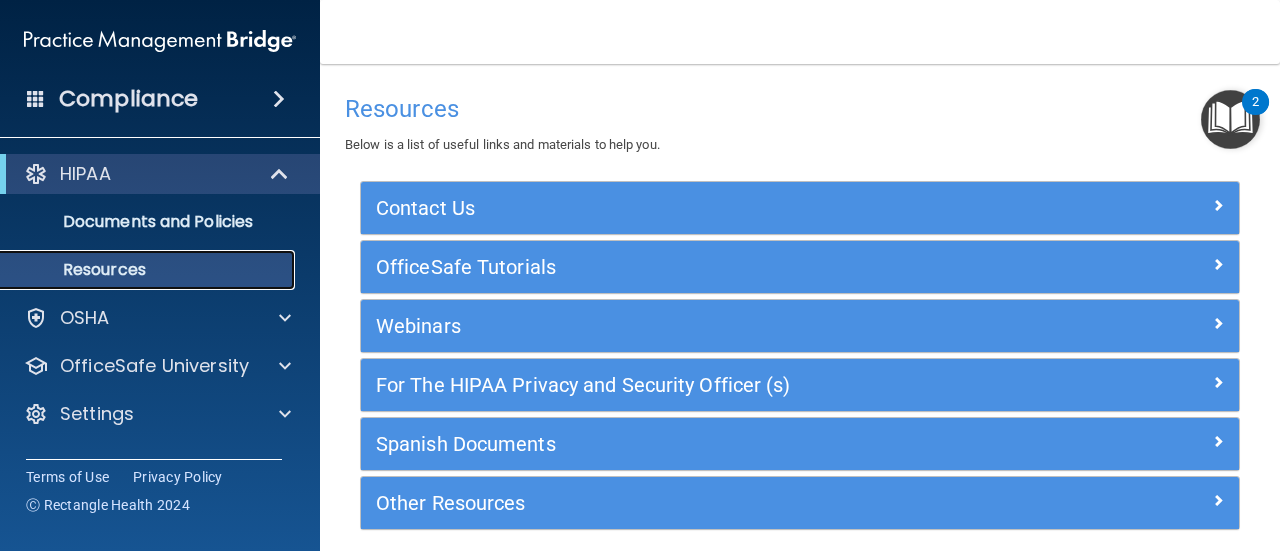 scroll, scrollTop: 78, scrollLeft: 0, axis: vertical 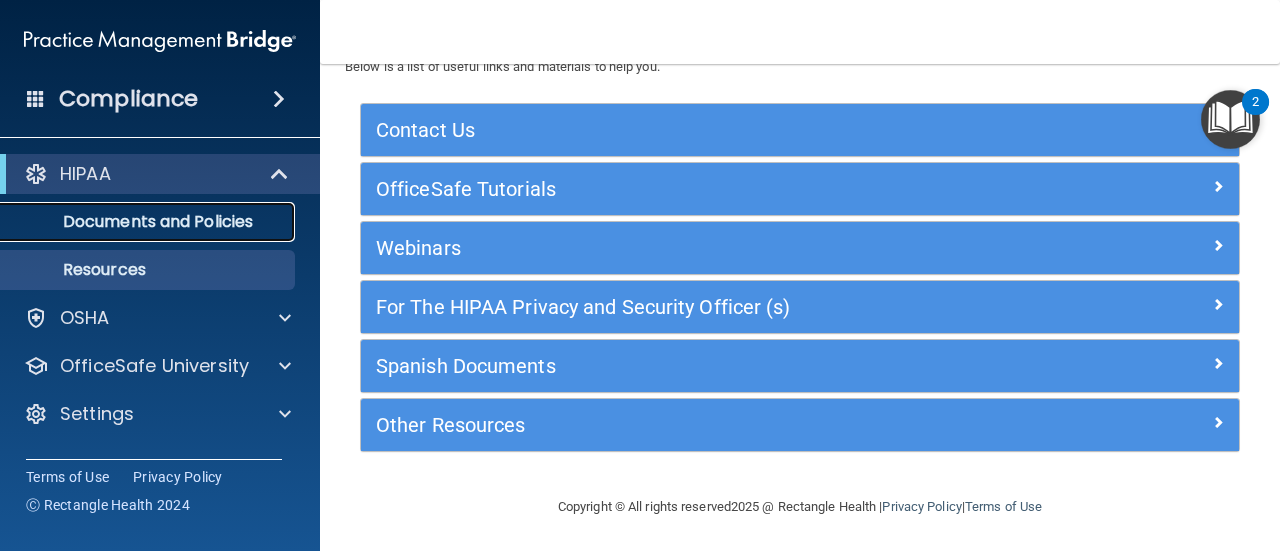 click on "Documents and Policies" at bounding box center [149, 222] 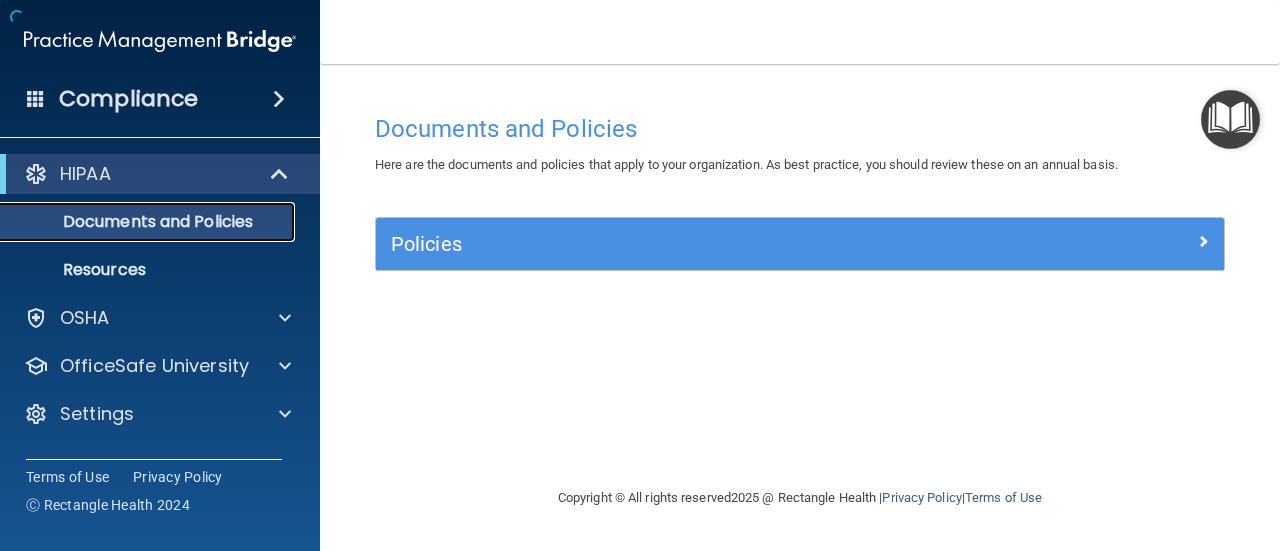 scroll, scrollTop: 0, scrollLeft: 0, axis: both 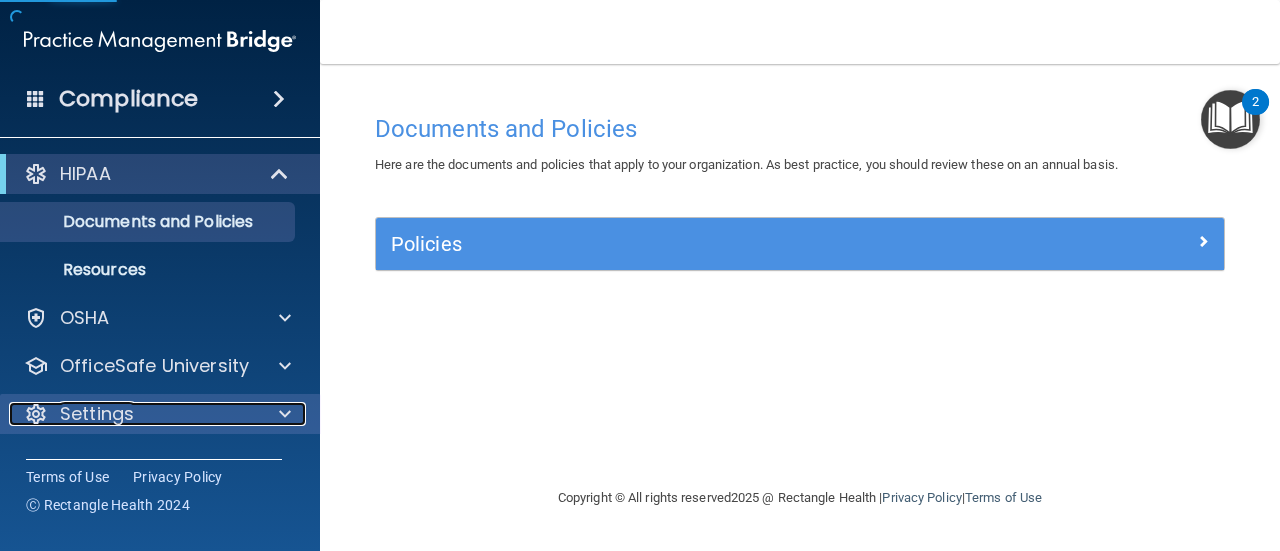 click on "Settings" at bounding box center [133, 414] 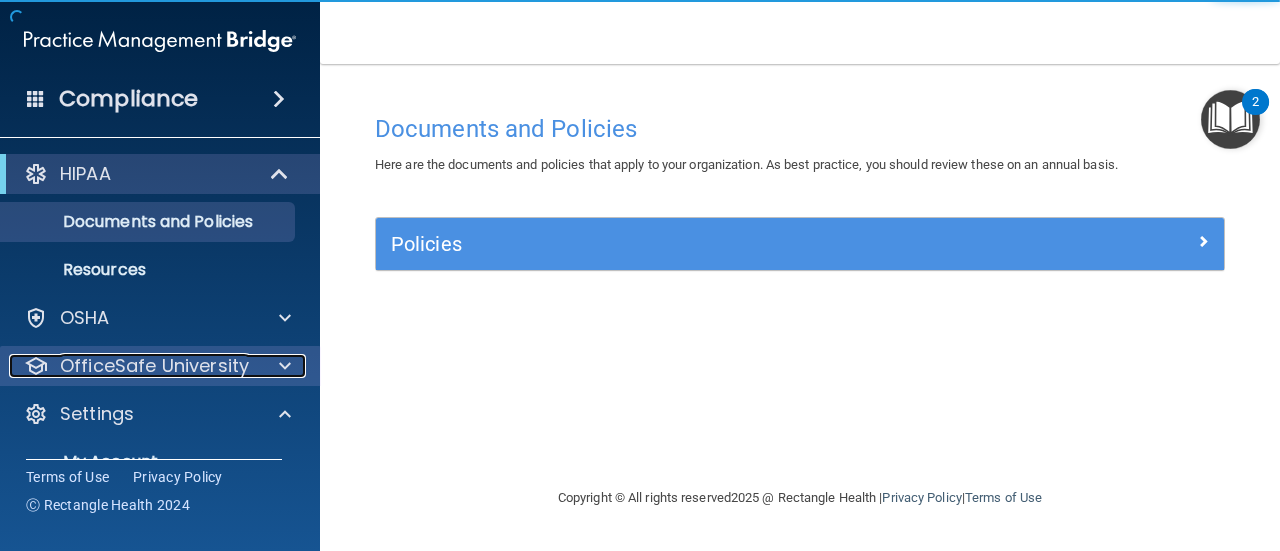 click on "OfficeSafe University" at bounding box center [133, 366] 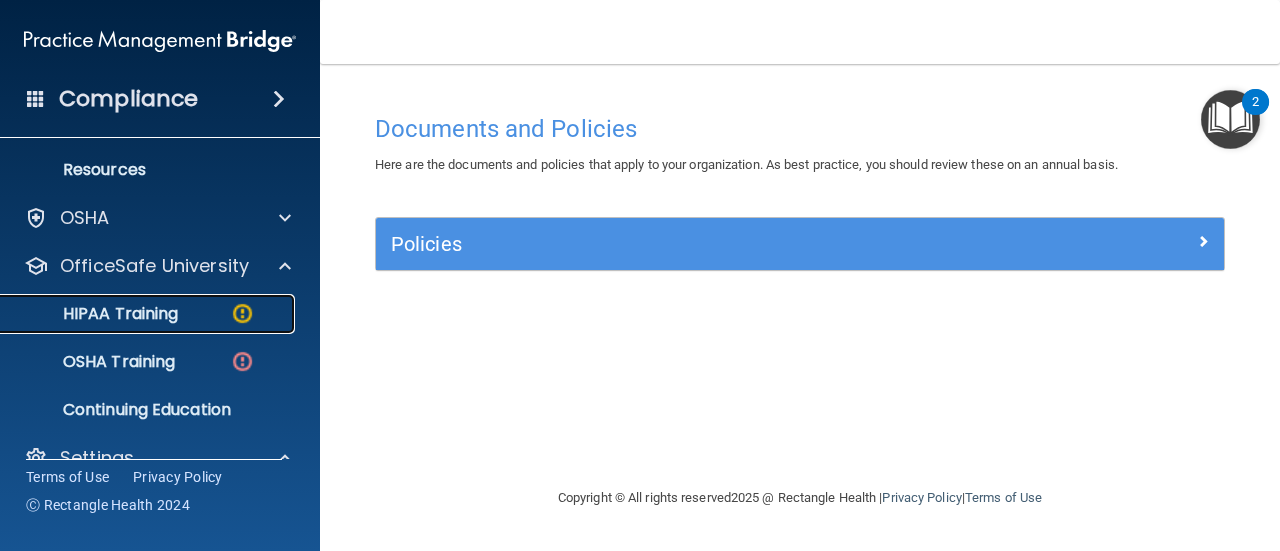 click on "HIPAA Training" at bounding box center (95, 314) 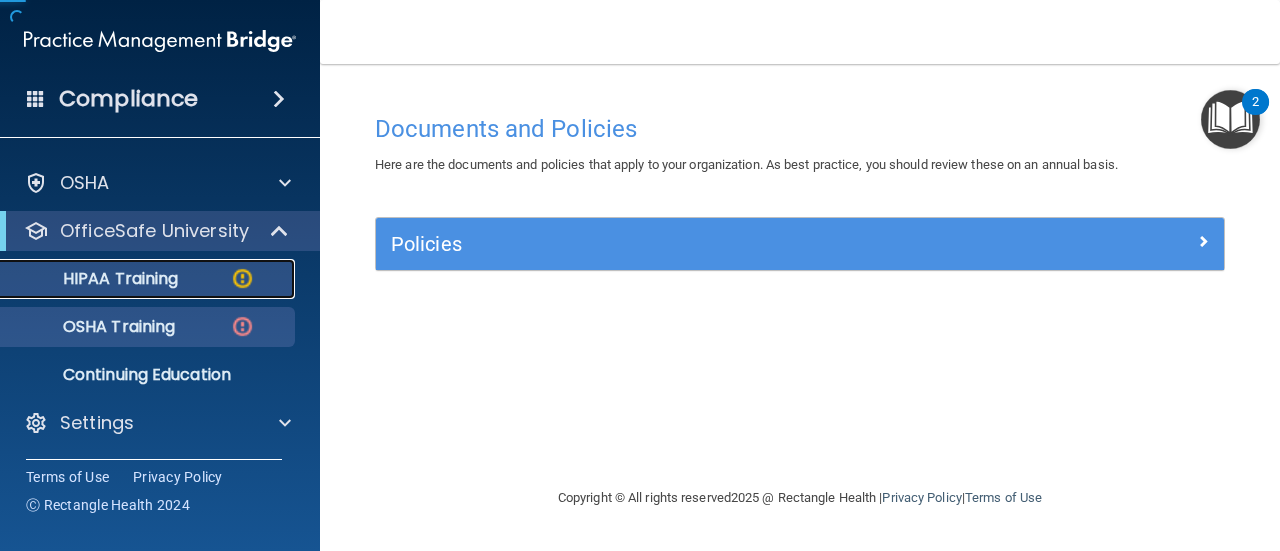 scroll, scrollTop: 38, scrollLeft: 0, axis: vertical 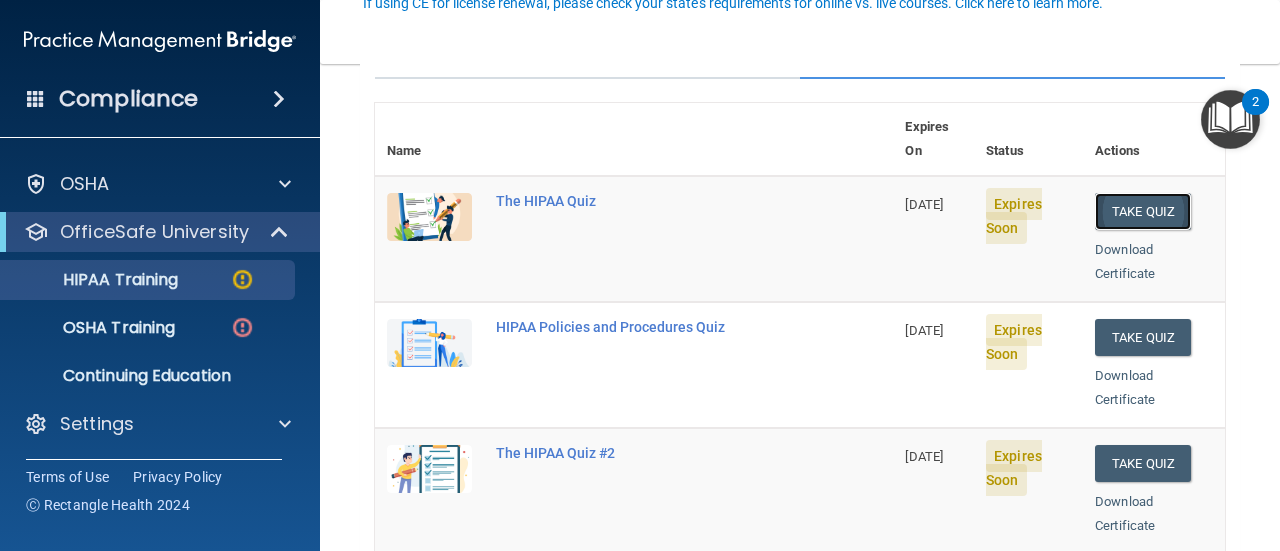 click on "Take Quiz" at bounding box center (1143, 211) 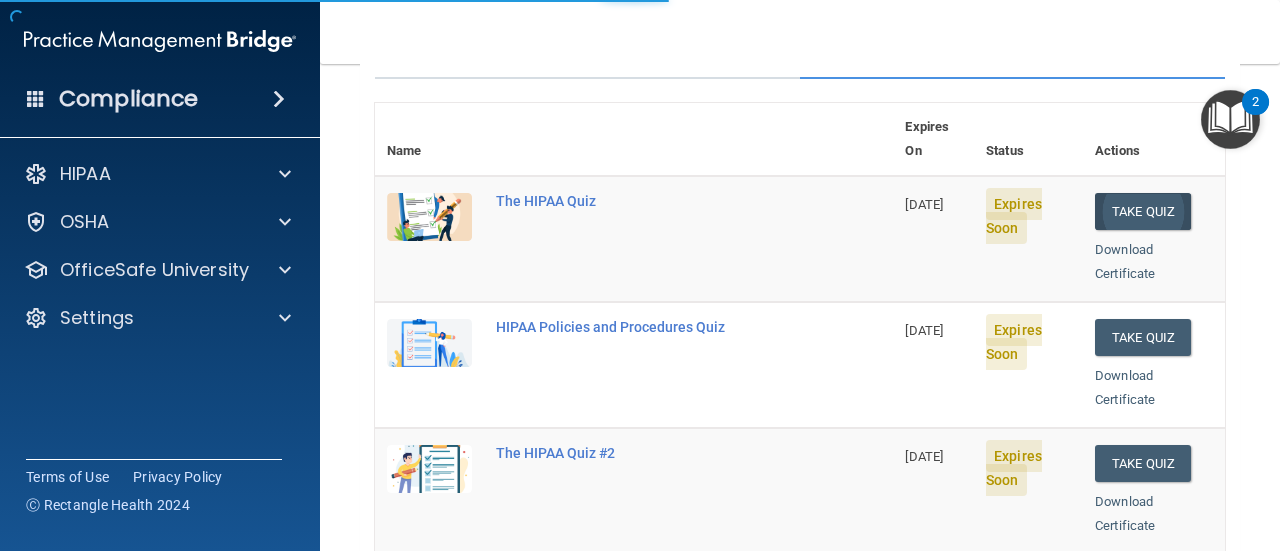 scroll, scrollTop: 0, scrollLeft: 0, axis: both 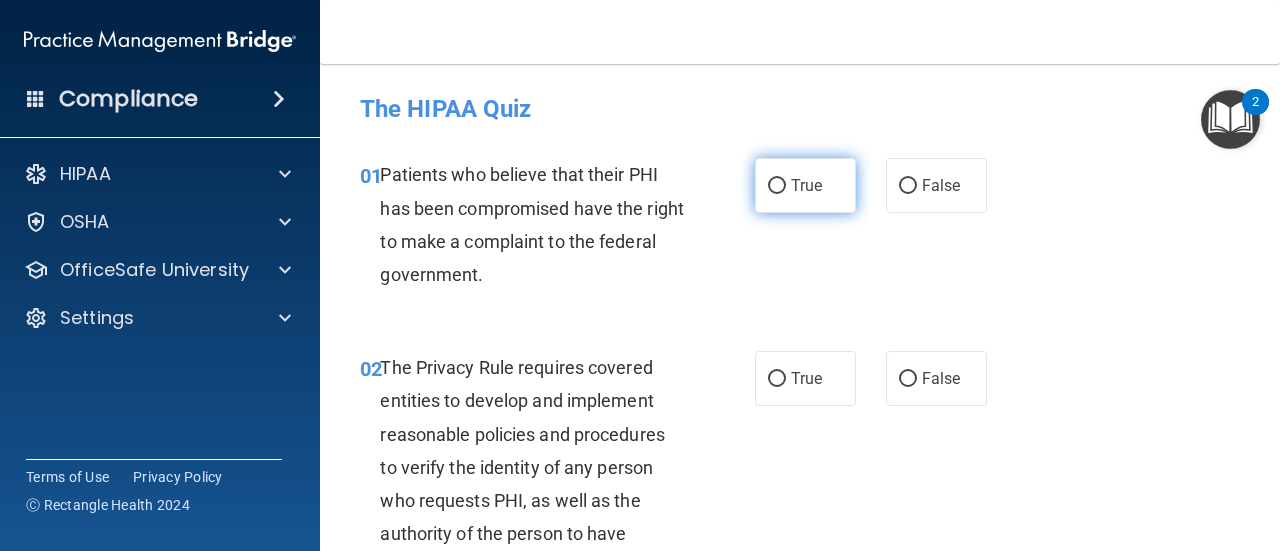 click on "True" at bounding box center [806, 185] 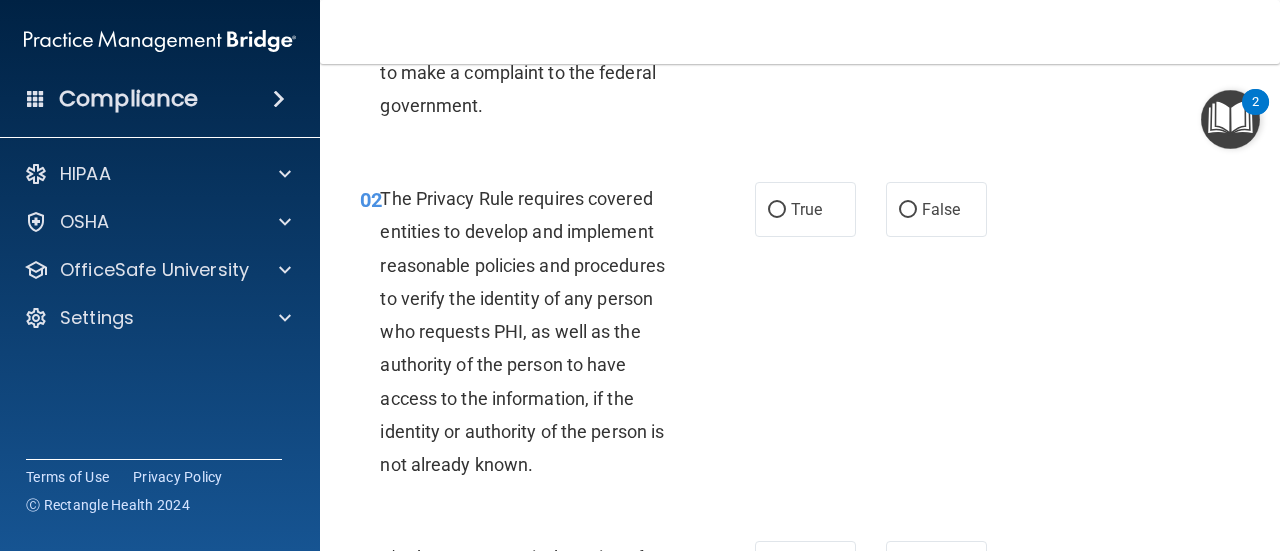 scroll, scrollTop: 200, scrollLeft: 0, axis: vertical 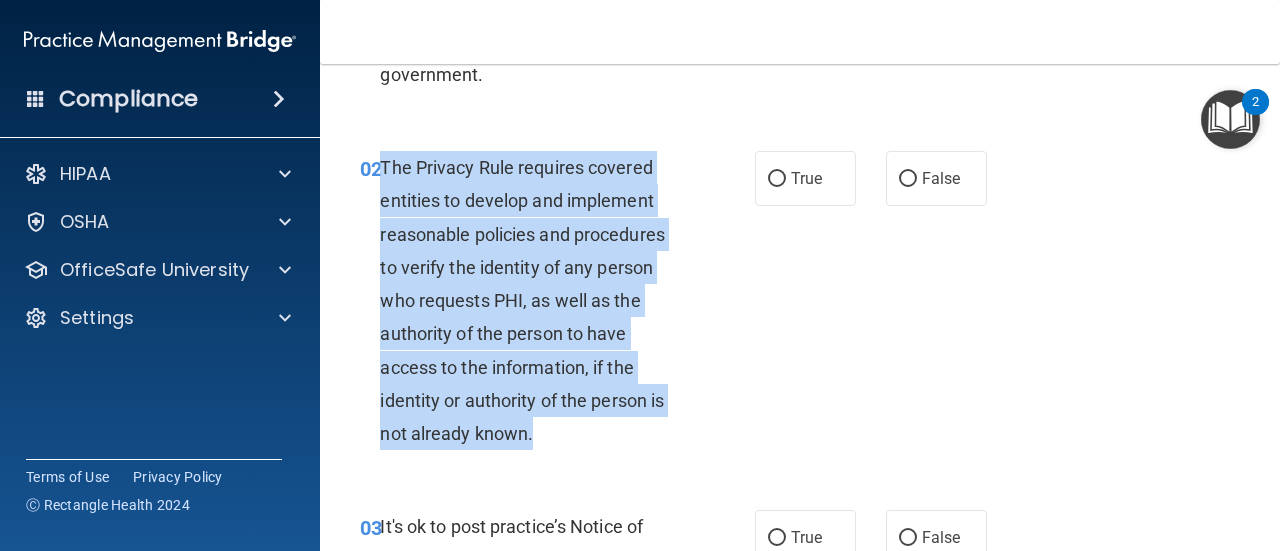 drag, startPoint x: 546, startPoint y: 433, endPoint x: 382, endPoint y: 162, distance: 316.76016 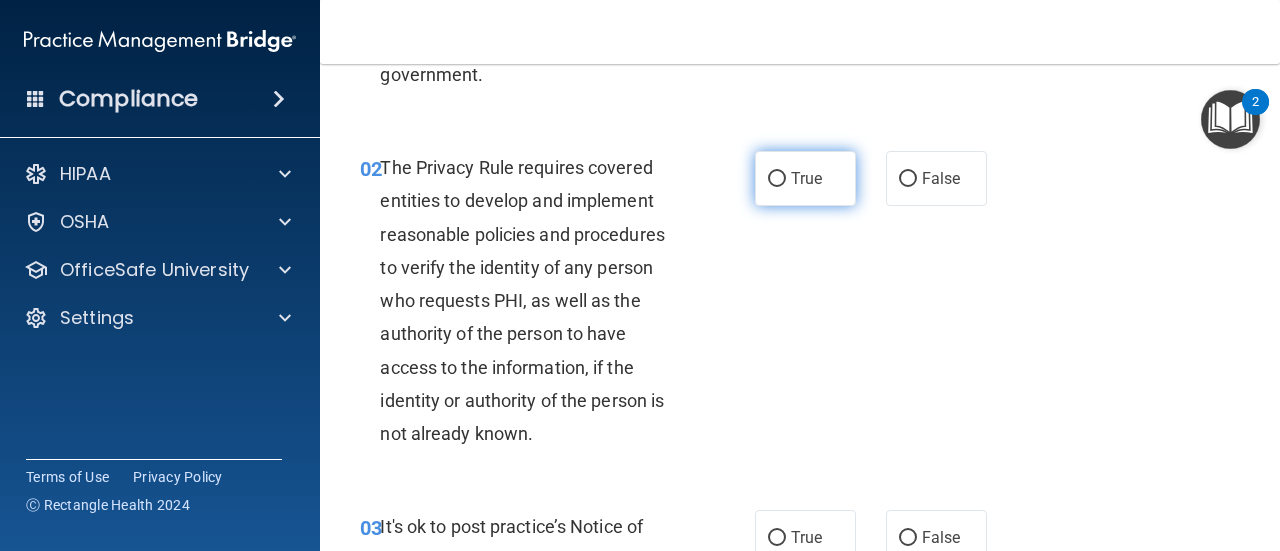 drag, startPoint x: 808, startPoint y: 166, endPoint x: 767, endPoint y: 199, distance: 52.63079 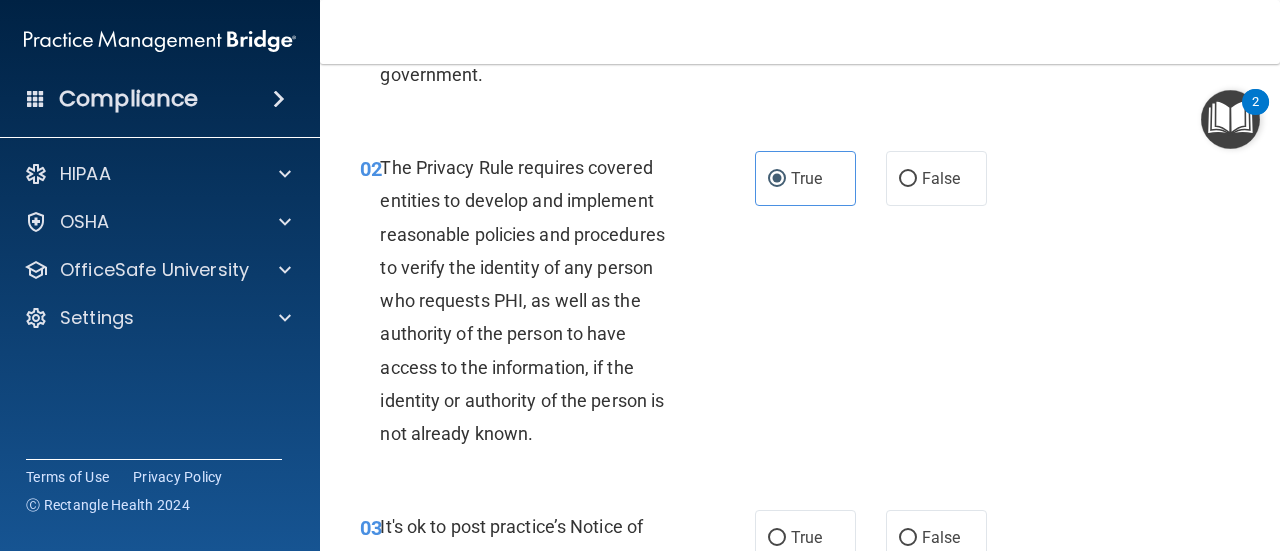 click on "The Privacy Rule requires covered entities to develop and implement reasonable policies and procedures to verify the identity of any person who requests PHI, as well as the authority of the person to have access to the information, if the identity or authority of the person is not already known." at bounding box center (539, 300) 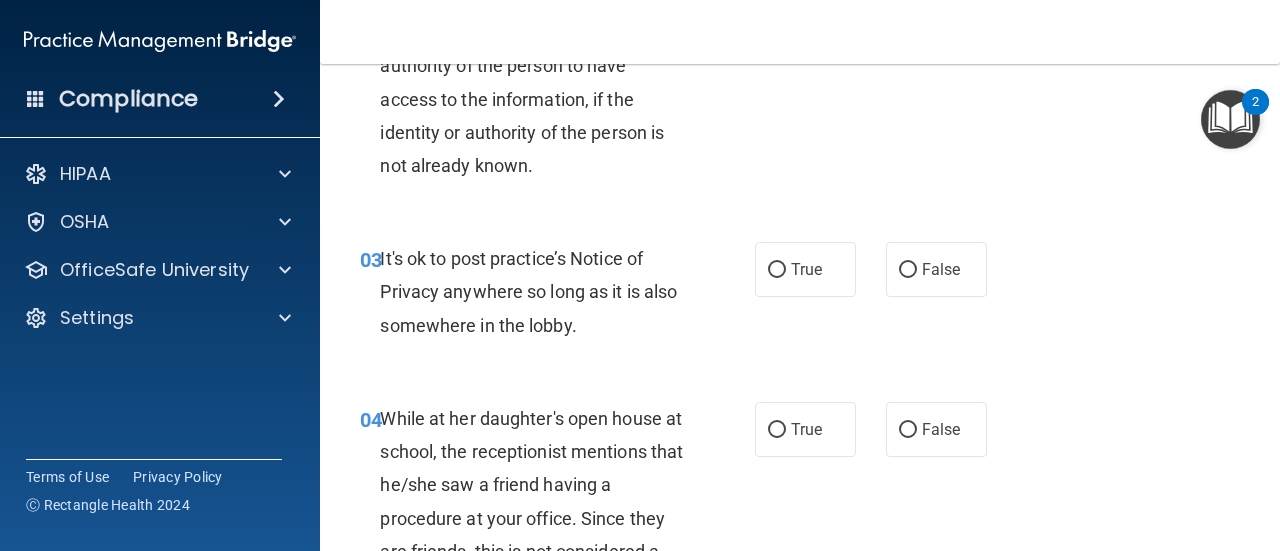 scroll, scrollTop: 500, scrollLeft: 0, axis: vertical 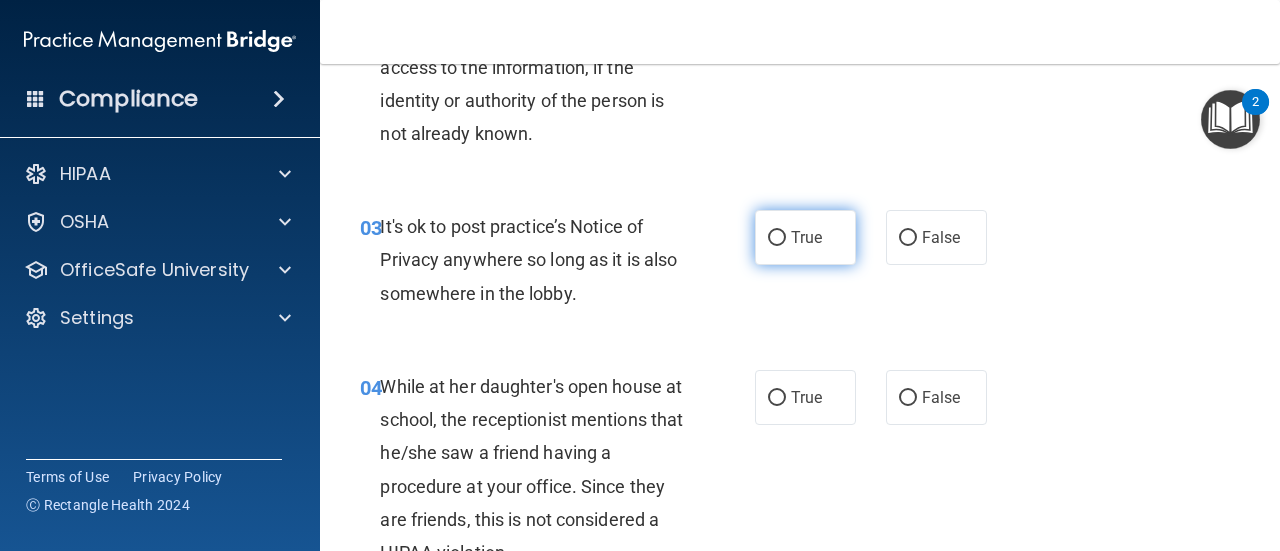 click on "True" at bounding box center (805, 237) 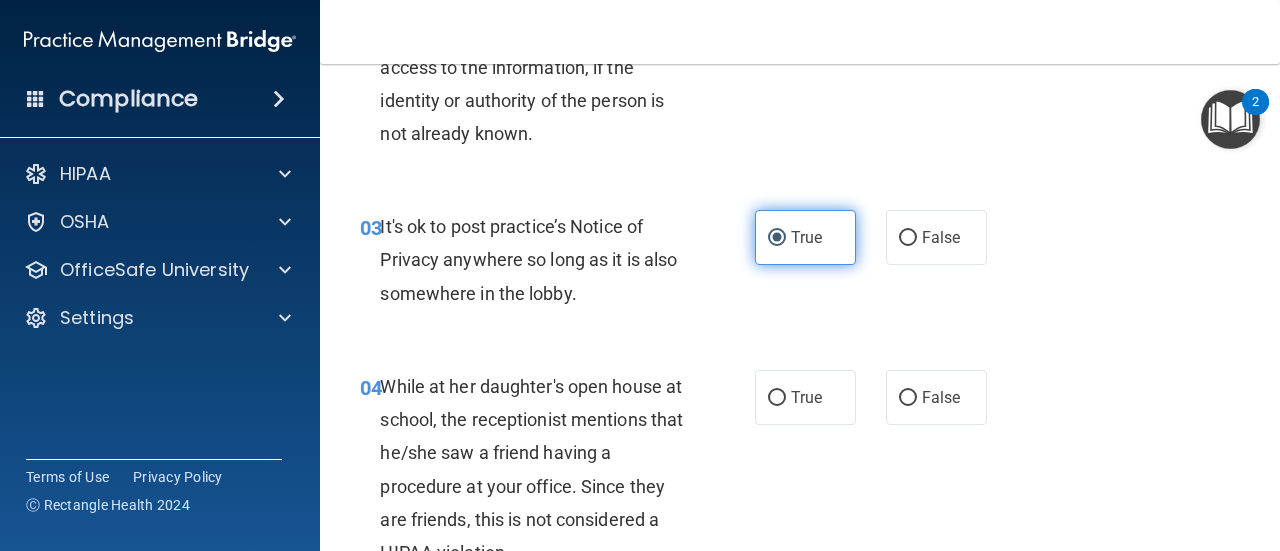 scroll, scrollTop: 700, scrollLeft: 0, axis: vertical 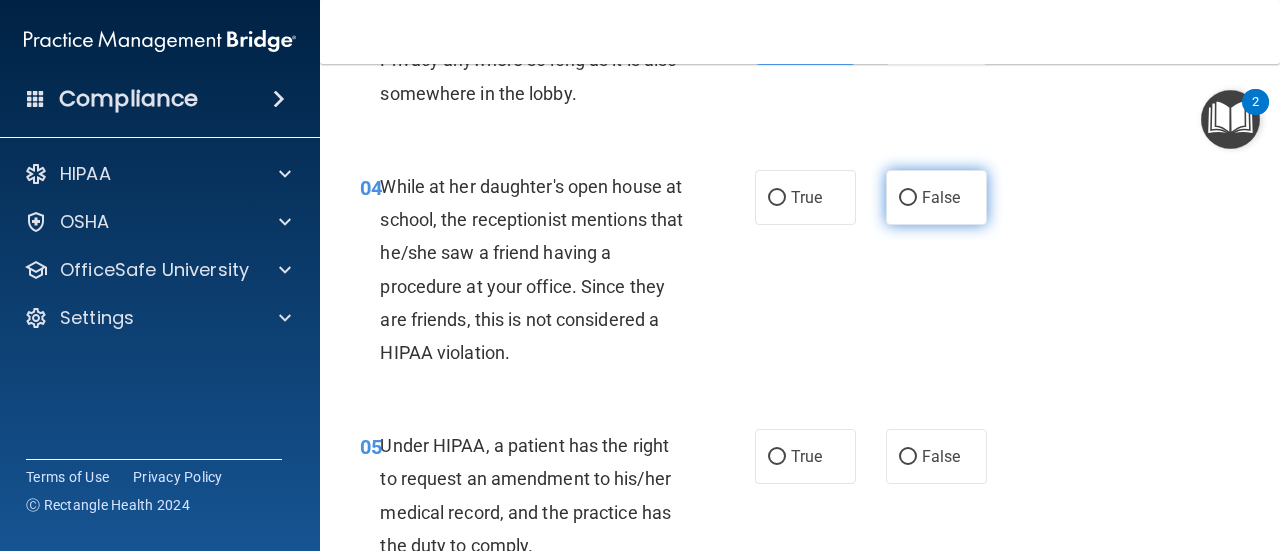 click on "False" at bounding box center (941, 197) 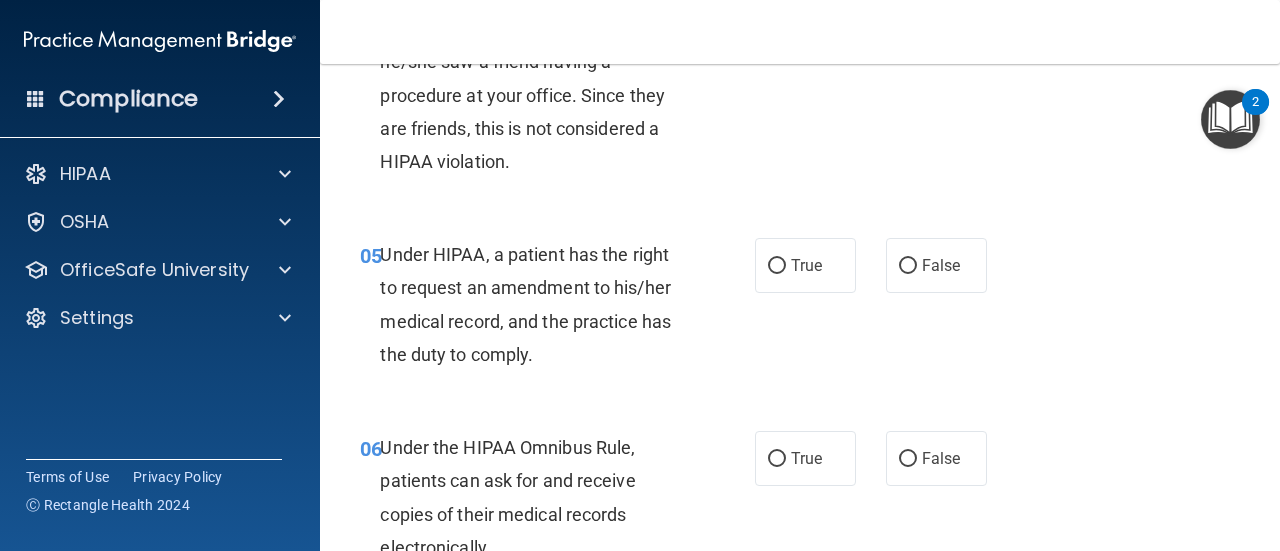 scroll, scrollTop: 900, scrollLeft: 0, axis: vertical 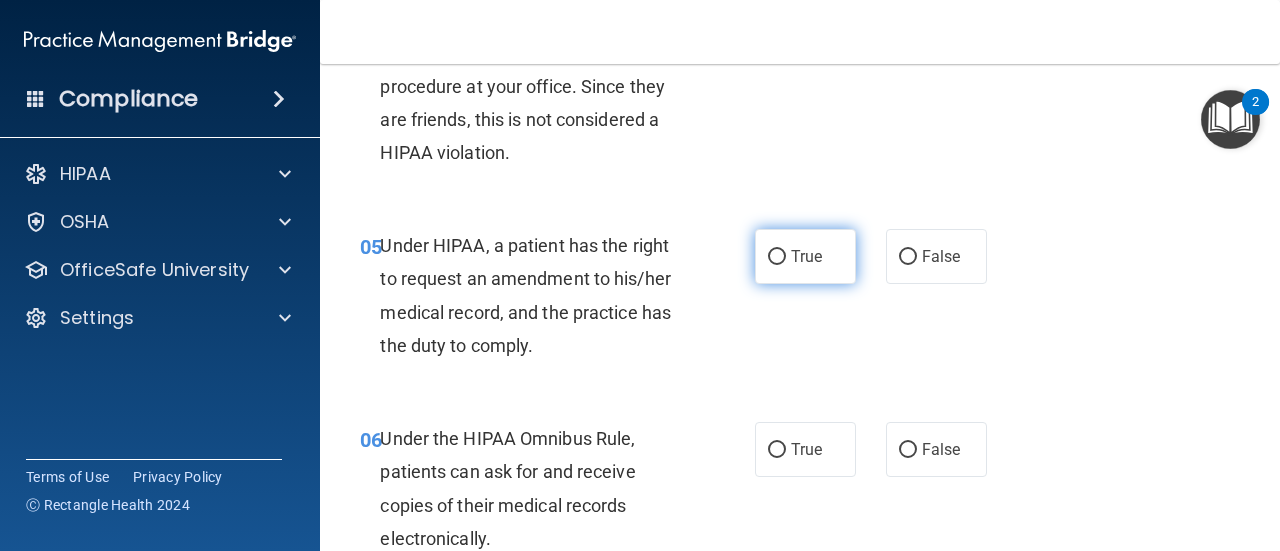 click on "True" at bounding box center (777, 257) 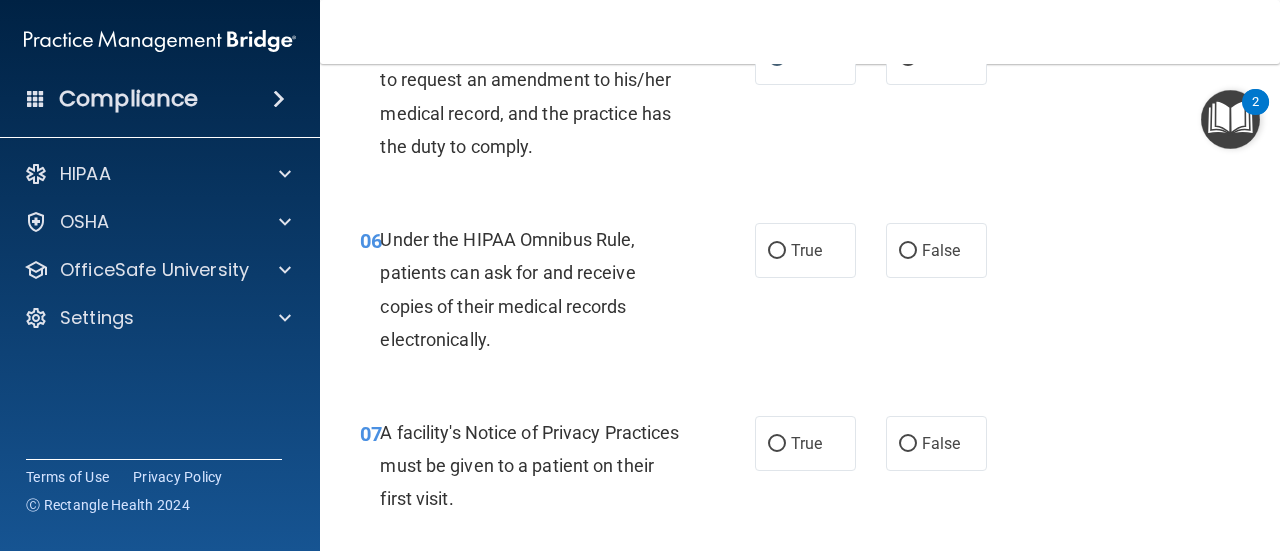 scroll, scrollTop: 1100, scrollLeft: 0, axis: vertical 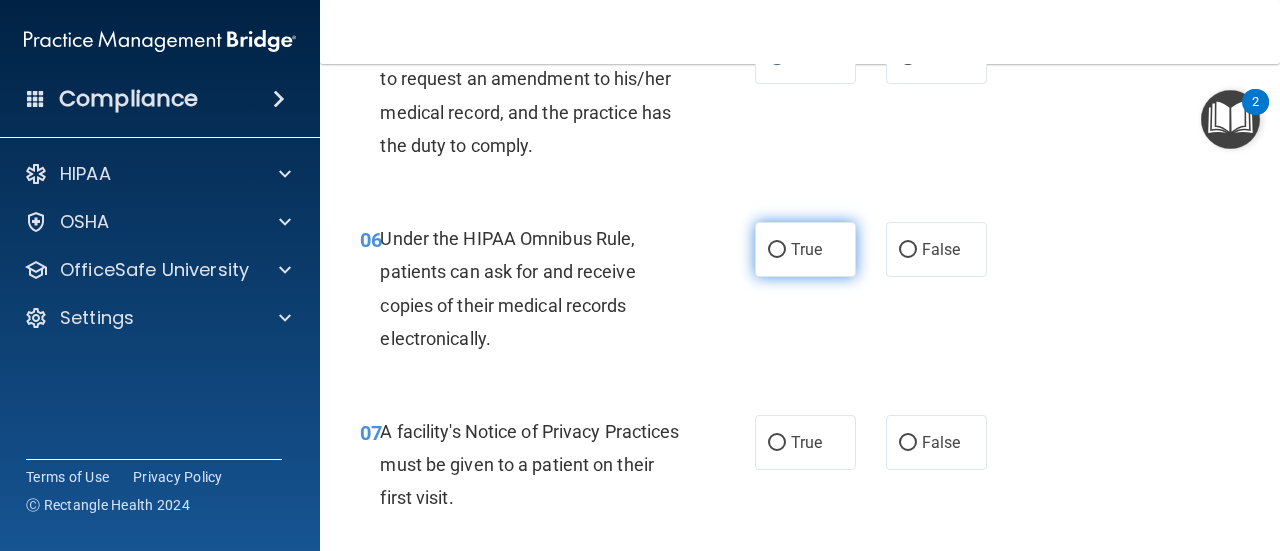 click on "True" at bounding box center [806, 249] 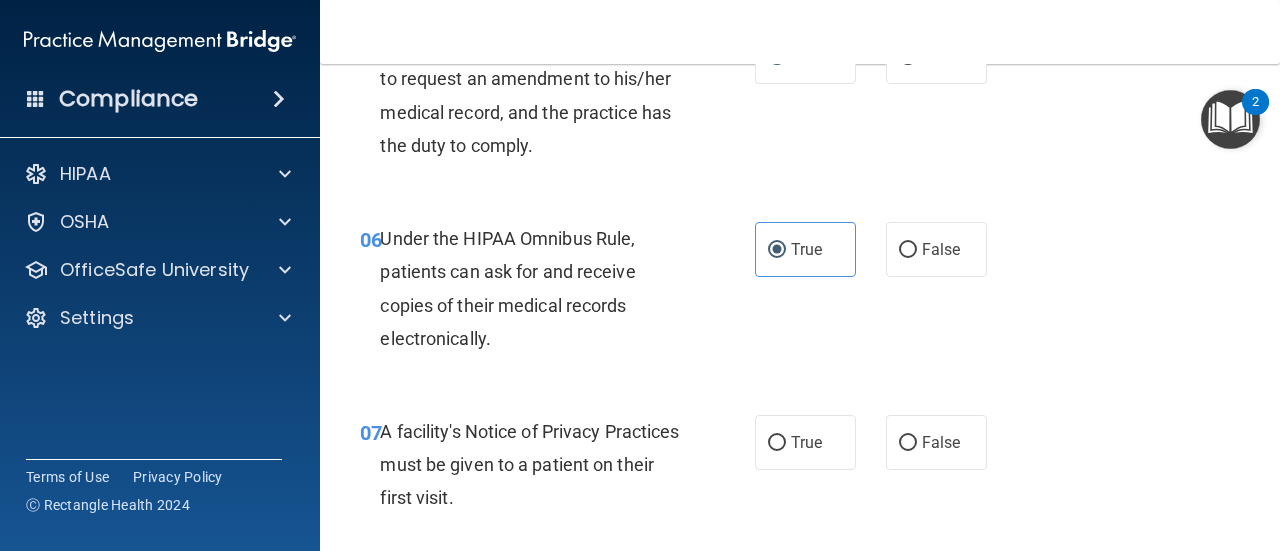 scroll, scrollTop: 1300, scrollLeft: 0, axis: vertical 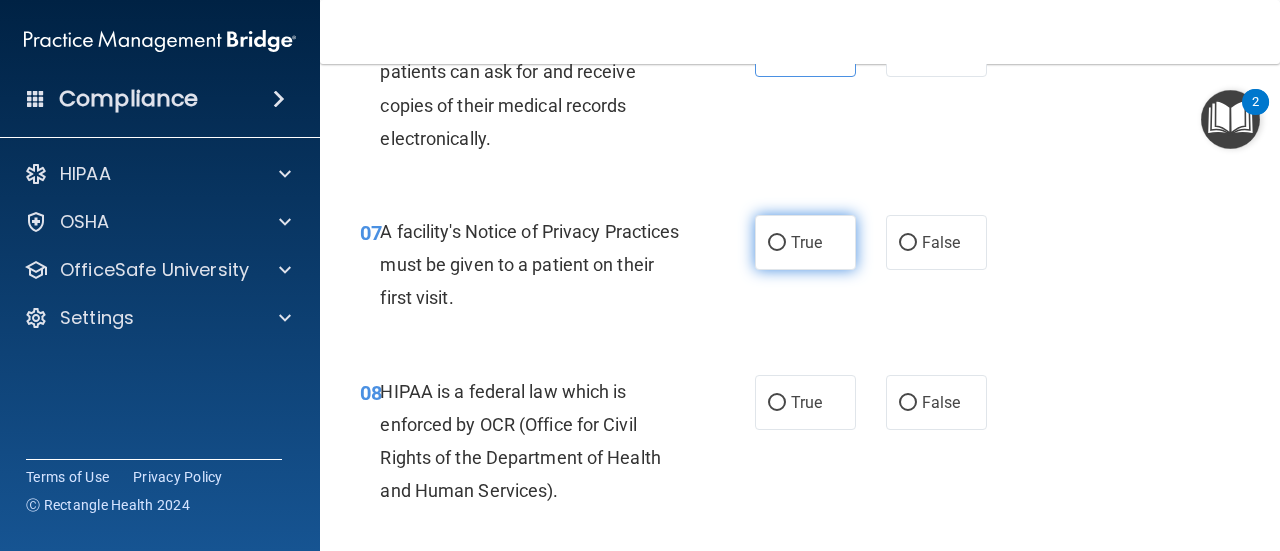 click on "True" at bounding box center (805, 242) 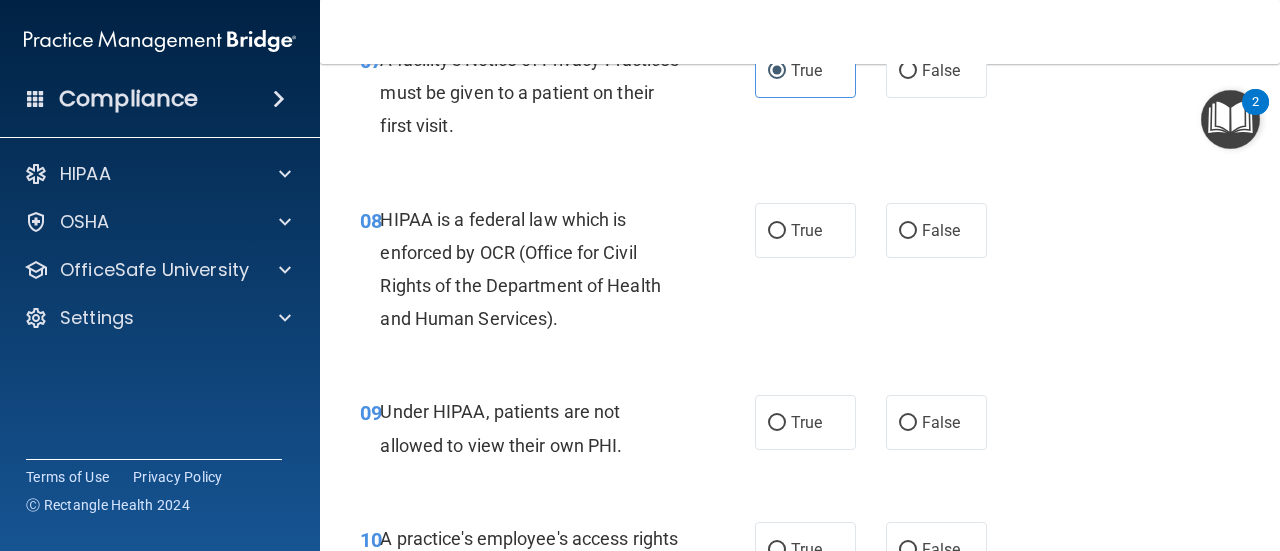 scroll, scrollTop: 1500, scrollLeft: 0, axis: vertical 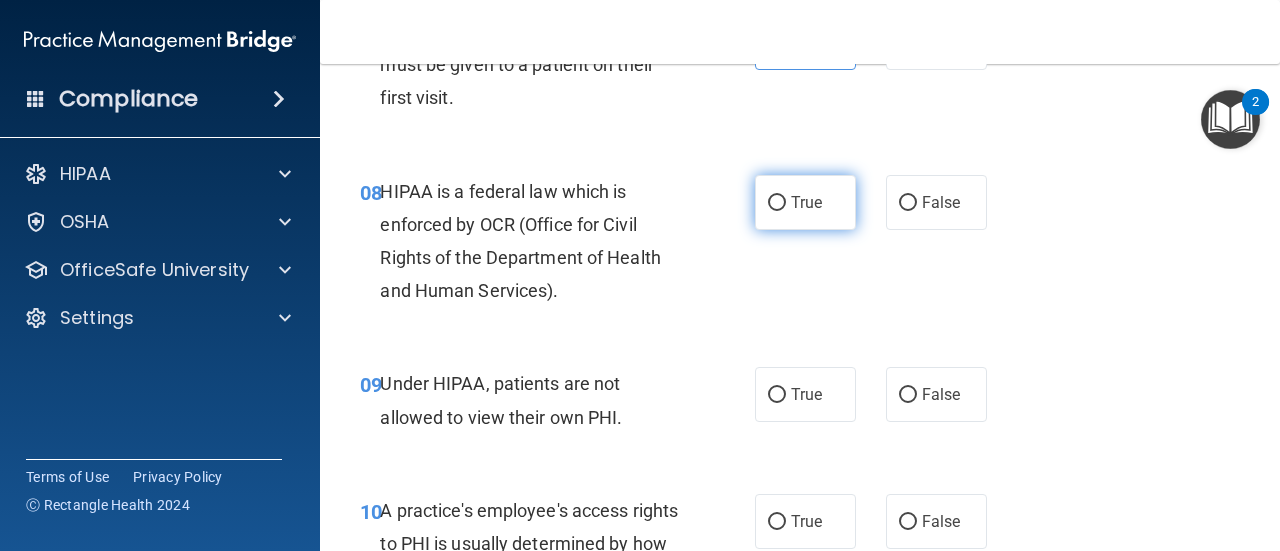 click on "True" at bounding box center (805, 202) 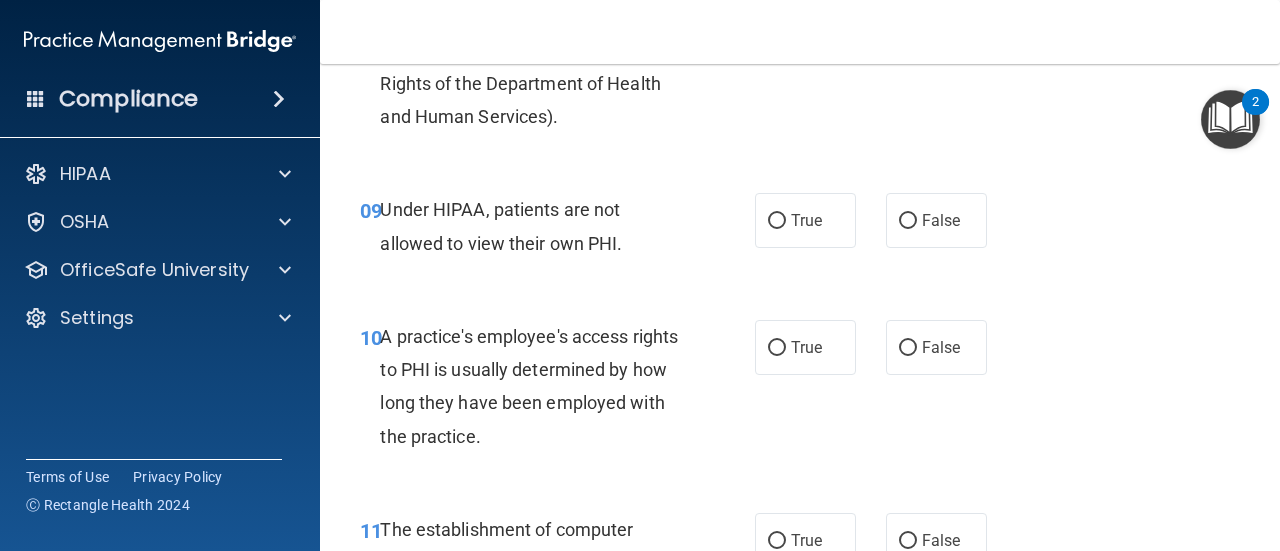 scroll, scrollTop: 1700, scrollLeft: 0, axis: vertical 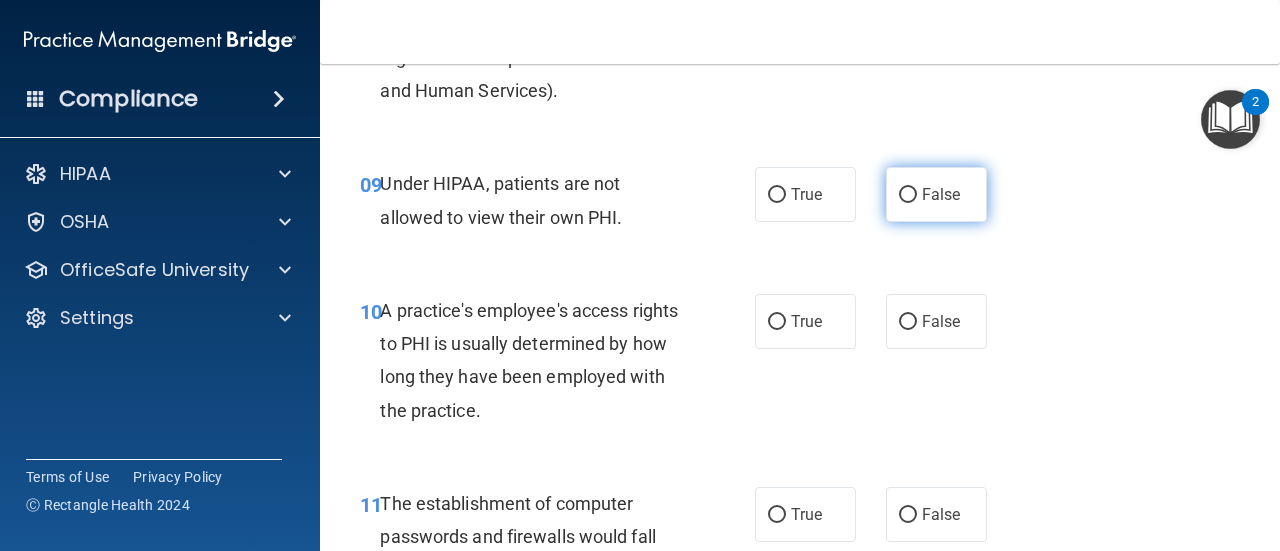 click on "False" at bounding box center (936, 194) 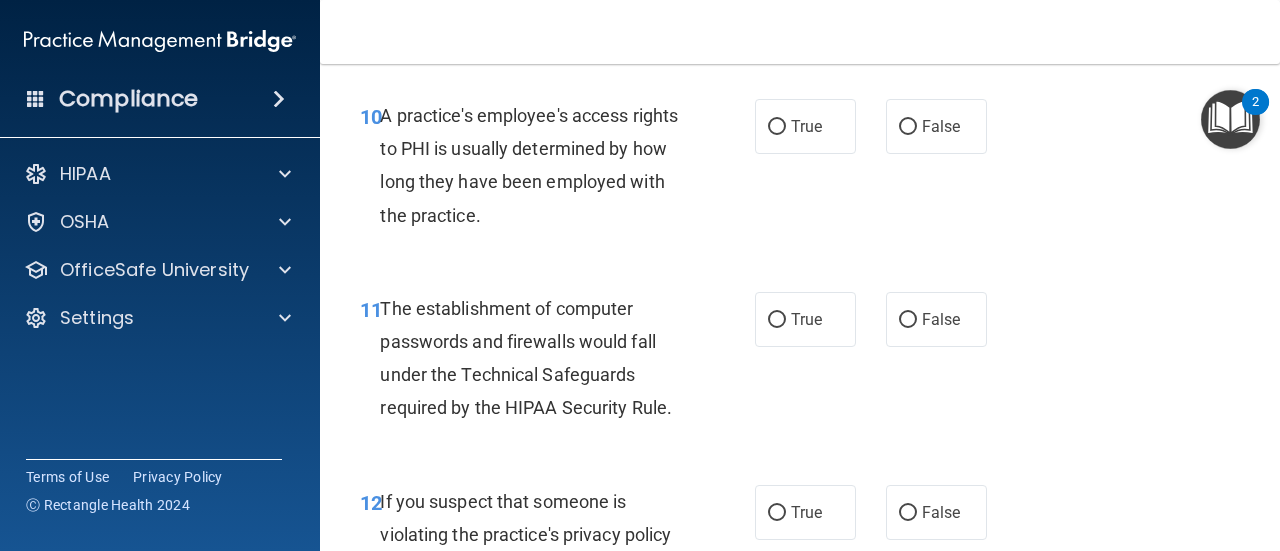scroll, scrollTop: 1900, scrollLeft: 0, axis: vertical 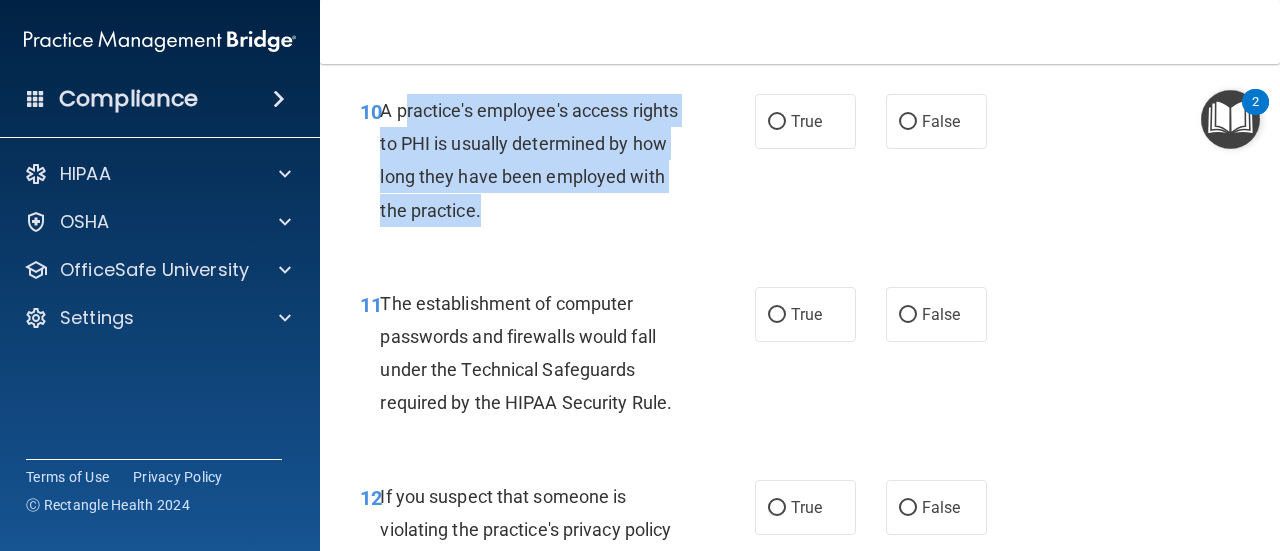 drag, startPoint x: 628, startPoint y: 212, endPoint x: 401, endPoint y: 113, distance: 247.64894 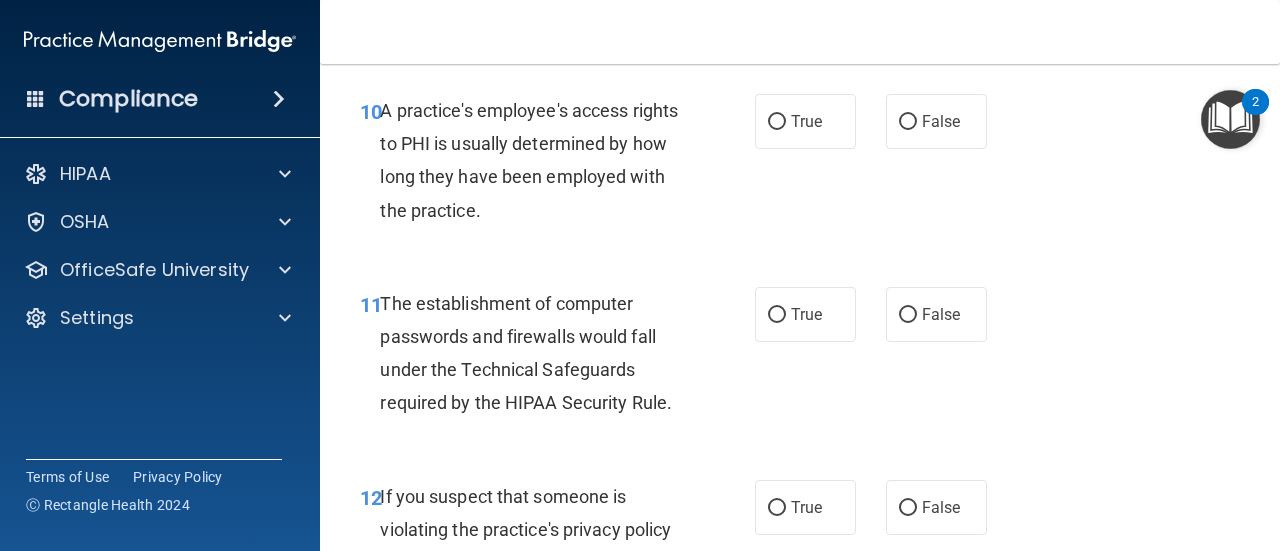 click on "A practice's employee's access rights to PHI is usually determined by how long they have been employed with the practice." at bounding box center (529, 160) 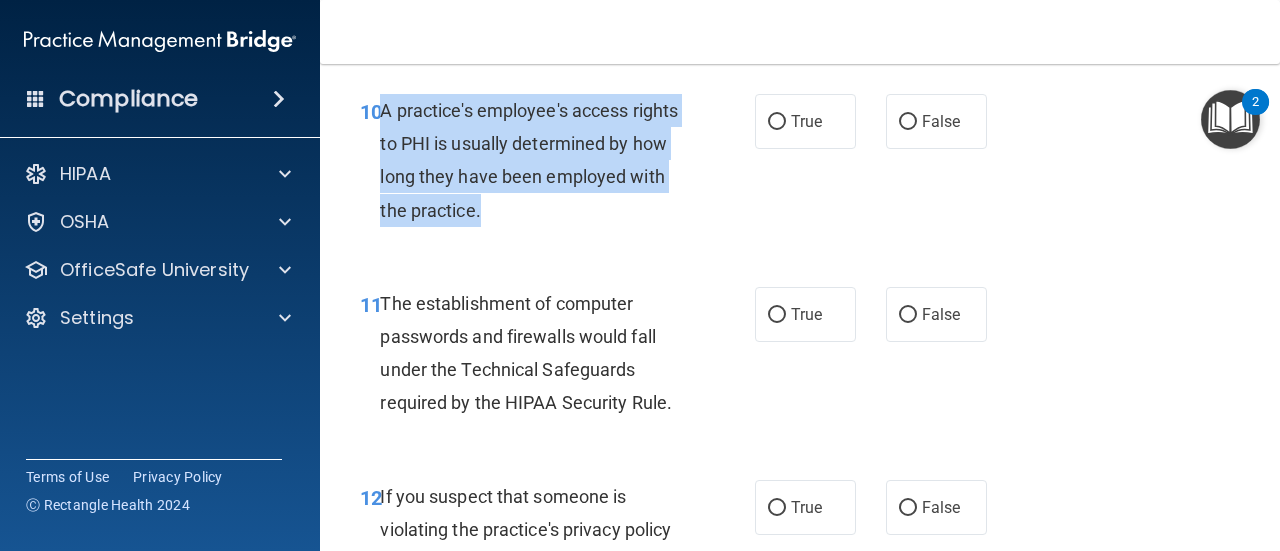 drag, startPoint x: 382, startPoint y: 107, endPoint x: 623, endPoint y: 195, distance: 256.56384 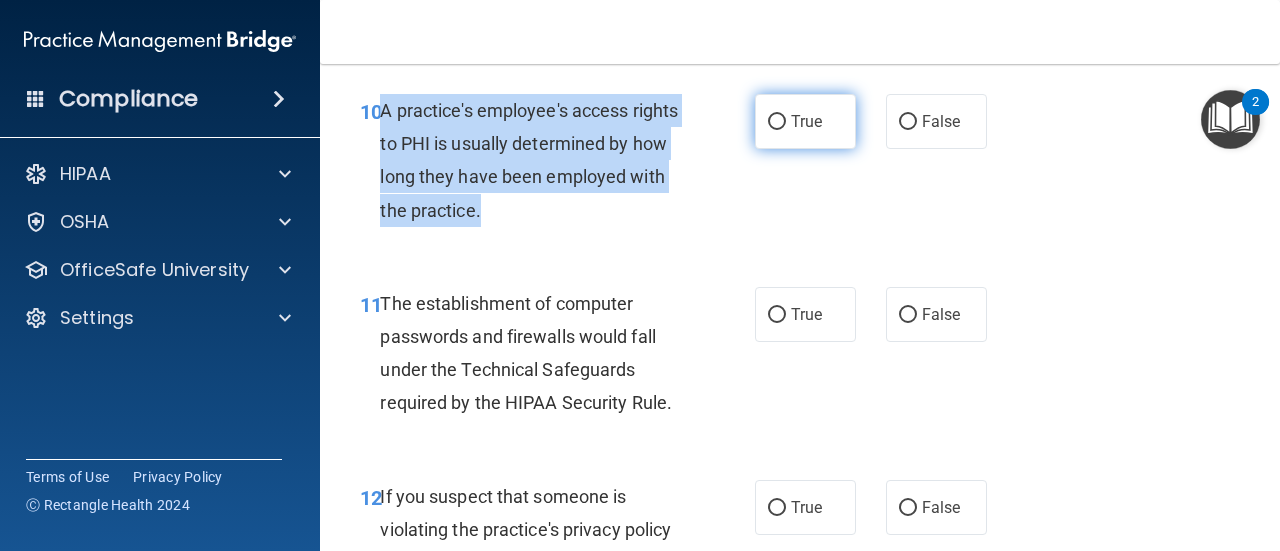 click on "True" at bounding box center [777, 122] 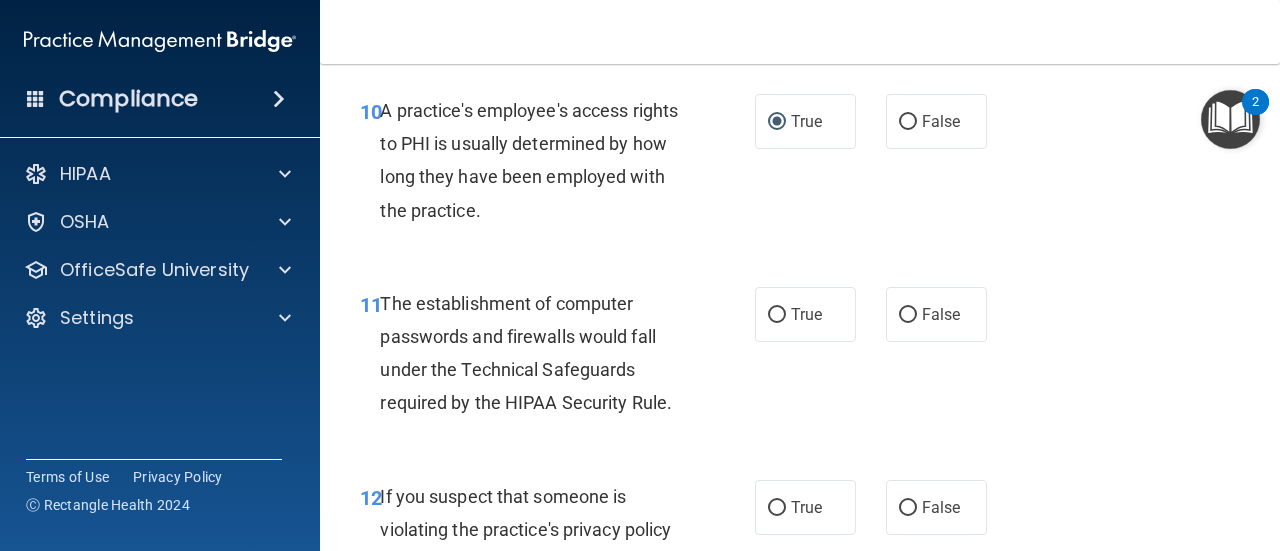 click on "10       A practice's employee's access rights to PHI is usually determined by how long they have been employed with the practice.                 True           False" at bounding box center (800, 165) 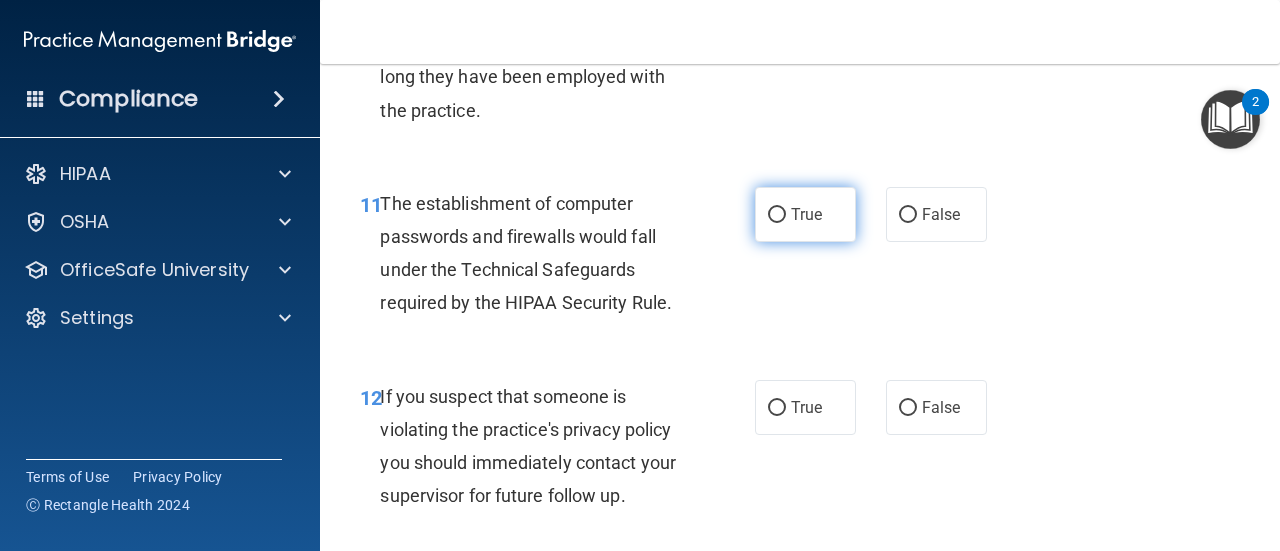 click on "True" at bounding box center [806, 214] 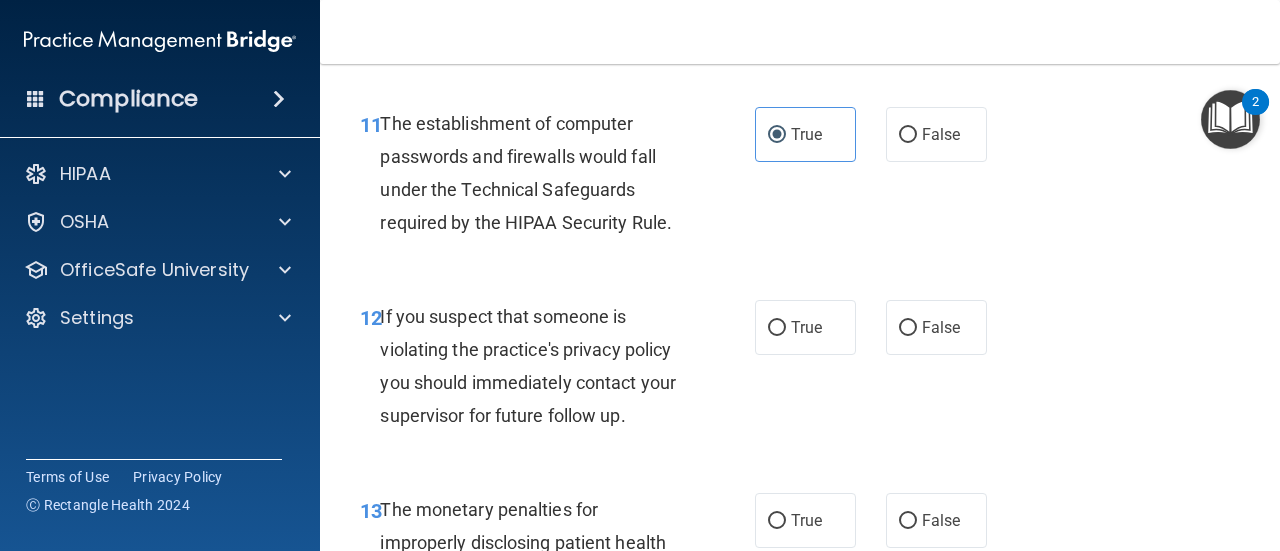 scroll, scrollTop: 2200, scrollLeft: 0, axis: vertical 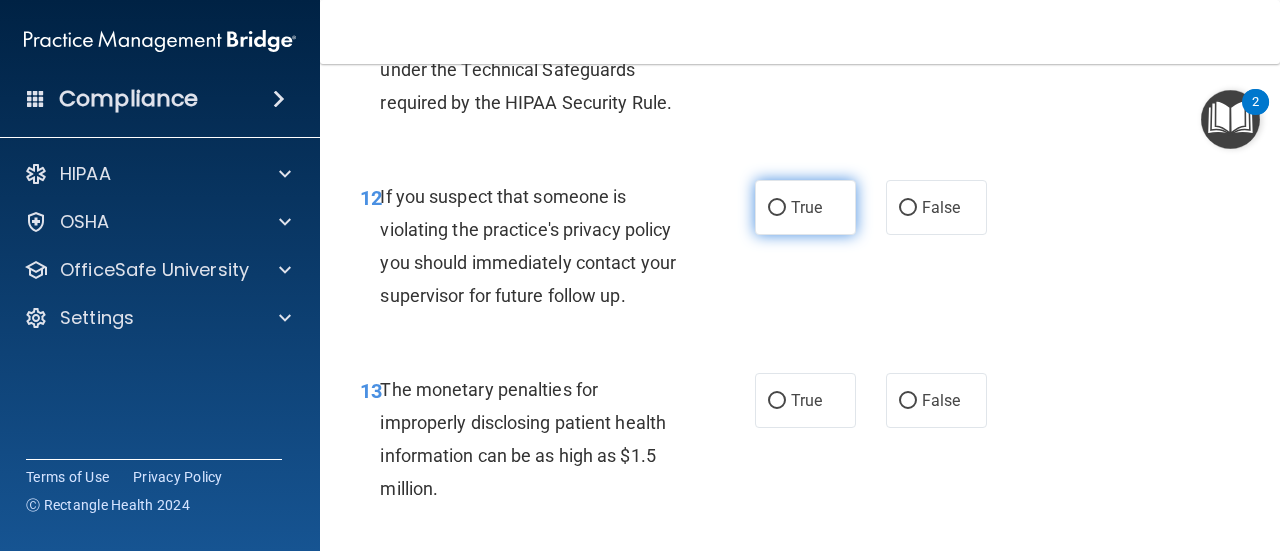 click on "True" at bounding box center [805, 207] 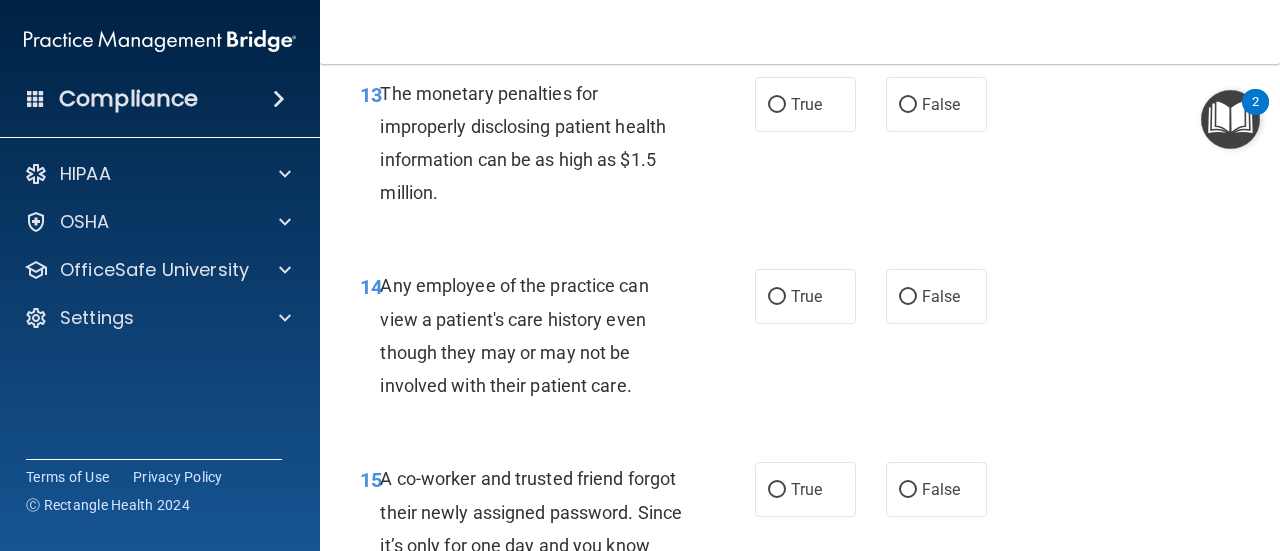 scroll, scrollTop: 2500, scrollLeft: 0, axis: vertical 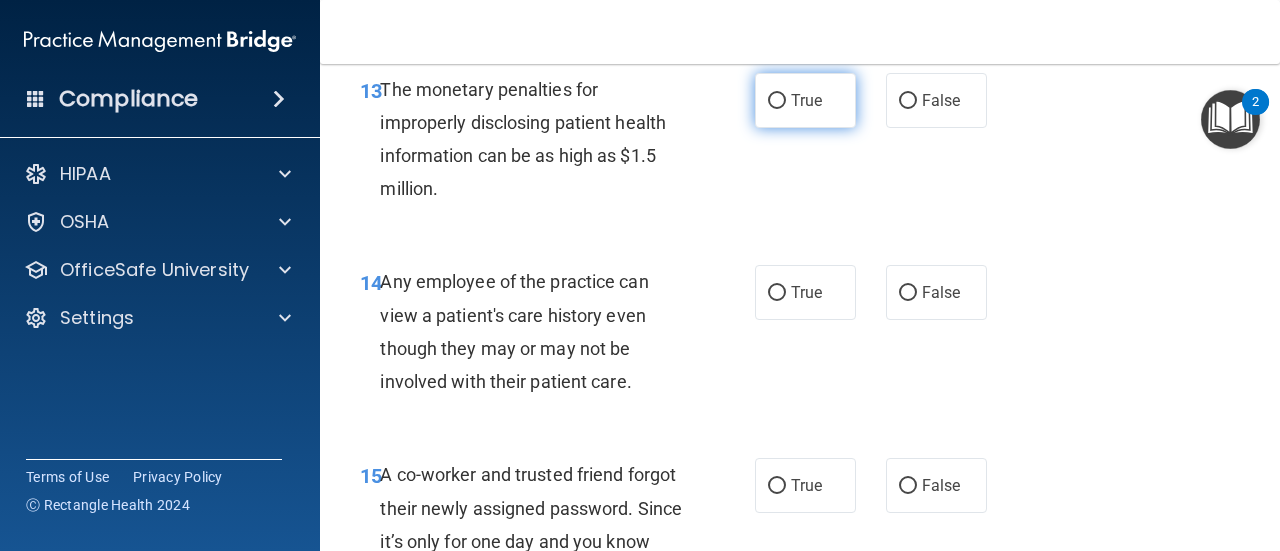 click on "True" at bounding box center (806, 100) 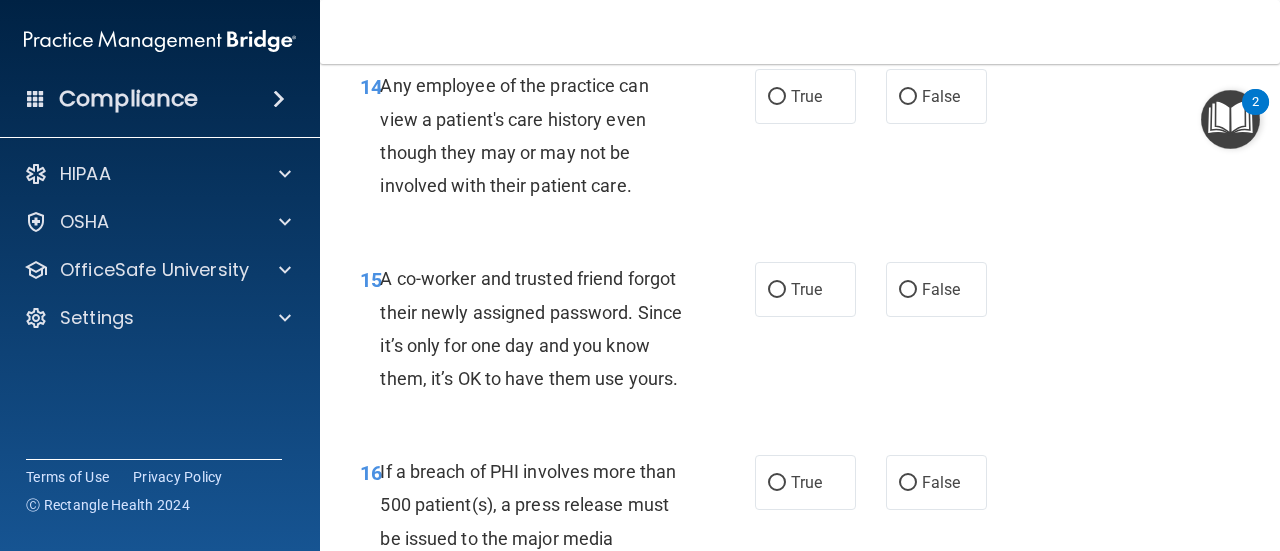 scroll, scrollTop: 2700, scrollLeft: 0, axis: vertical 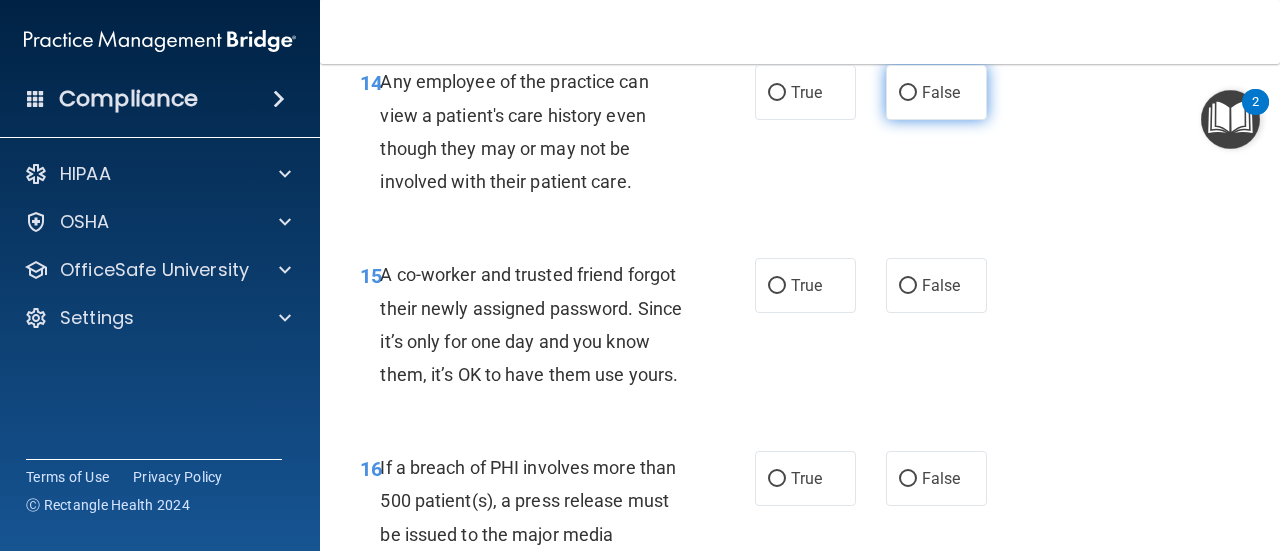 click on "False" at bounding box center [941, 92] 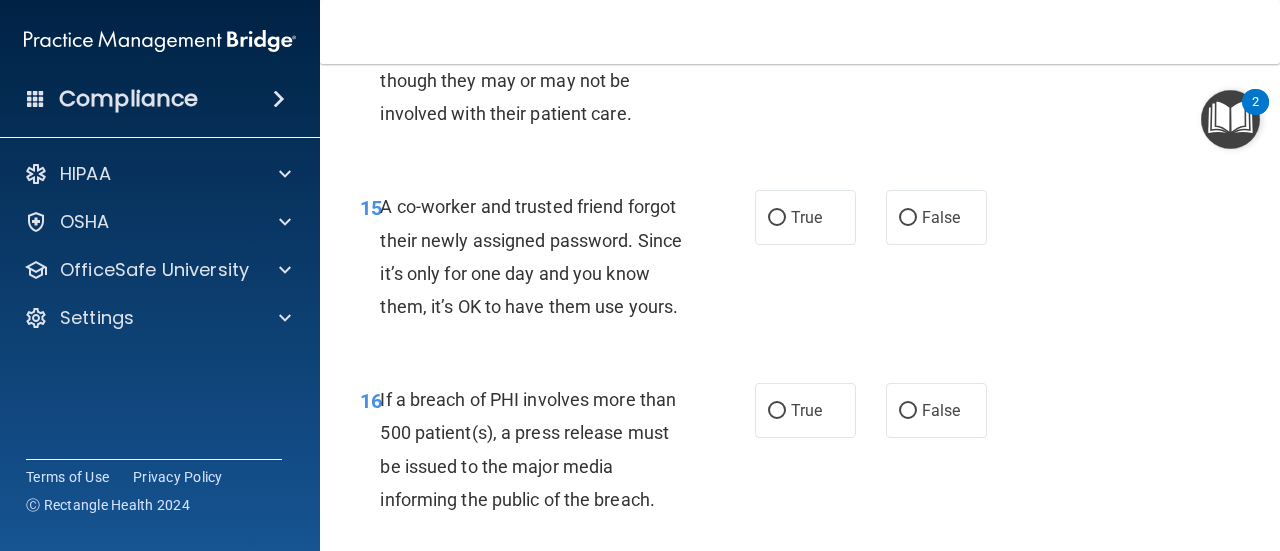 scroll, scrollTop: 2800, scrollLeft: 0, axis: vertical 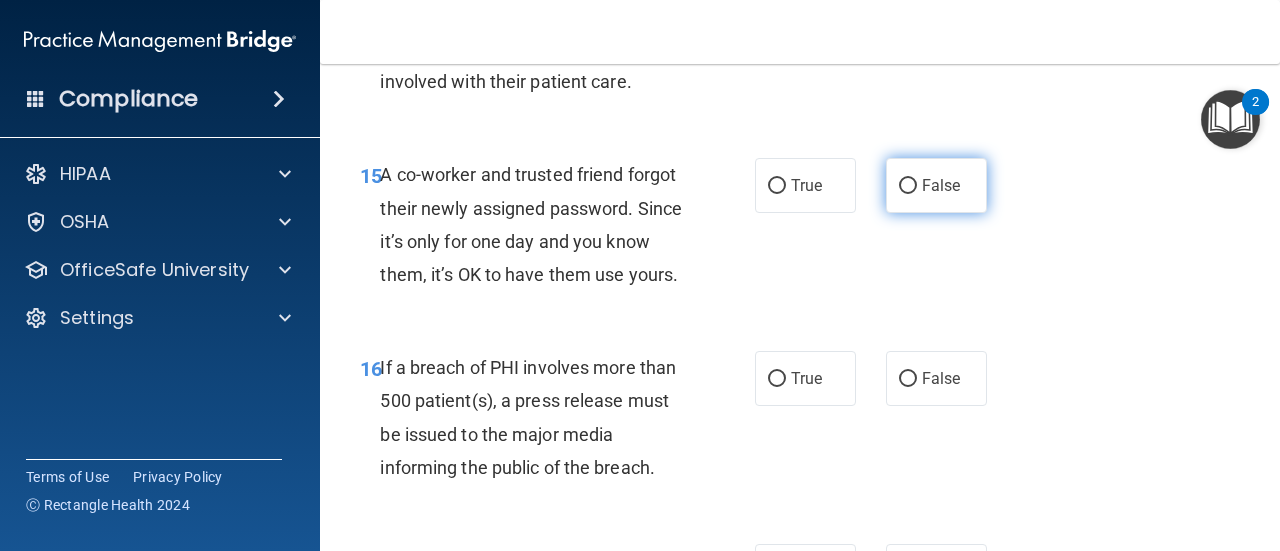click on "False" at bounding box center (936, 185) 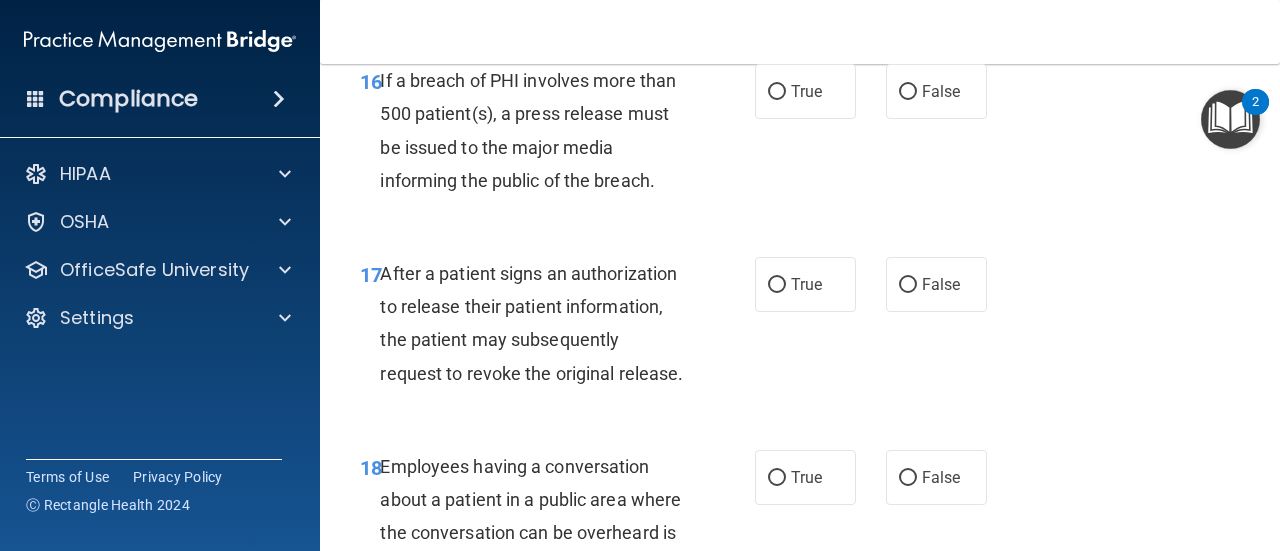 scroll, scrollTop: 3100, scrollLeft: 0, axis: vertical 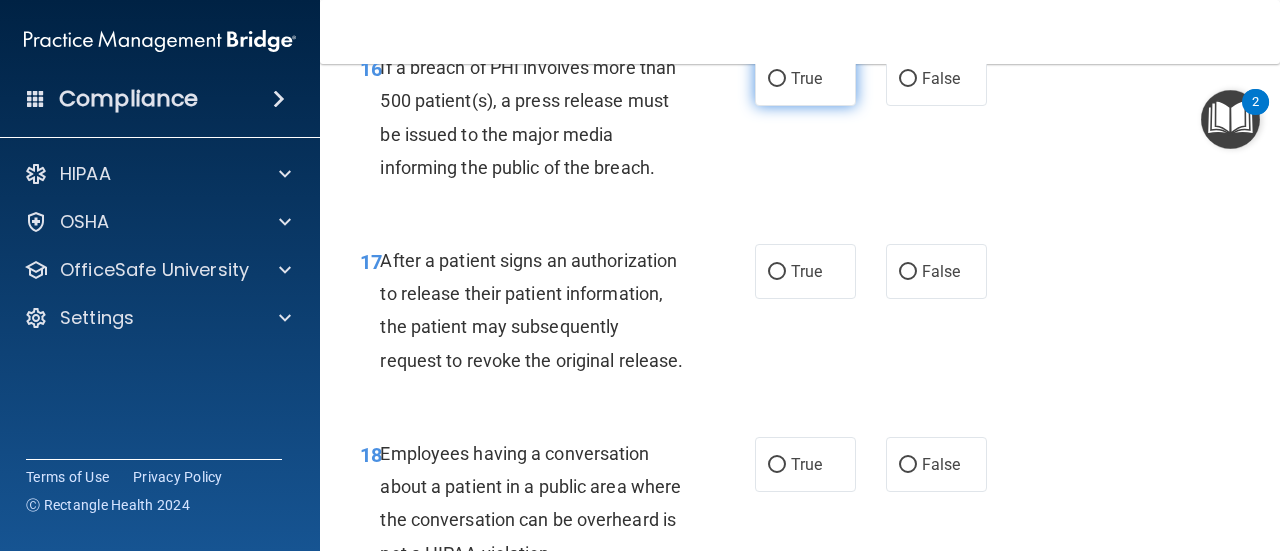 click on "True" at bounding box center [805, 78] 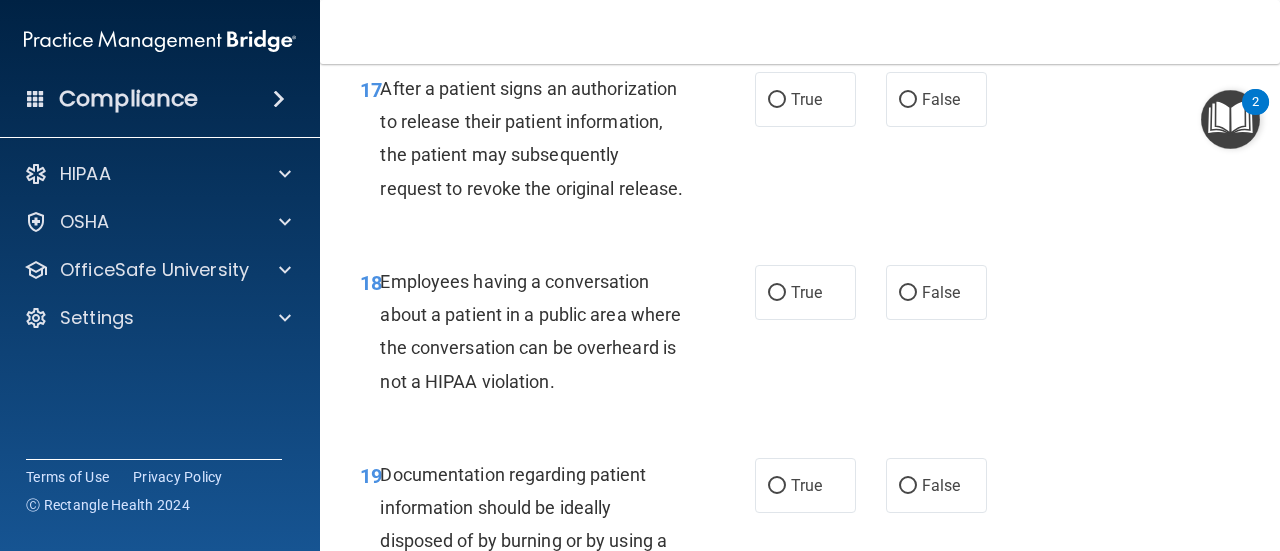 scroll, scrollTop: 3300, scrollLeft: 0, axis: vertical 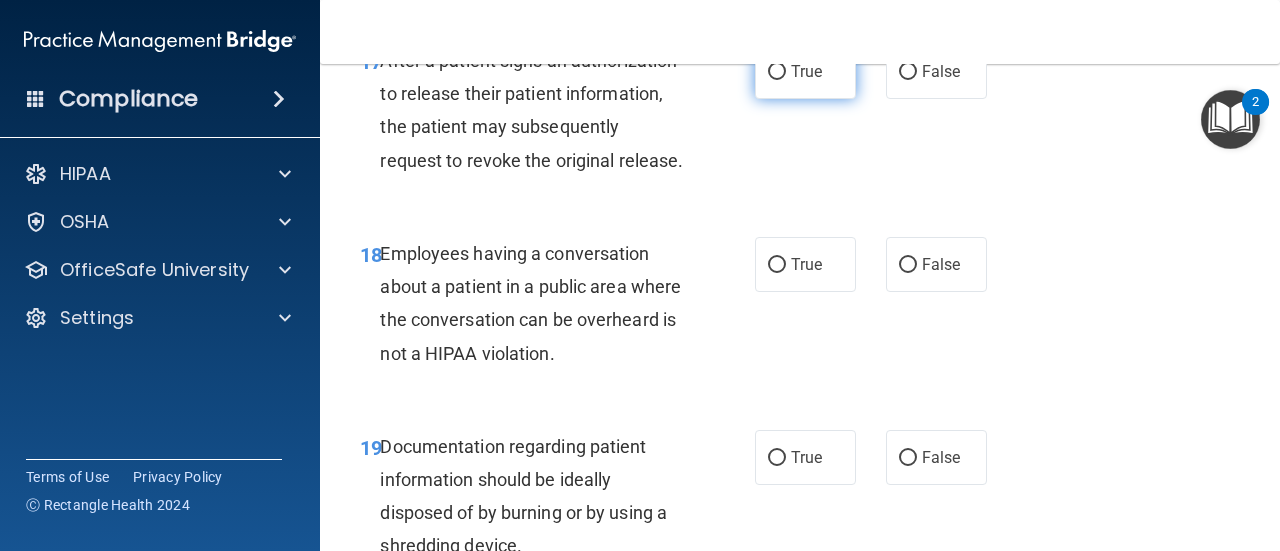 click on "True" at bounding box center [777, 72] 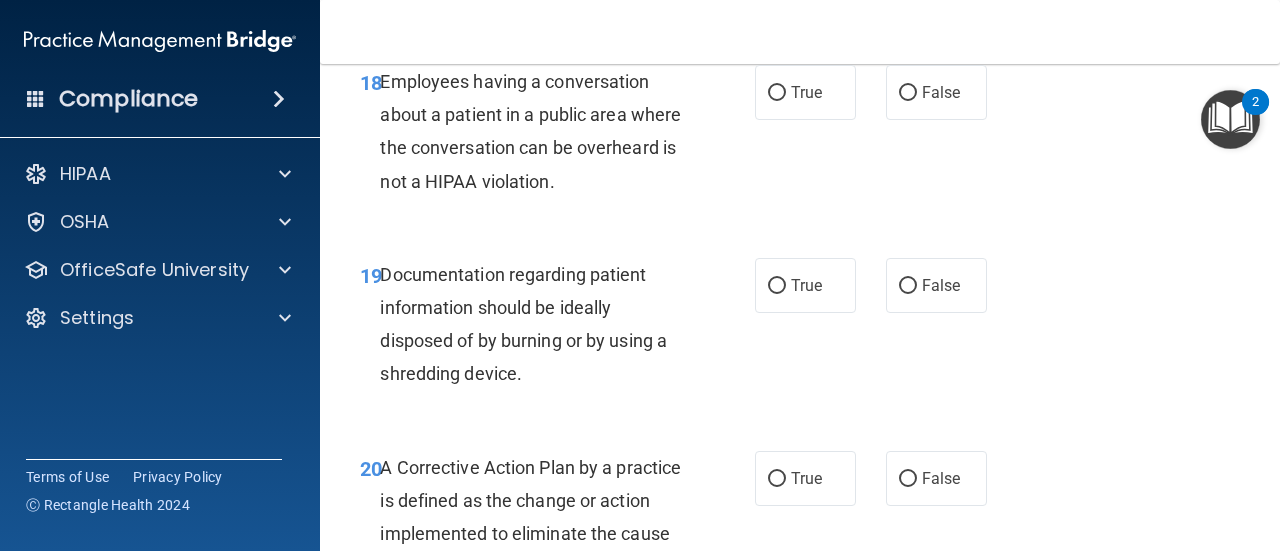 scroll, scrollTop: 3500, scrollLeft: 0, axis: vertical 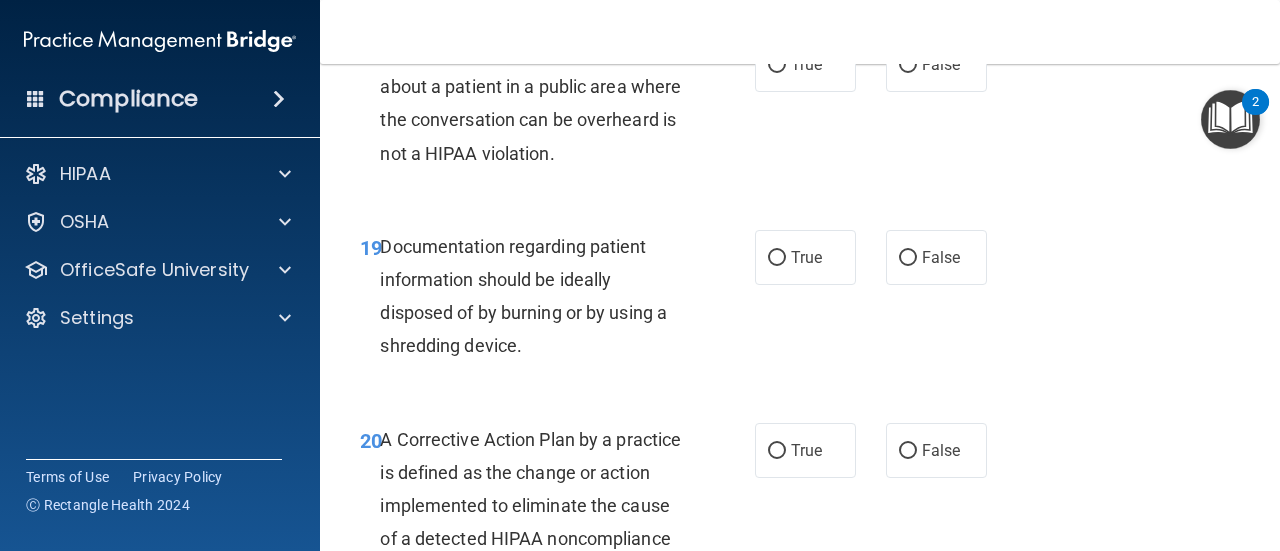 drag, startPoint x: 946, startPoint y: 129, endPoint x: 882, endPoint y: 172, distance: 77.10383 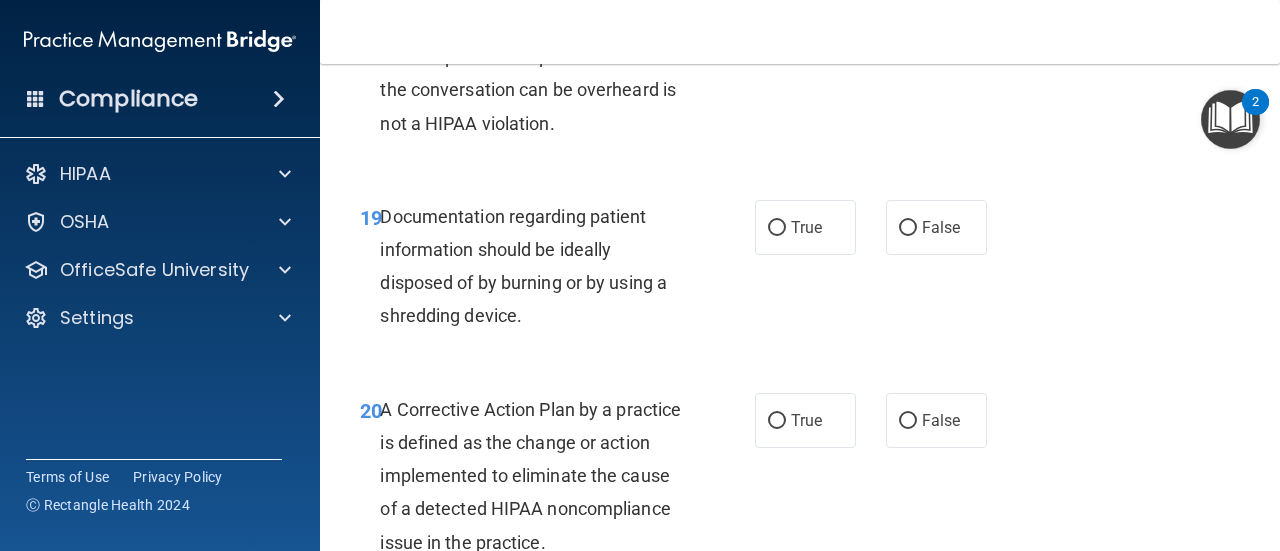 scroll, scrollTop: 3500, scrollLeft: 0, axis: vertical 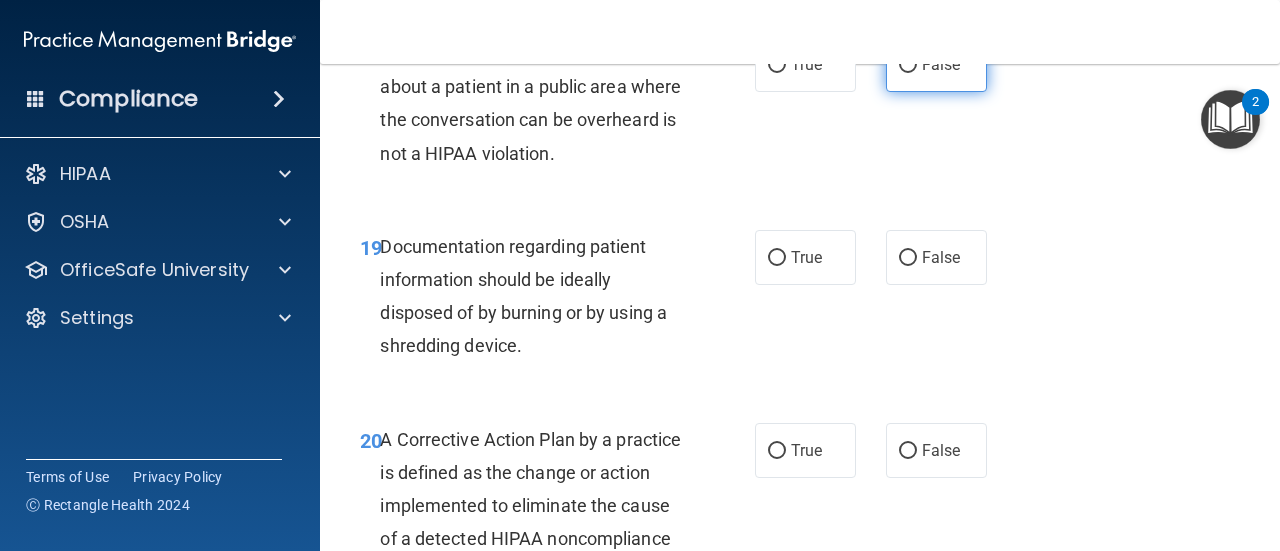 click on "False" at bounding box center (941, 64) 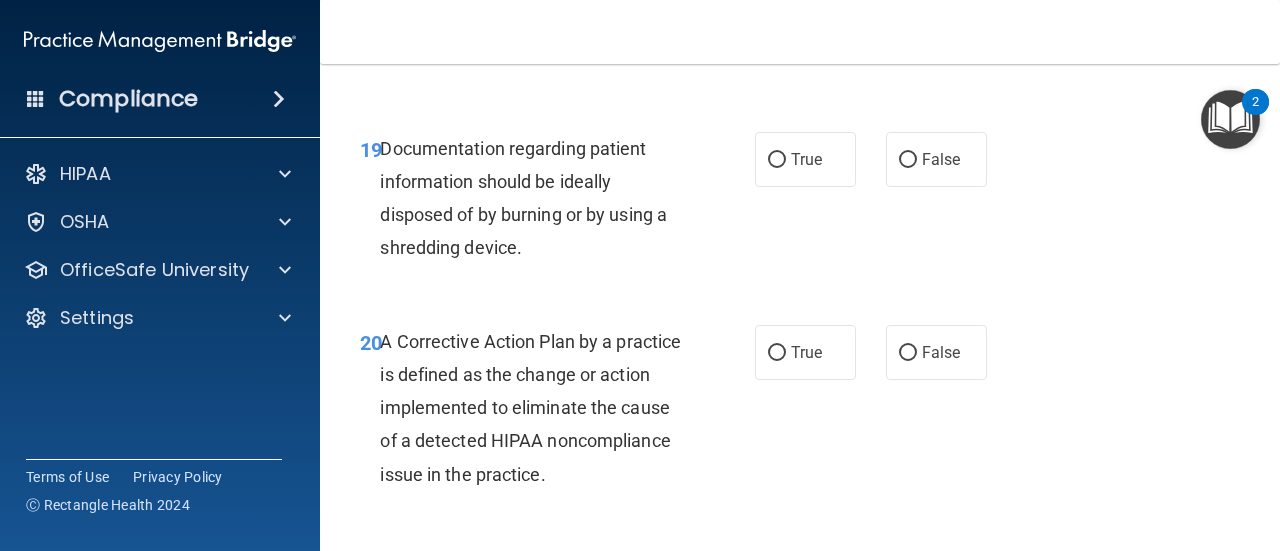 scroll, scrollTop: 3630, scrollLeft: 0, axis: vertical 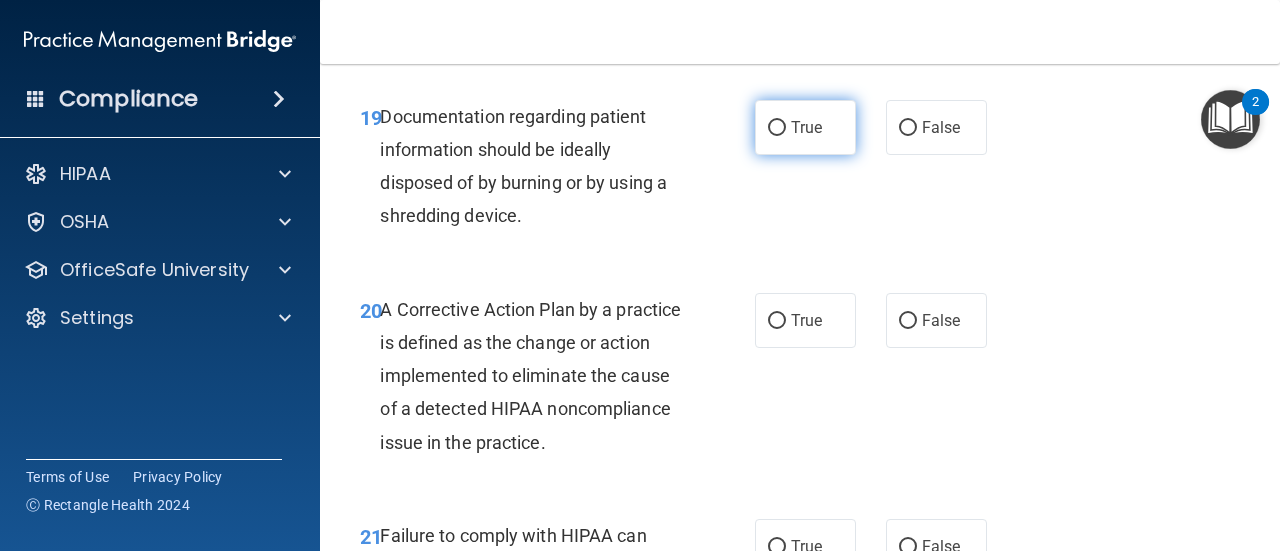 click on "True" at bounding box center [805, 127] 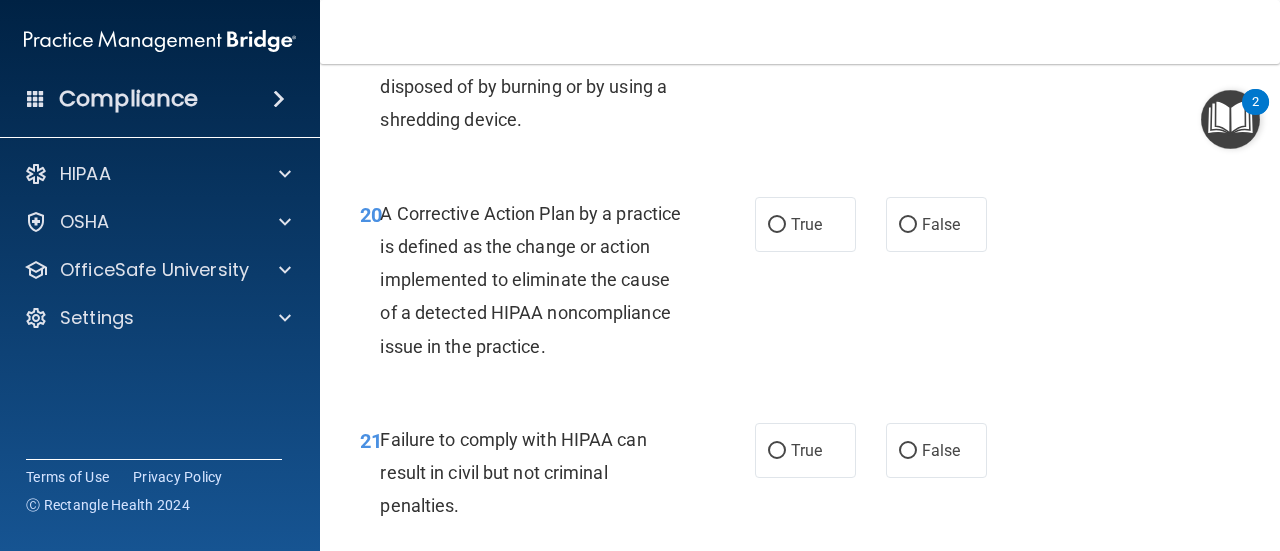 scroll, scrollTop: 3730, scrollLeft: 0, axis: vertical 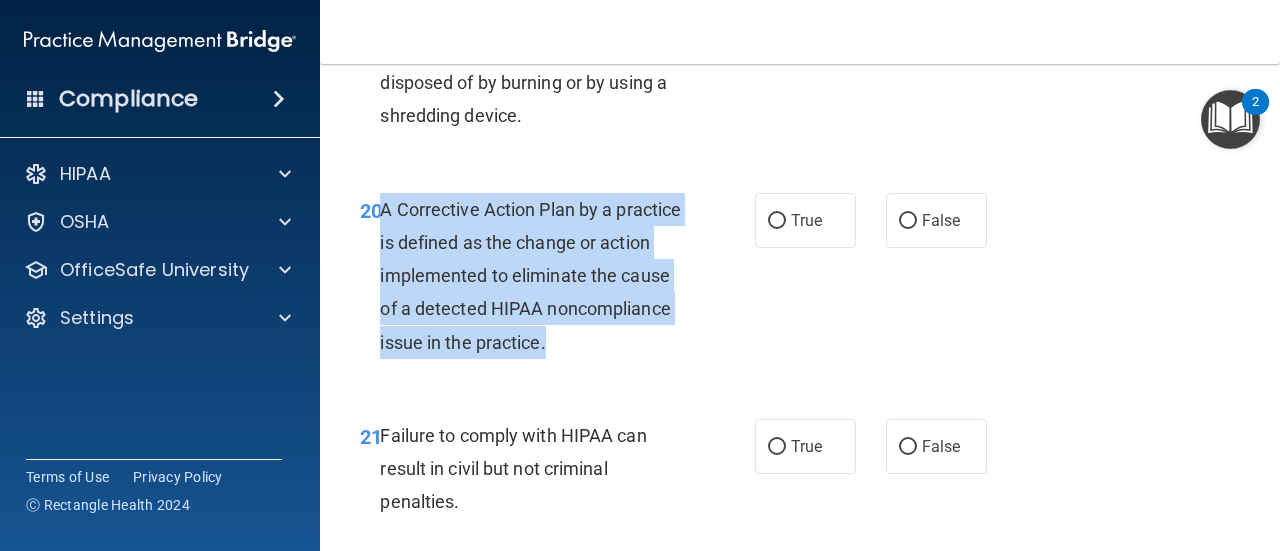 drag, startPoint x: 685, startPoint y: 408, endPoint x: 383, endPoint y: 285, distance: 326.0874 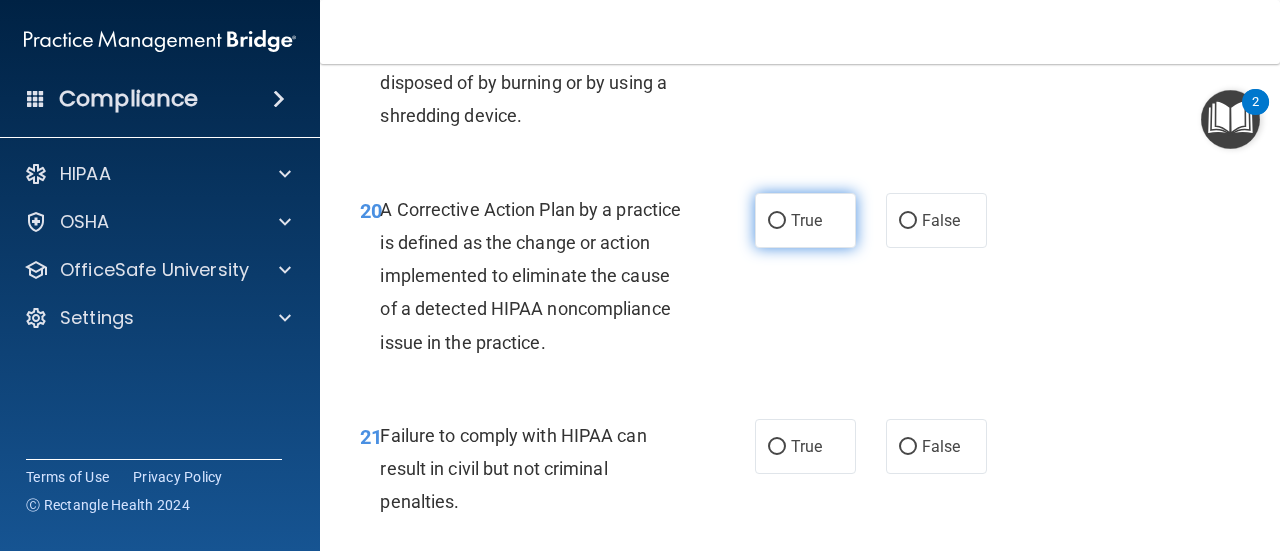 click on "True" at bounding box center [805, 220] 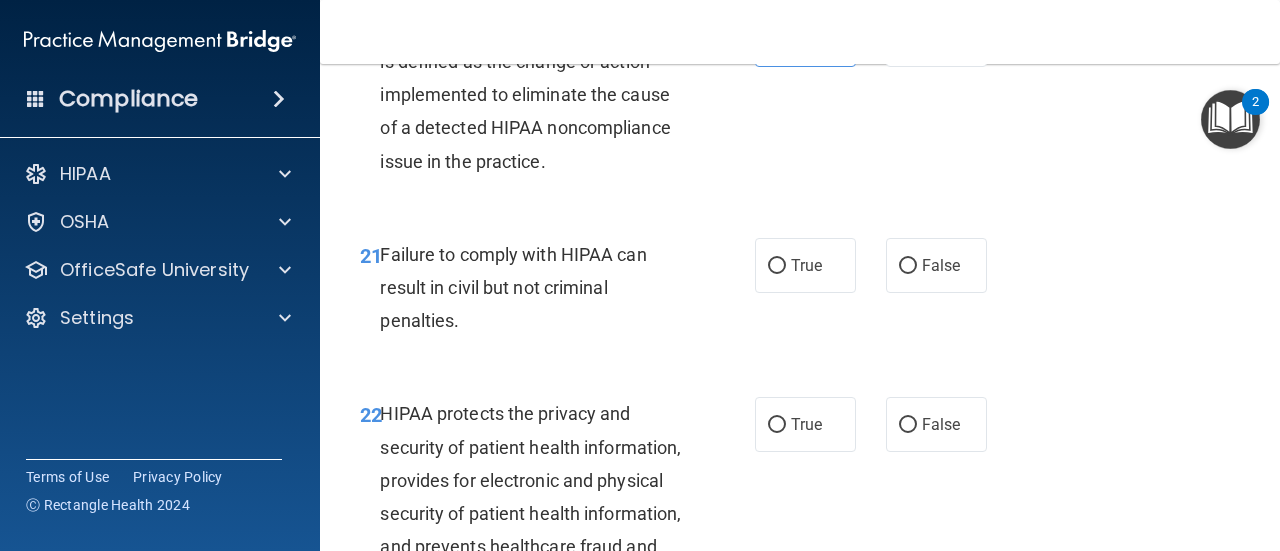 scroll, scrollTop: 3930, scrollLeft: 0, axis: vertical 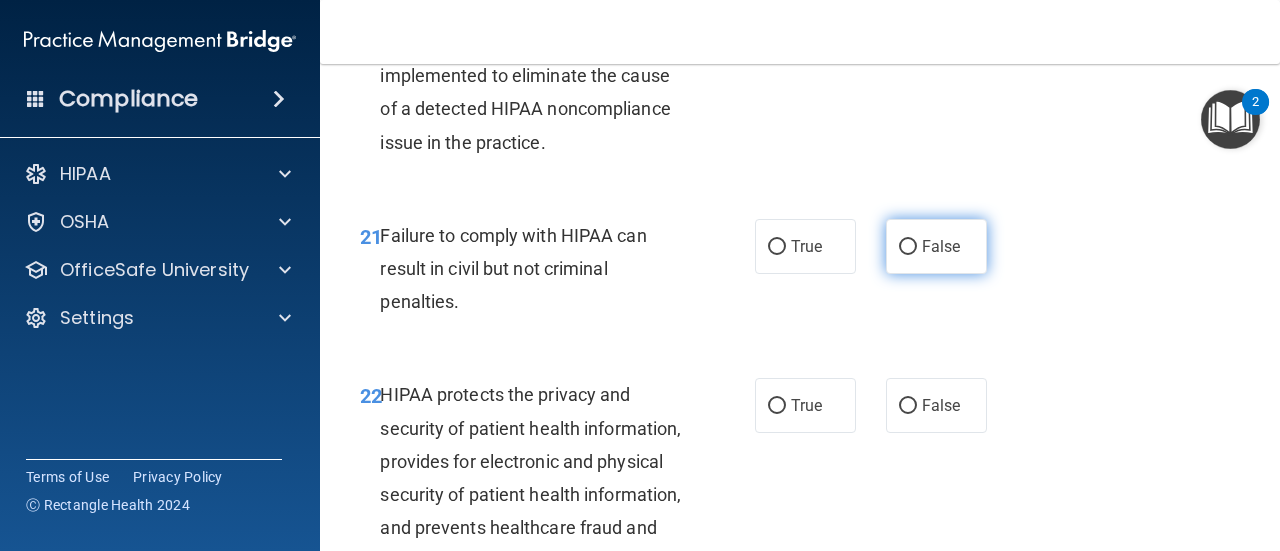 click on "False" at bounding box center (908, 247) 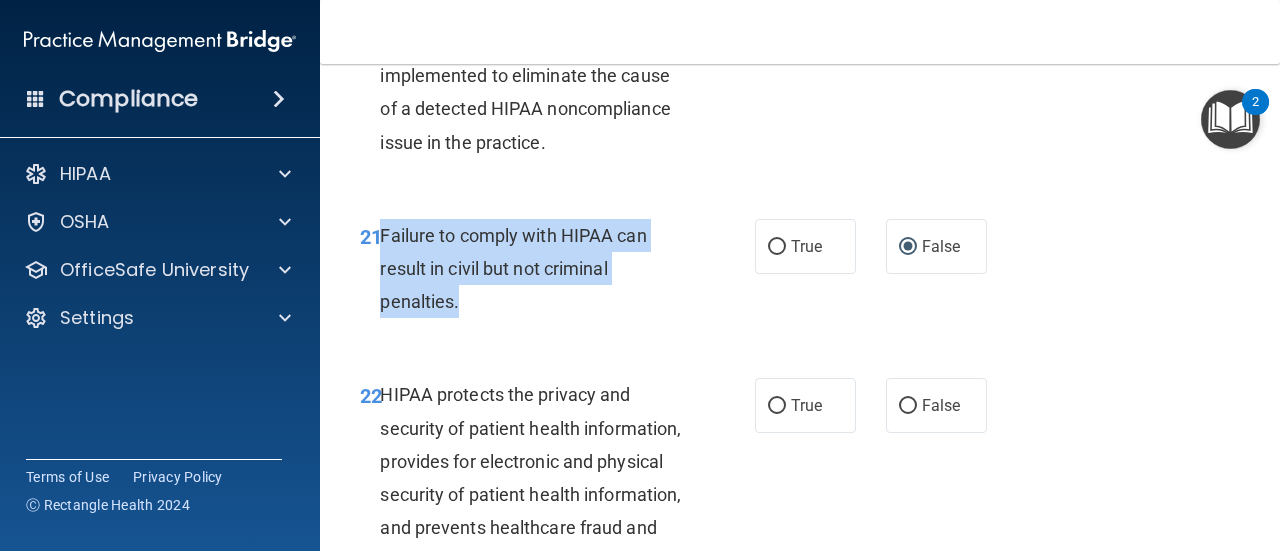 drag, startPoint x: 468, startPoint y: 372, endPoint x: 379, endPoint y: 302, distance: 113.22986 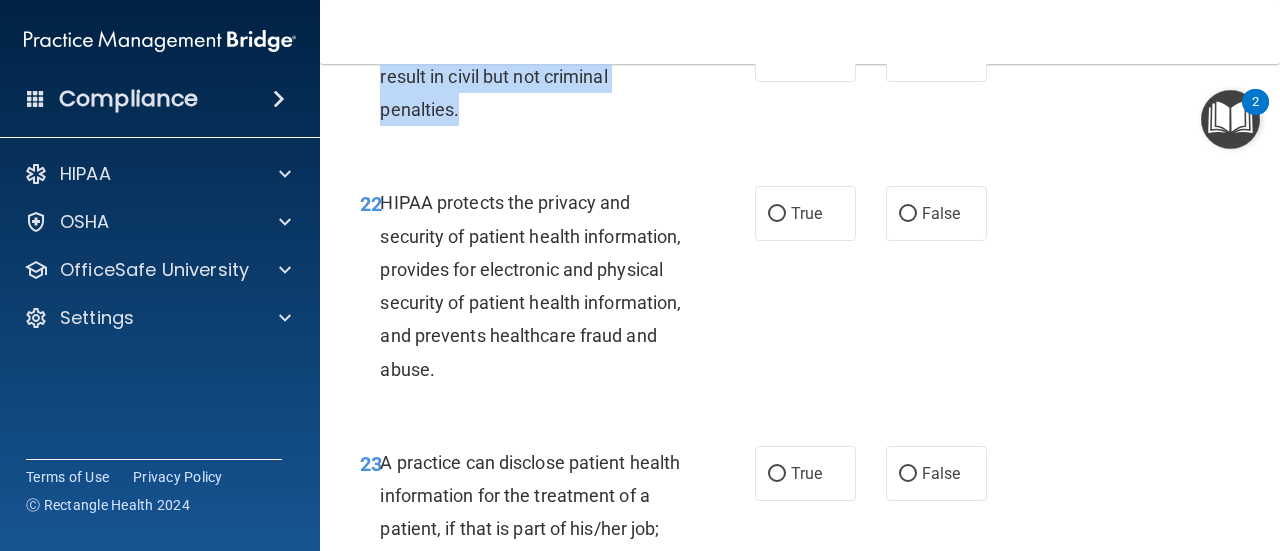 scroll, scrollTop: 4130, scrollLeft: 0, axis: vertical 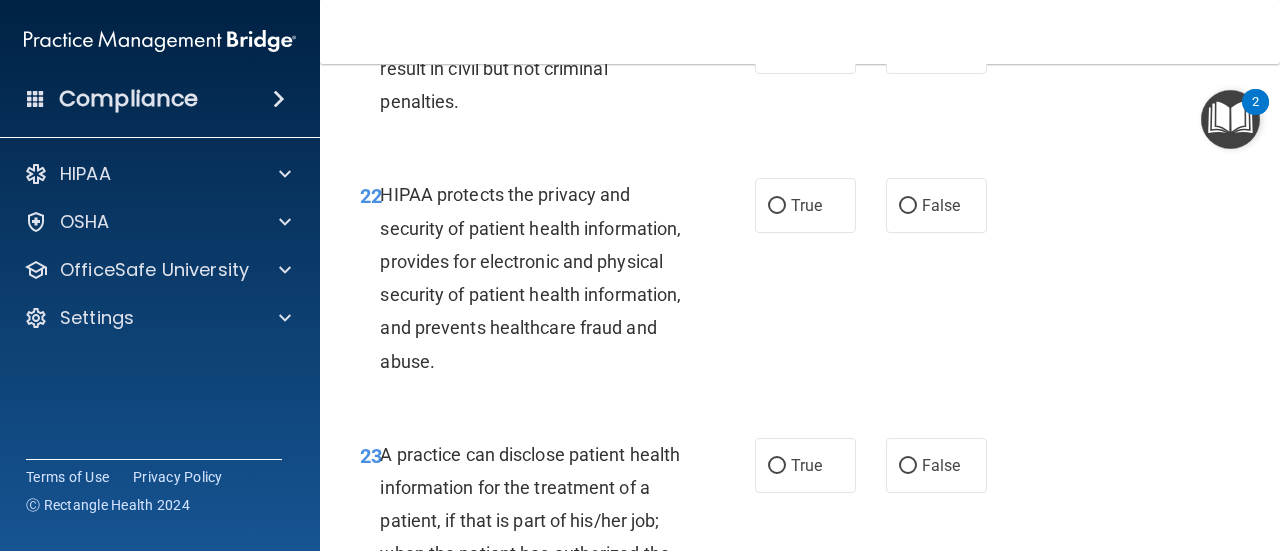 click on "22       HIPAA protects the privacy and security of patient health information, provides for electronic and physical security of patient health information, and prevents healthcare fraud and abuse.                 True           False" at bounding box center (800, 282) 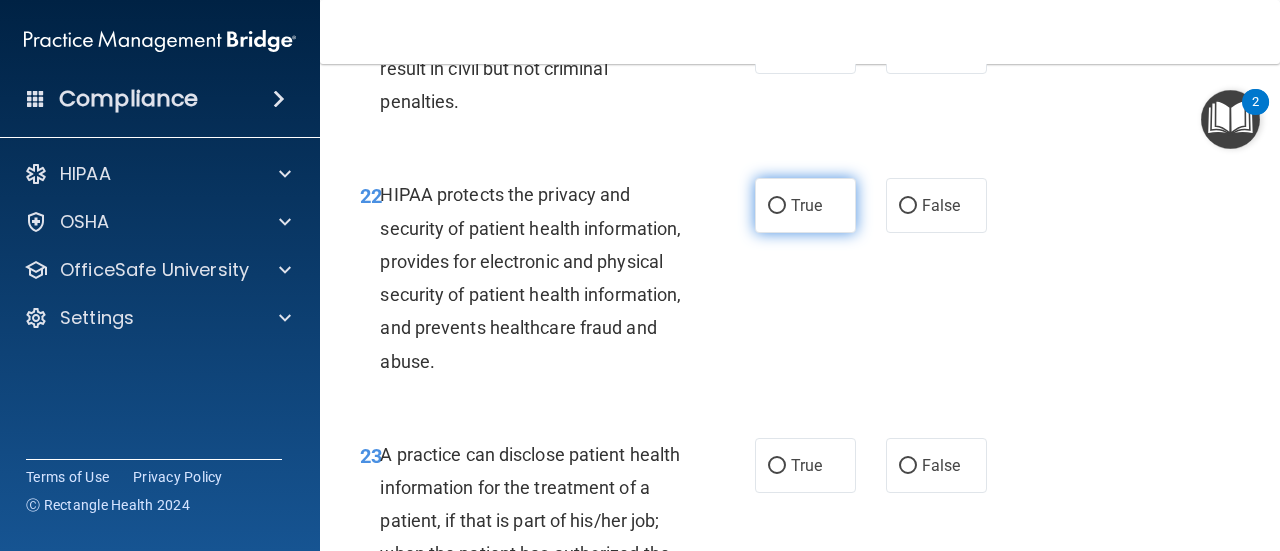 click on "True" at bounding box center [806, 205] 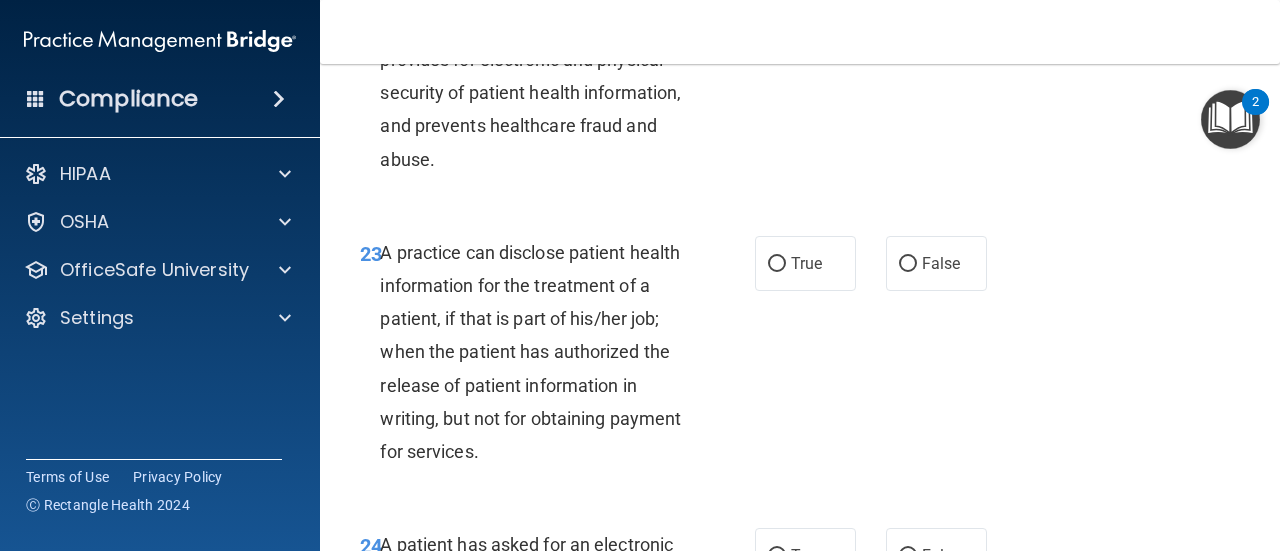 scroll, scrollTop: 4430, scrollLeft: 0, axis: vertical 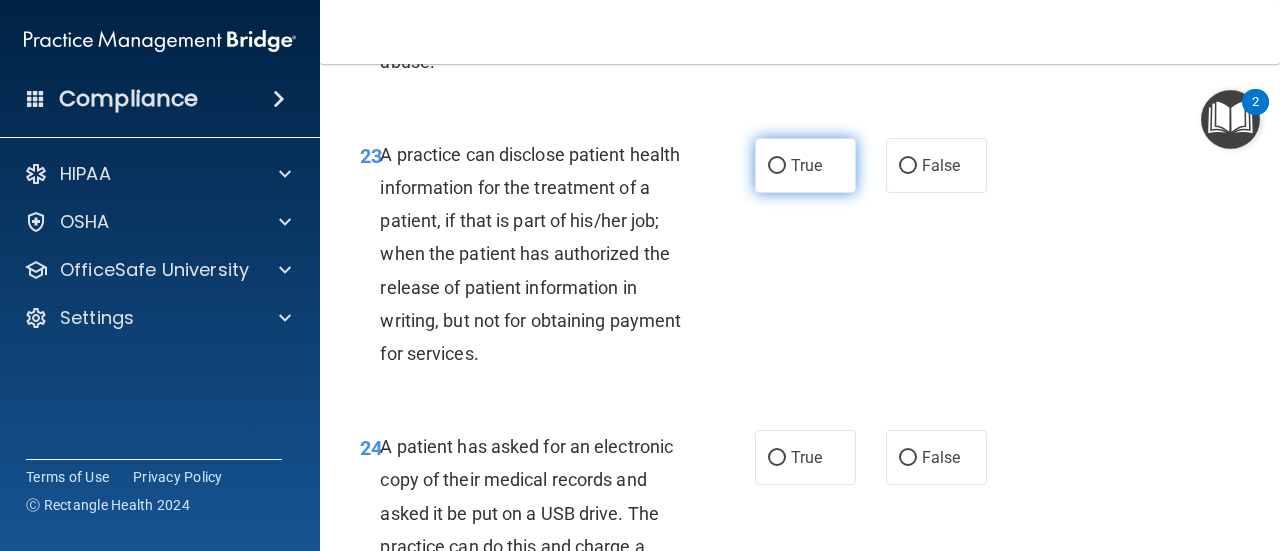 click on "True" at bounding box center (777, 166) 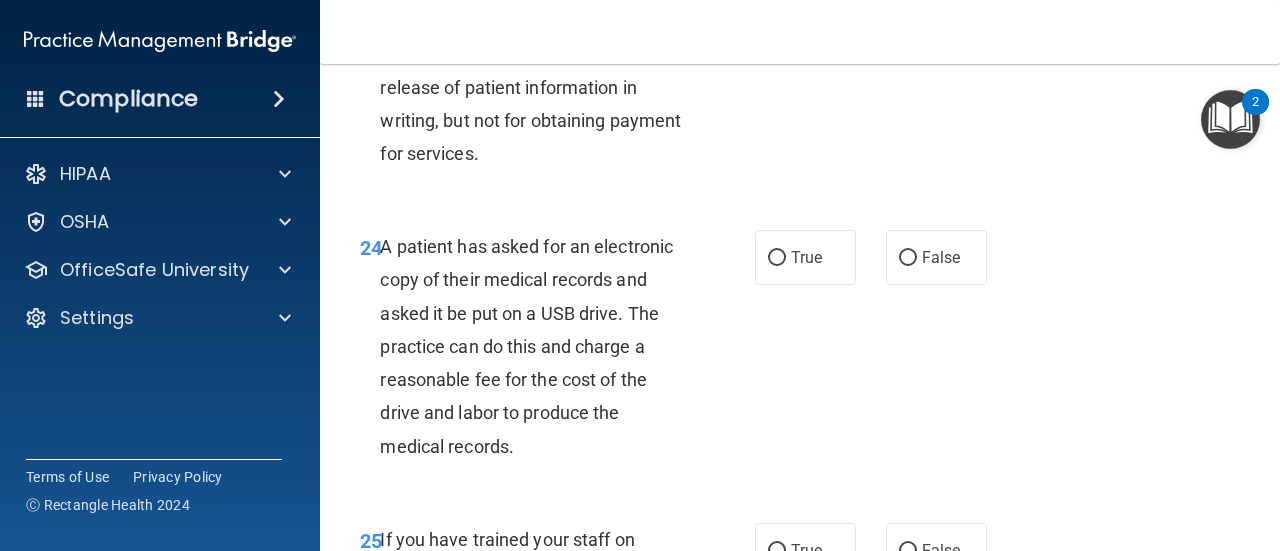 scroll, scrollTop: 4730, scrollLeft: 0, axis: vertical 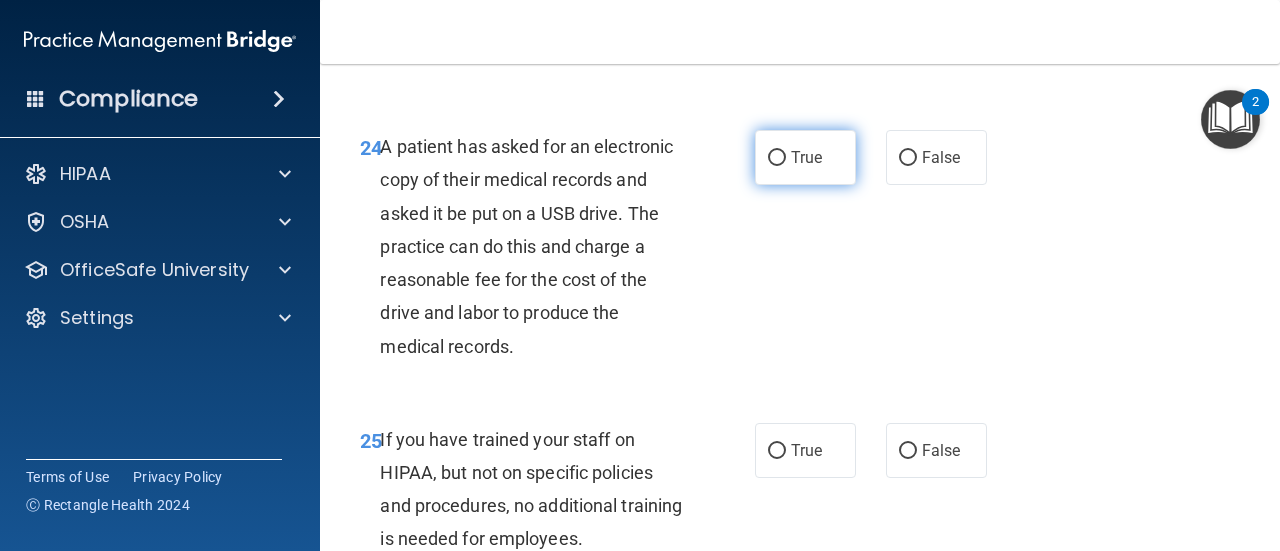 click on "True" at bounding box center (806, 157) 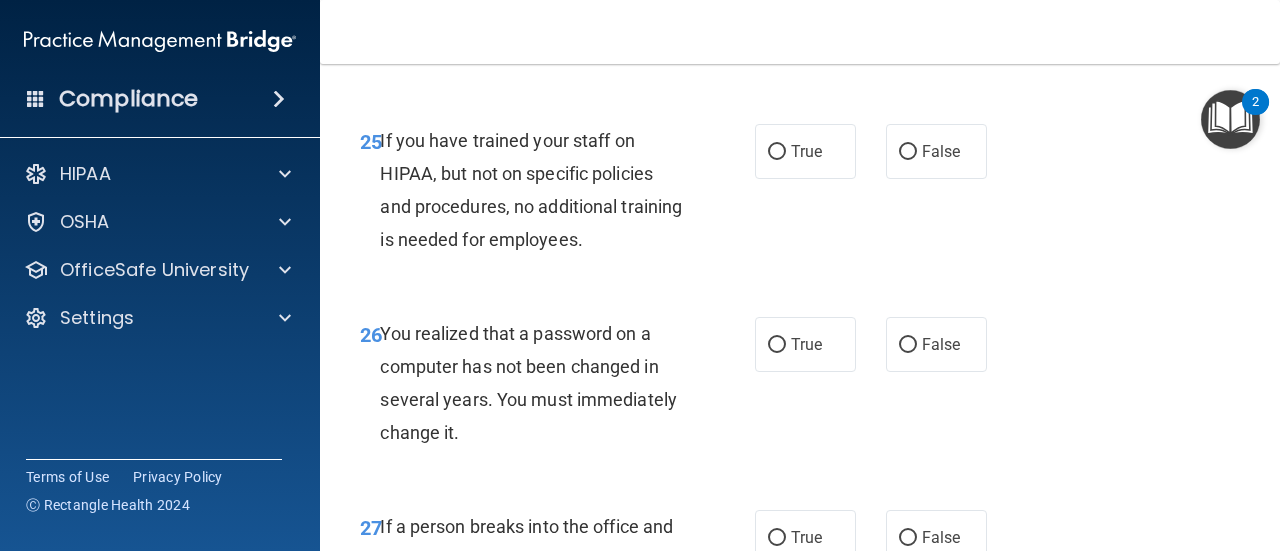 scroll, scrollTop: 5030, scrollLeft: 0, axis: vertical 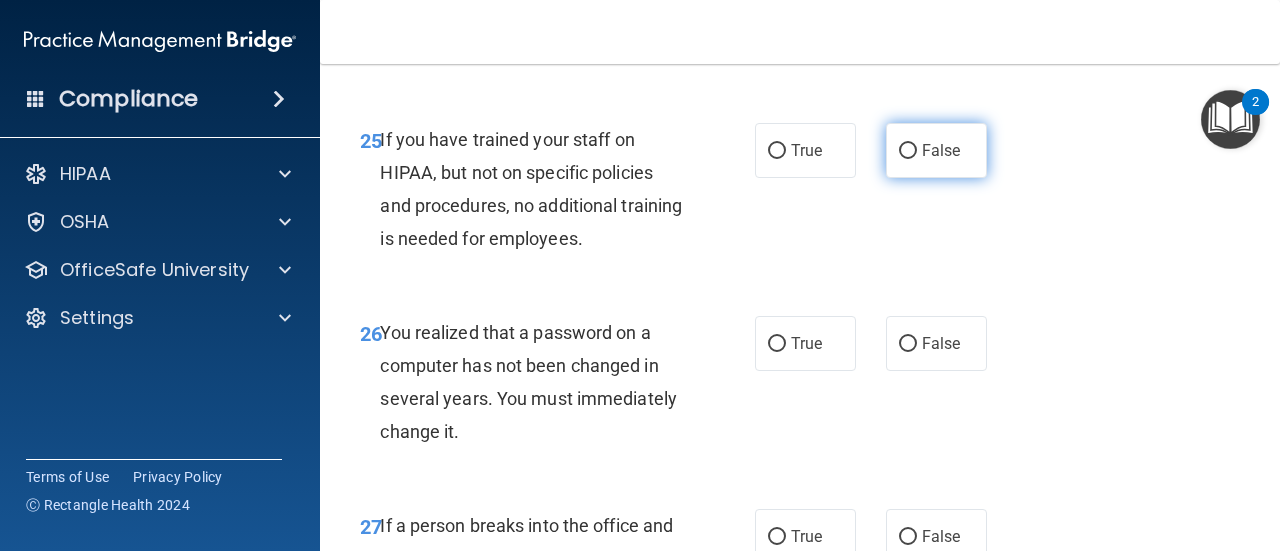 click on "False" at bounding box center [908, 151] 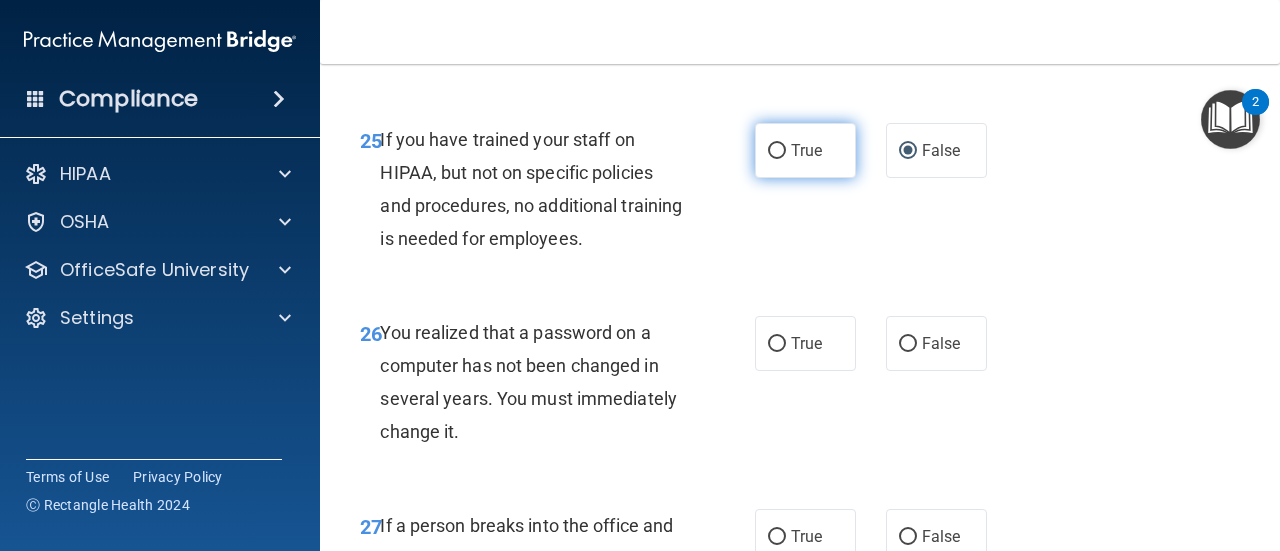 click on "True" at bounding box center [805, 150] 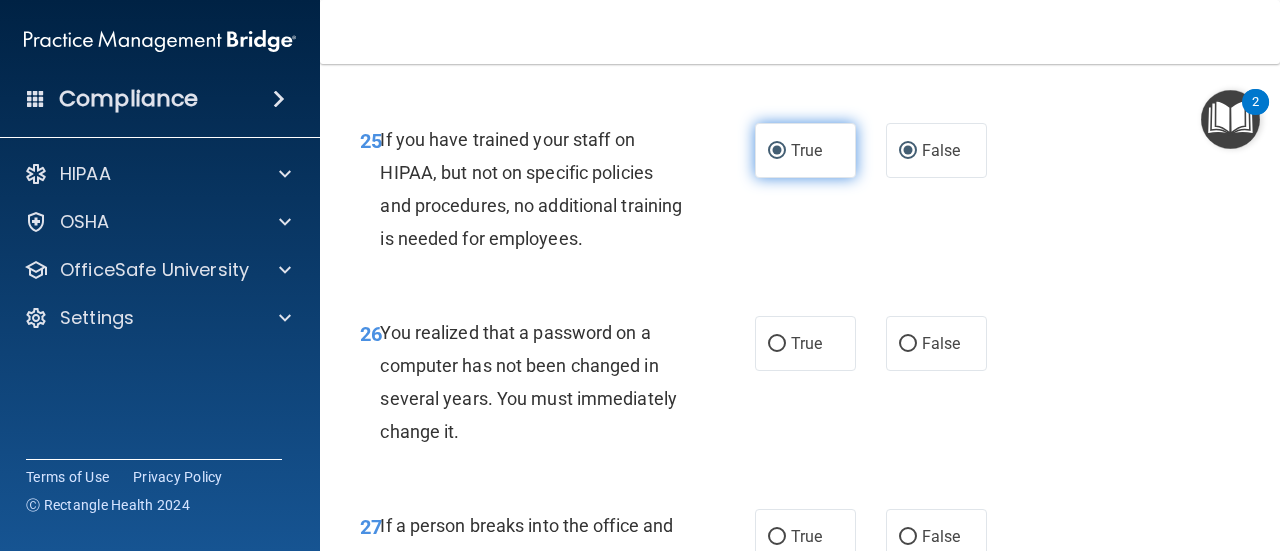 radio on "false" 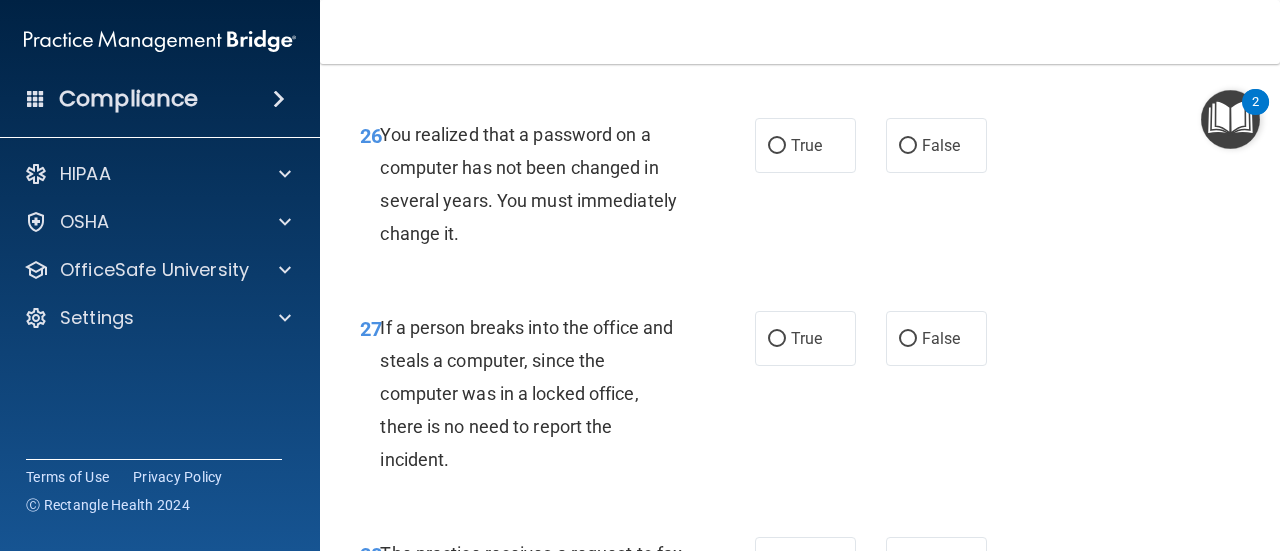 scroll, scrollTop: 5230, scrollLeft: 0, axis: vertical 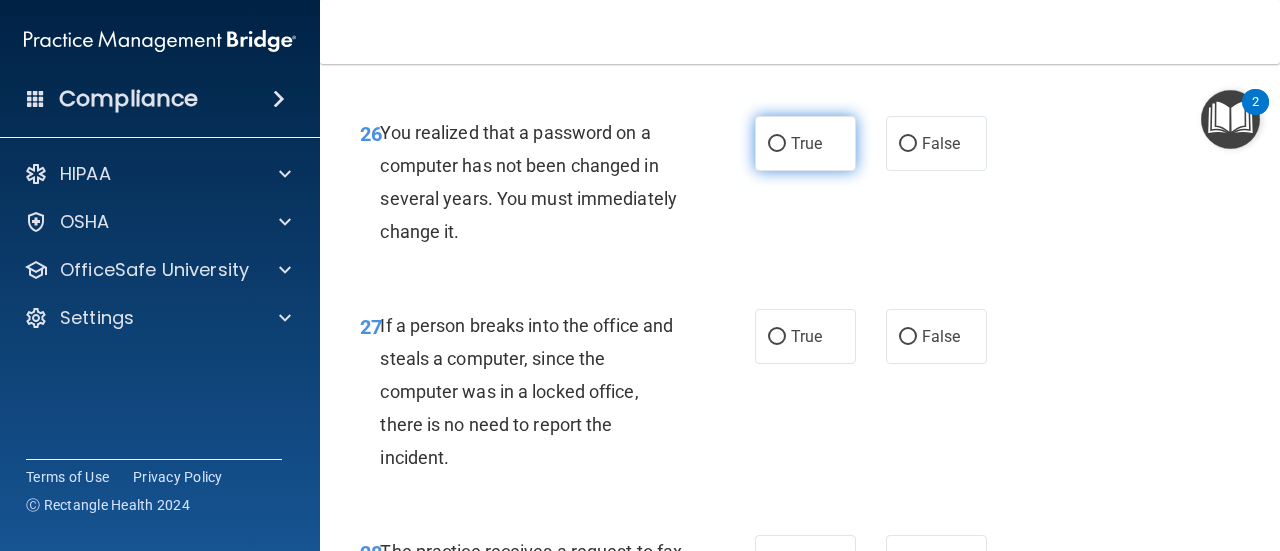 click on "True" at bounding box center [777, 144] 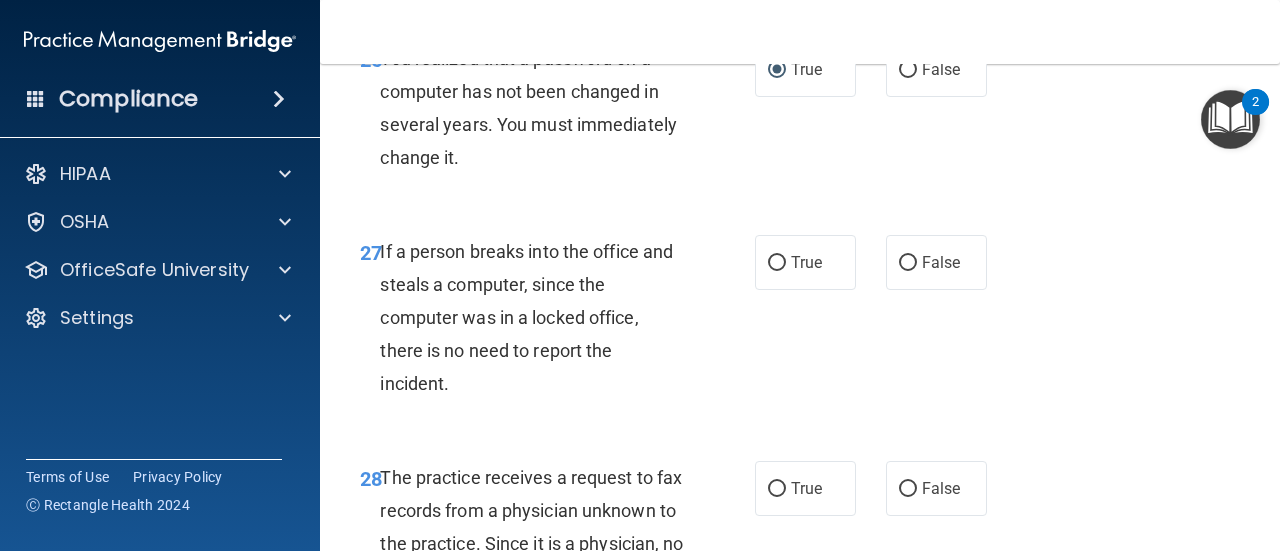 scroll, scrollTop: 5530, scrollLeft: 0, axis: vertical 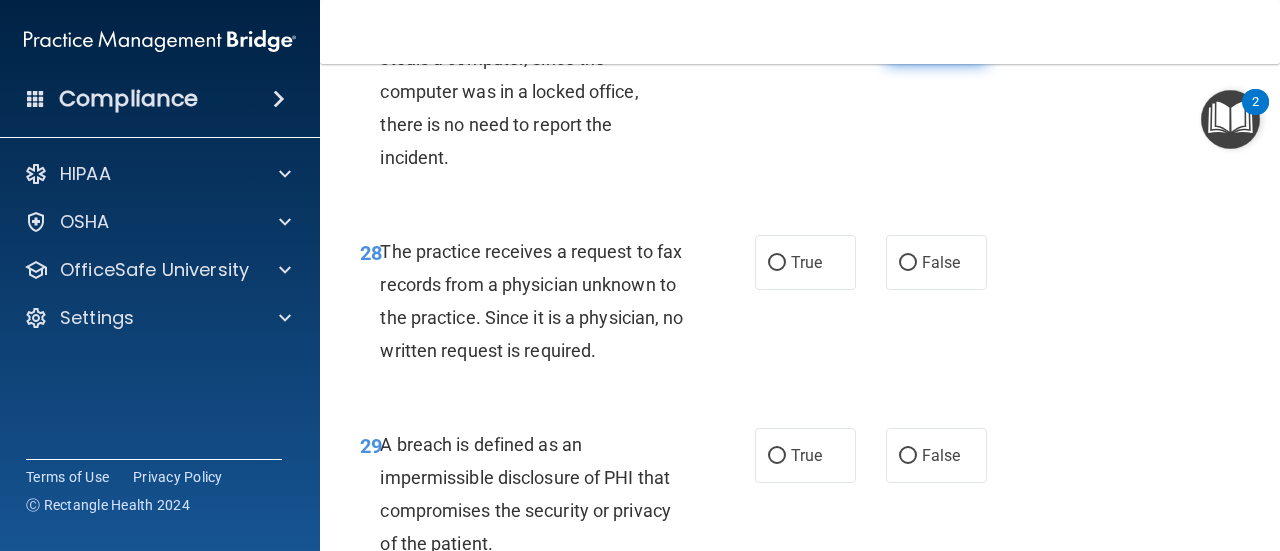 click on "False" at bounding box center (908, 37) 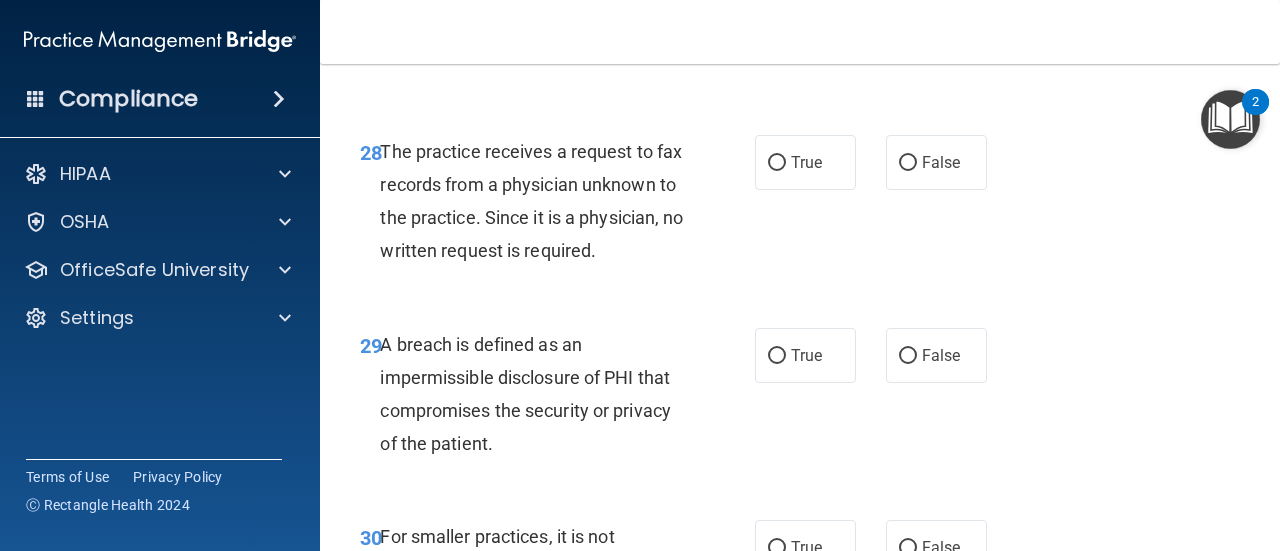 scroll, scrollTop: 5730, scrollLeft: 0, axis: vertical 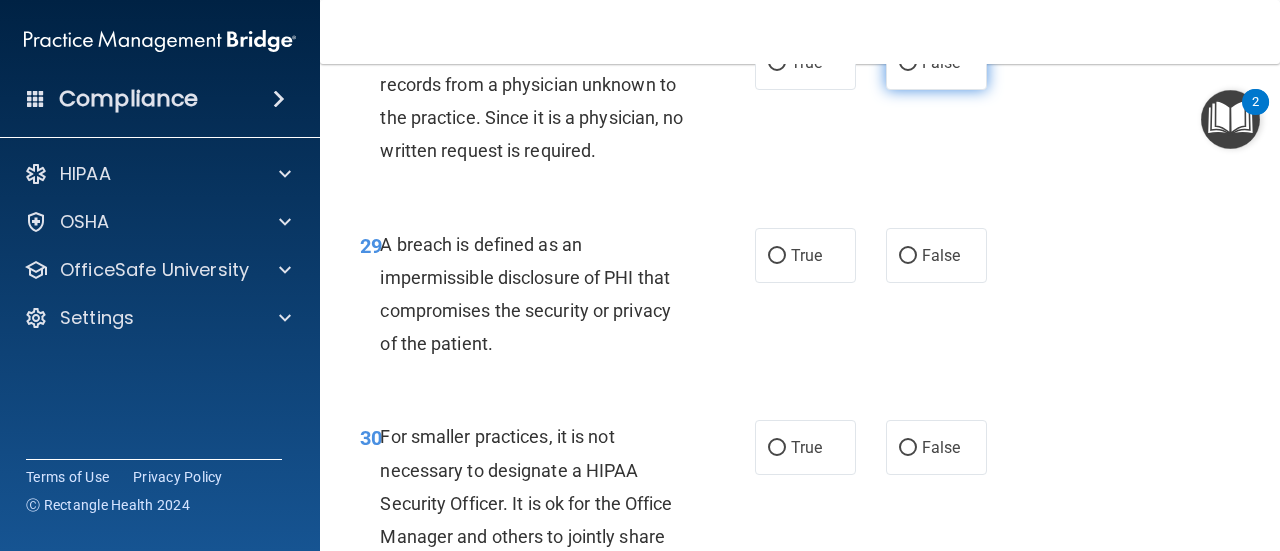click on "False" at bounding box center (936, 62) 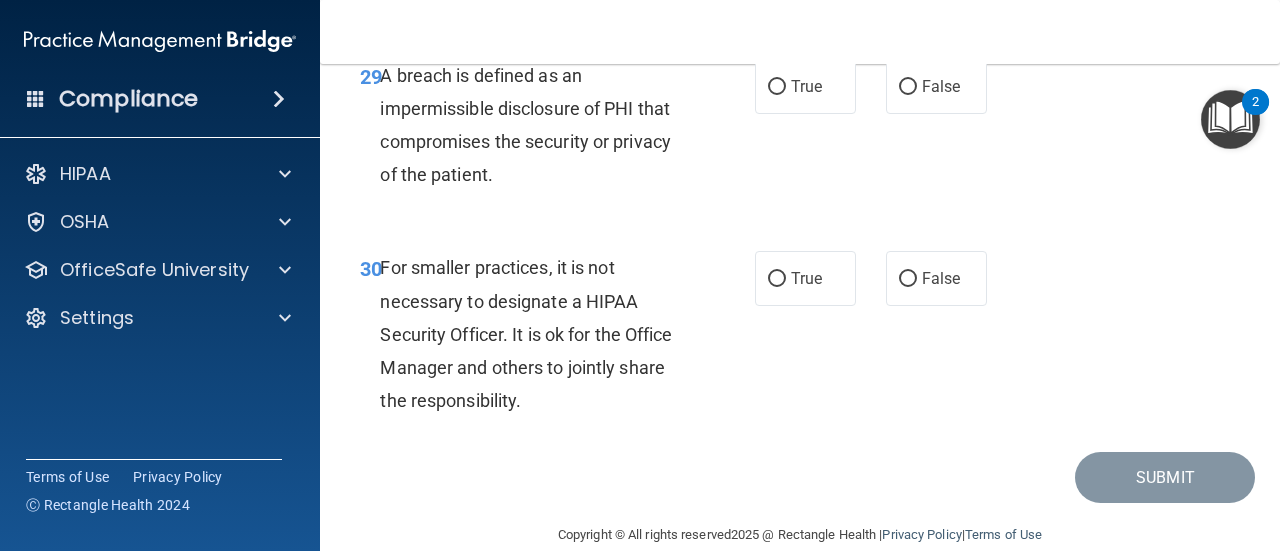 scroll, scrollTop: 5930, scrollLeft: 0, axis: vertical 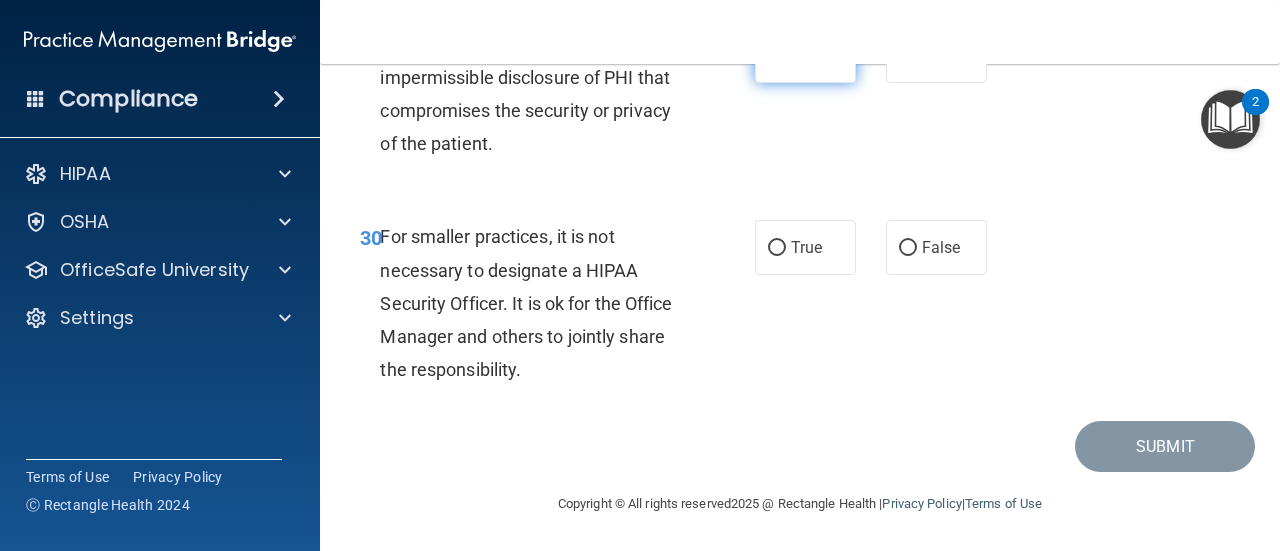 click on "True" at bounding box center (777, 56) 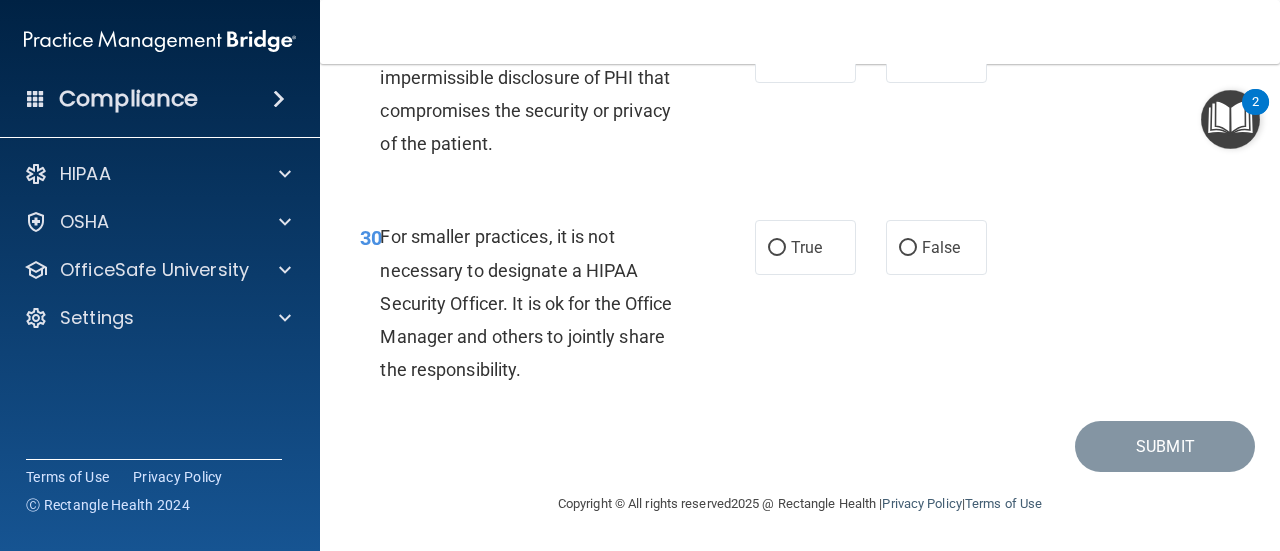 scroll, scrollTop: 6030, scrollLeft: 0, axis: vertical 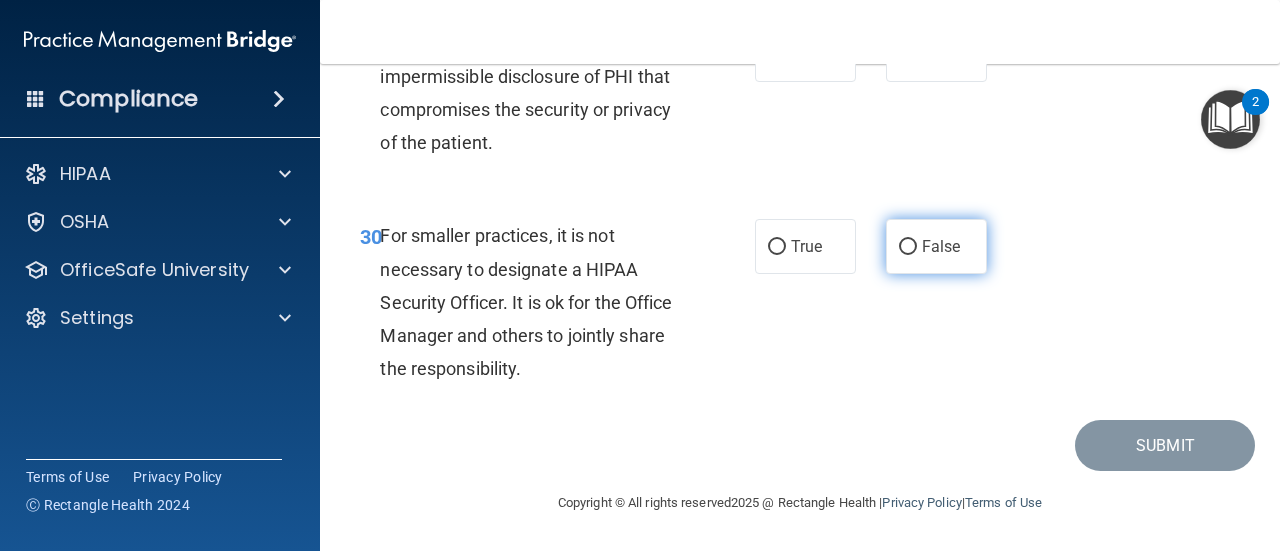 click on "False" at bounding box center (908, 247) 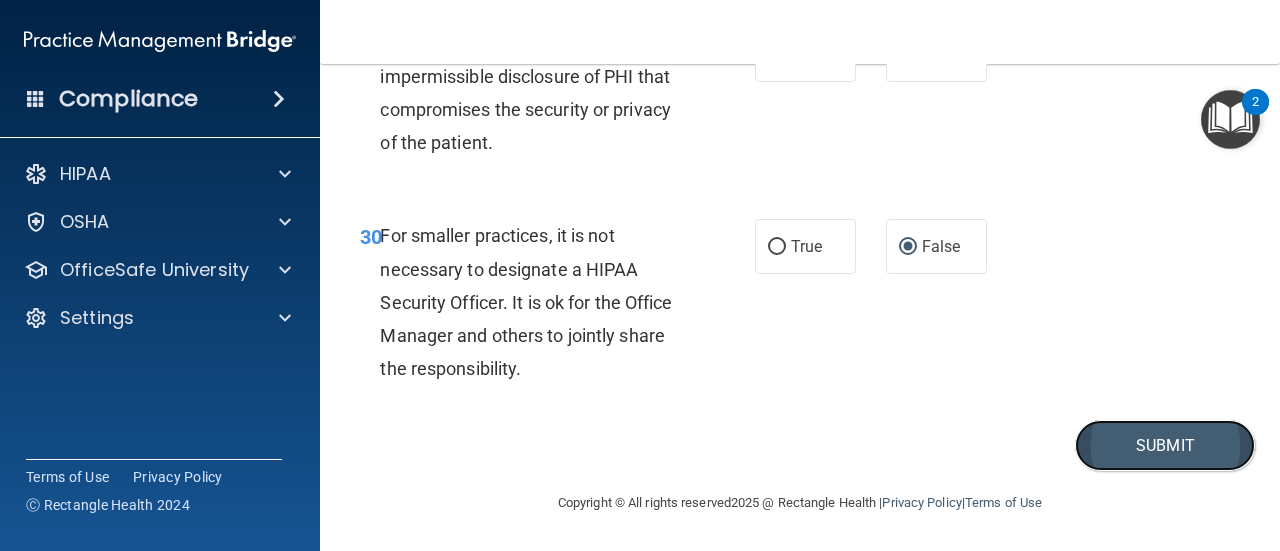 click on "Submit" at bounding box center (1165, 445) 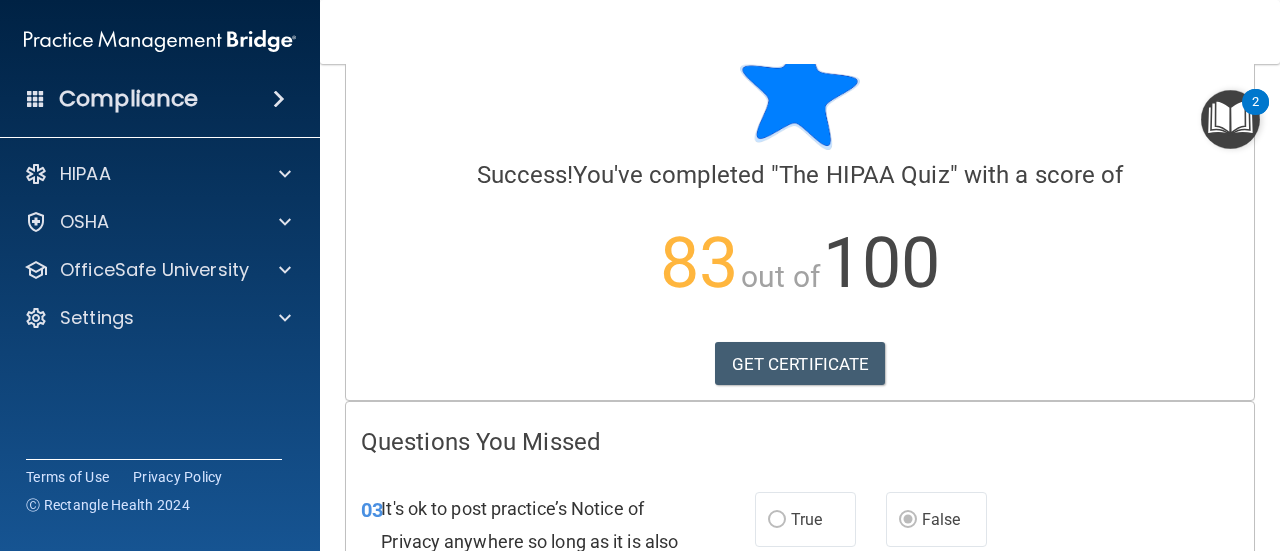 scroll, scrollTop: 0, scrollLeft: 0, axis: both 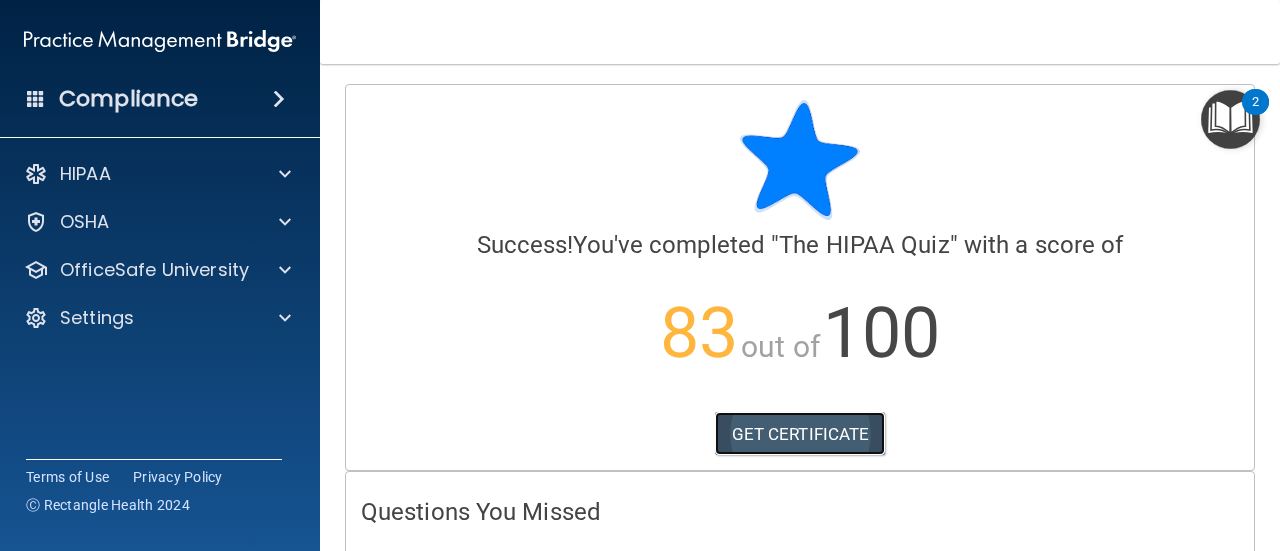 click on "GET CERTIFICATE" at bounding box center [800, 434] 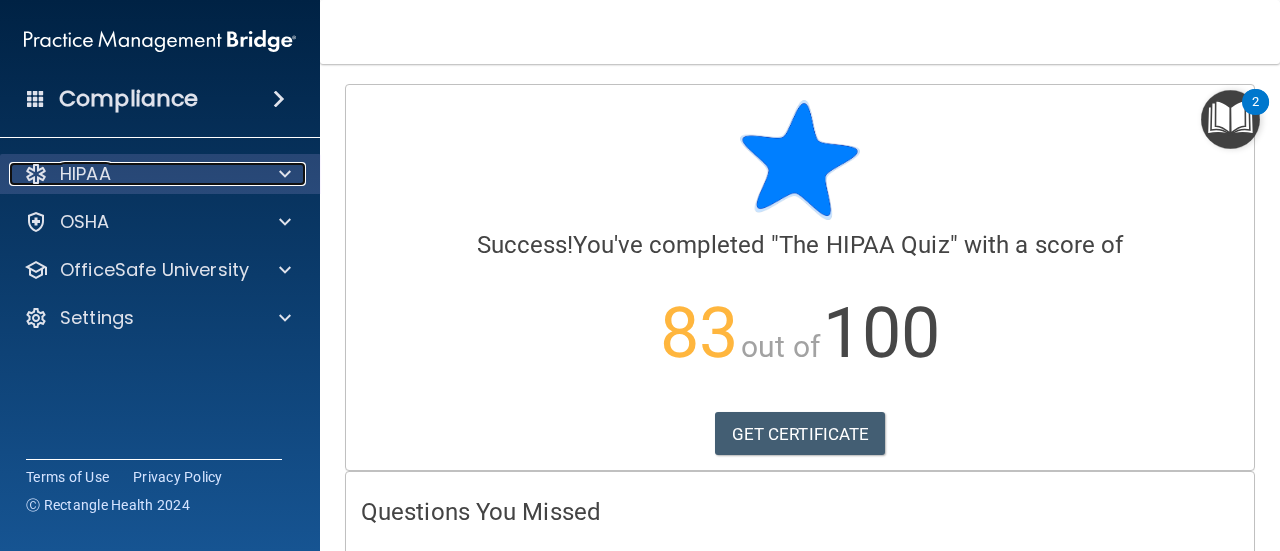 click on "HIPAA" at bounding box center [85, 174] 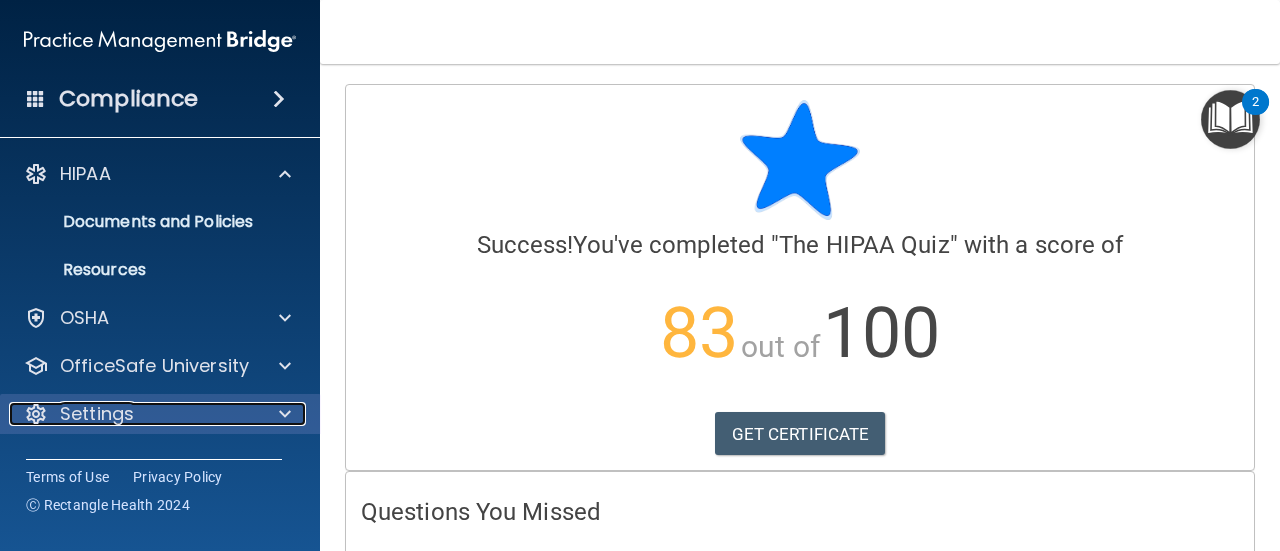 click on "Settings" at bounding box center (133, 414) 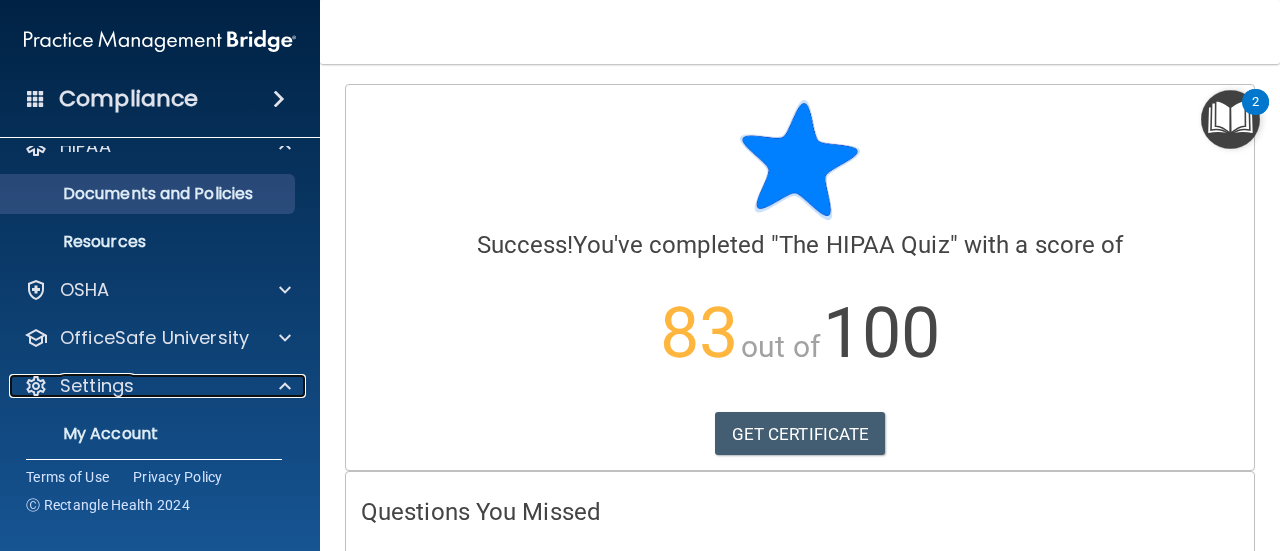 scroll, scrollTop: 0, scrollLeft: 0, axis: both 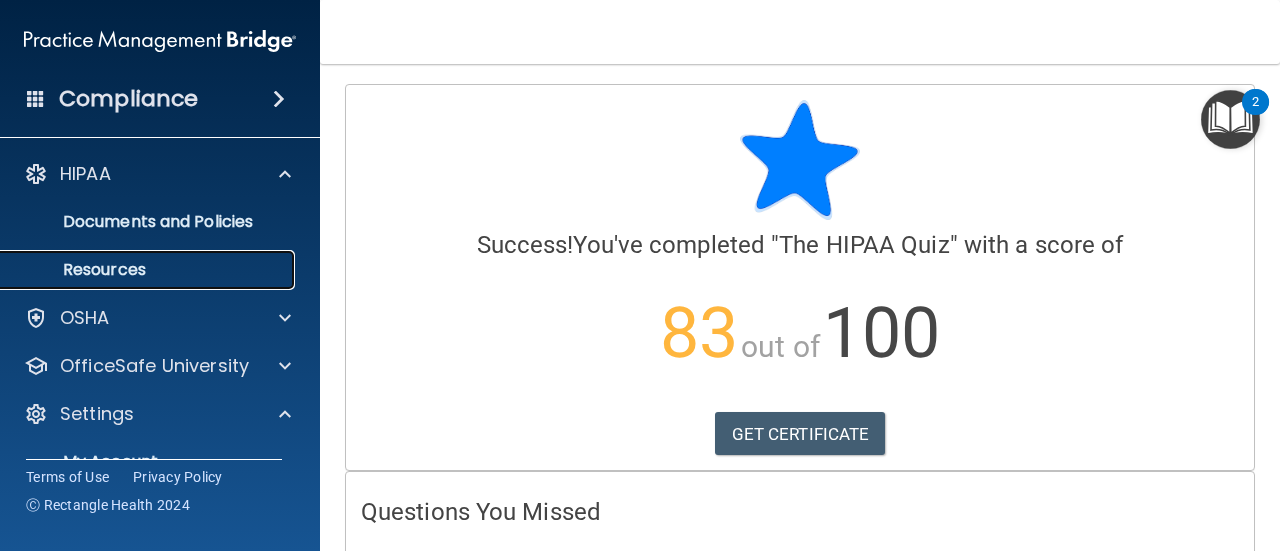 click on "Resources" at bounding box center [137, 270] 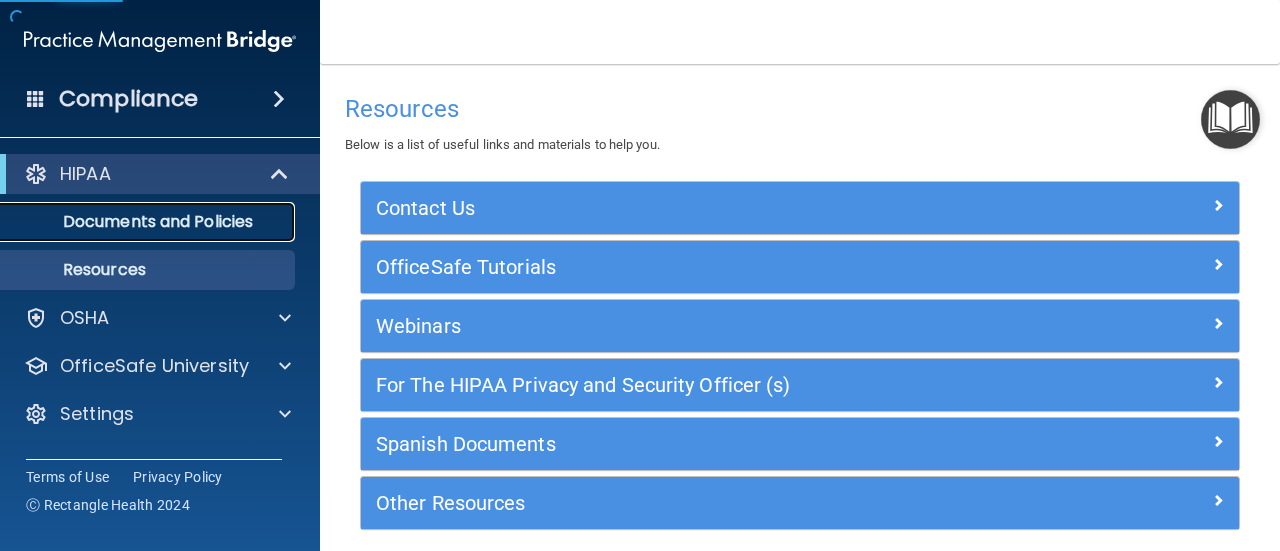click on "Documents and Policies" at bounding box center [137, 222] 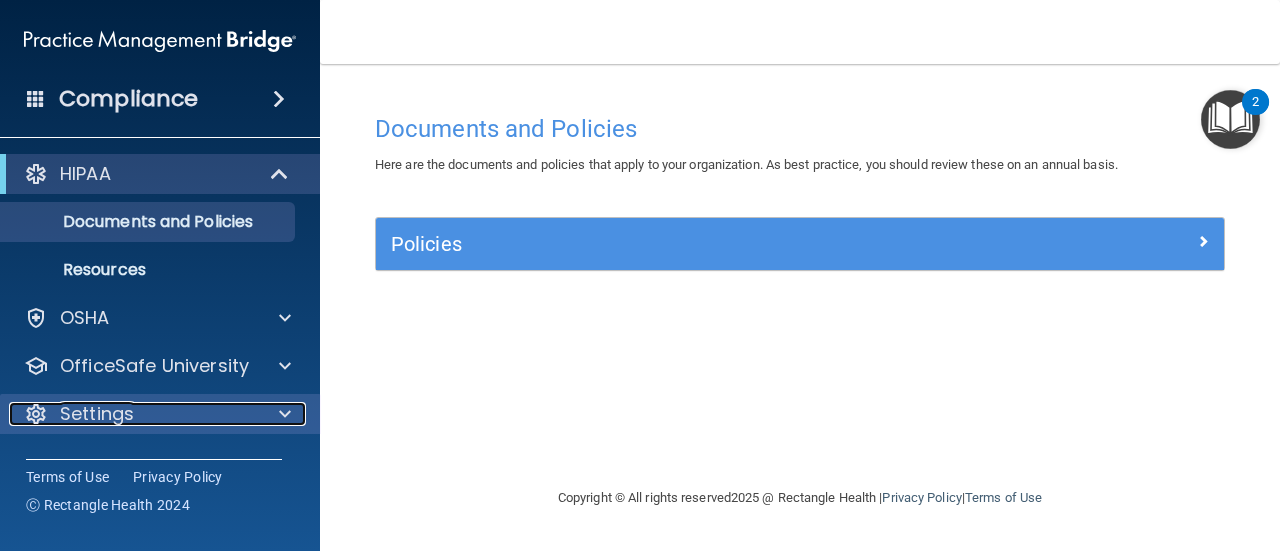 click on "Settings" at bounding box center (133, 414) 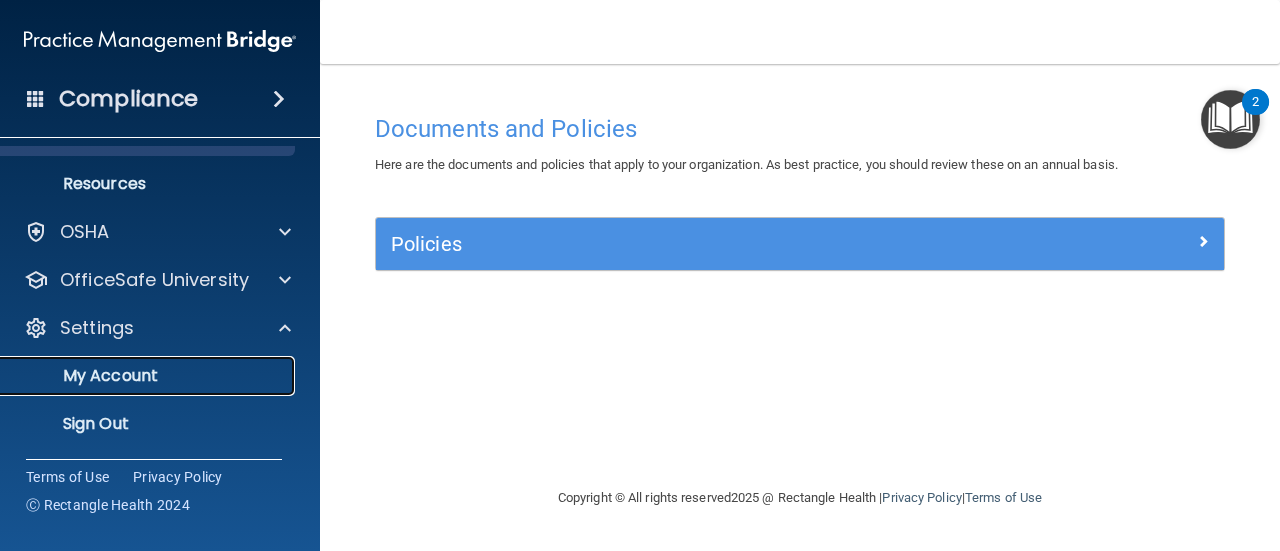 click on "My Account" at bounding box center (149, 376) 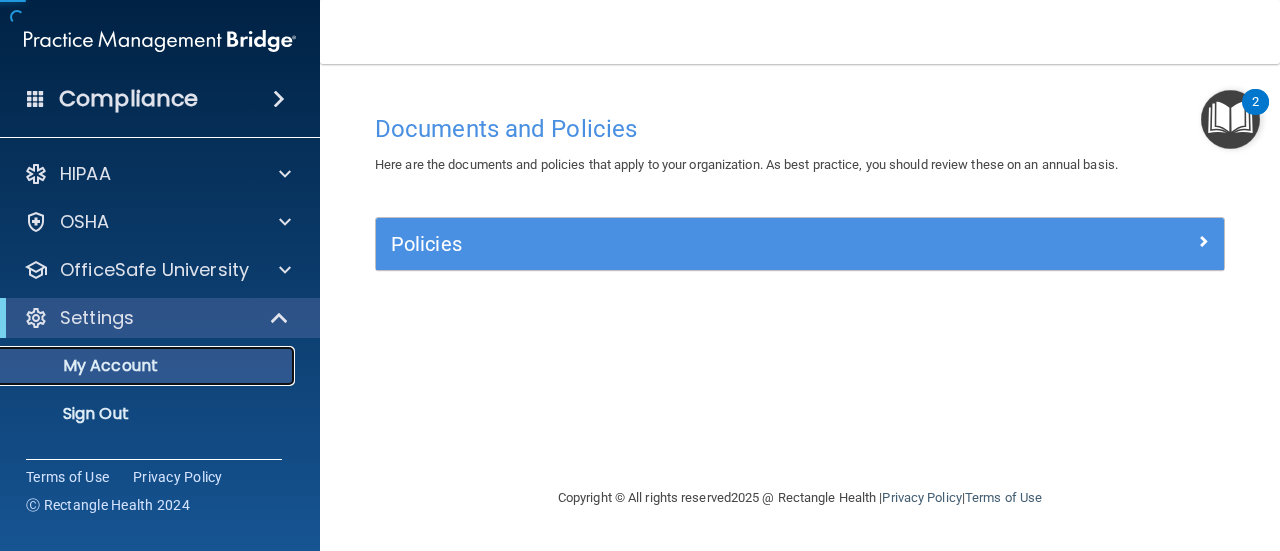 scroll, scrollTop: 0, scrollLeft: 0, axis: both 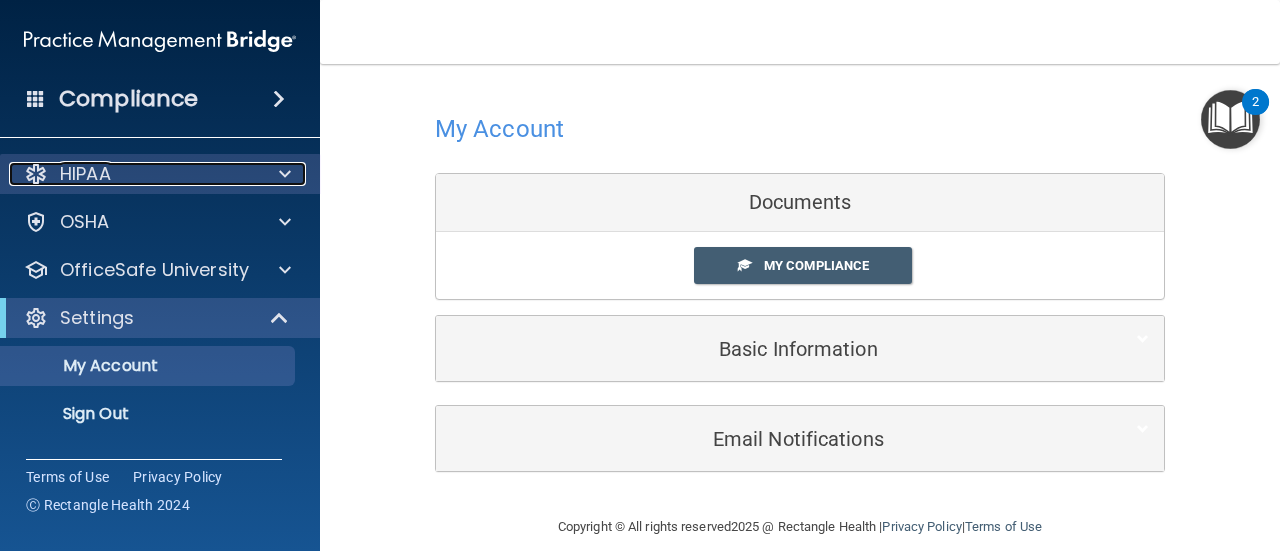 click on "HIPAA" at bounding box center [85, 174] 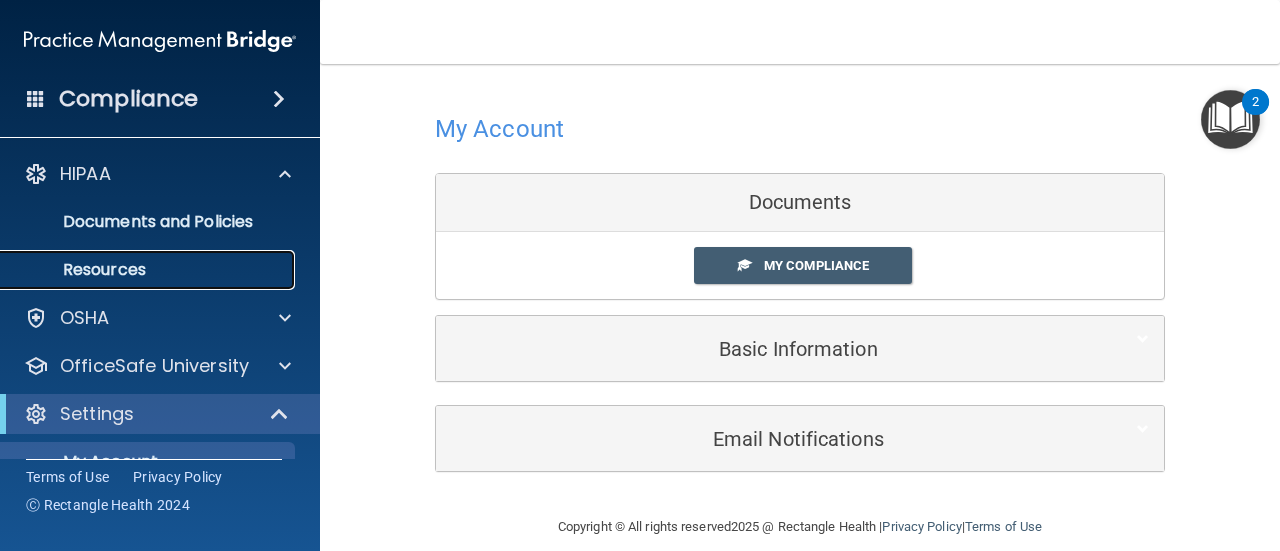 click on "Resources" at bounding box center (149, 270) 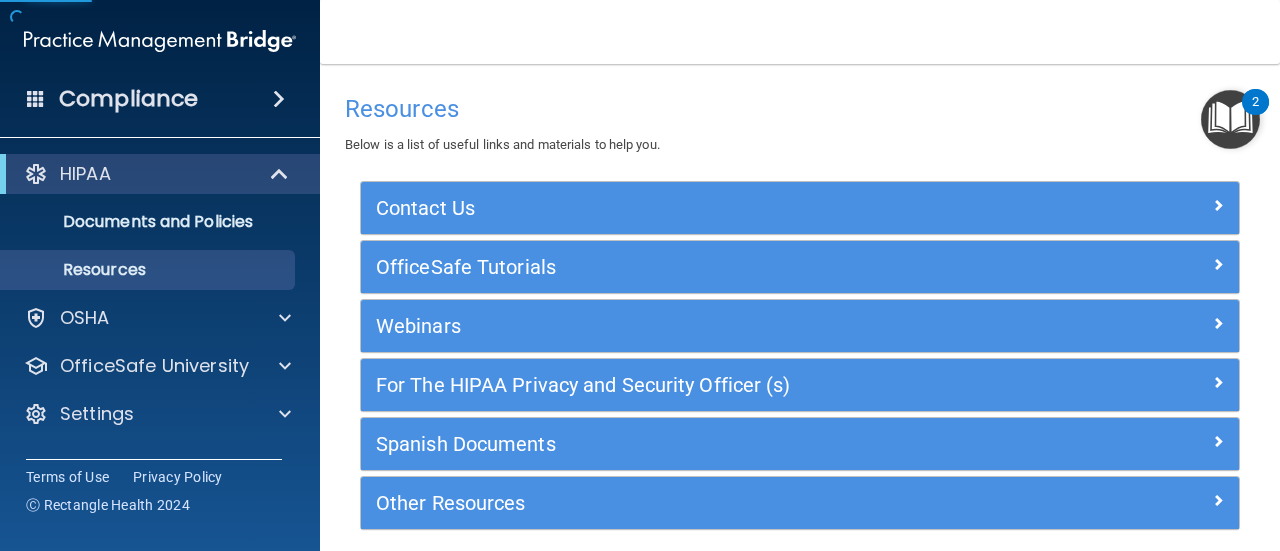 click on "Compliance" at bounding box center [160, 99] 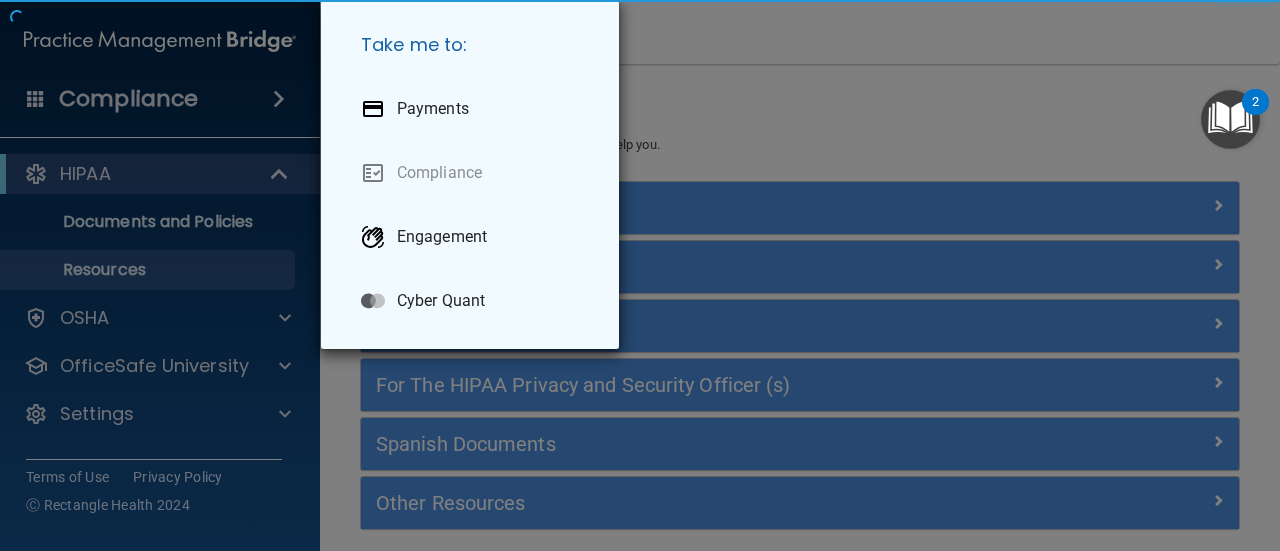 click on "Take me to:             Payments                   Compliance                     Engagement                     Cyber Quant" at bounding box center [640, 275] 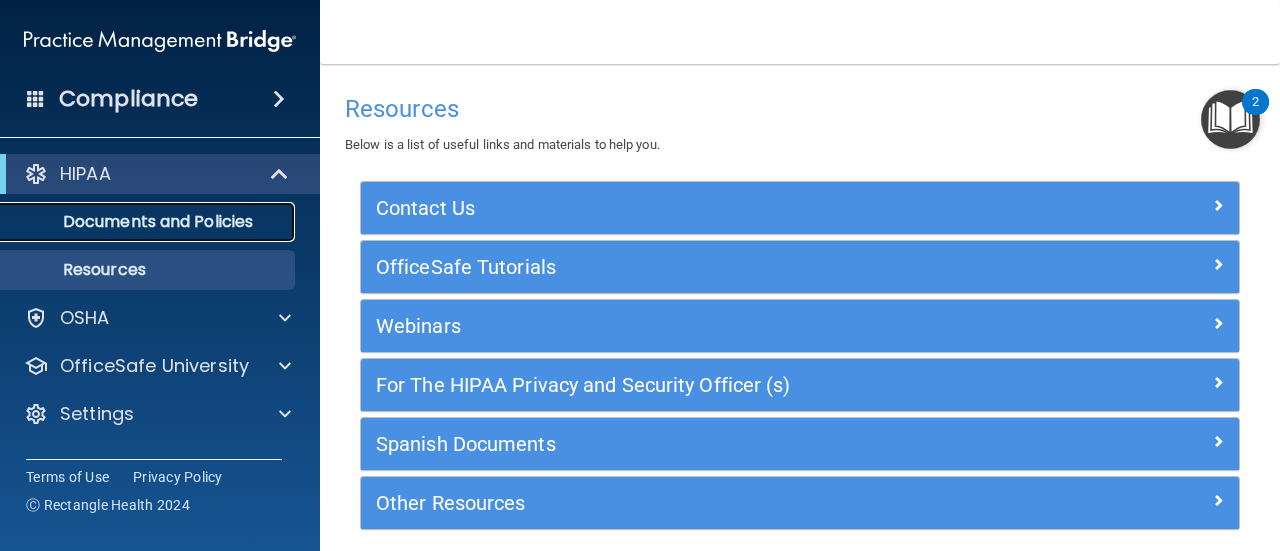 click on "Documents and Policies" at bounding box center [137, 222] 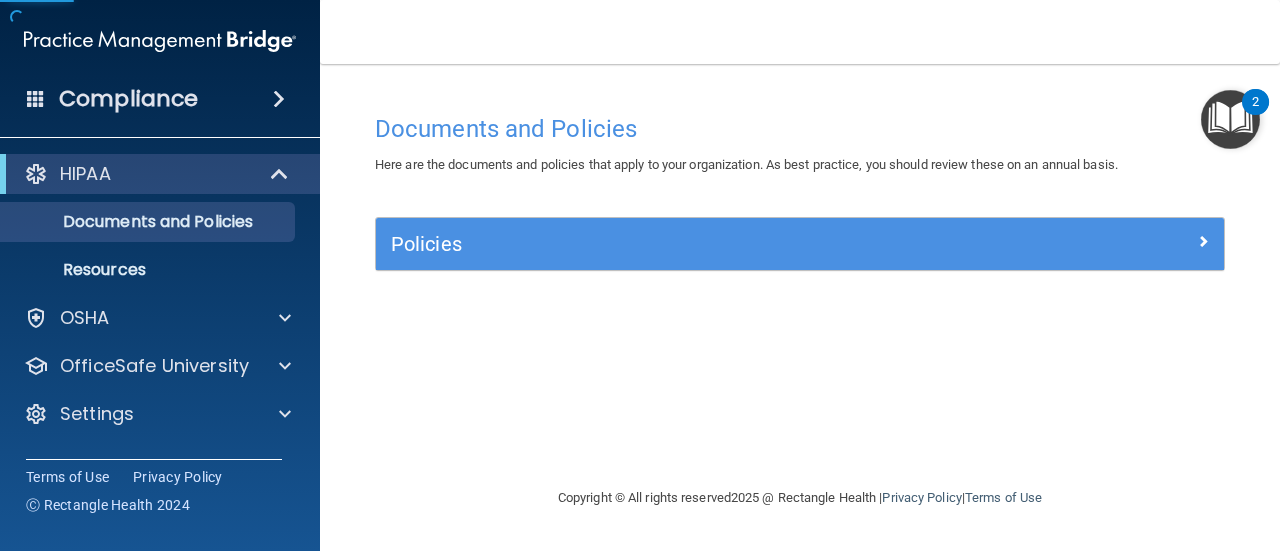 click on "Documents and Policies                 Report an Incident               Business Associates               Emergency Planning               Resources                 HIPAA Risk Assessment" at bounding box center [161, 242] 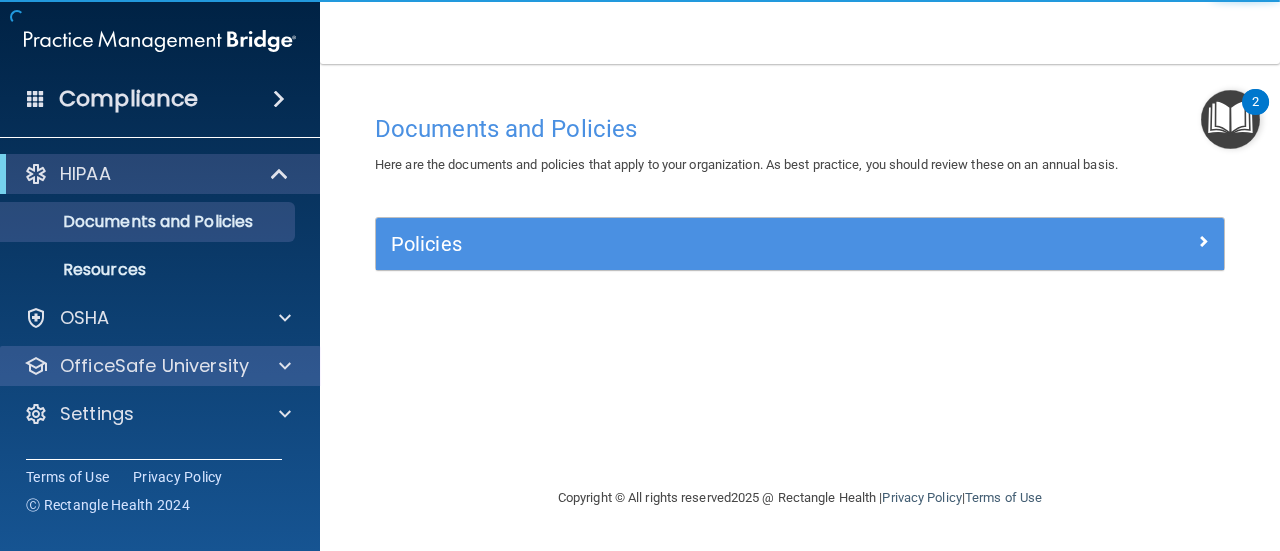 click on "OfficeSafe University" at bounding box center (160, 366) 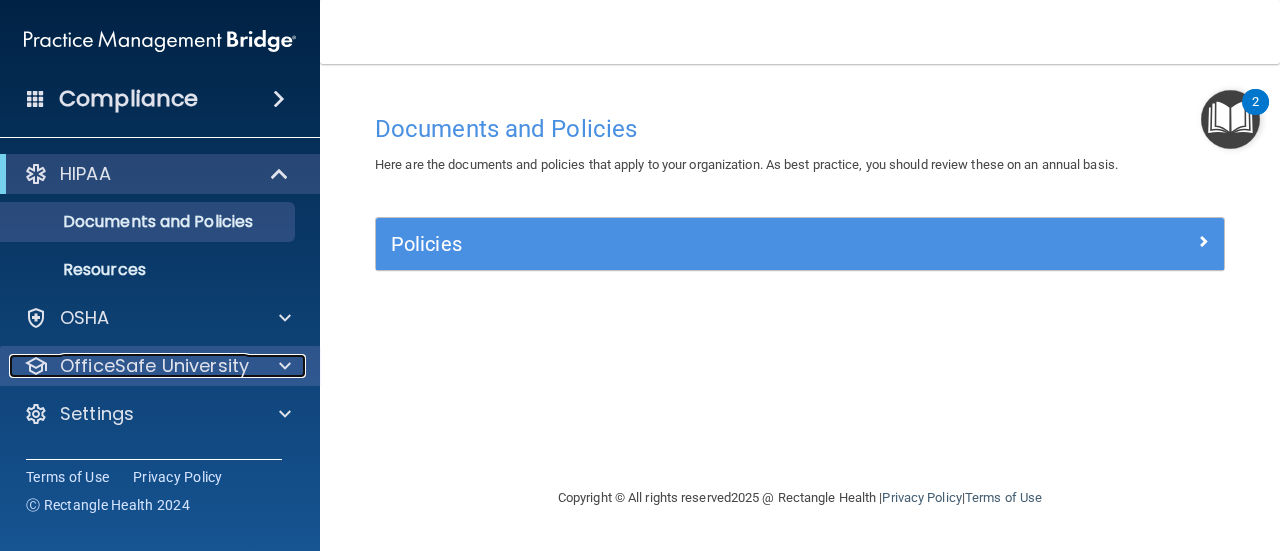 click on "OfficeSafe University" at bounding box center (154, 366) 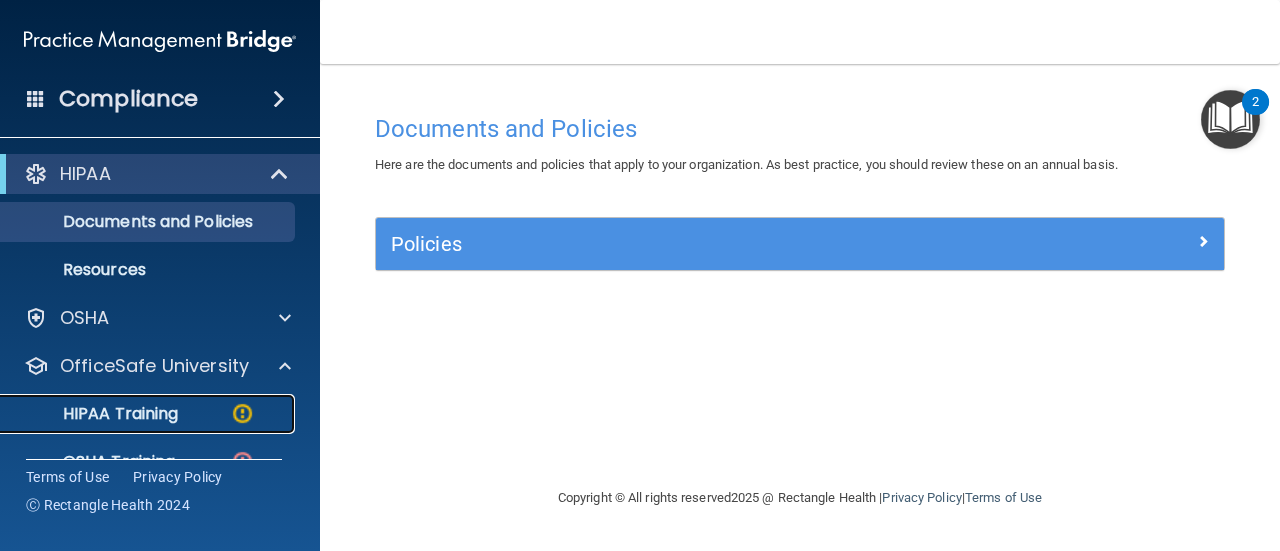 click on "HIPAA Training" at bounding box center (149, 414) 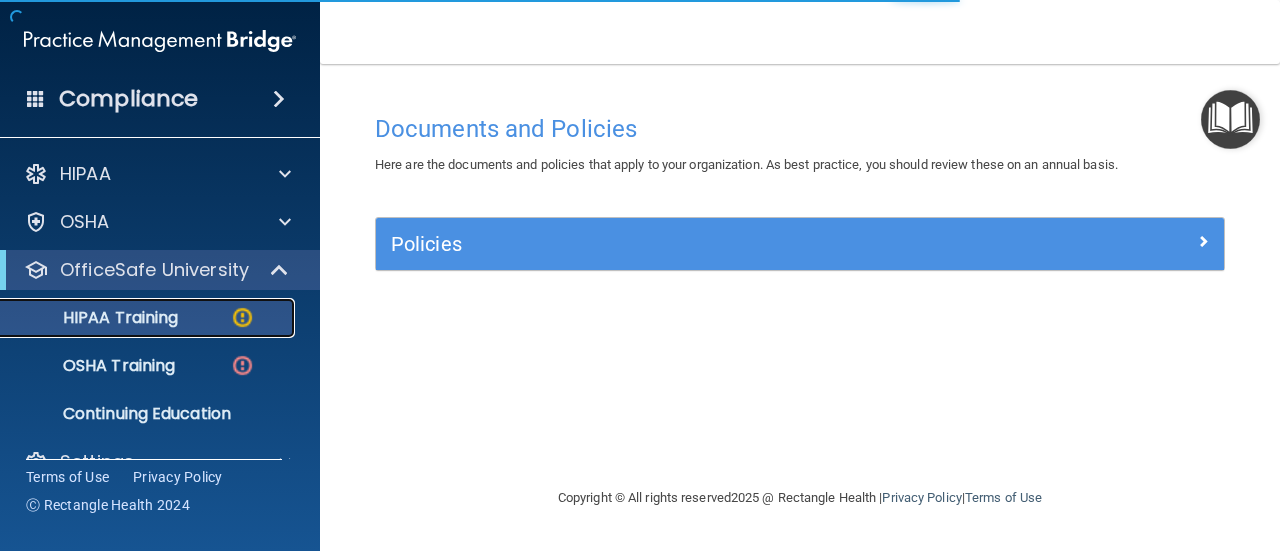 click on "HIPAA Training" at bounding box center (137, 318) 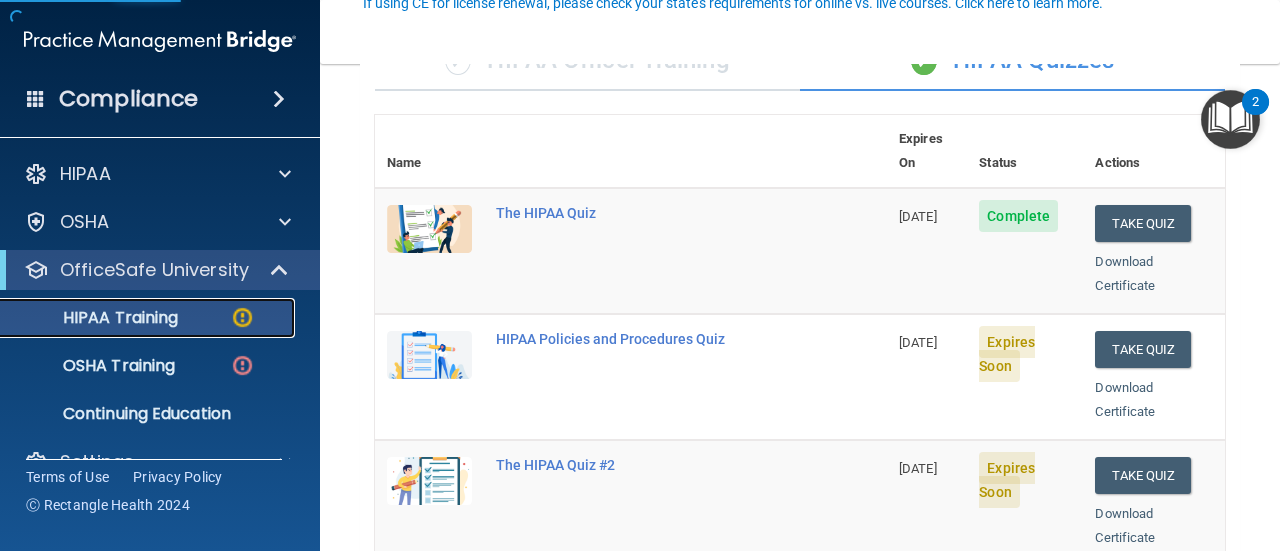 scroll, scrollTop: 200, scrollLeft: 0, axis: vertical 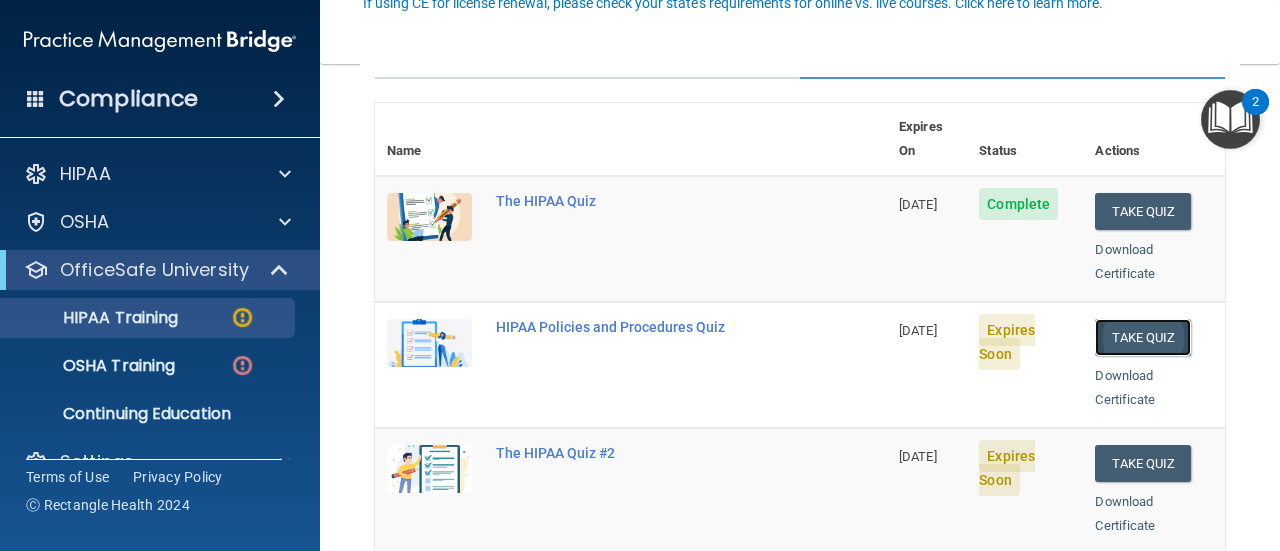 click on "Take Quiz" at bounding box center [1143, 337] 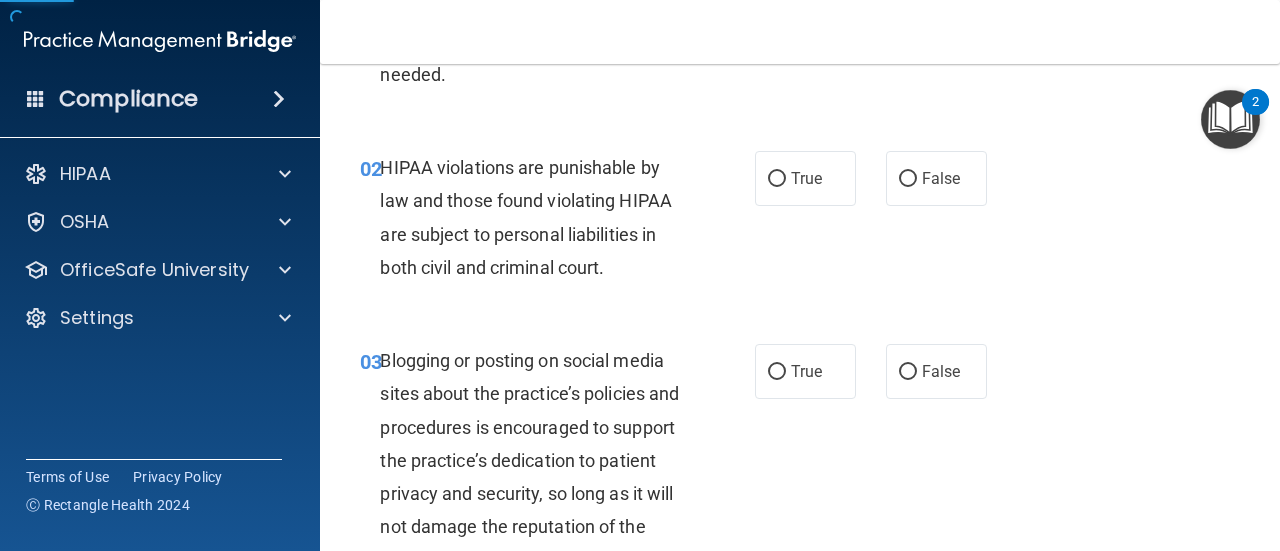 scroll, scrollTop: 0, scrollLeft: 0, axis: both 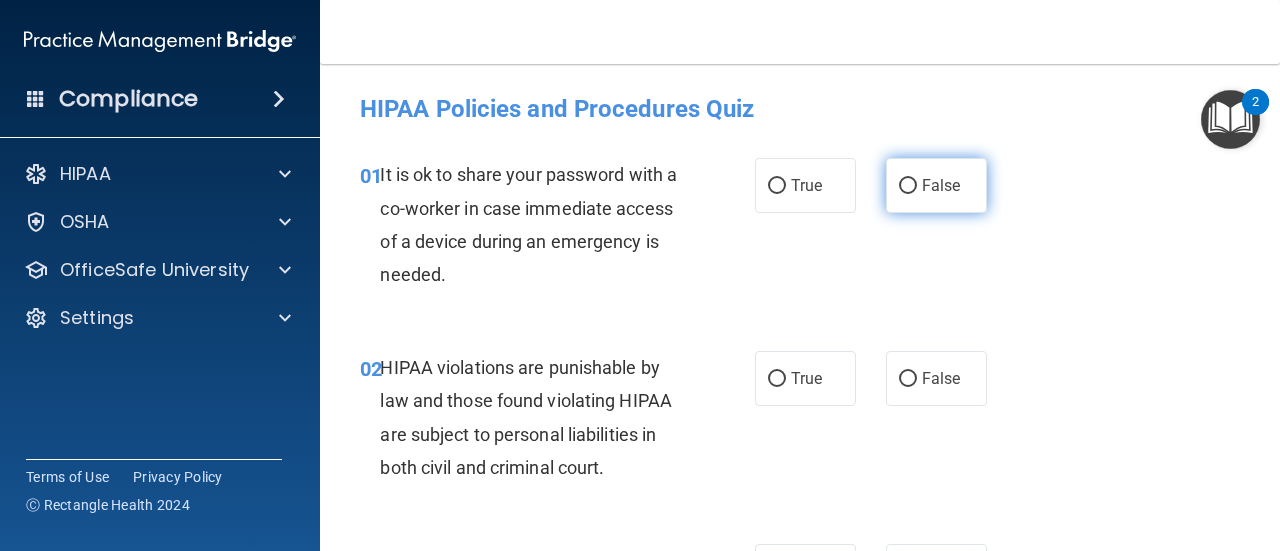click on "False" at bounding box center [936, 185] 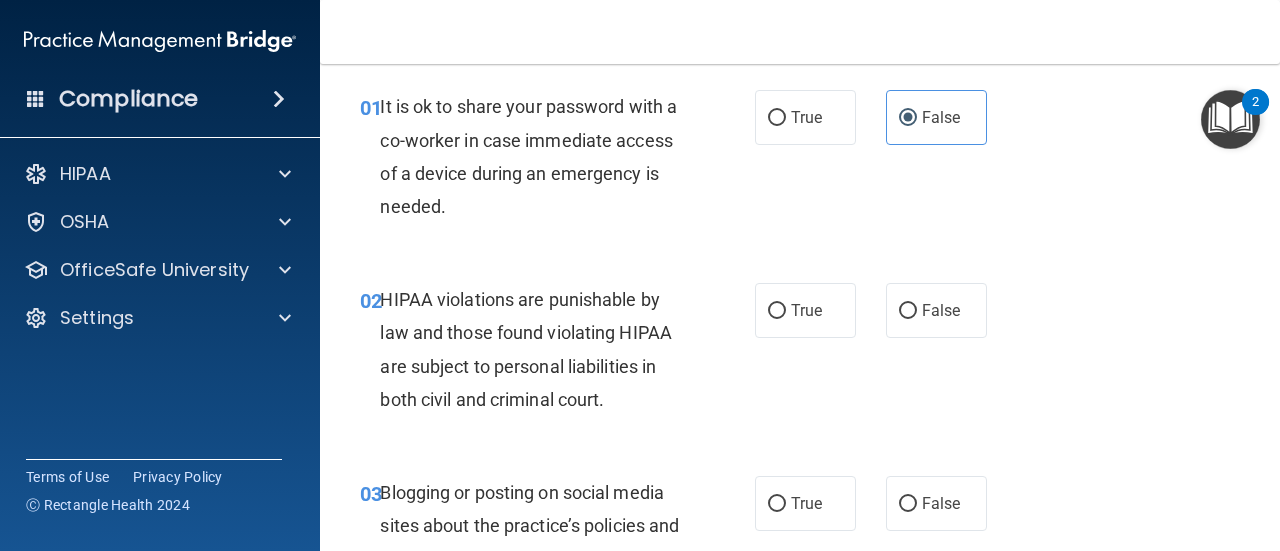 scroll, scrollTop: 100, scrollLeft: 0, axis: vertical 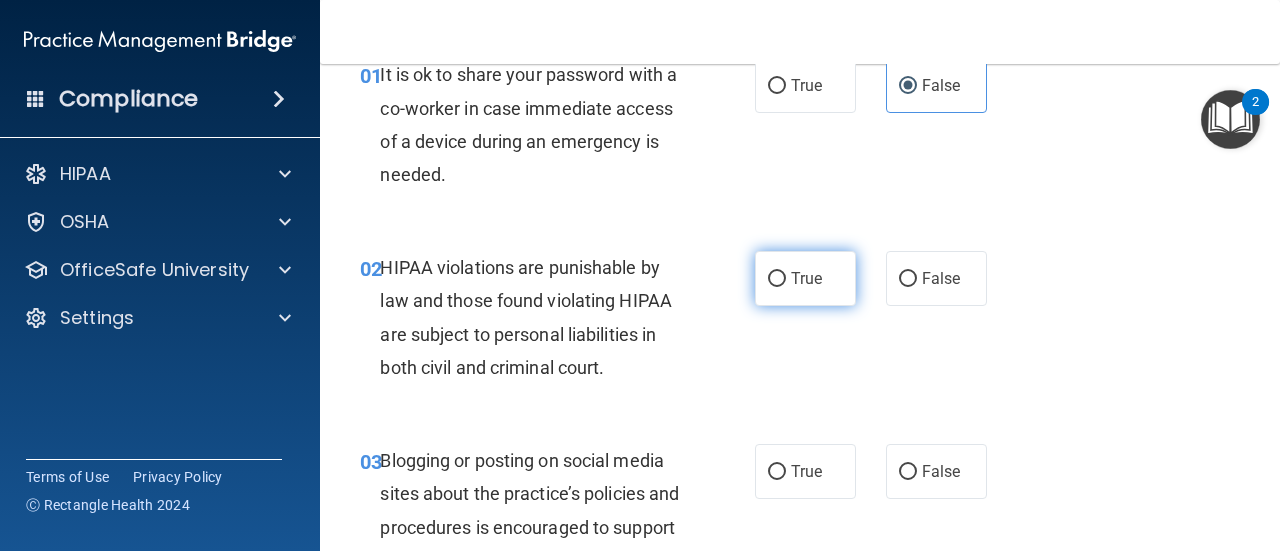 click on "True" at bounding box center (806, 278) 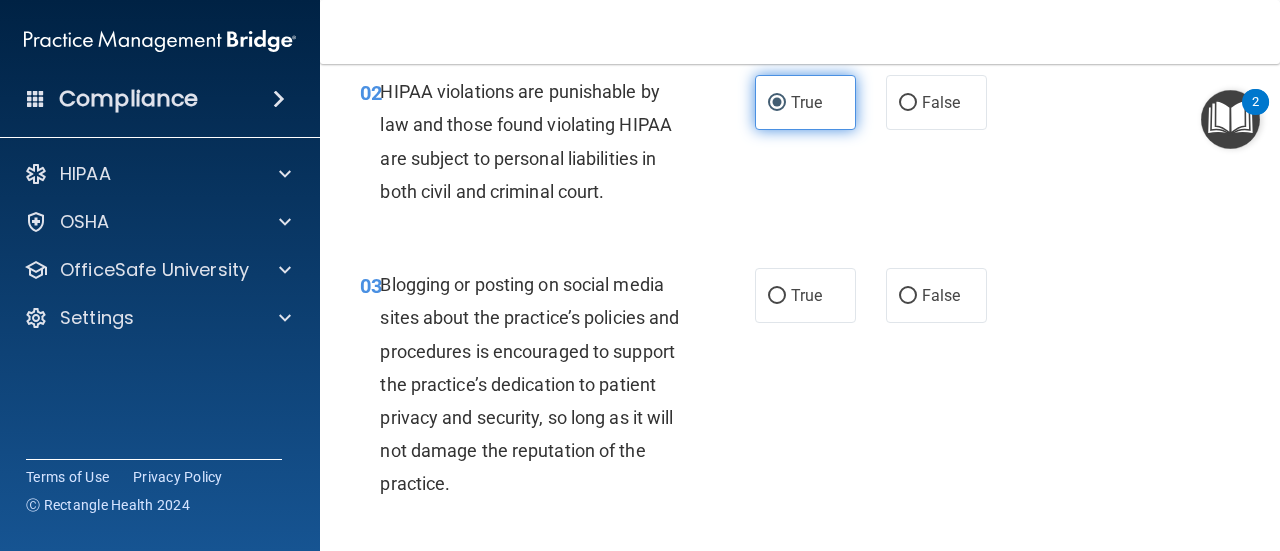 scroll, scrollTop: 300, scrollLeft: 0, axis: vertical 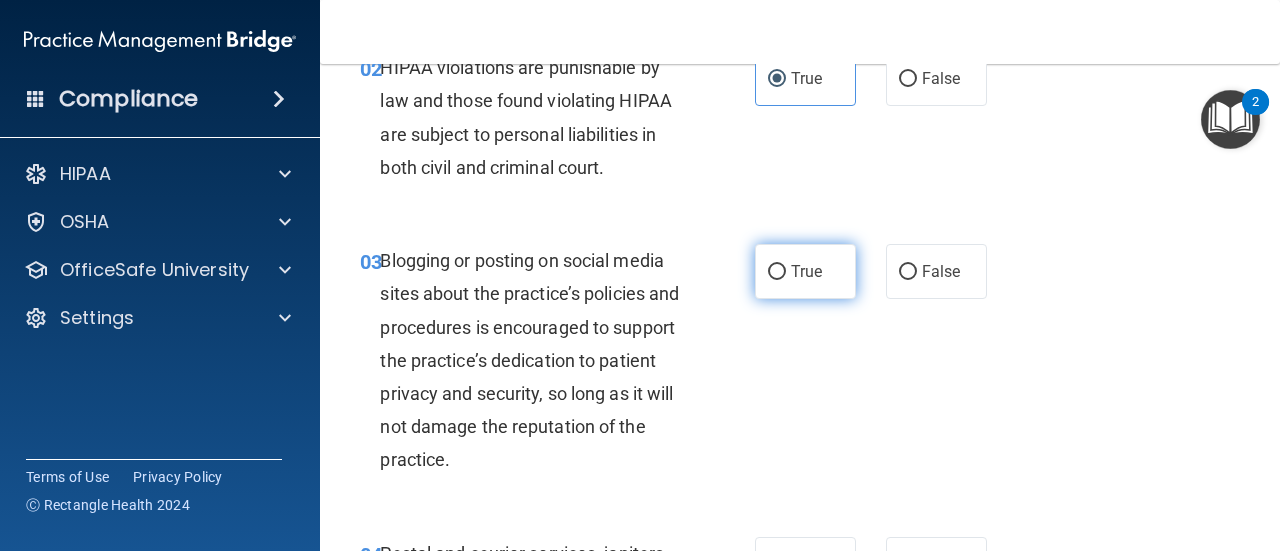 click on "True" at bounding box center [805, 271] 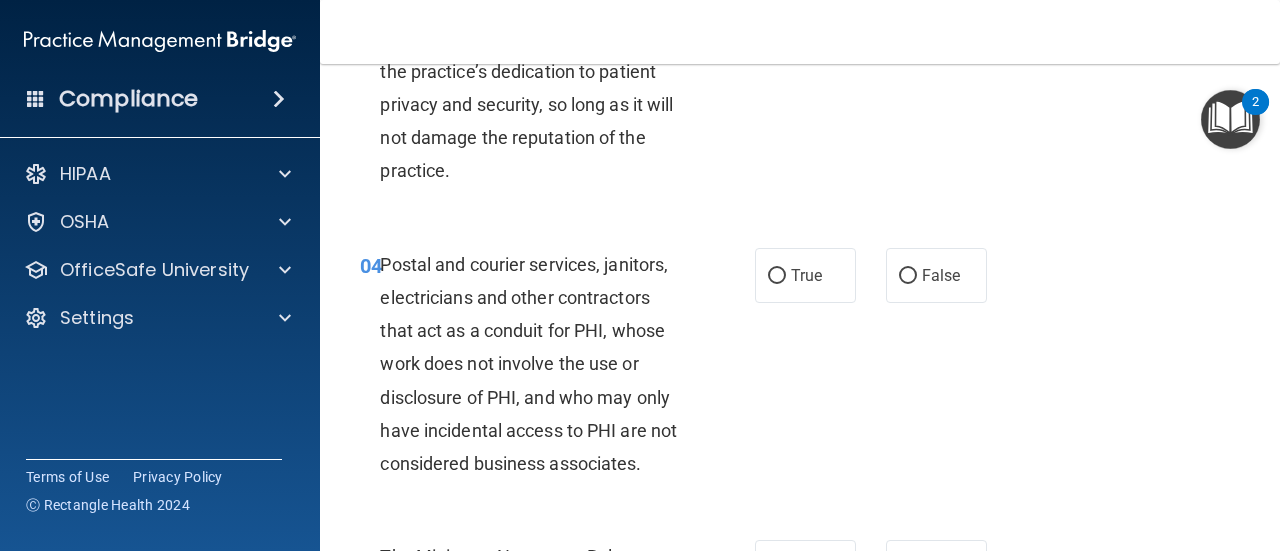 scroll, scrollTop: 700, scrollLeft: 0, axis: vertical 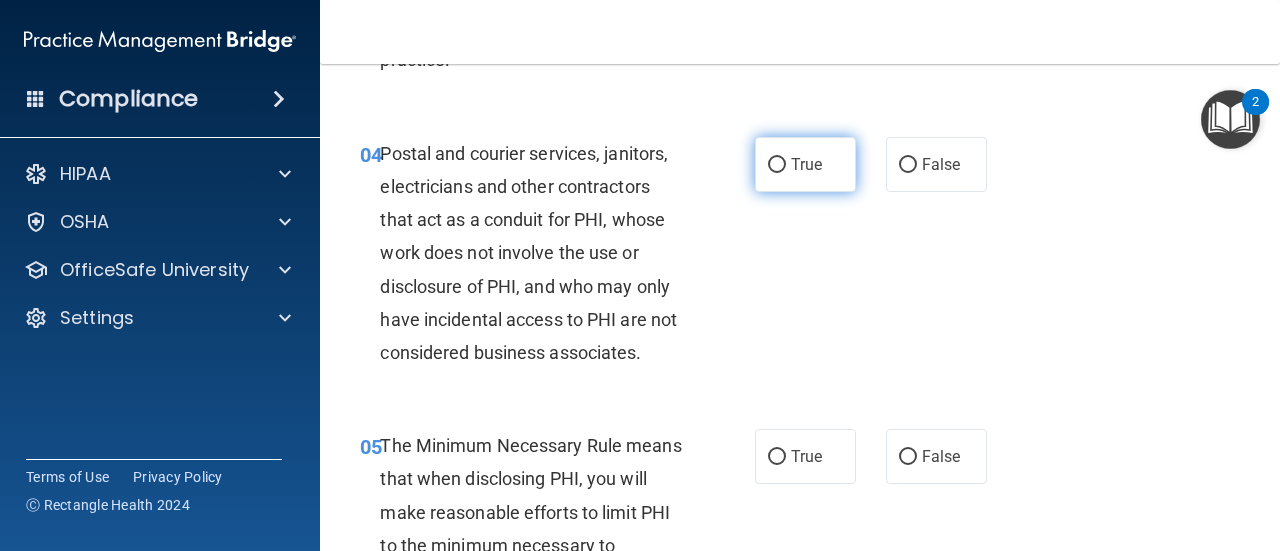 drag, startPoint x: 792, startPoint y: 162, endPoint x: 781, endPoint y: 167, distance: 12.083046 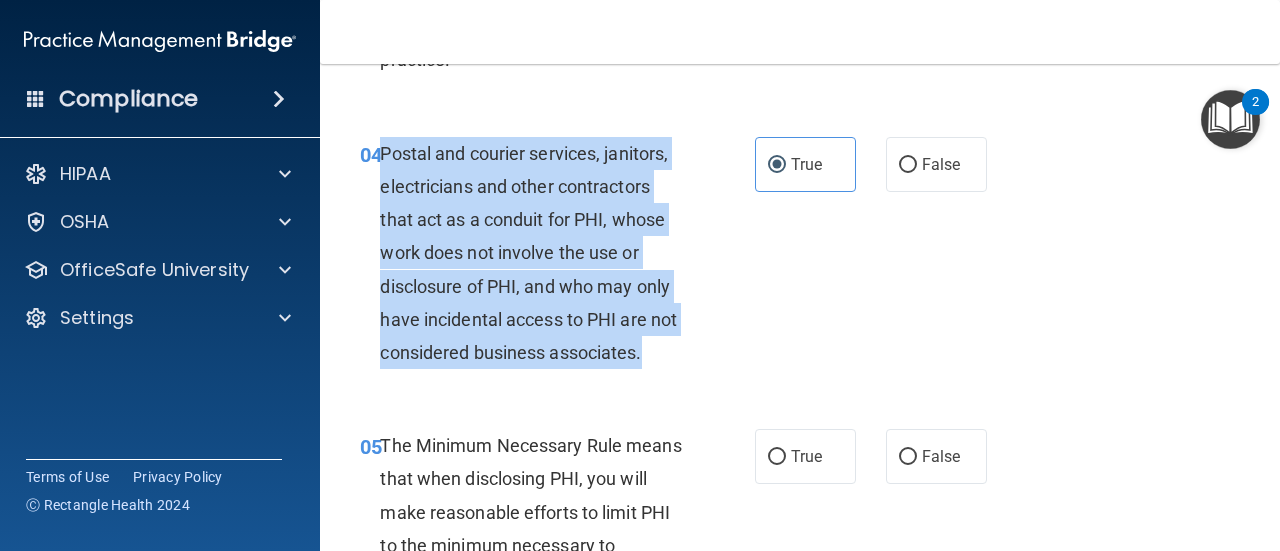 drag, startPoint x: 676, startPoint y: 349, endPoint x: 382, endPoint y: 157, distance: 351.141 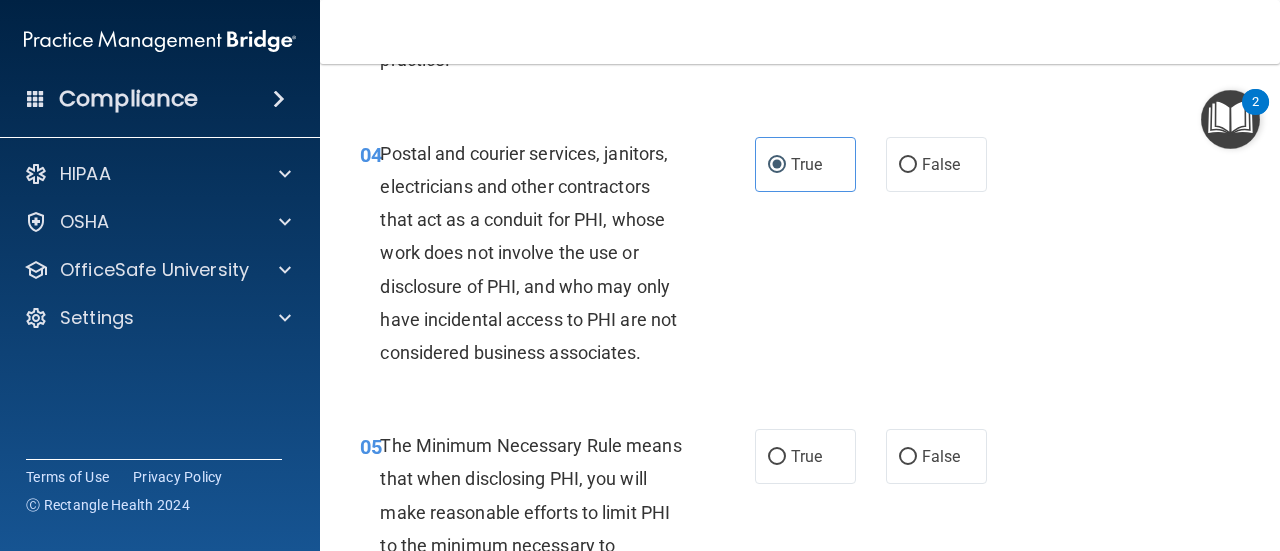 drag, startPoint x: 895, startPoint y: 181, endPoint x: 915, endPoint y: 205, distance: 31.241 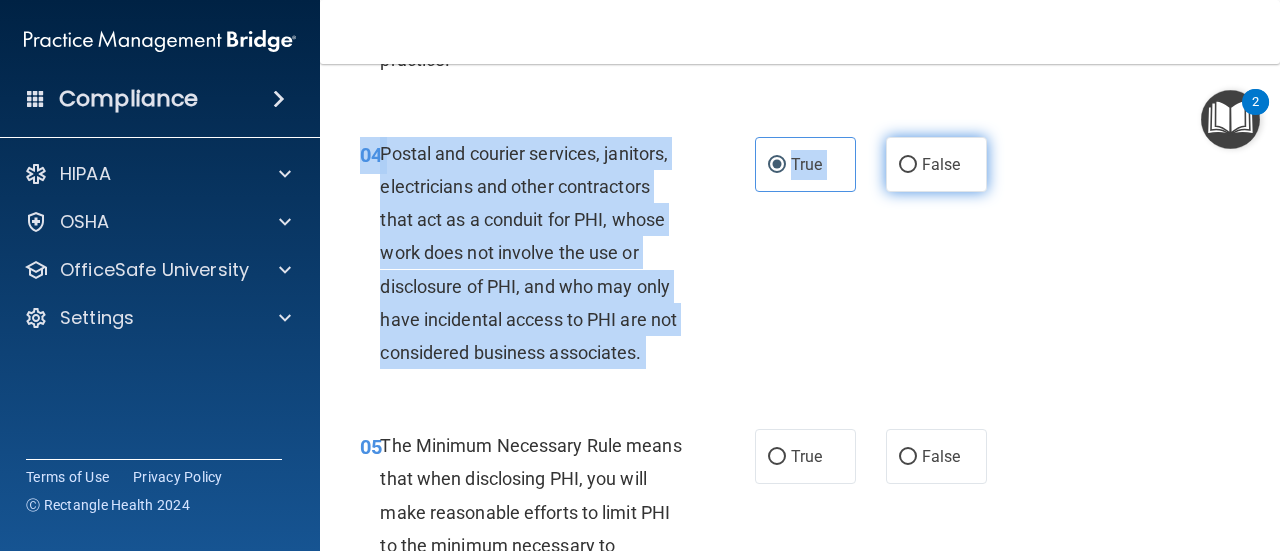 drag, startPoint x: 910, startPoint y: 157, endPoint x: 888, endPoint y: 174, distance: 27.802877 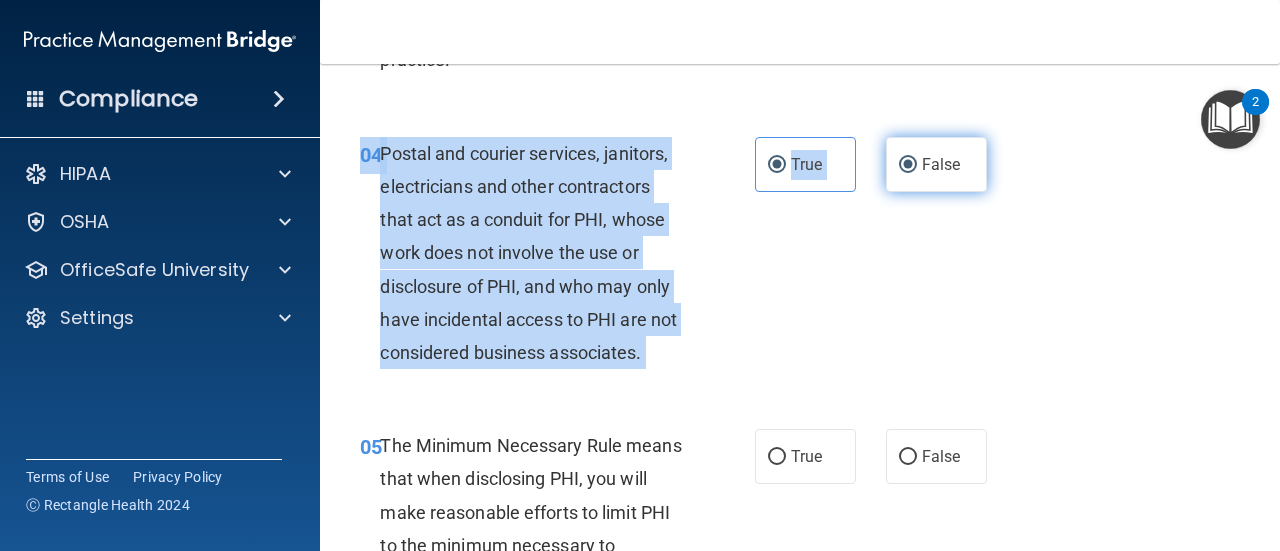 radio on "false" 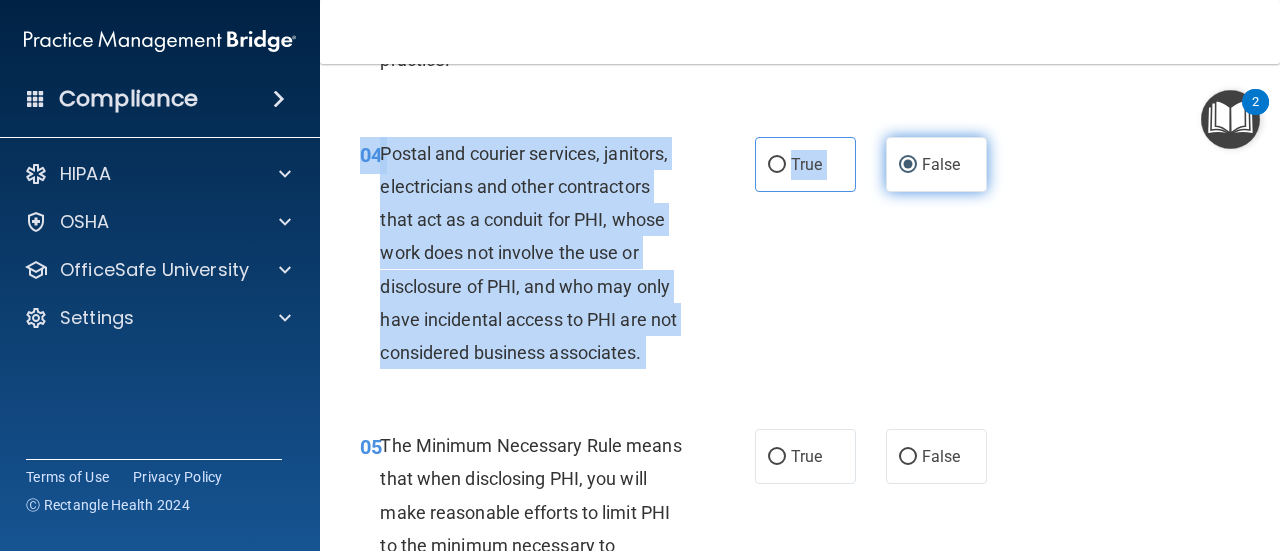 click on "False" at bounding box center (936, 164) 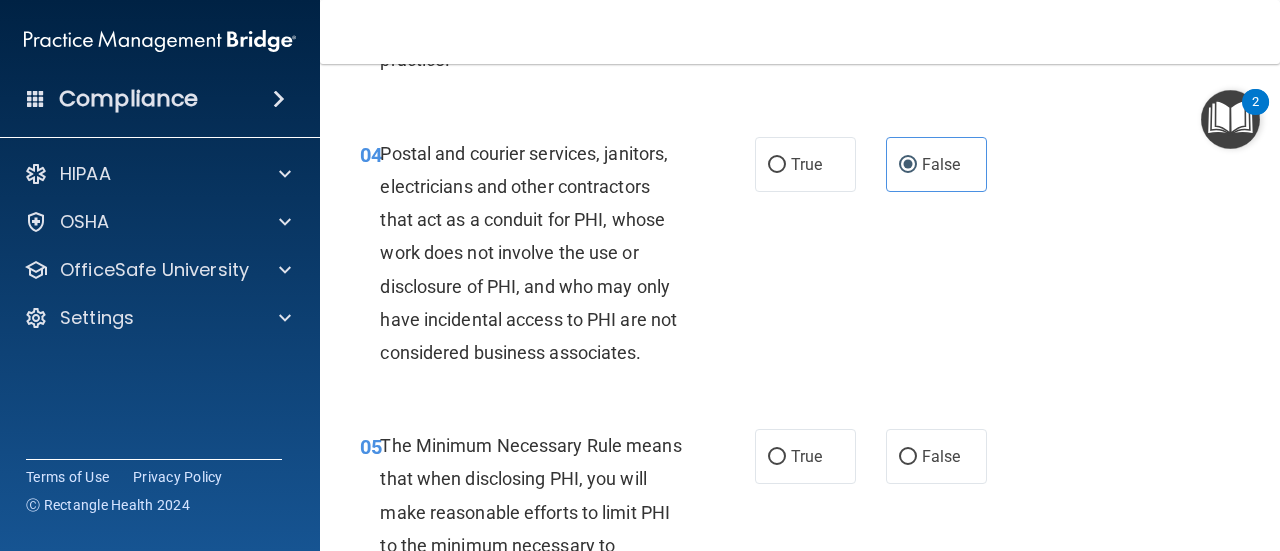 scroll, scrollTop: 1000, scrollLeft: 0, axis: vertical 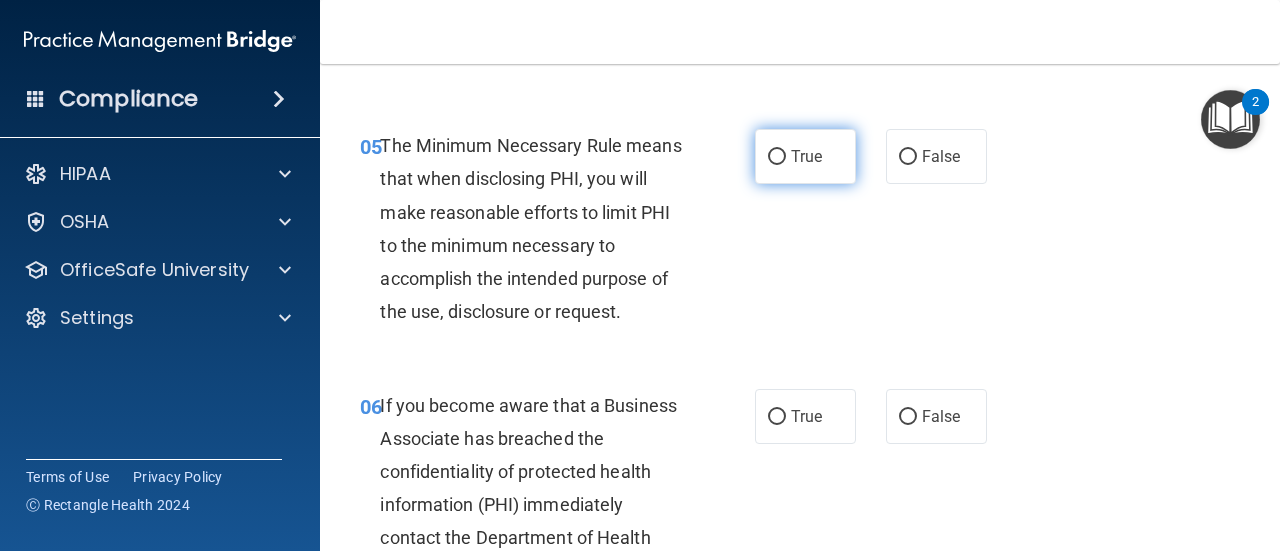click on "True" at bounding box center (805, 156) 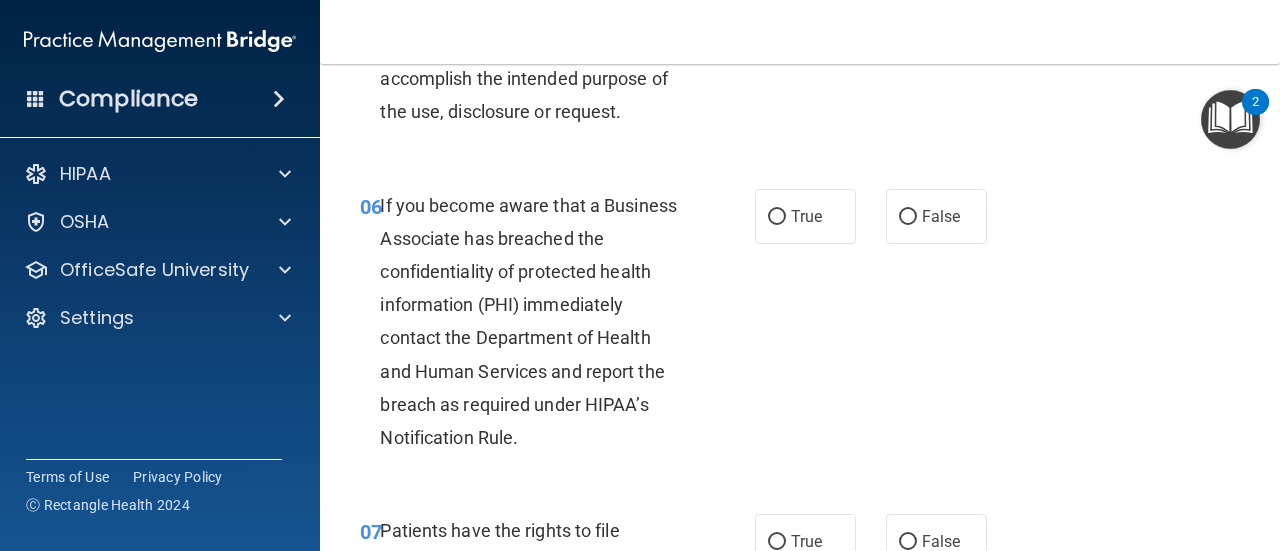 scroll, scrollTop: 1300, scrollLeft: 0, axis: vertical 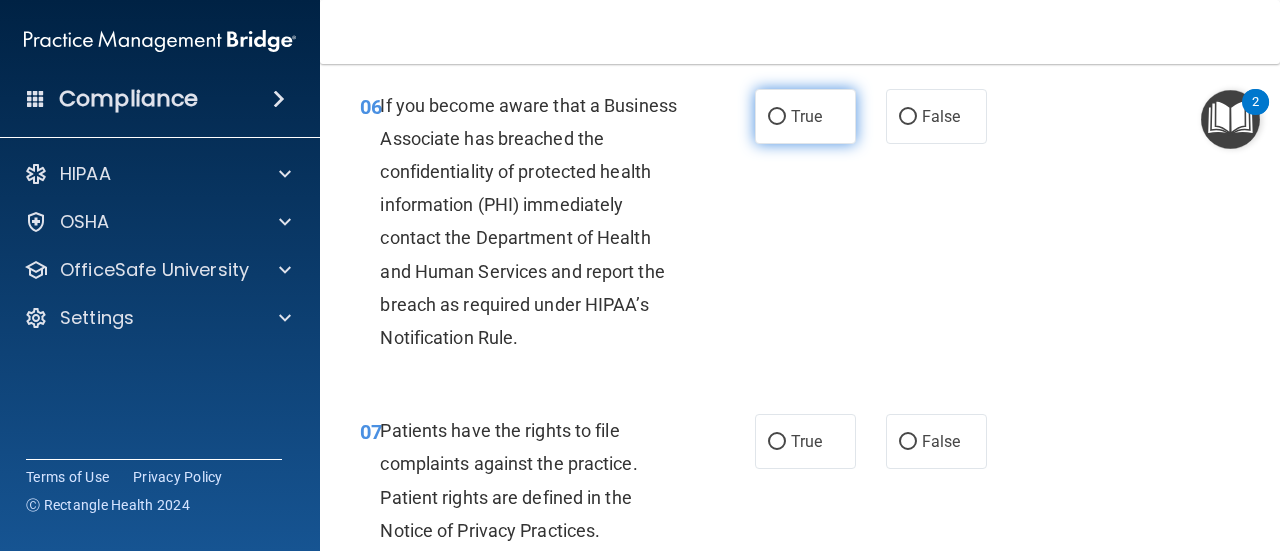 click on "True" at bounding box center (806, 116) 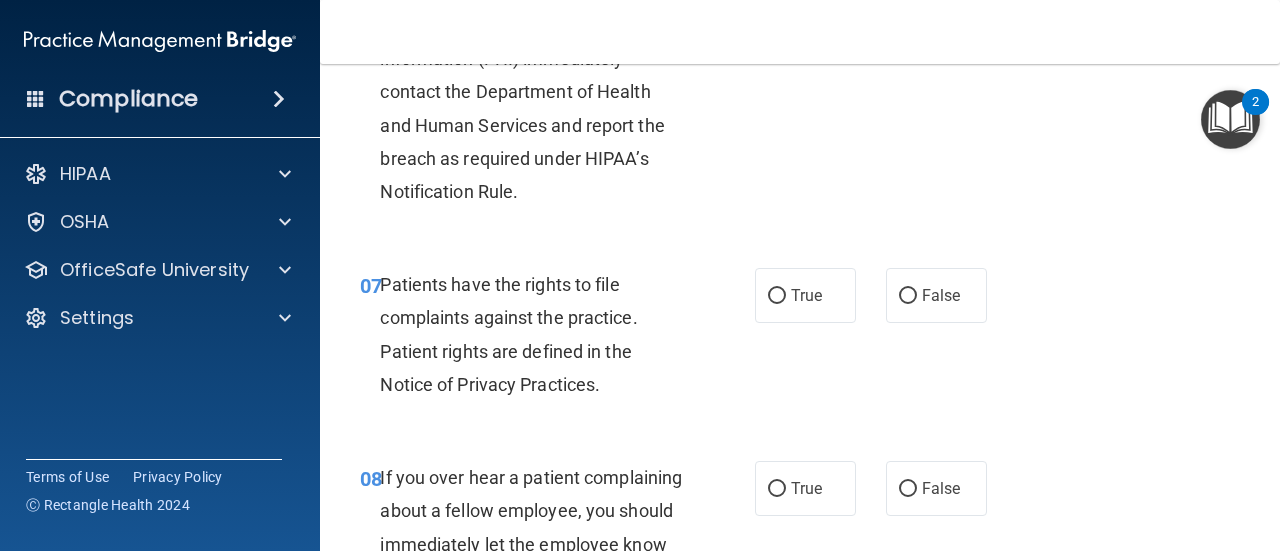 scroll, scrollTop: 1500, scrollLeft: 0, axis: vertical 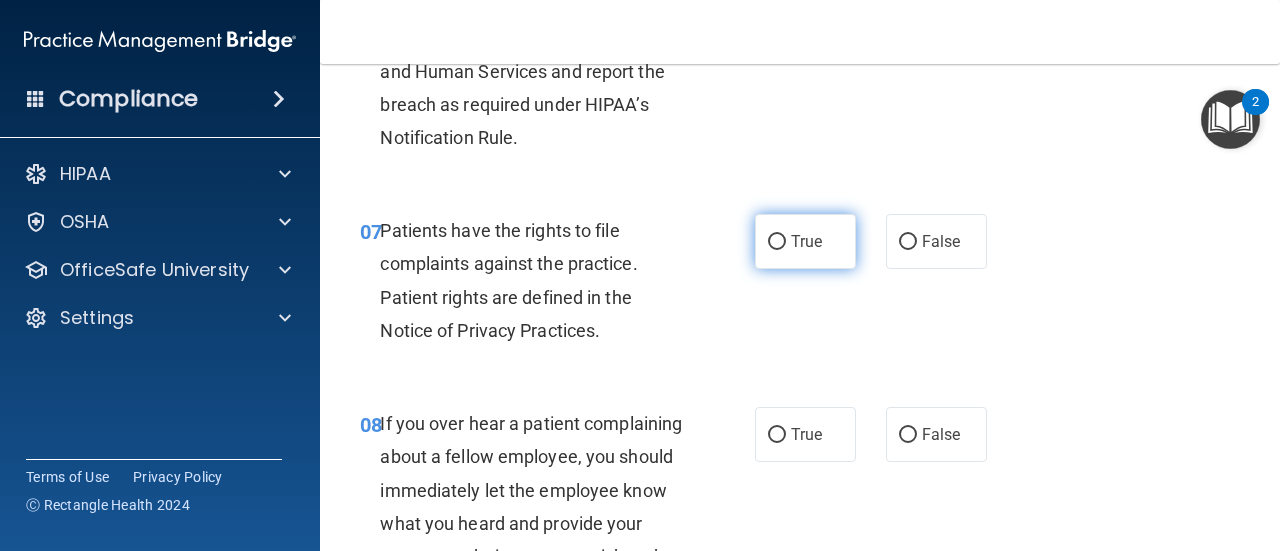 click on "True" at bounding box center (805, 241) 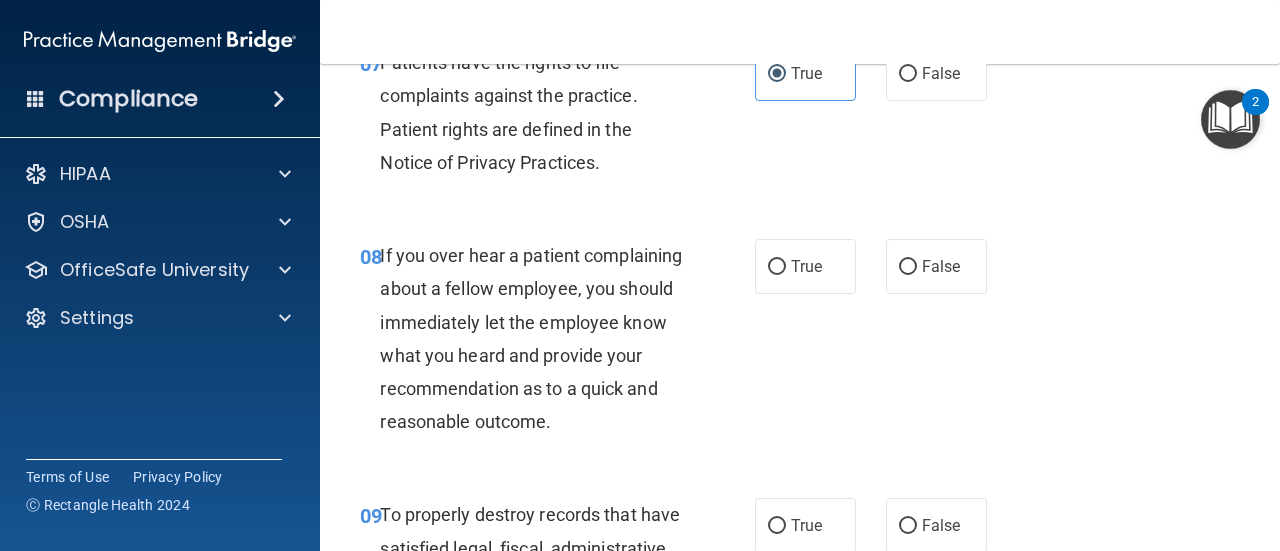 scroll, scrollTop: 1700, scrollLeft: 0, axis: vertical 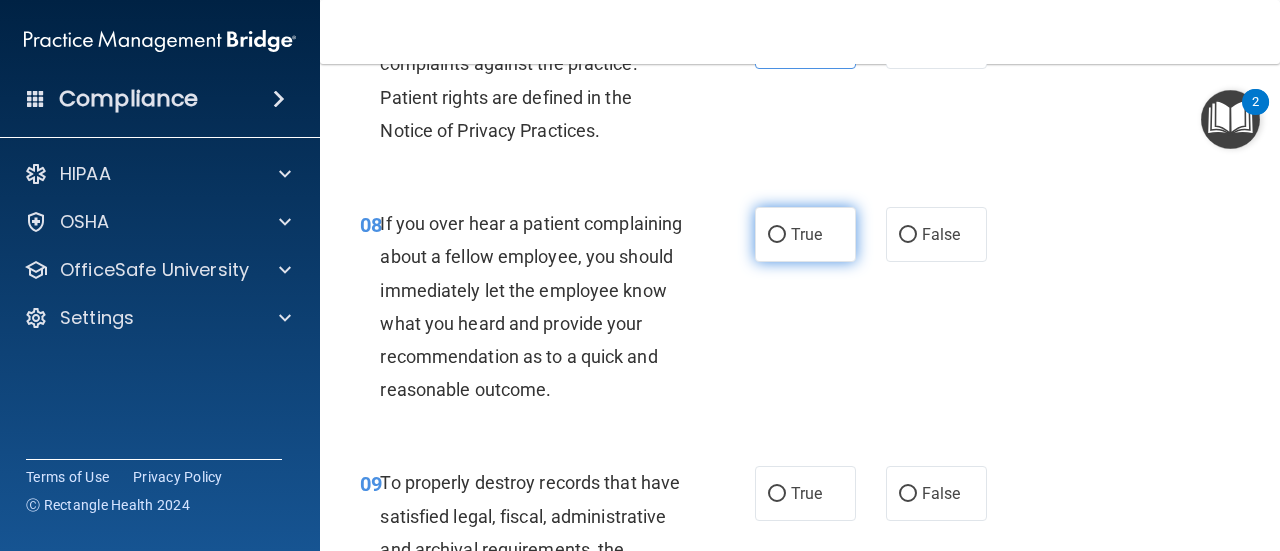 click on "True" at bounding box center [805, 234] 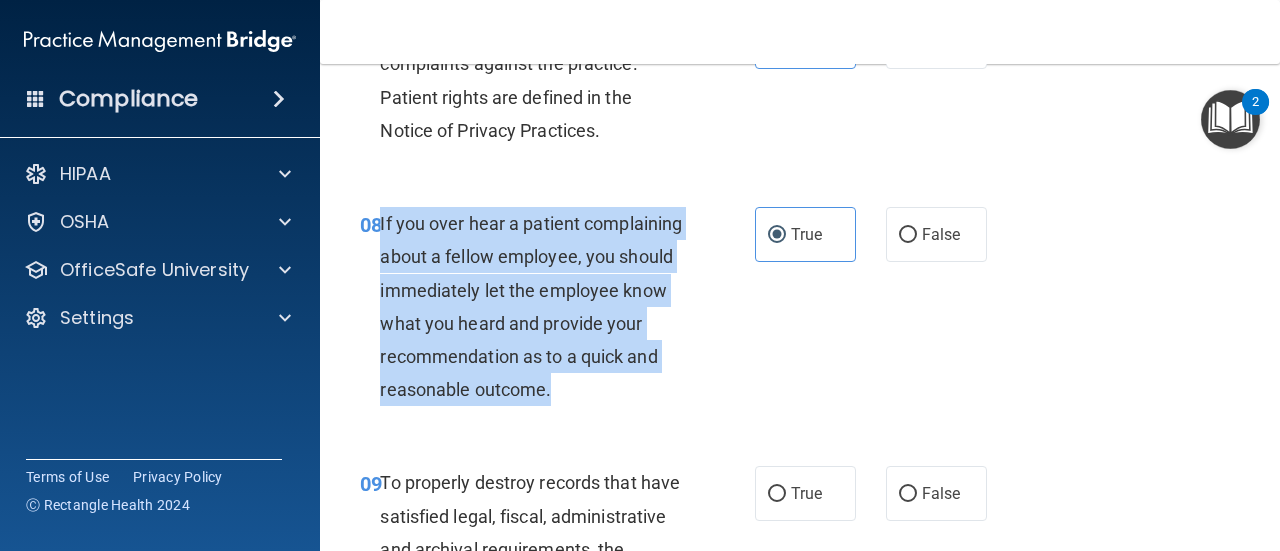 drag, startPoint x: 585, startPoint y: 443, endPoint x: 380, endPoint y: 221, distance: 302.1738 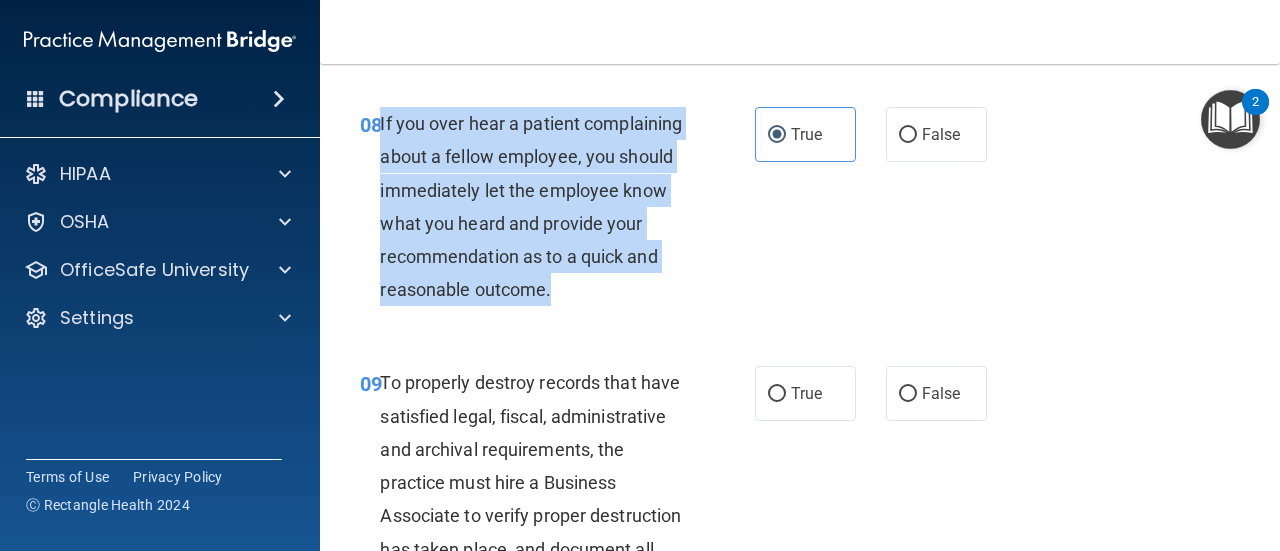 click on "08       If you over hear a patient complaining about a fellow employee, you should immediately let the employee know what you heard and provide your recommendation as to a quick and reasonable outcome." at bounding box center (557, 211) 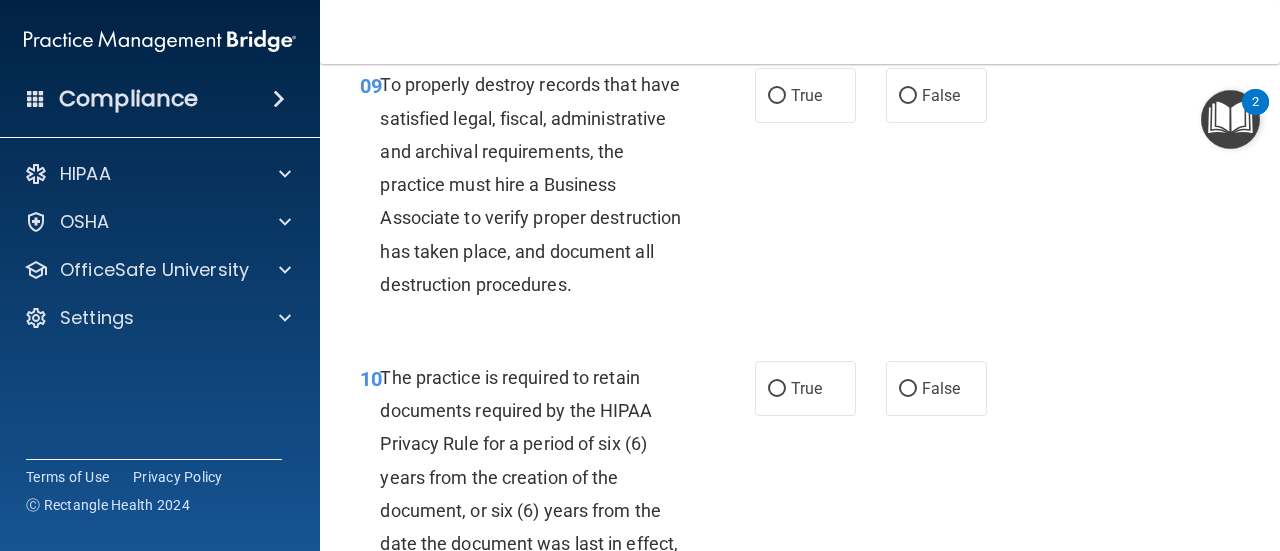 scroll, scrollTop: 2100, scrollLeft: 0, axis: vertical 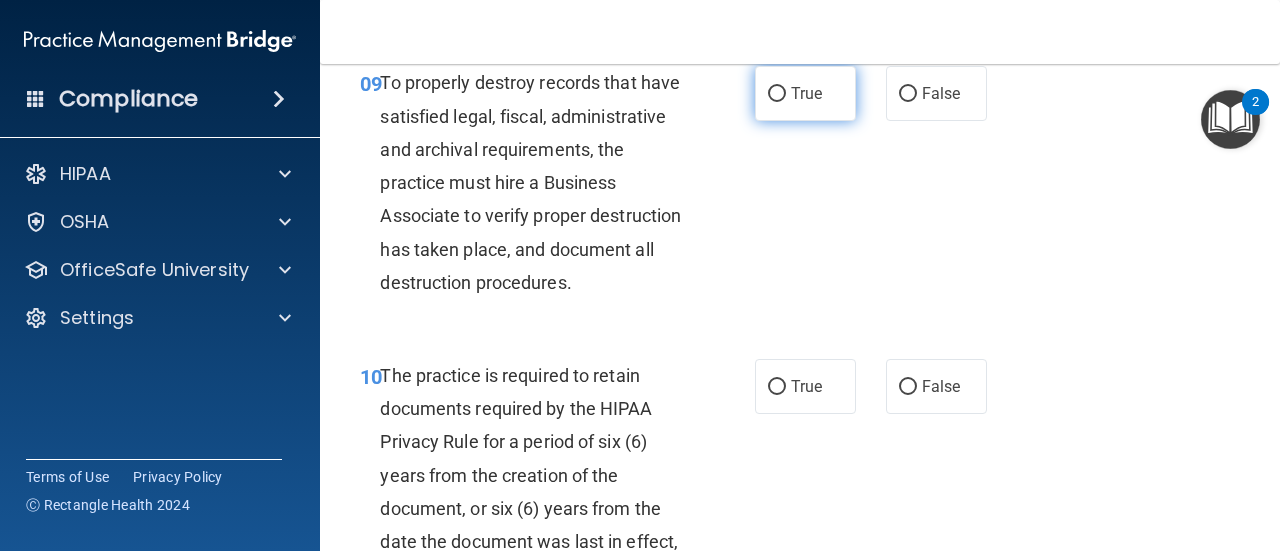 click on "True" at bounding box center (806, 93) 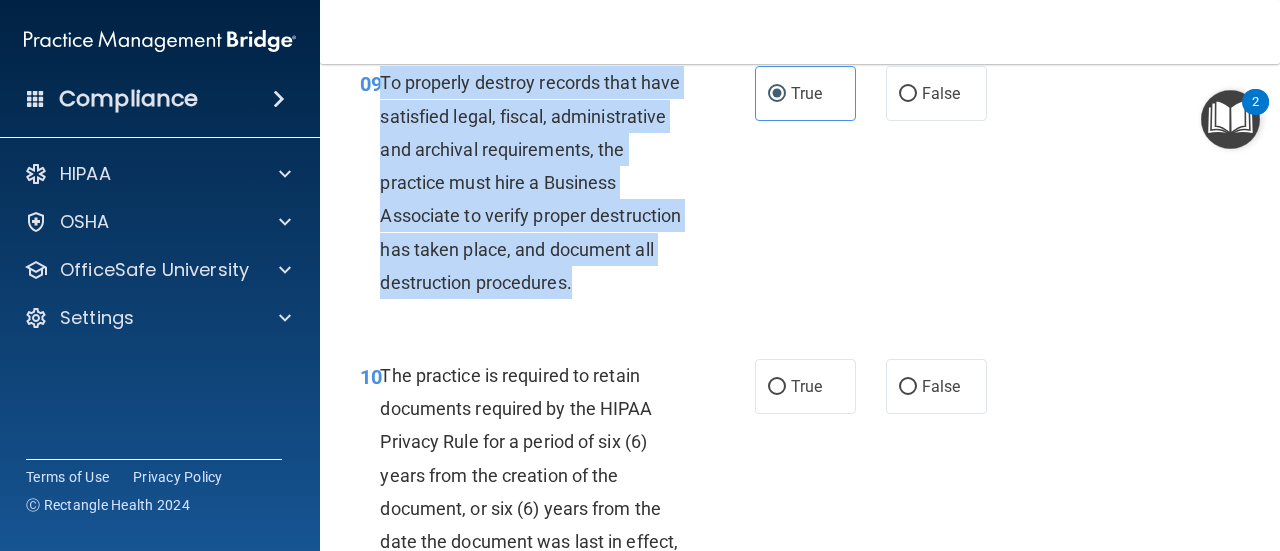drag, startPoint x: 486, startPoint y: 356, endPoint x: 380, endPoint y: 116, distance: 262.36615 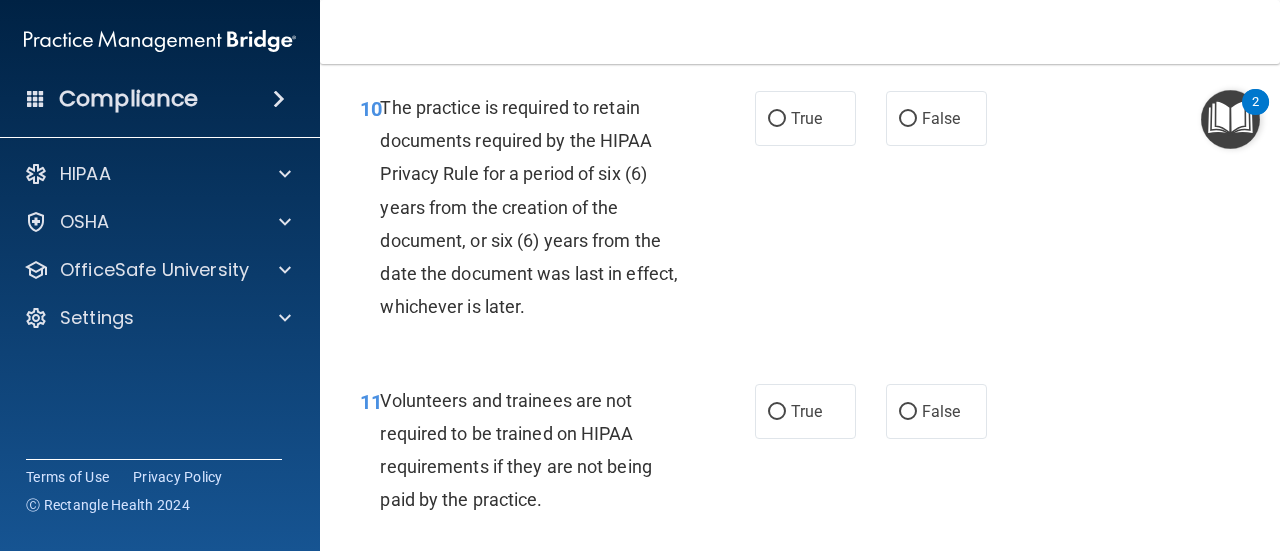 scroll, scrollTop: 2400, scrollLeft: 0, axis: vertical 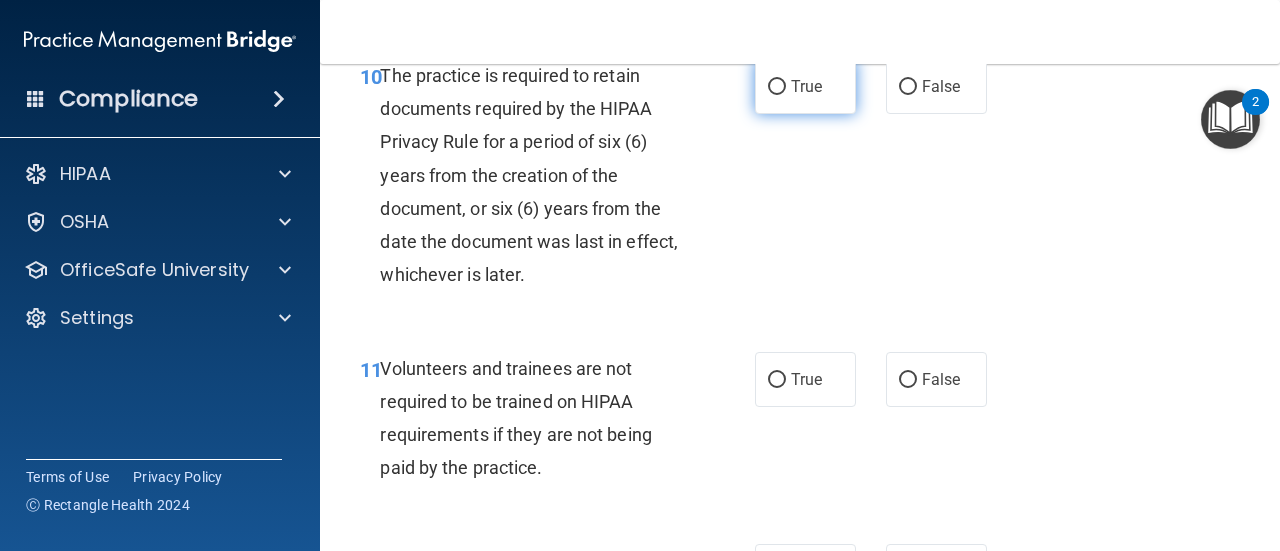 click on "True" at bounding box center [805, 86] 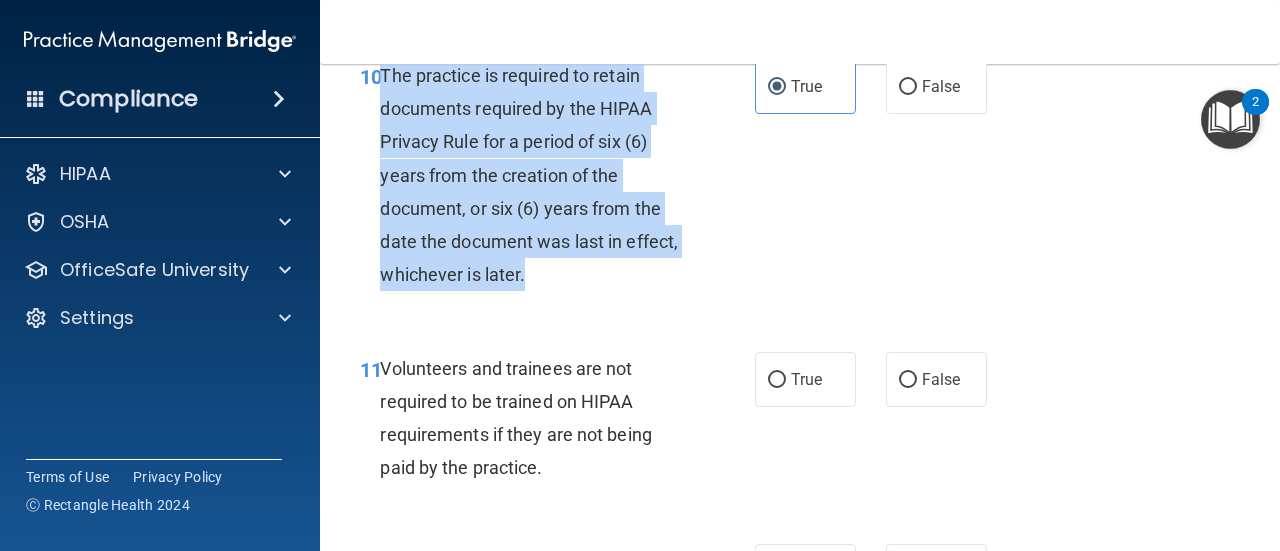 drag, startPoint x: 584, startPoint y: 342, endPoint x: 381, endPoint y: 131, distance: 292.79684 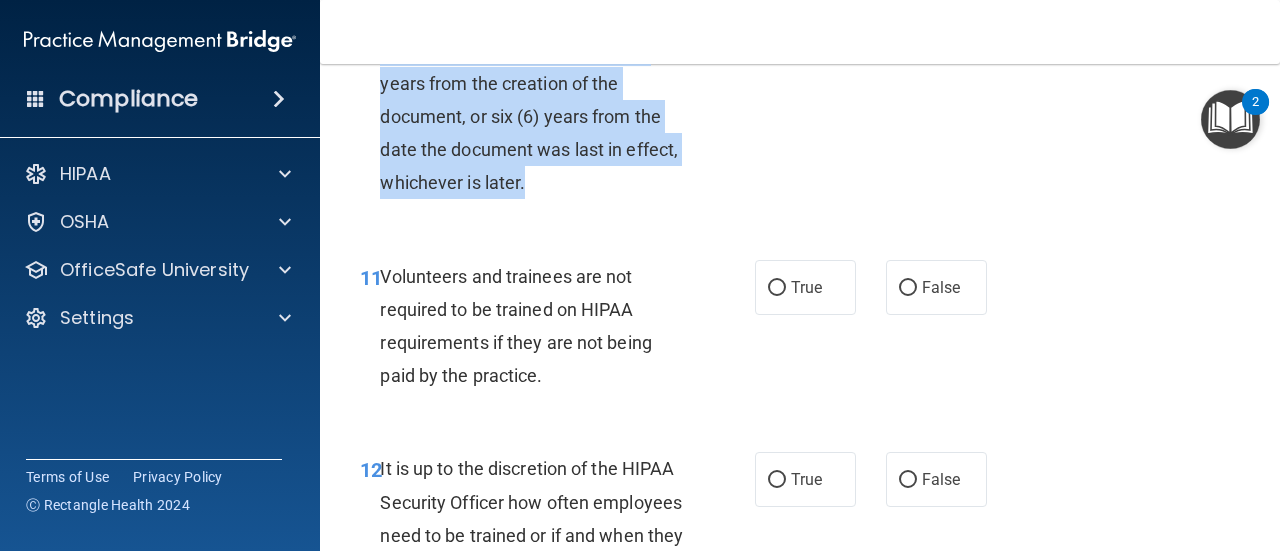 scroll, scrollTop: 2600, scrollLeft: 0, axis: vertical 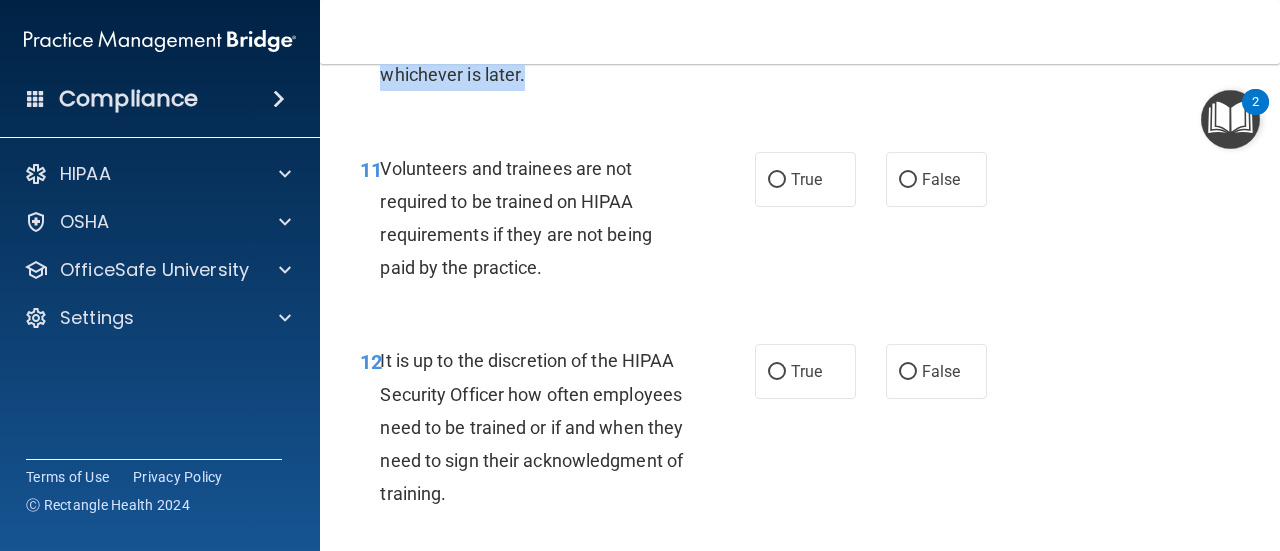 click on "10       The practice is required to retain documents required by the HIPAA Privacy Rule for a period of six (6) years from the creation of the document, or six (6) years from the date the document was last in effect, whichever is later." at bounding box center [557, -20] 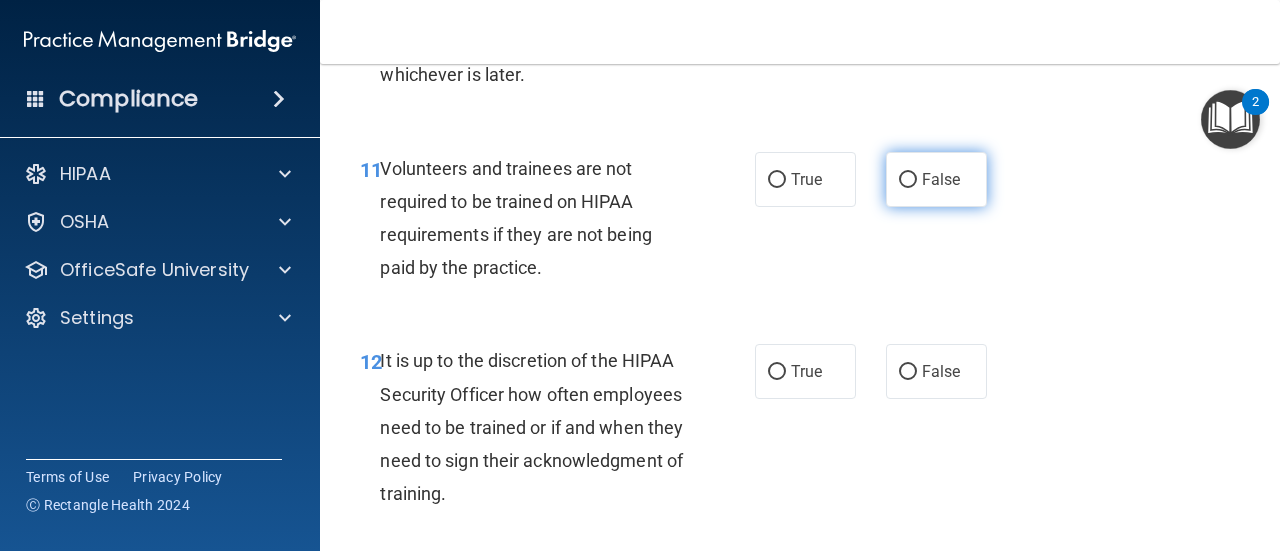 click on "False" at bounding box center (941, 179) 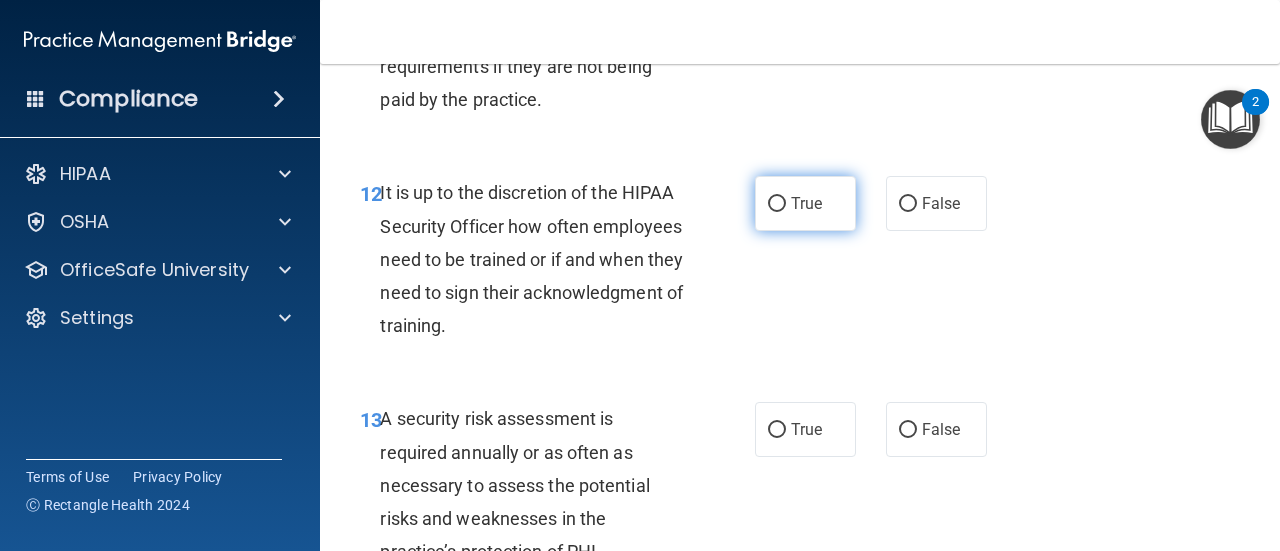 scroll, scrollTop: 2800, scrollLeft: 0, axis: vertical 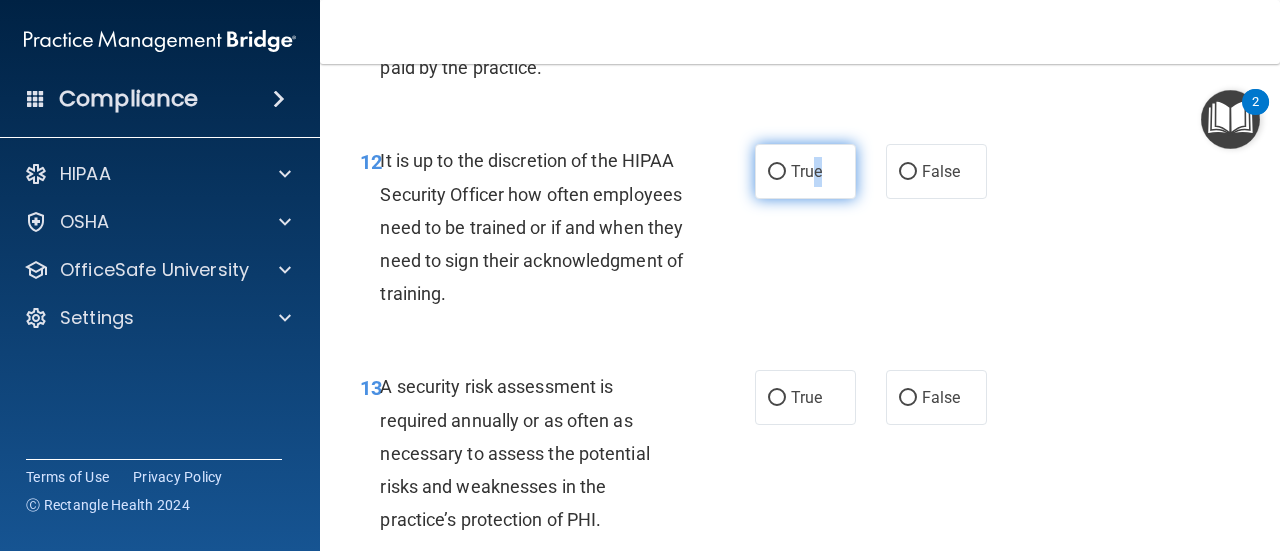 click on "True" at bounding box center (806, 171) 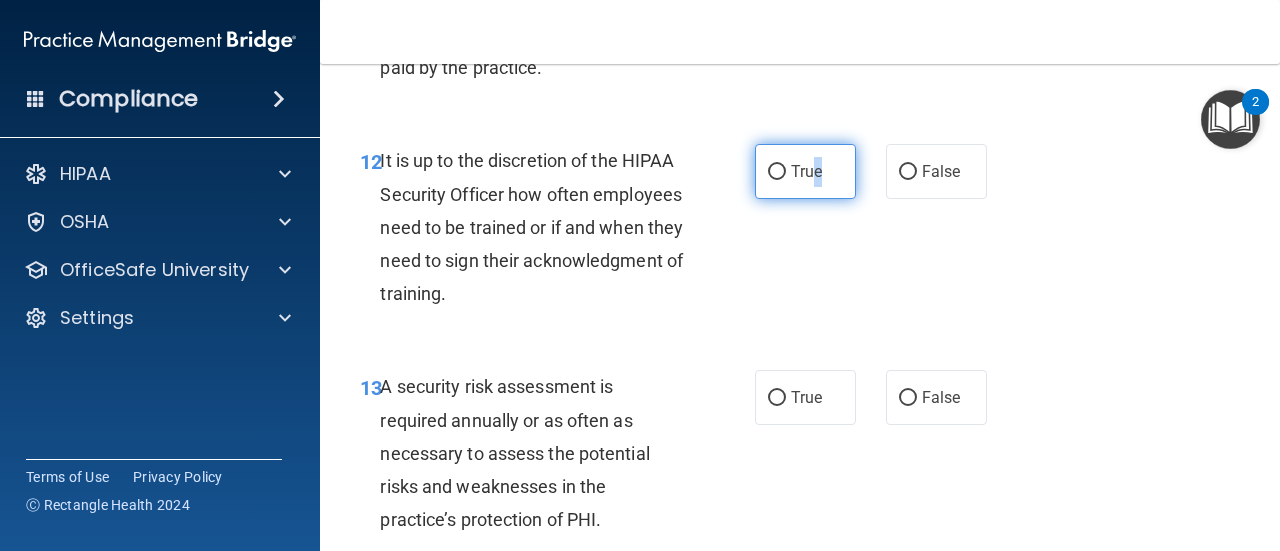 click on "True" at bounding box center [806, 171] 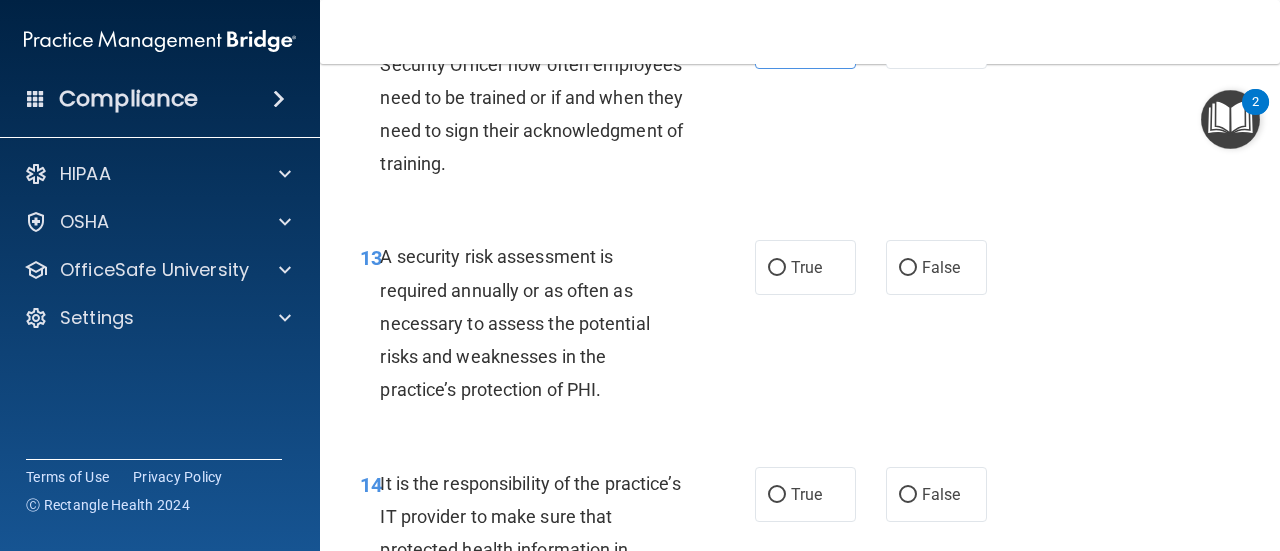 scroll, scrollTop: 2900, scrollLeft: 0, axis: vertical 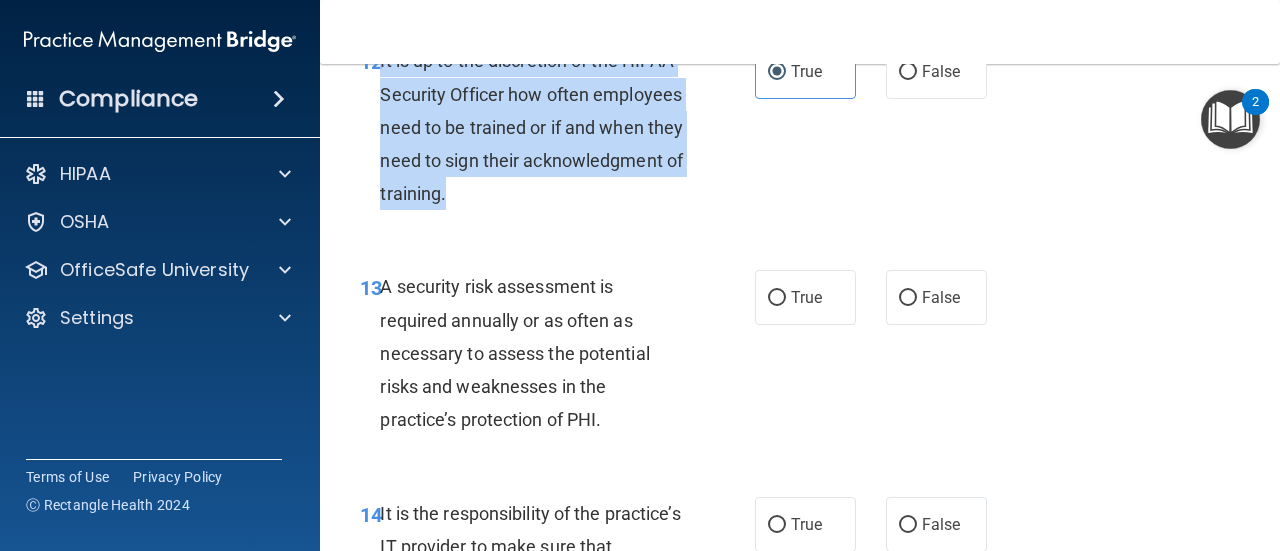 drag, startPoint x: 618, startPoint y: 254, endPoint x: 377, endPoint y: 129, distance: 271.4885 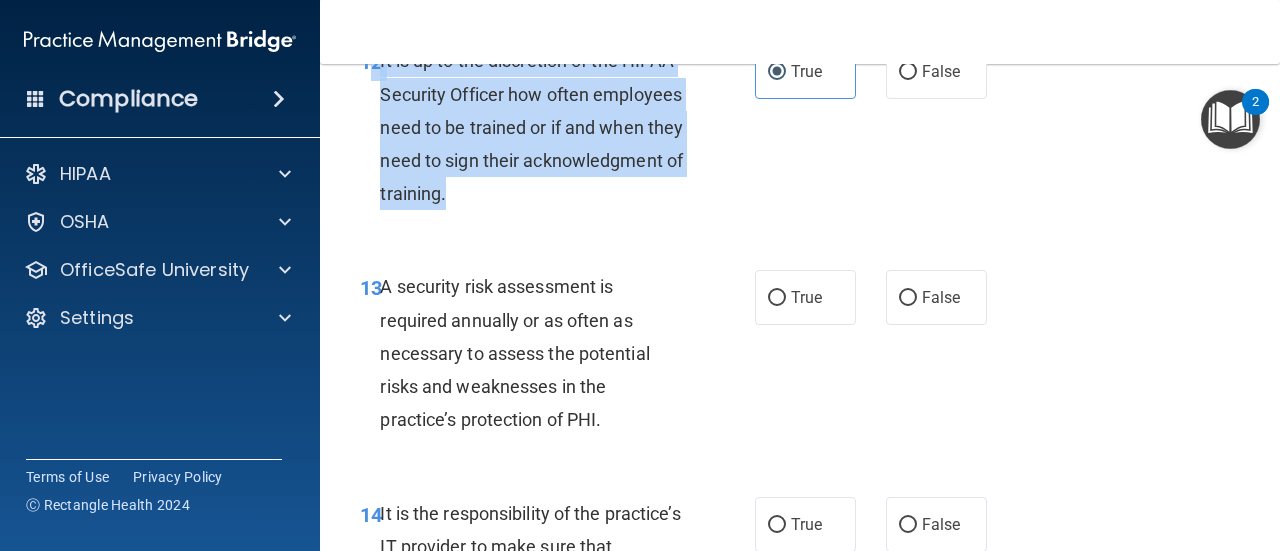 copy on "2       It is up to the discretion of the HIPAA Security Officer how often employees need to be trained or if and when they need to sign their acknowledgment of training." 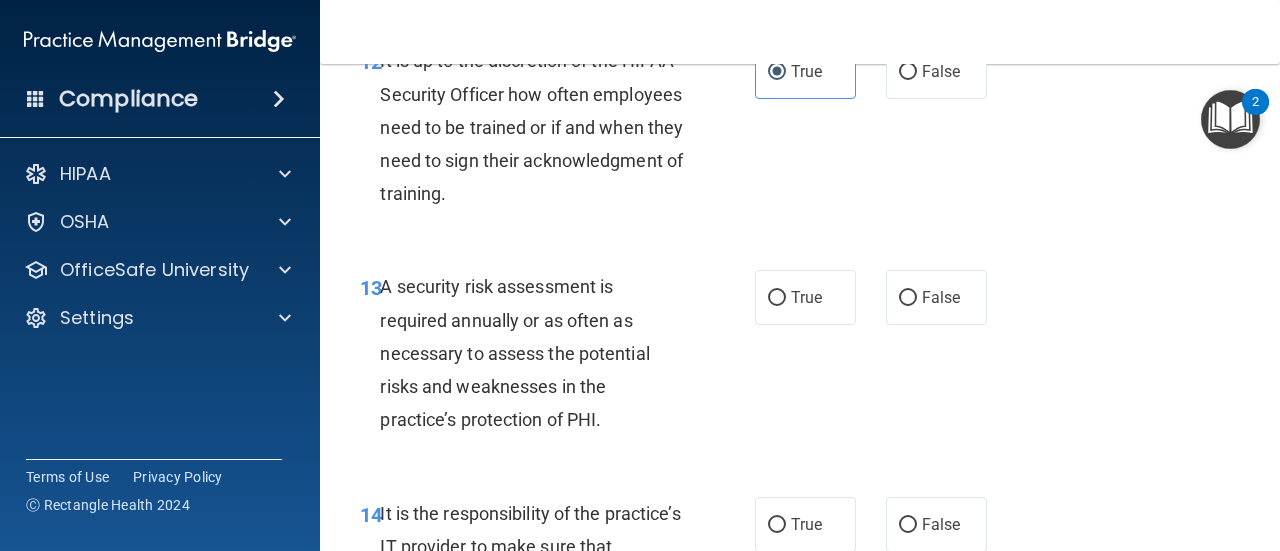 click on "13       A security risk assessment is required annually or as often as necessary to assess the potential risks and weaknesses in the practice’s protection of PHI.                 True           False" at bounding box center [800, 358] 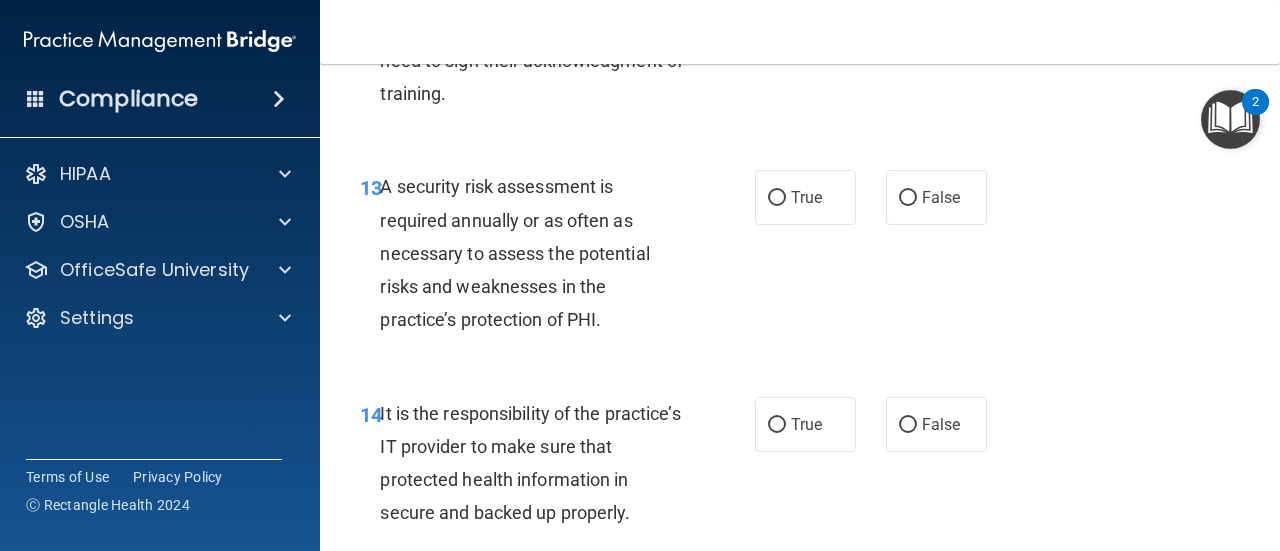 scroll, scrollTop: 3100, scrollLeft: 0, axis: vertical 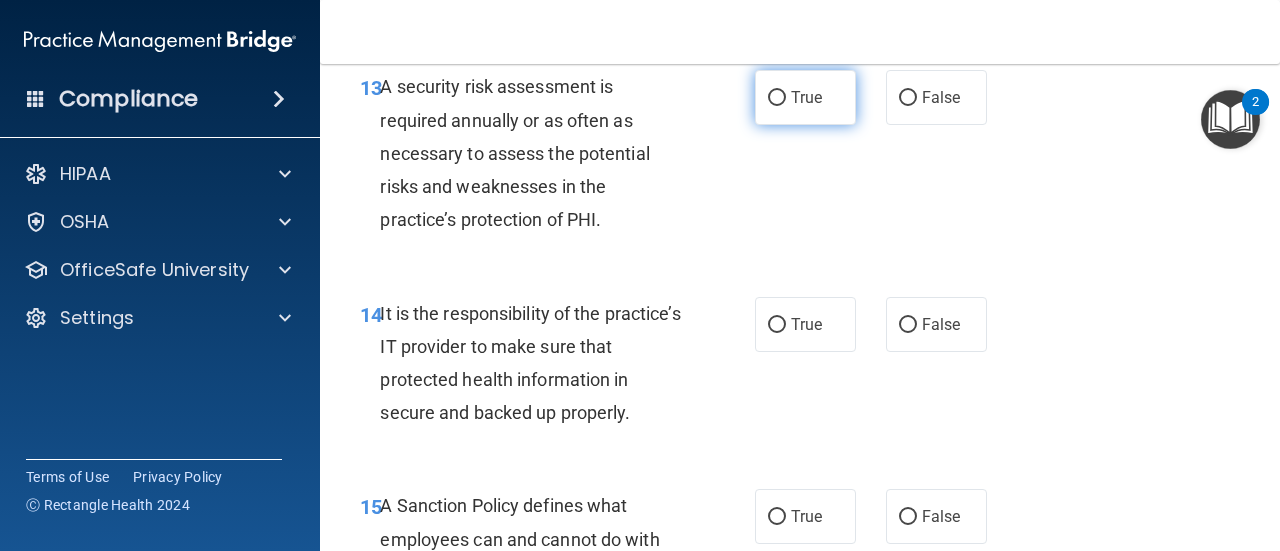 click on "True" at bounding box center (806, 97) 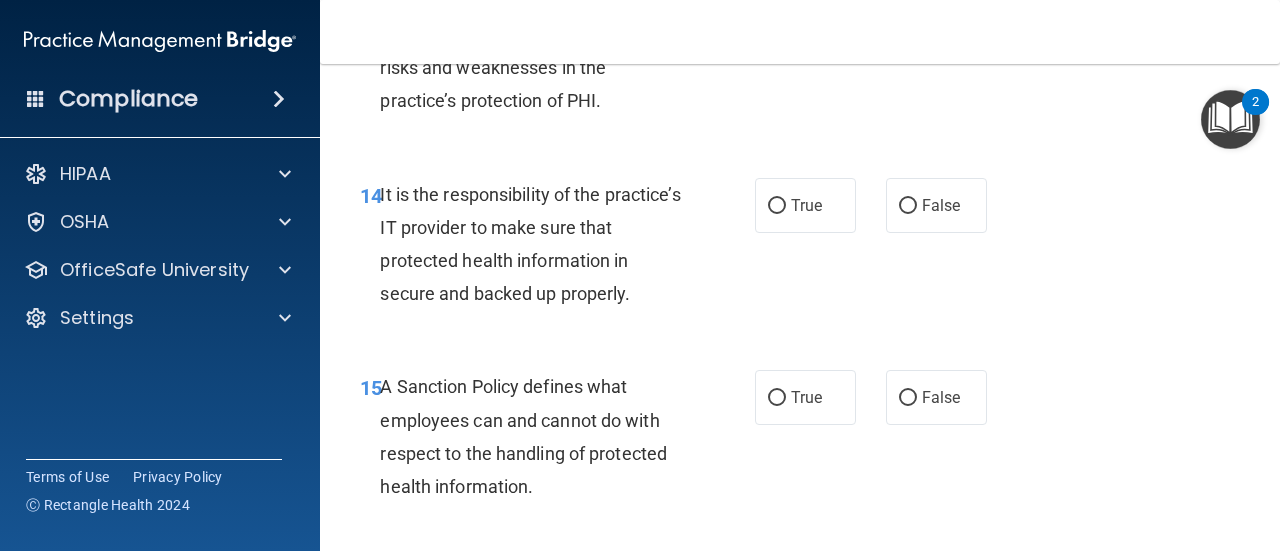scroll, scrollTop: 3300, scrollLeft: 0, axis: vertical 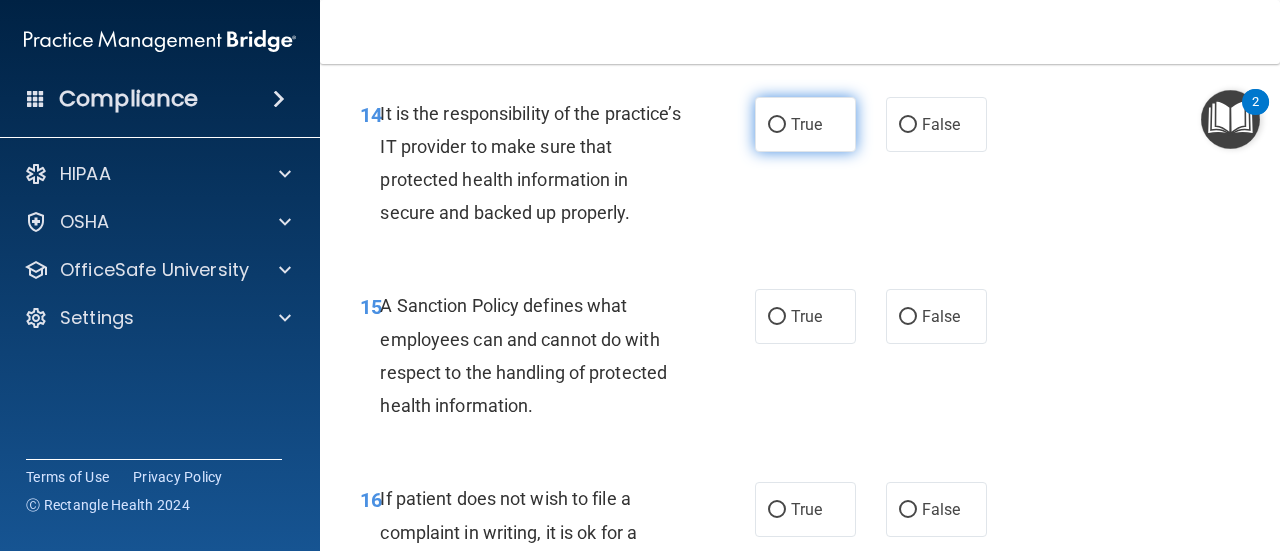 click on "True" at bounding box center [805, 124] 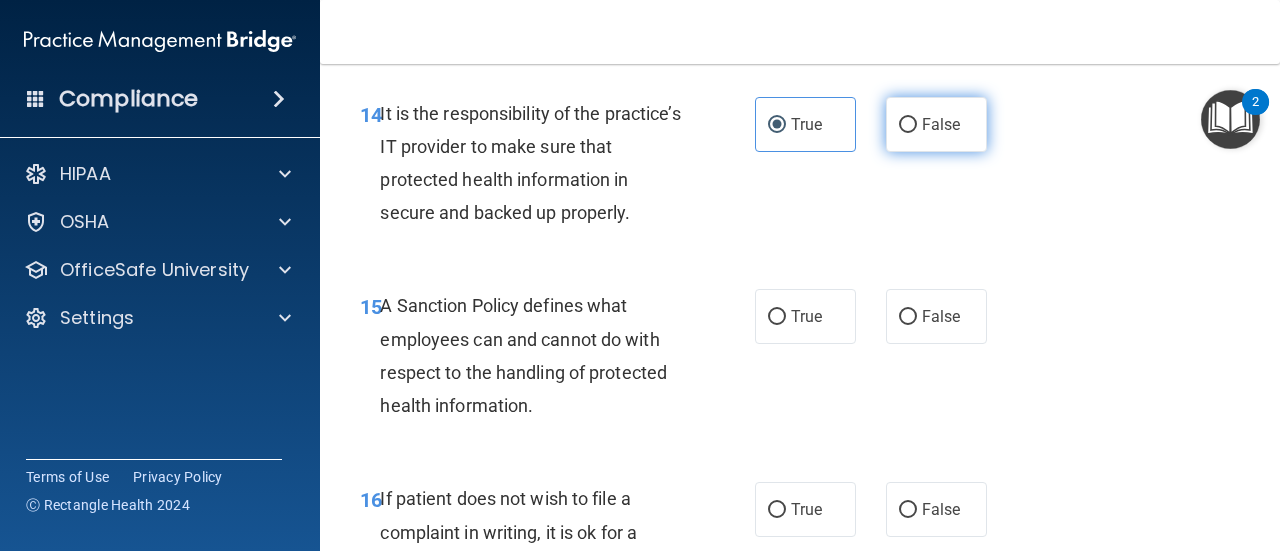 click on "False" at bounding box center [941, 124] 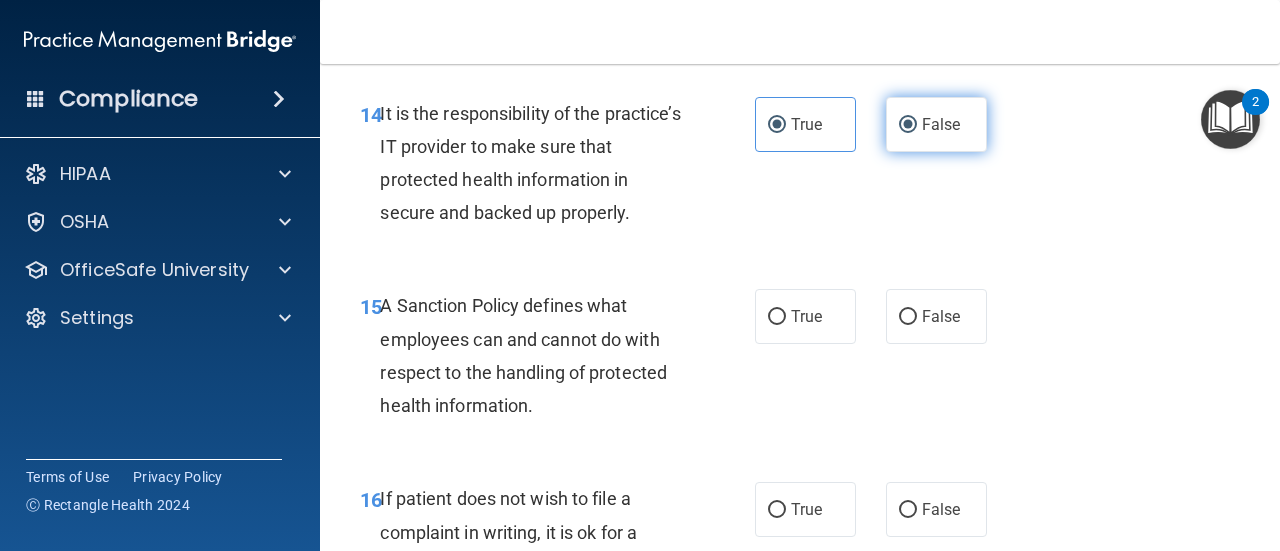 radio on "false" 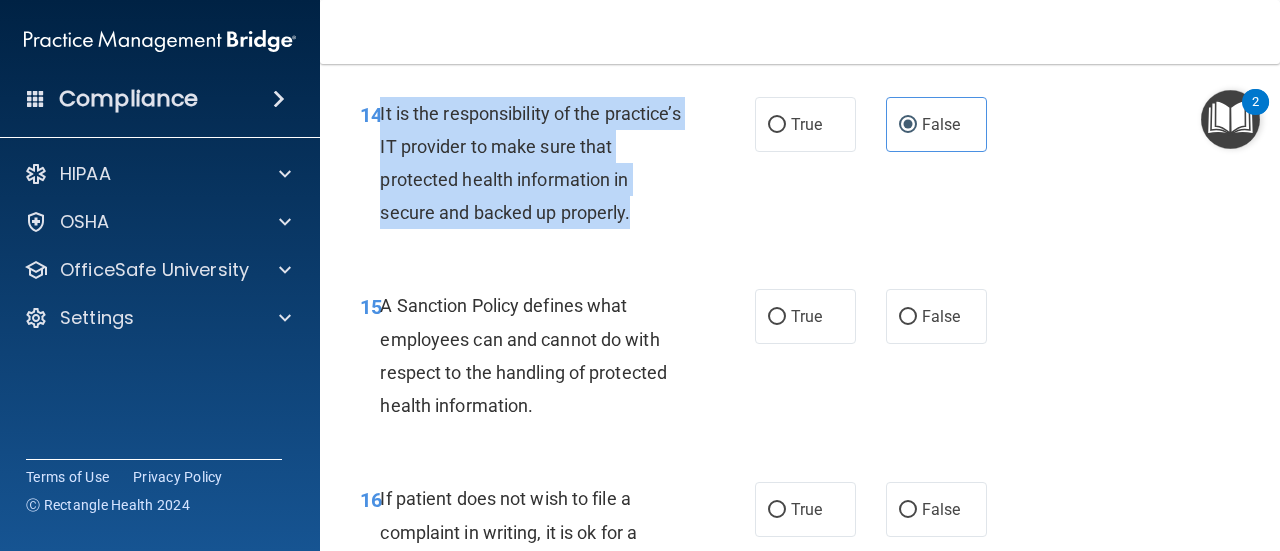drag, startPoint x: 630, startPoint y: 285, endPoint x: 381, endPoint y: 180, distance: 270.23325 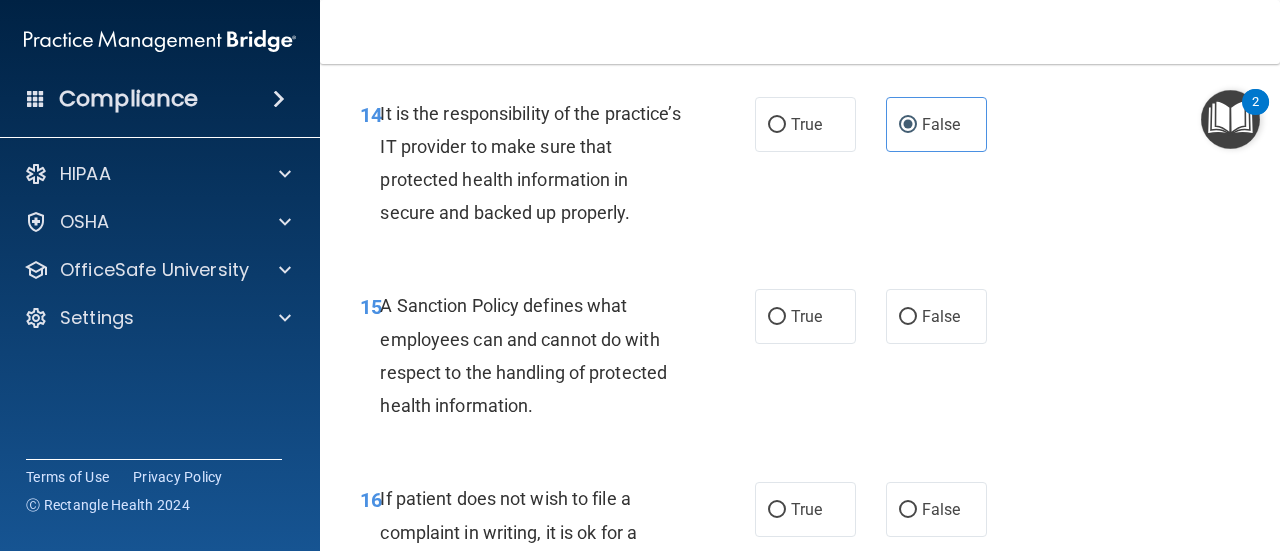 click on "14       It is the responsibility of the practice’s IT provider to make sure that protected health information in secure and backed up properly.                  True           False" at bounding box center (800, 168) 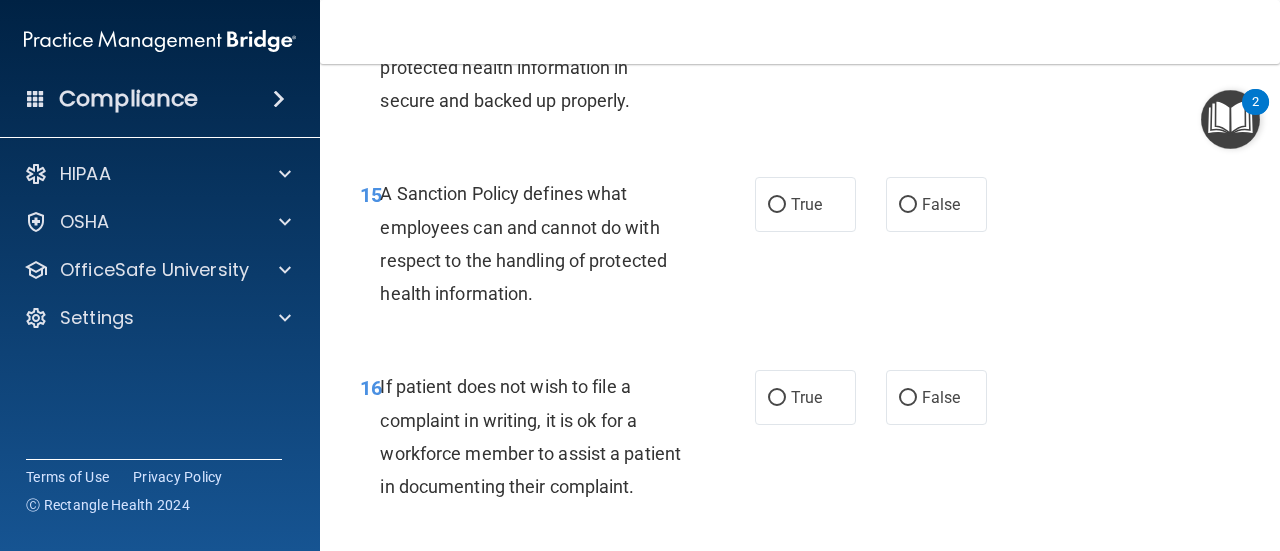 scroll, scrollTop: 3500, scrollLeft: 0, axis: vertical 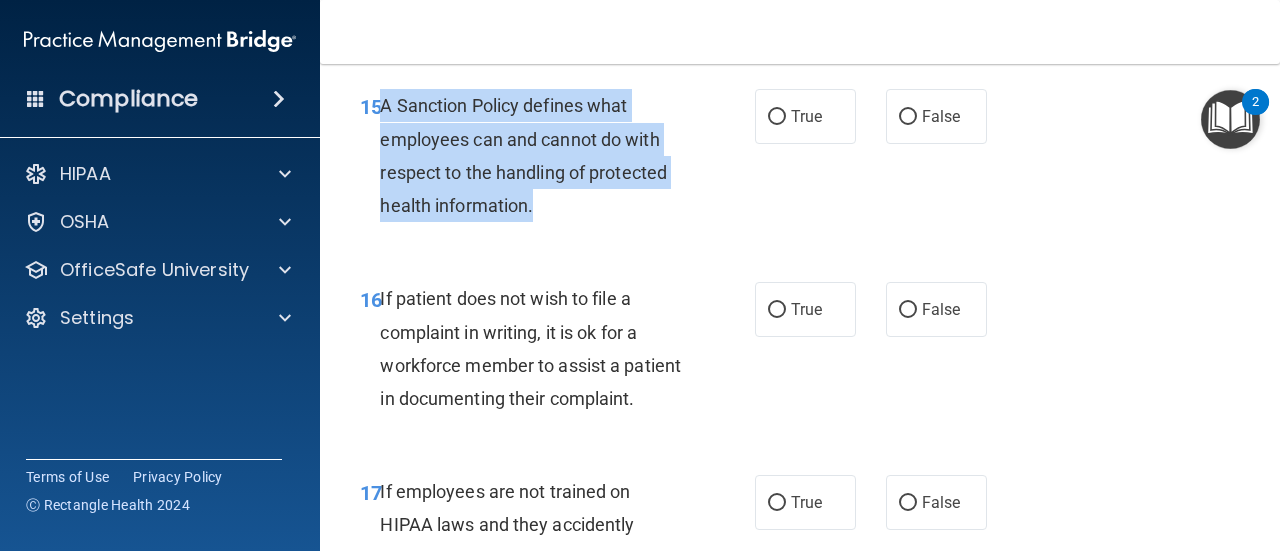 drag, startPoint x: 531, startPoint y: 283, endPoint x: 384, endPoint y: 164, distance: 189.12958 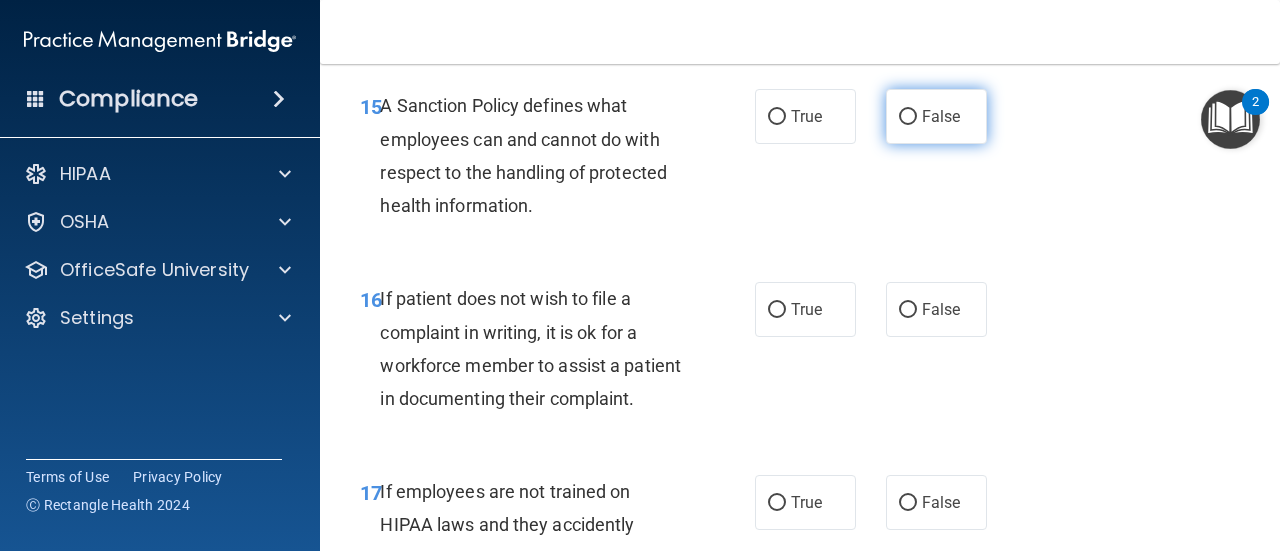 click on "False" at bounding box center (941, 116) 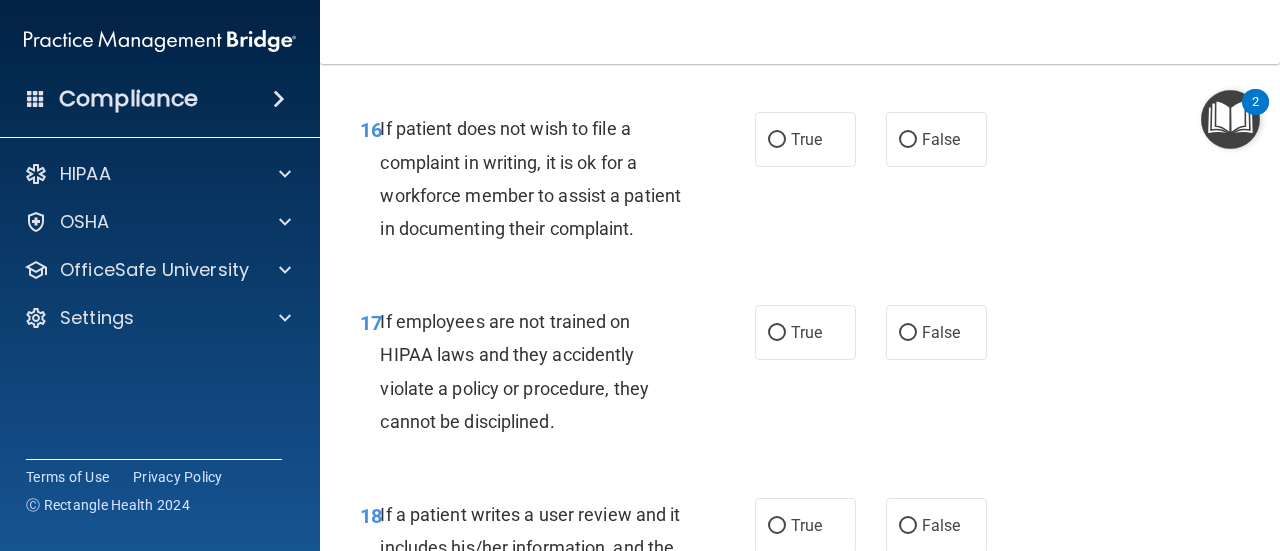 scroll, scrollTop: 3700, scrollLeft: 0, axis: vertical 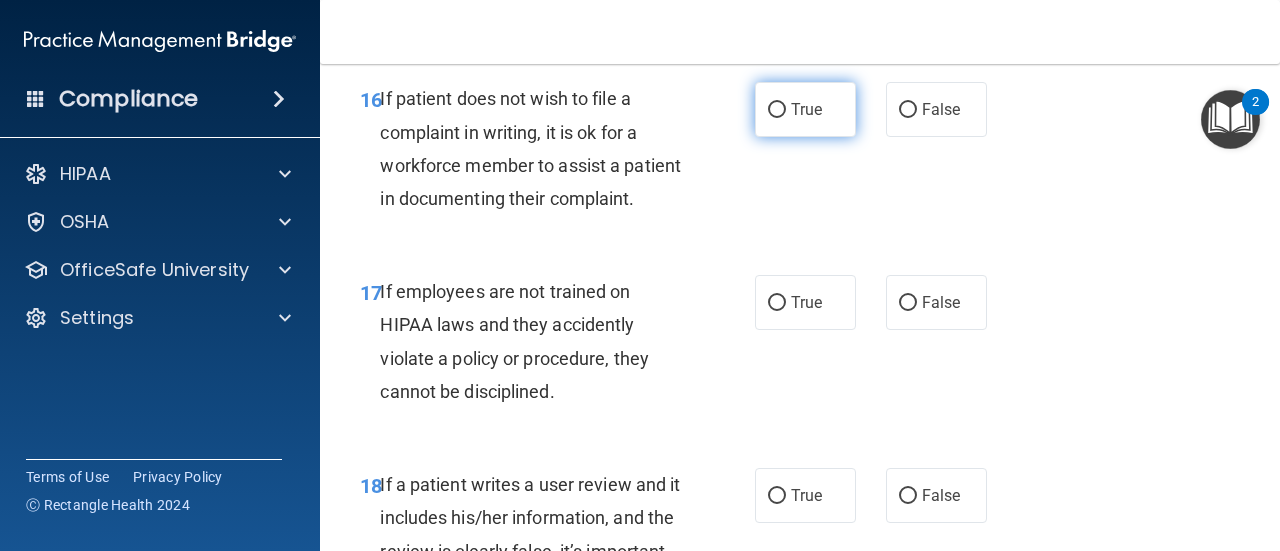 click on "True" at bounding box center [805, 109] 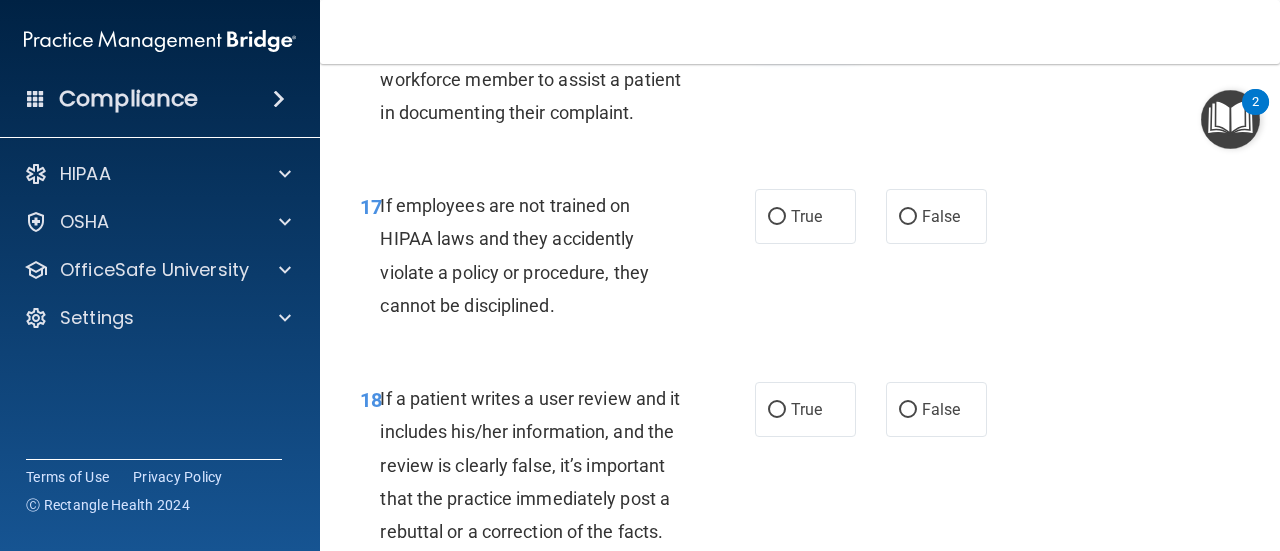 scroll, scrollTop: 3900, scrollLeft: 0, axis: vertical 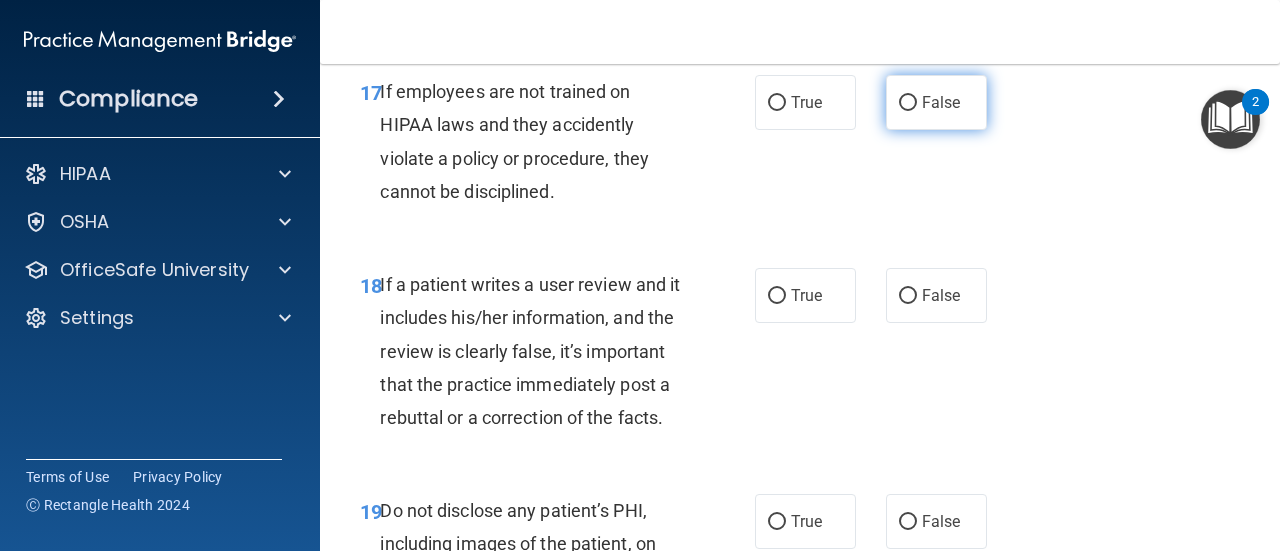 click on "False" at bounding box center (936, 102) 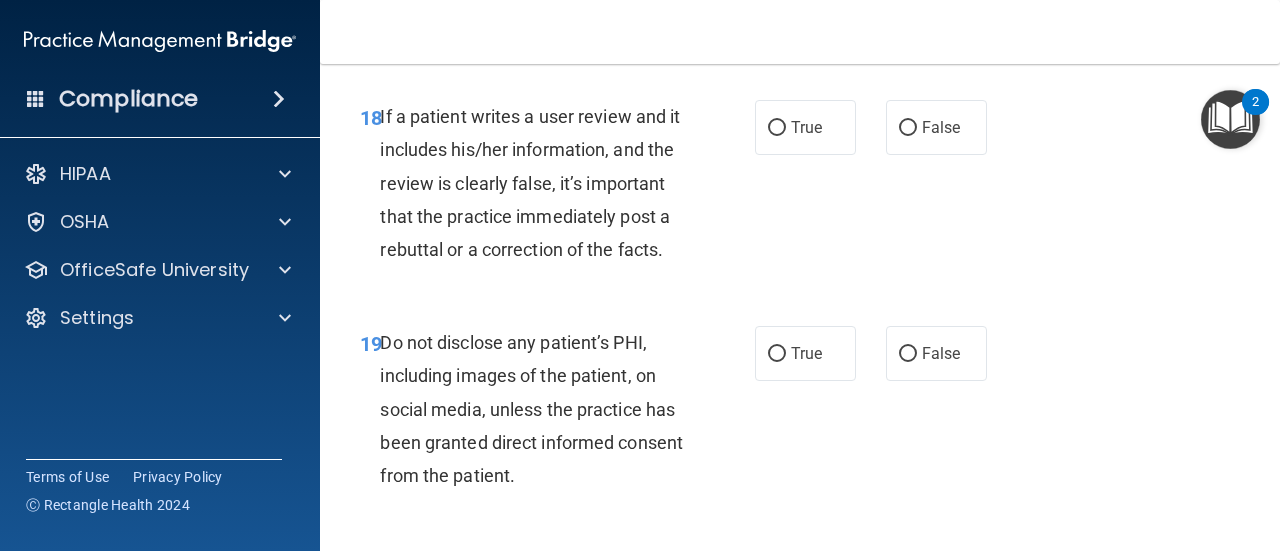scroll, scrollTop: 4100, scrollLeft: 0, axis: vertical 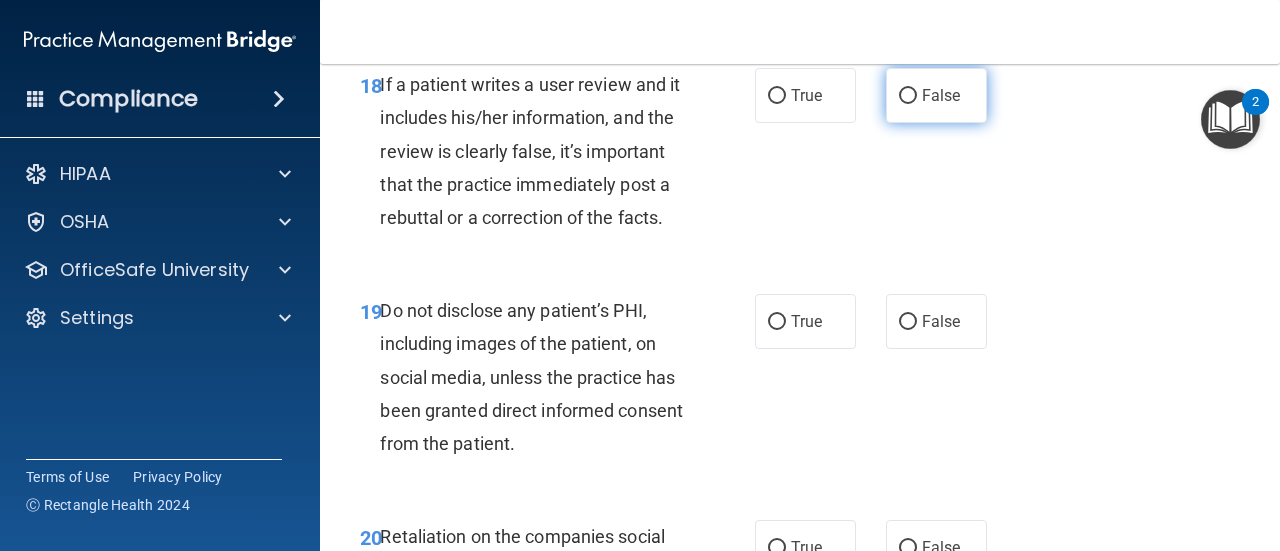 click on "False" at bounding box center (908, 96) 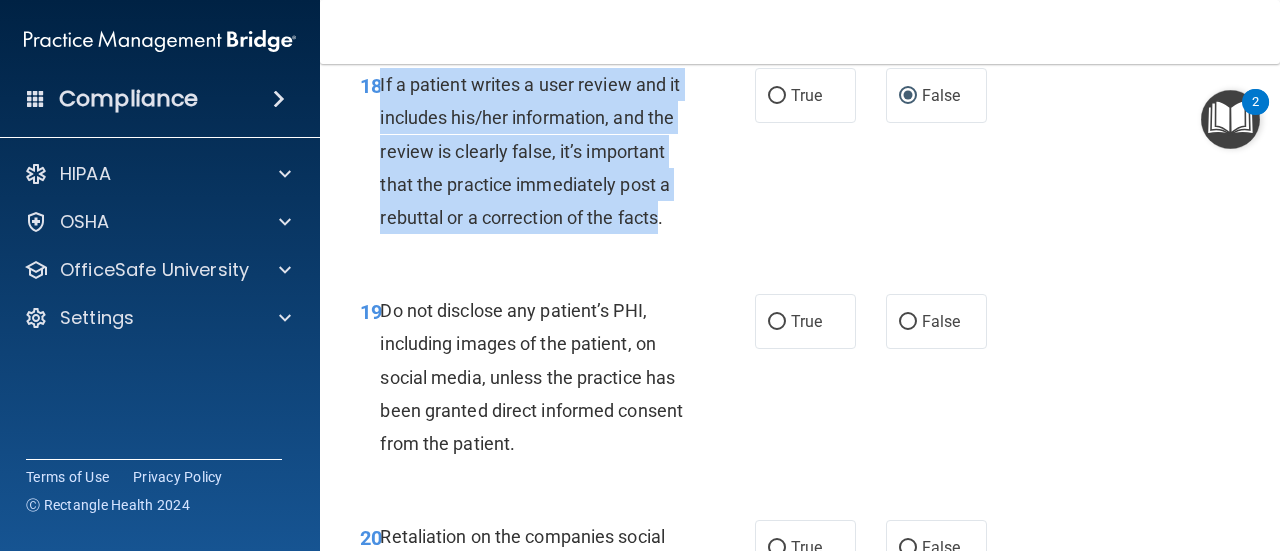 drag, startPoint x: 560, startPoint y: 348, endPoint x: 379, endPoint y: 185, distance: 243.5775 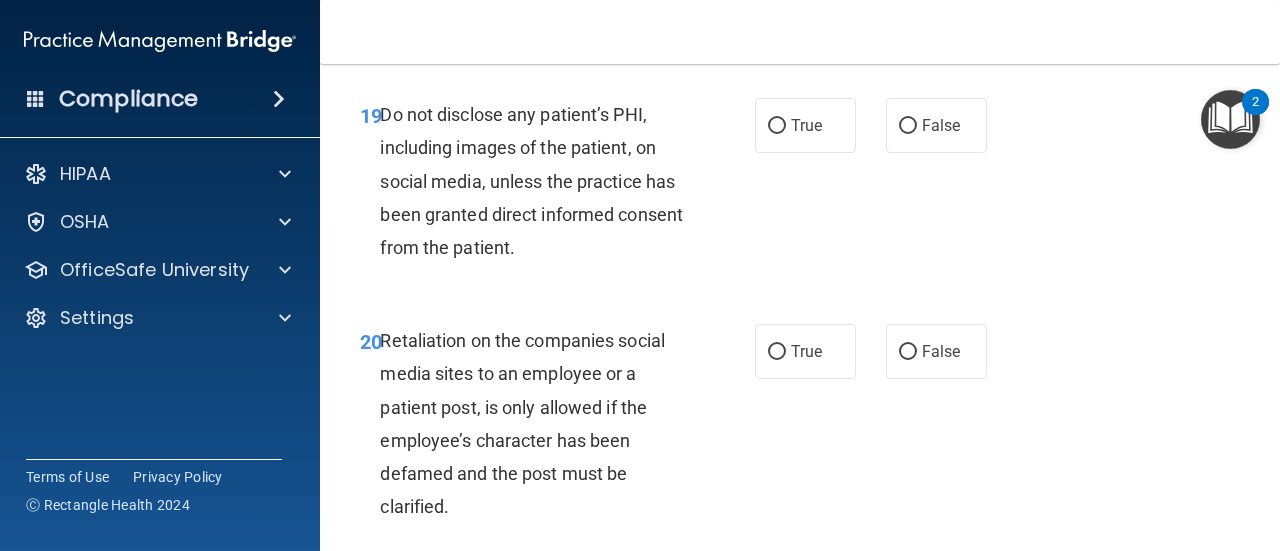 scroll, scrollTop: 4300, scrollLeft: 0, axis: vertical 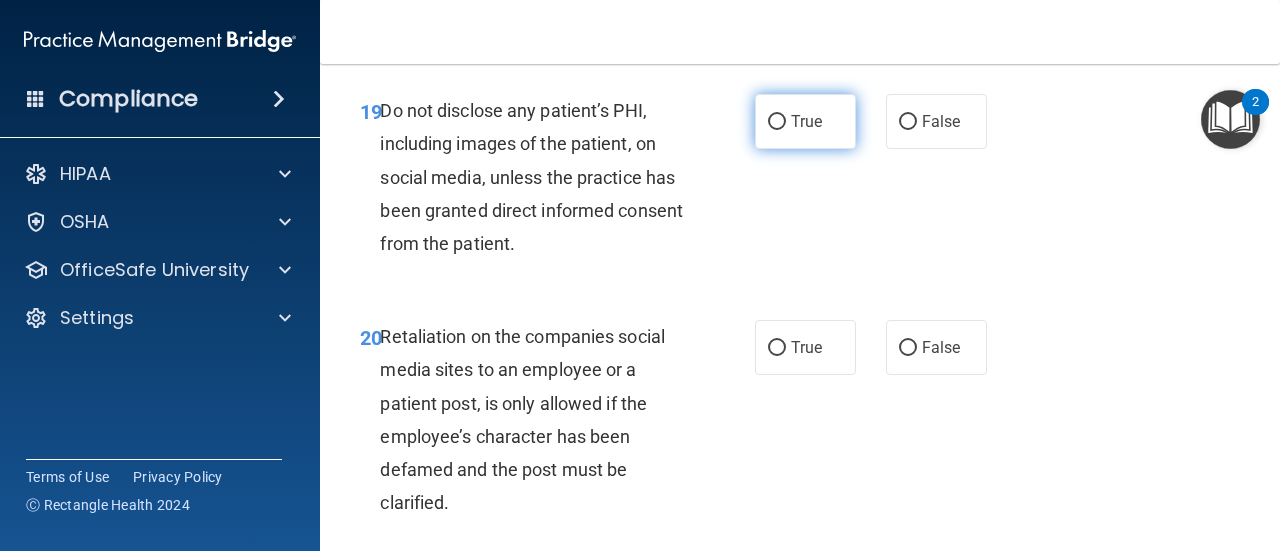 click on "True" at bounding box center [806, 121] 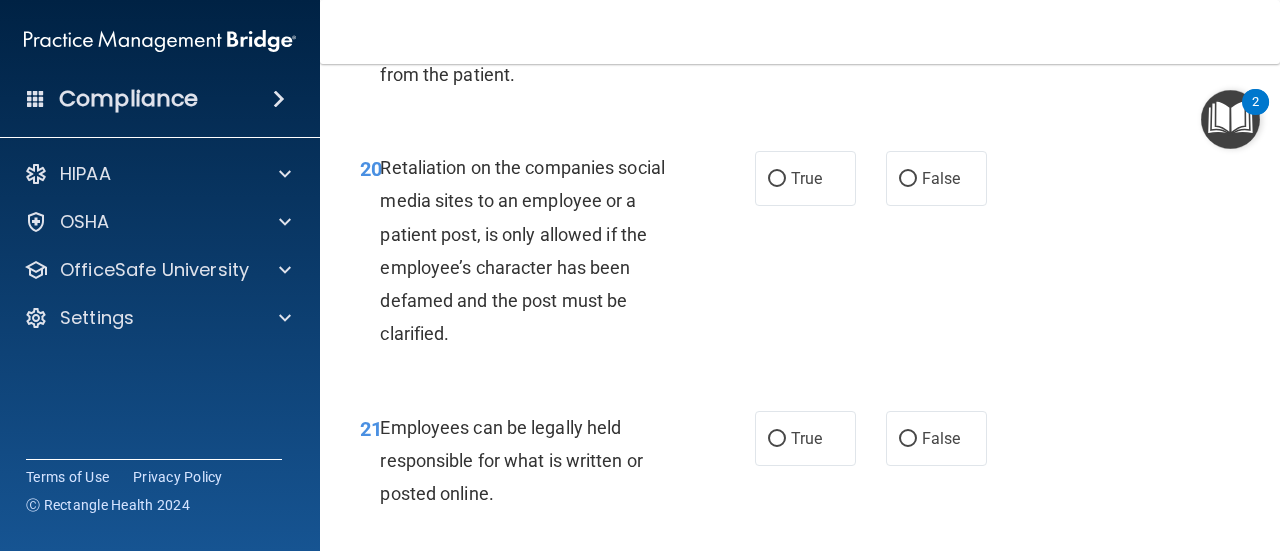 scroll, scrollTop: 4500, scrollLeft: 0, axis: vertical 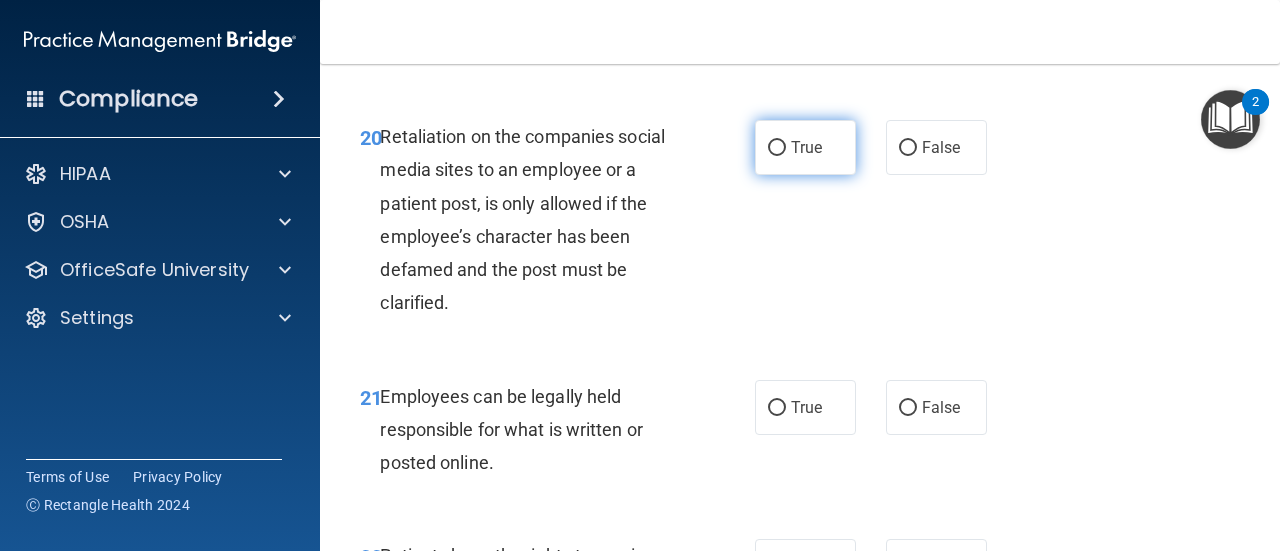 click on "True" at bounding box center (806, 147) 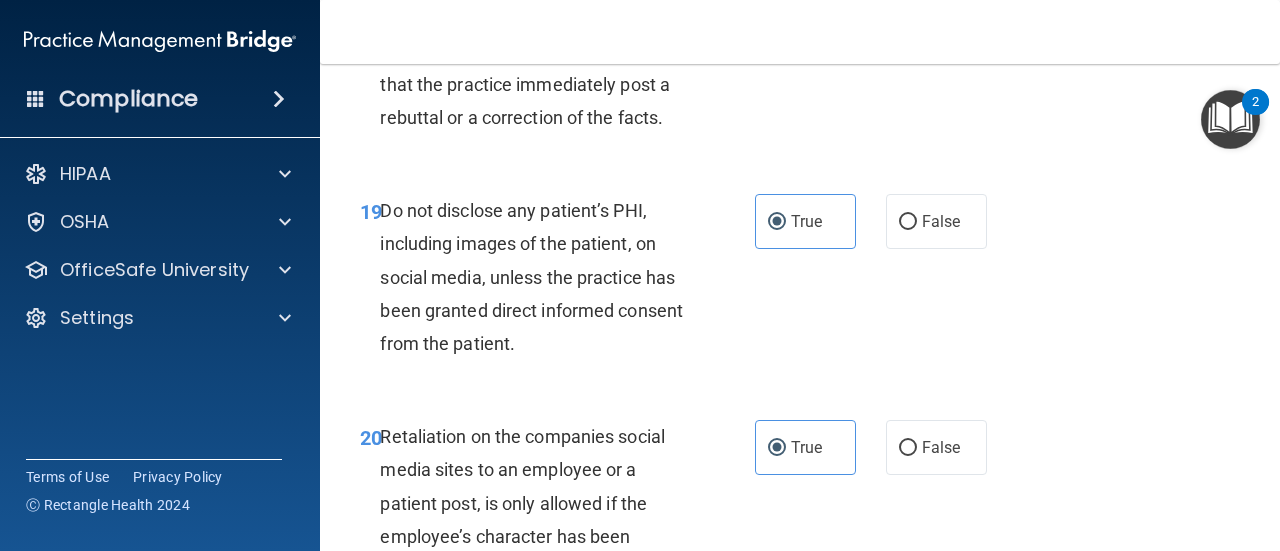 scroll, scrollTop: 4100, scrollLeft: 0, axis: vertical 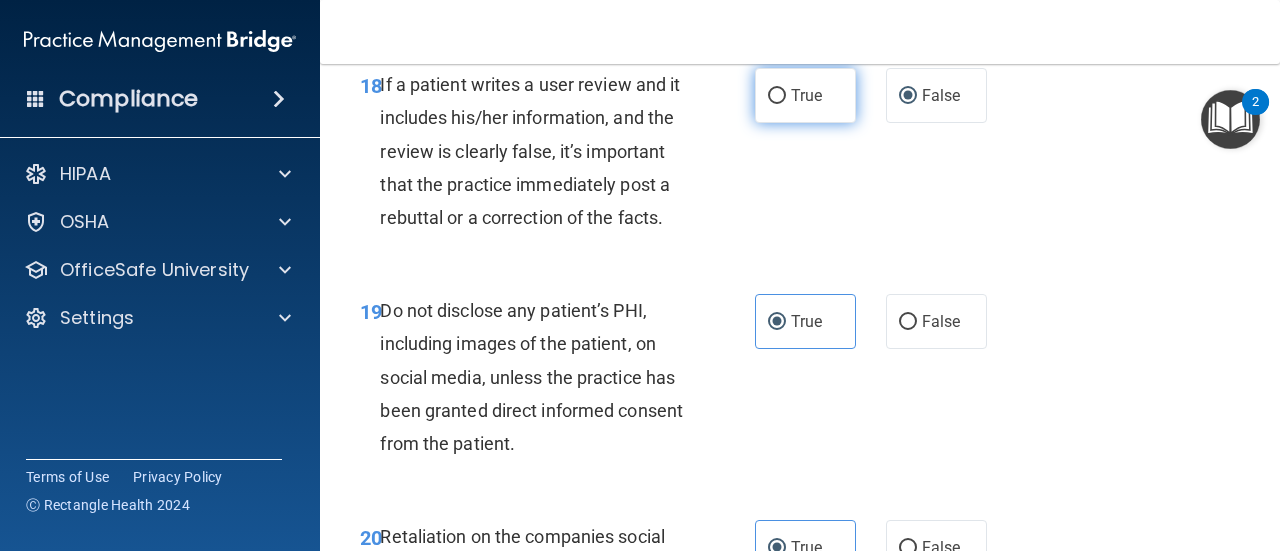 click on "True" at bounding box center [777, 96] 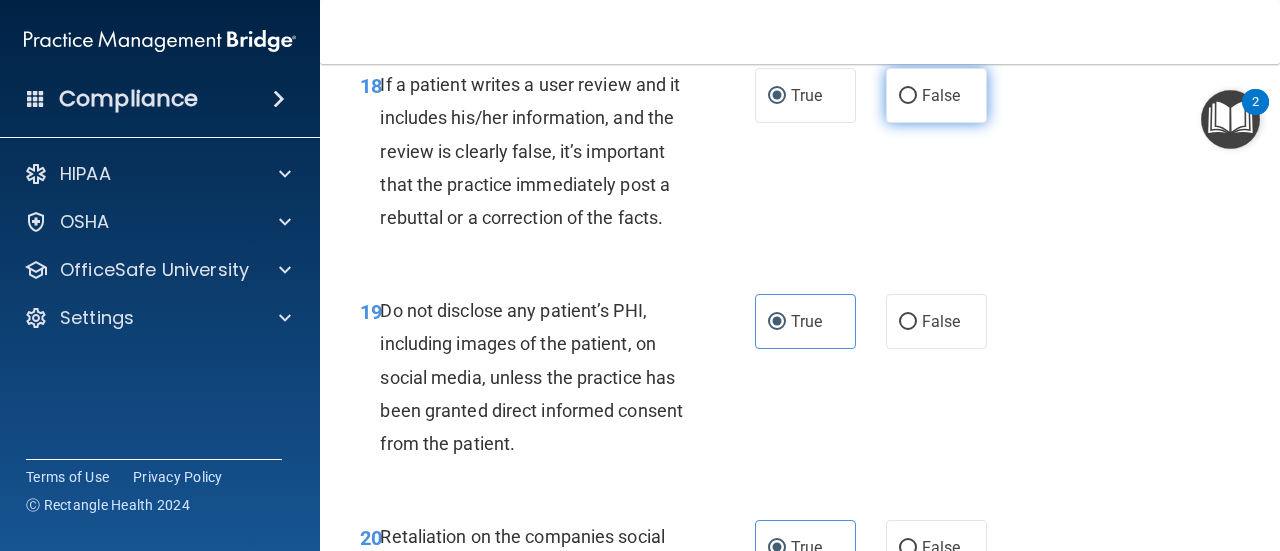 click on "False" at bounding box center [936, 95] 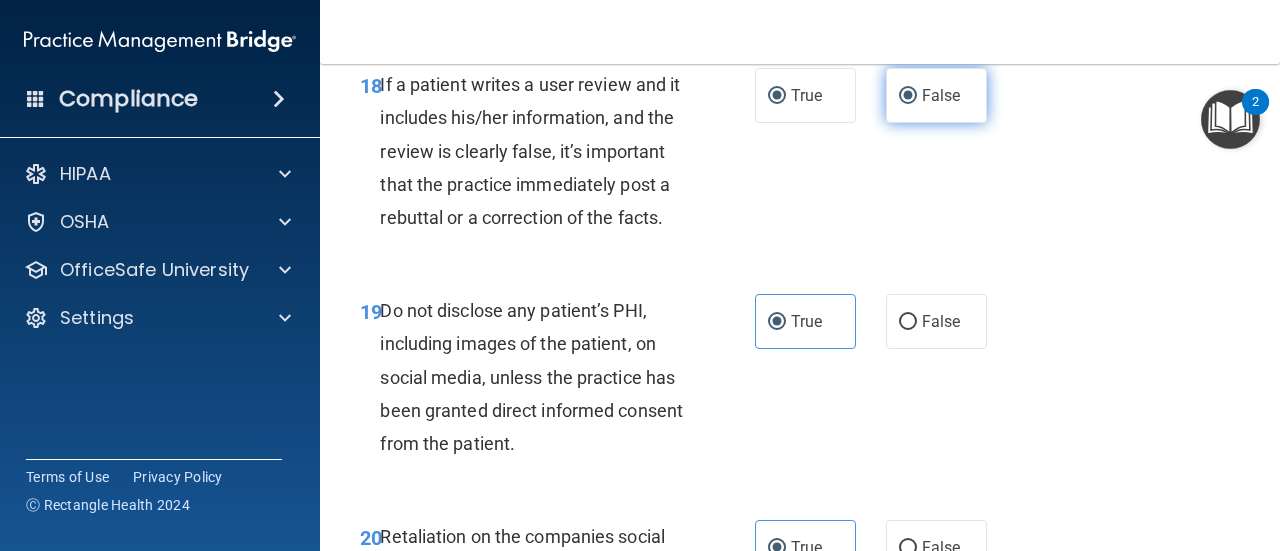 radio on "false" 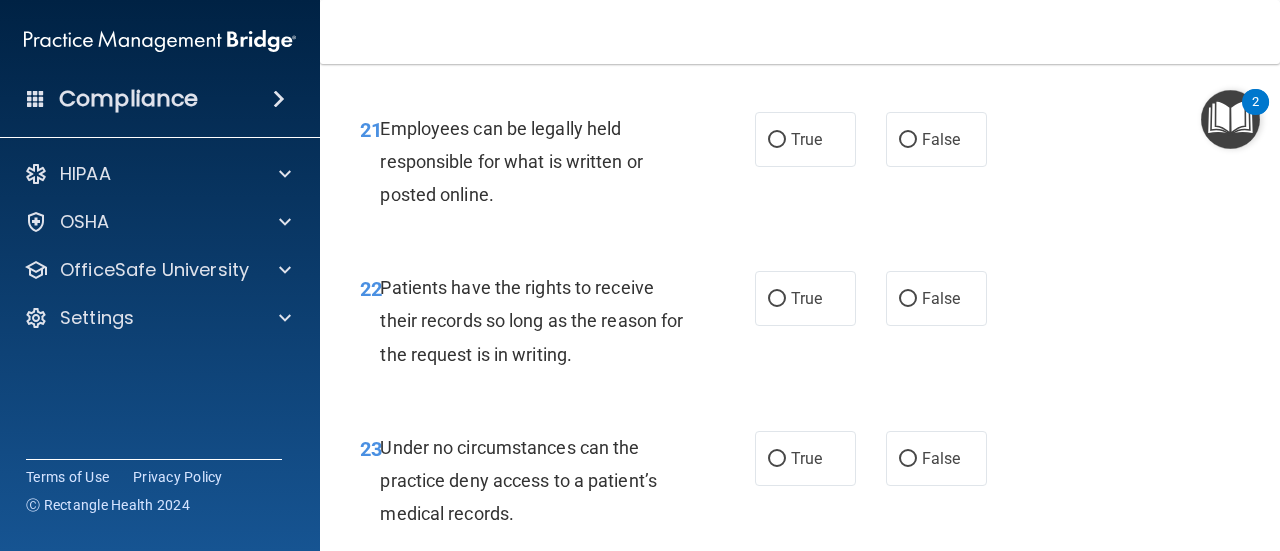 scroll, scrollTop: 4800, scrollLeft: 0, axis: vertical 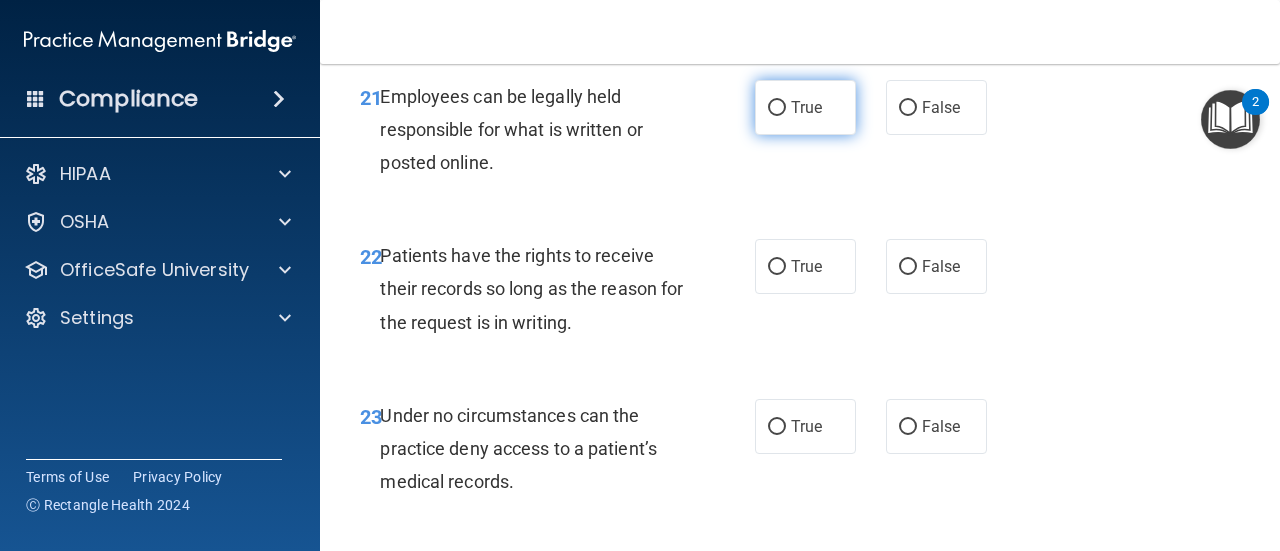 click on "True" at bounding box center (805, 107) 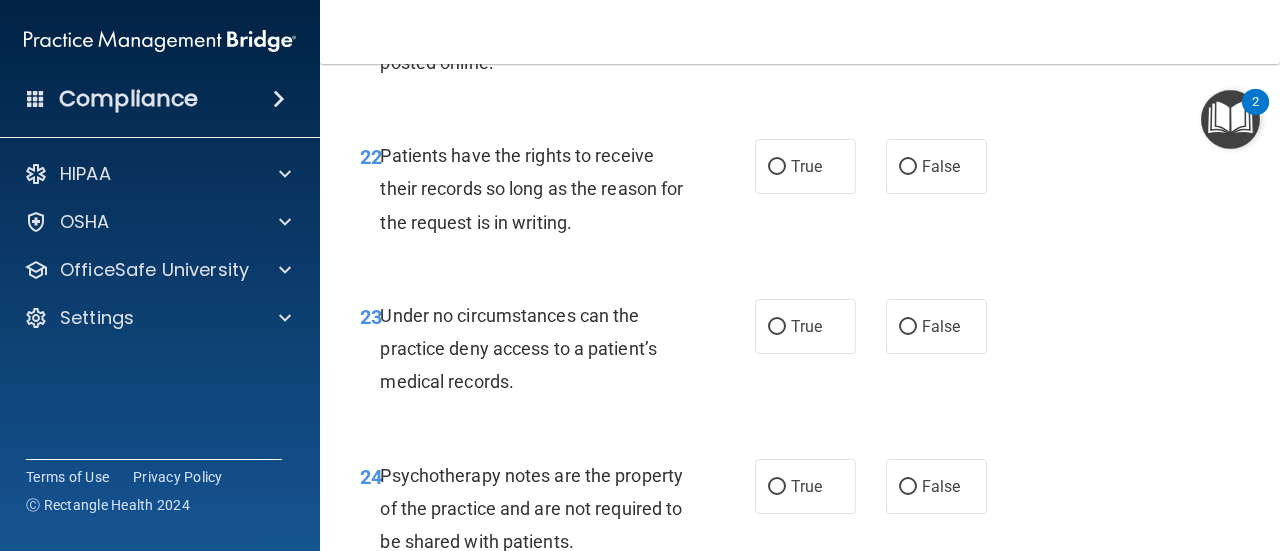 scroll, scrollTop: 5000, scrollLeft: 0, axis: vertical 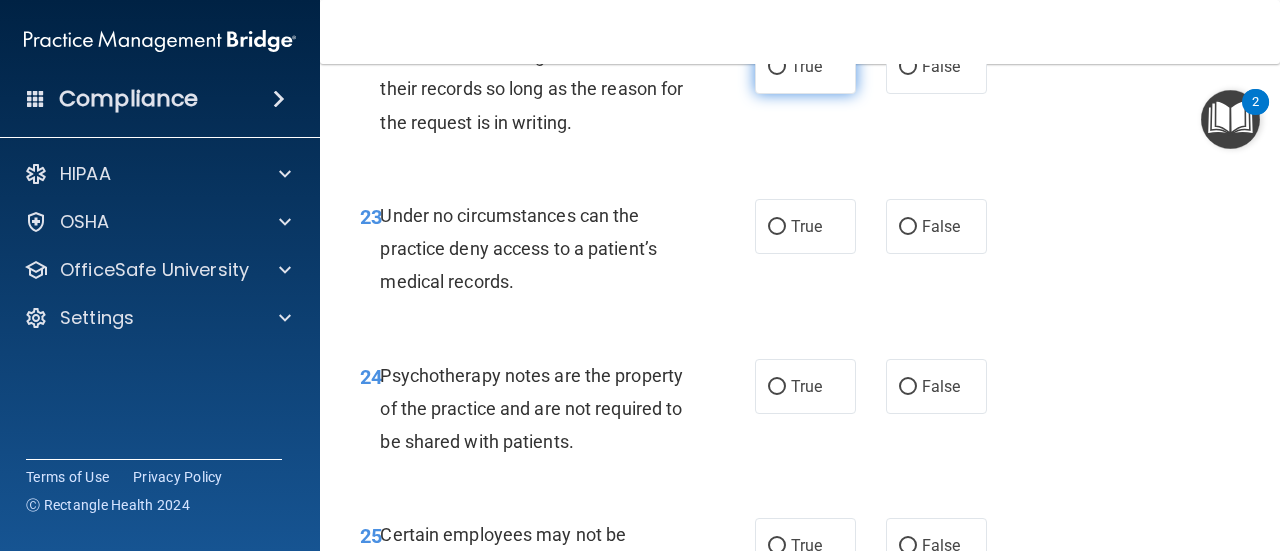 click on "True" at bounding box center [806, 66] 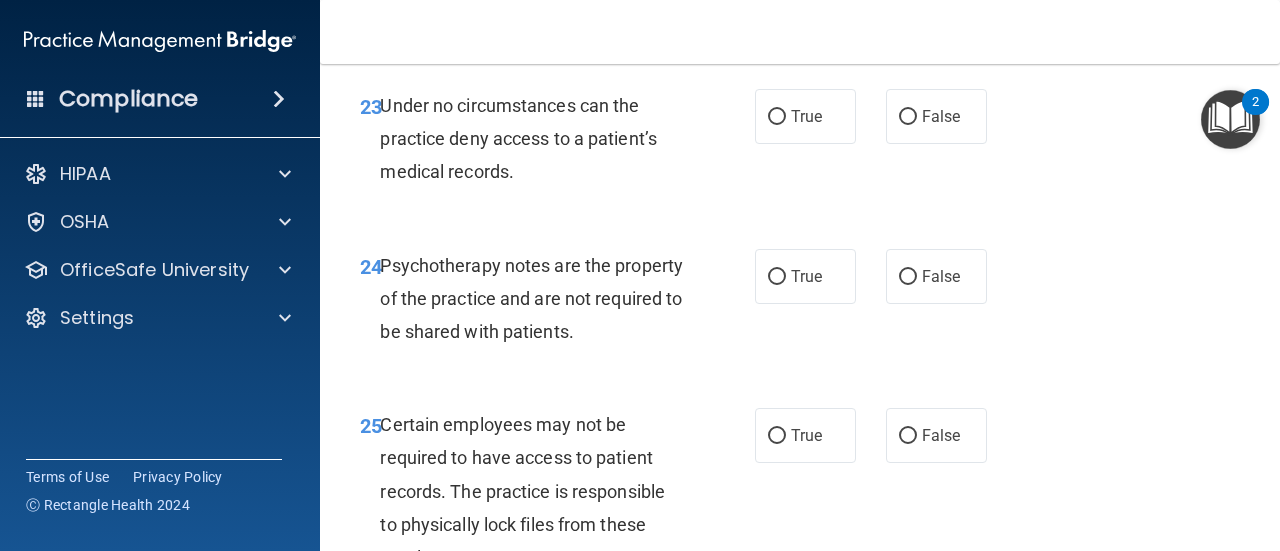 scroll, scrollTop: 5200, scrollLeft: 0, axis: vertical 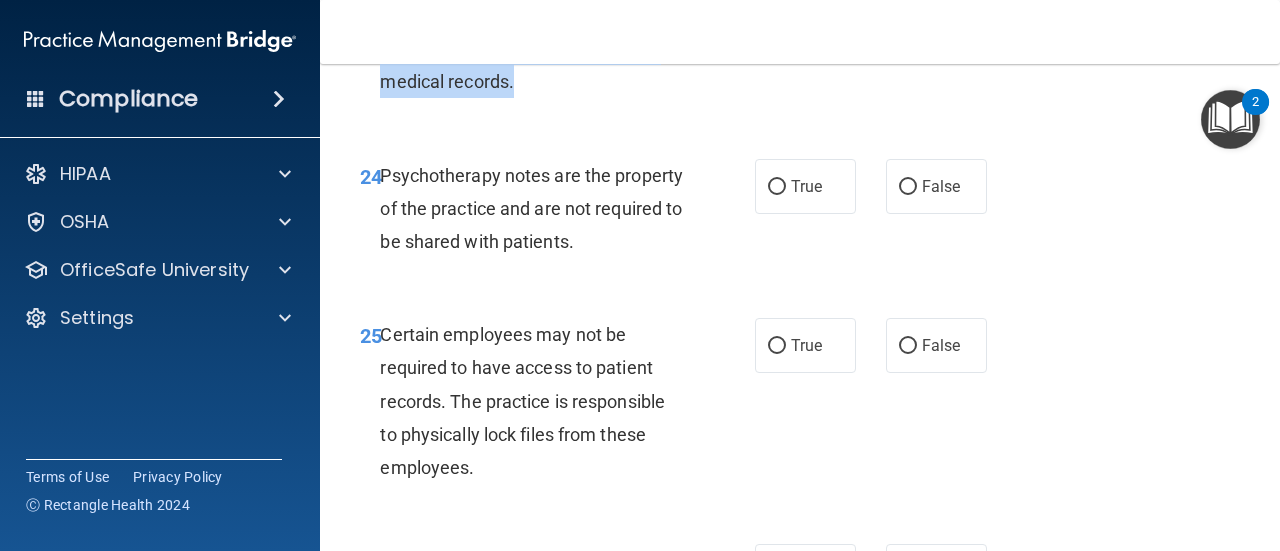 drag, startPoint x: 520, startPoint y: 214, endPoint x: 380, endPoint y: 143, distance: 156.97452 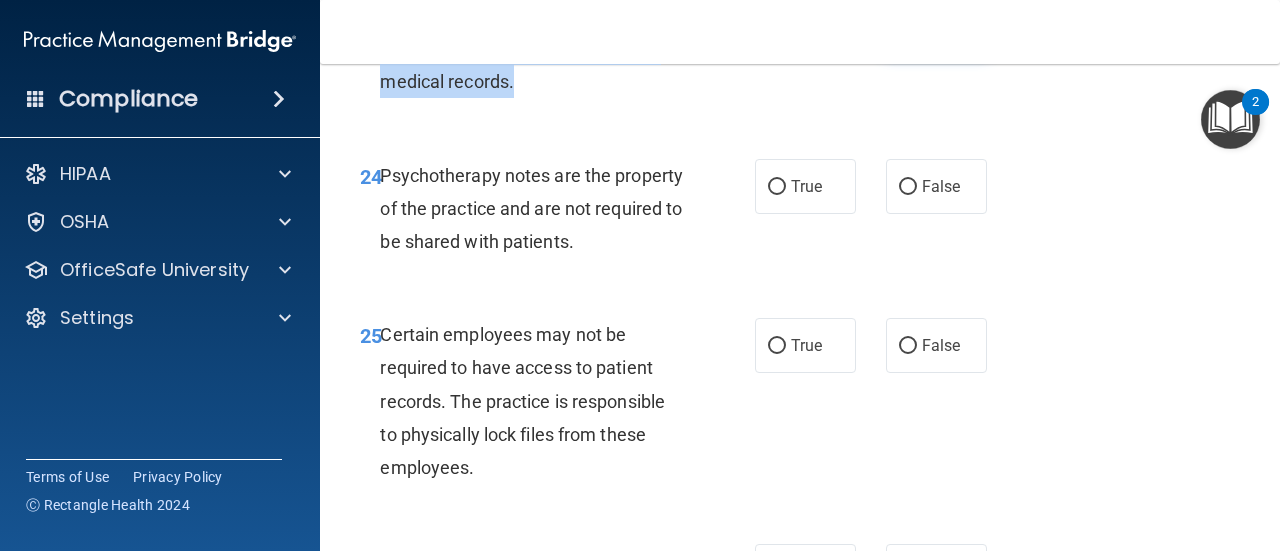 click on "False" at bounding box center [908, 27] 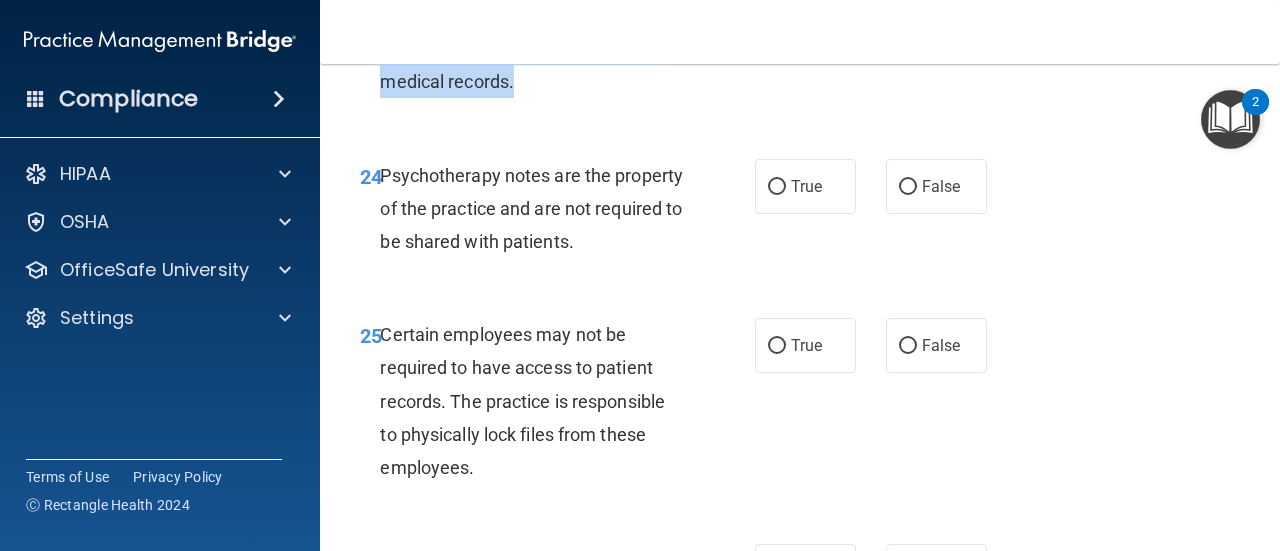 click on "Under no circumstances can the practice deny access to a patient’s medical records." at bounding box center (539, 49) 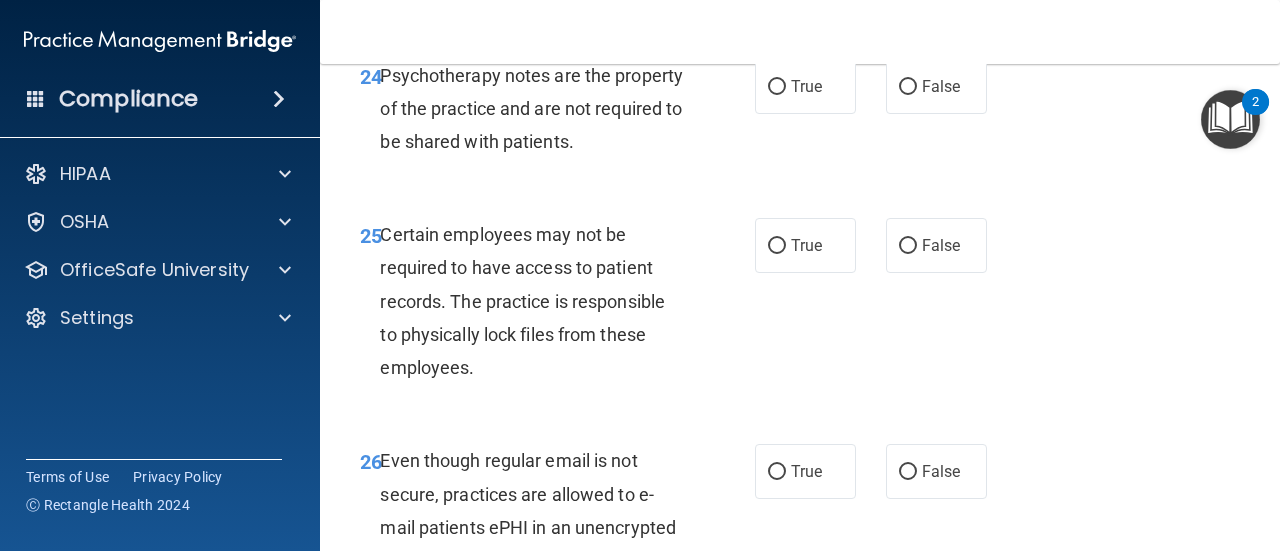 click on "Psychotherapy notes are the property of the practice and are not required to be shared with patients." at bounding box center [539, 109] 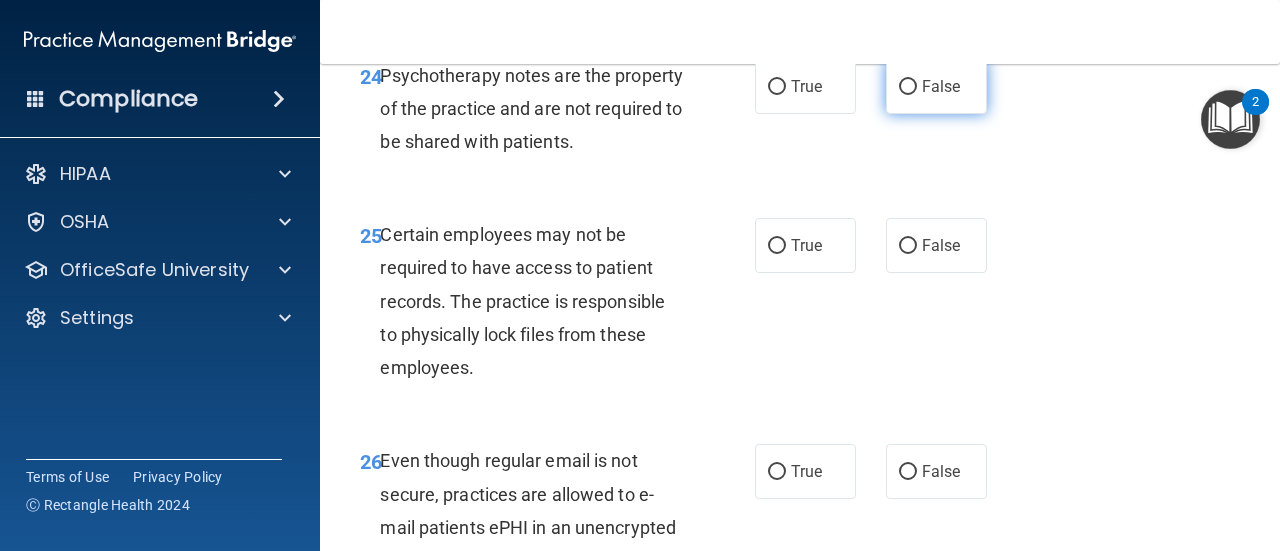 click on "False" at bounding box center (936, 86) 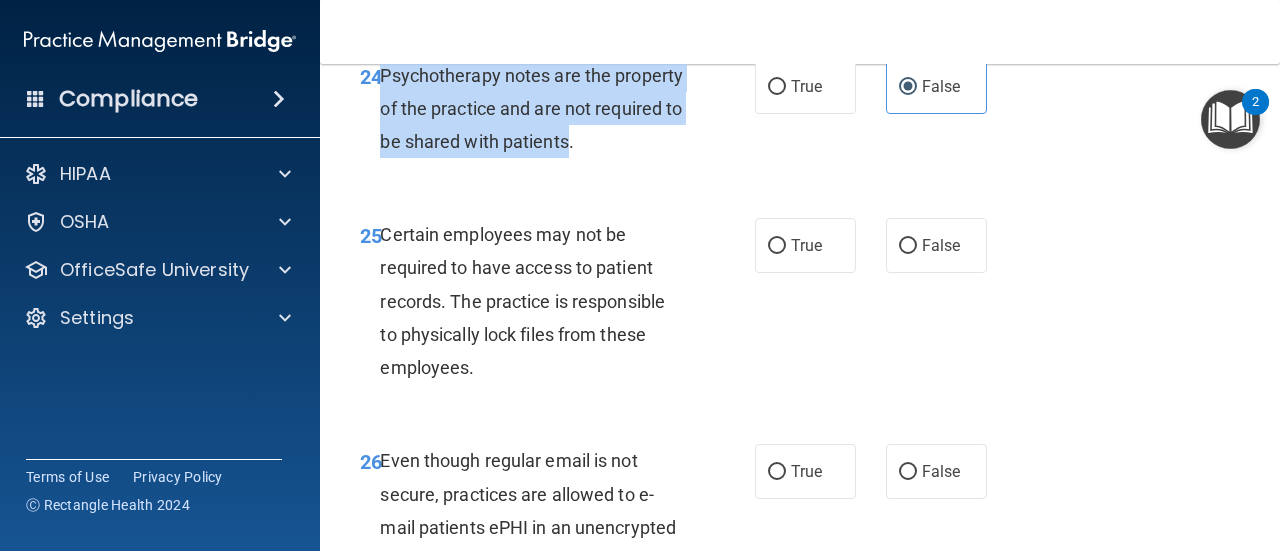 drag, startPoint x: 660, startPoint y: 273, endPoint x: 381, endPoint y: 201, distance: 288.1406 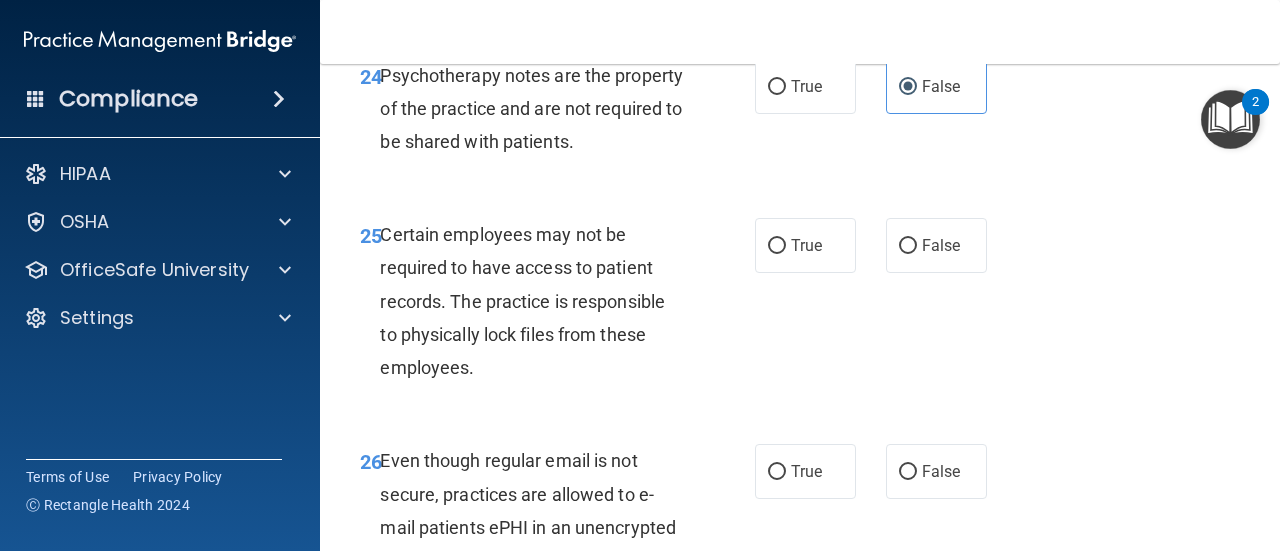 click on "25       Certain employees may not be required to have access to patient records.  The practice is responsible to physically lock files from these employees.                  True           False" at bounding box center [800, 306] 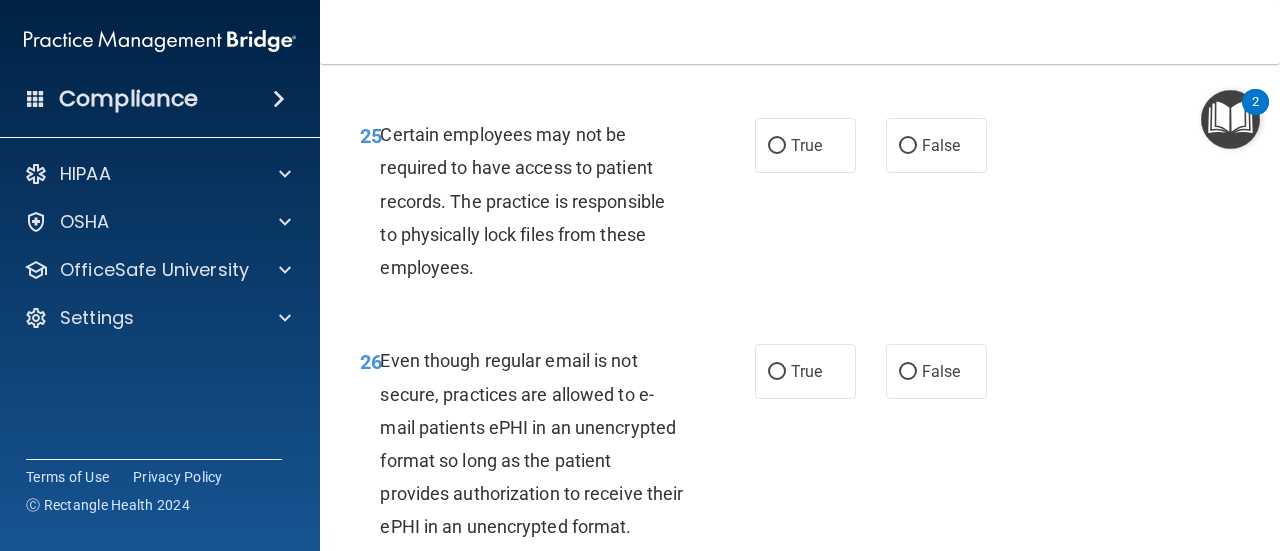 scroll, scrollTop: 5500, scrollLeft: 0, axis: vertical 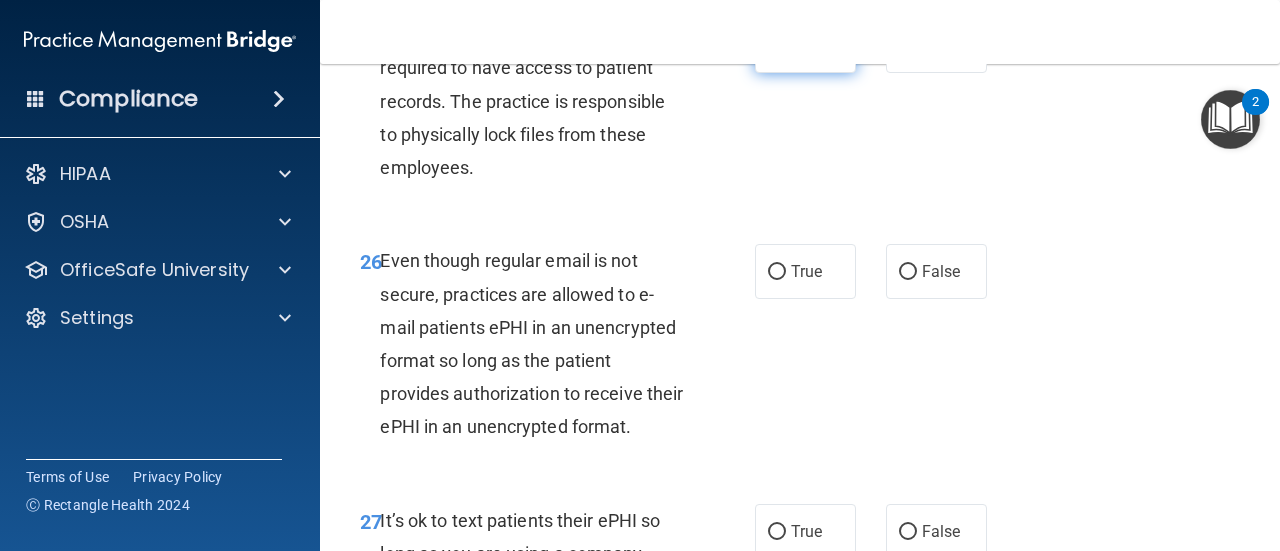 click on "True" at bounding box center [777, 46] 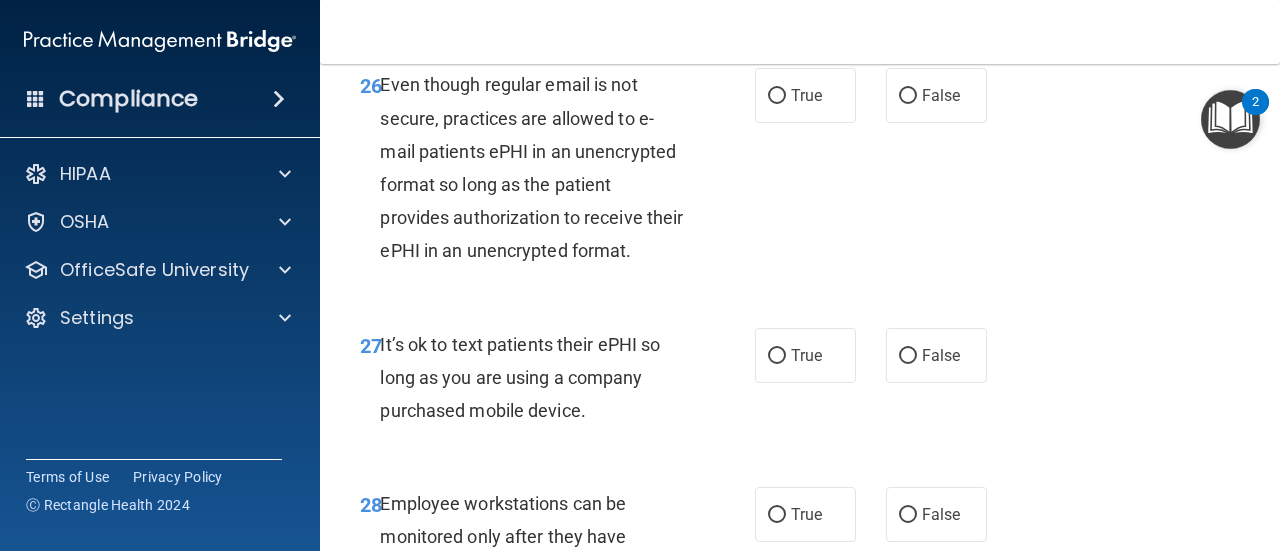 scroll, scrollTop: 5700, scrollLeft: 0, axis: vertical 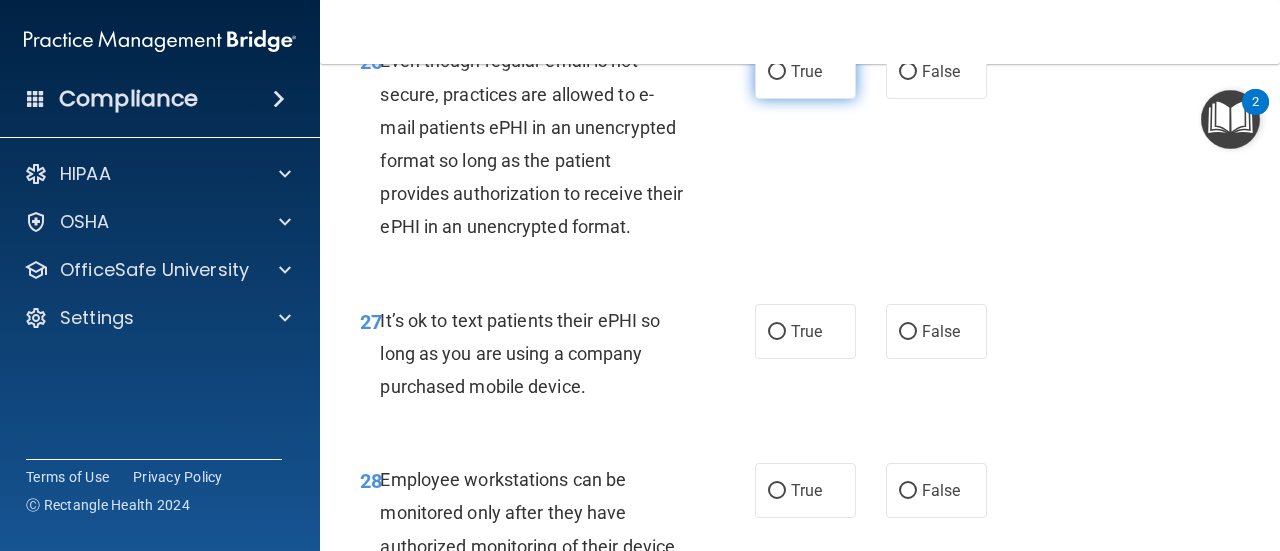 click on "True" at bounding box center [805, 71] 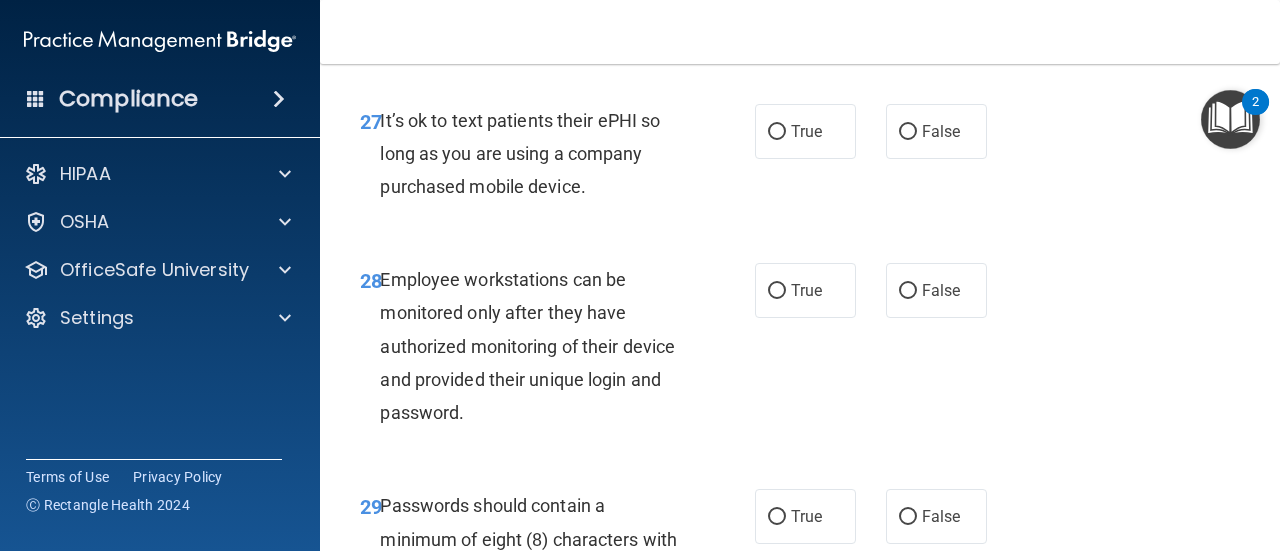 scroll, scrollTop: 6000, scrollLeft: 0, axis: vertical 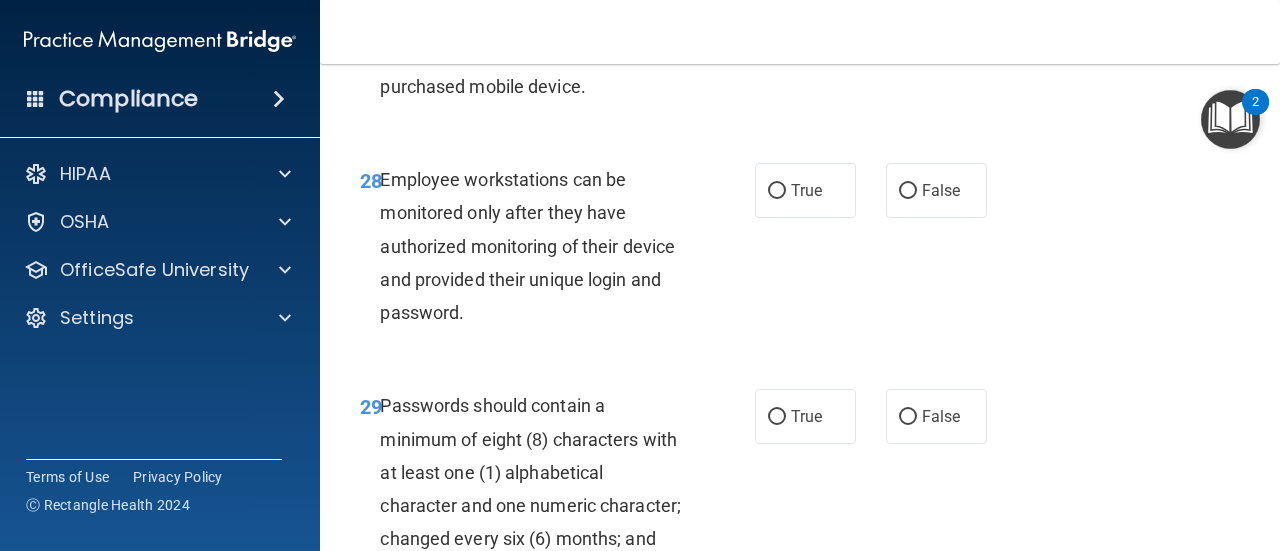 drag, startPoint x: 805, startPoint y: 158, endPoint x: 744, endPoint y: 177, distance: 63.89053 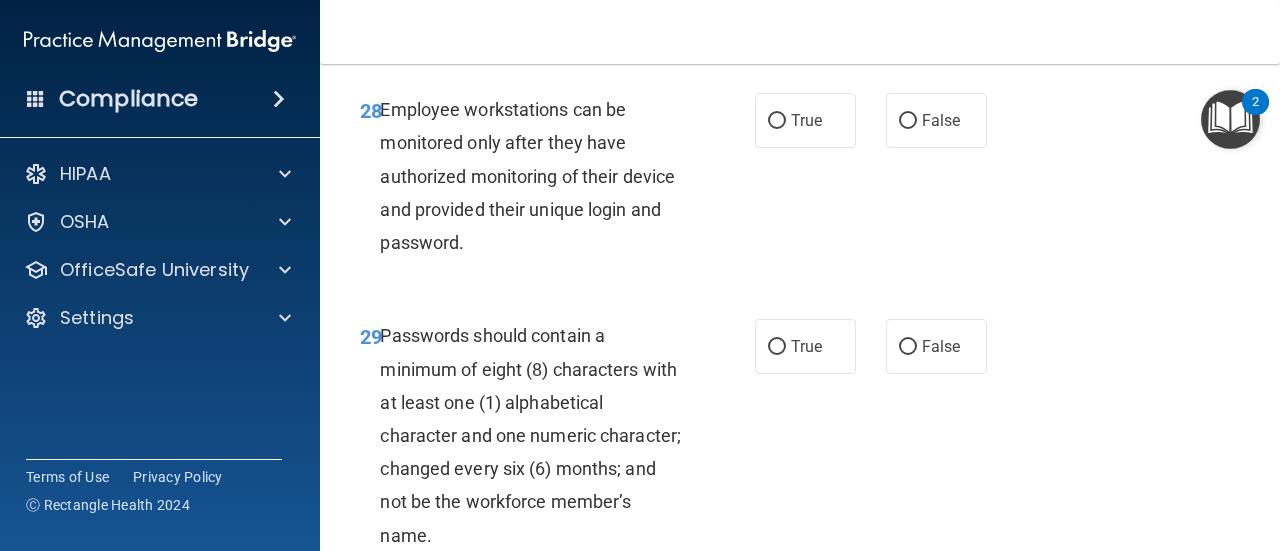 scroll, scrollTop: 6100, scrollLeft: 0, axis: vertical 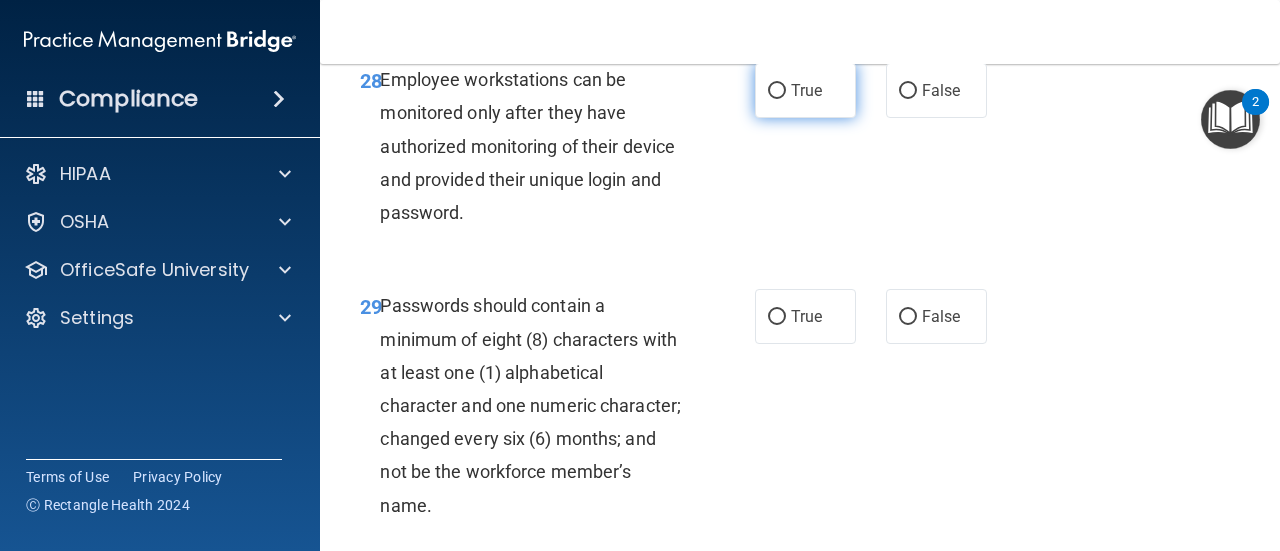 click on "True" at bounding box center [805, 90] 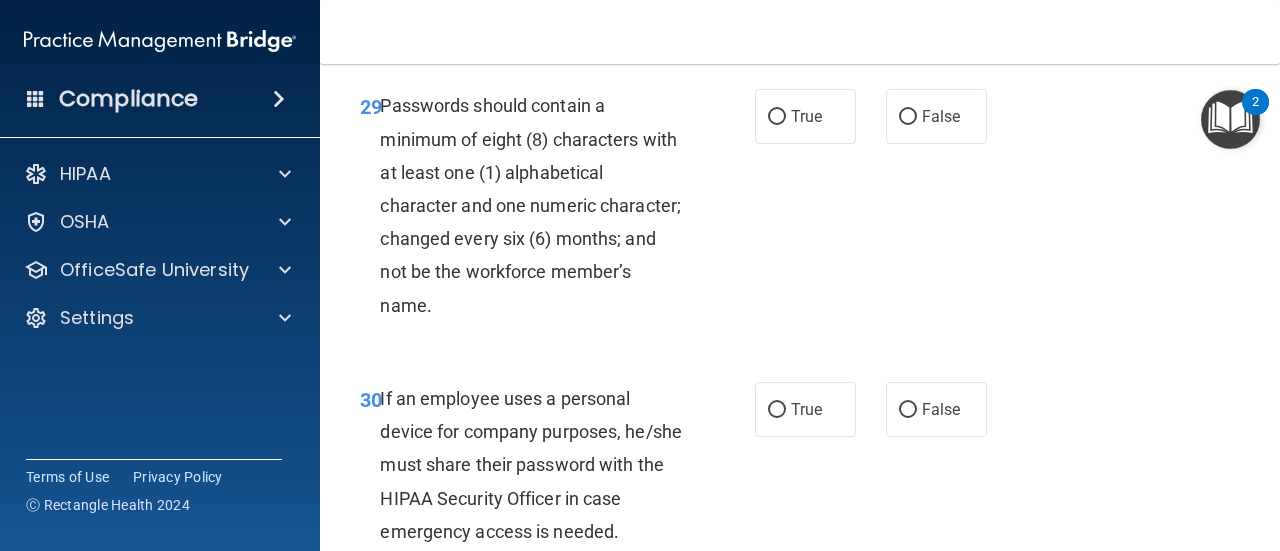 scroll, scrollTop: 6400, scrollLeft: 0, axis: vertical 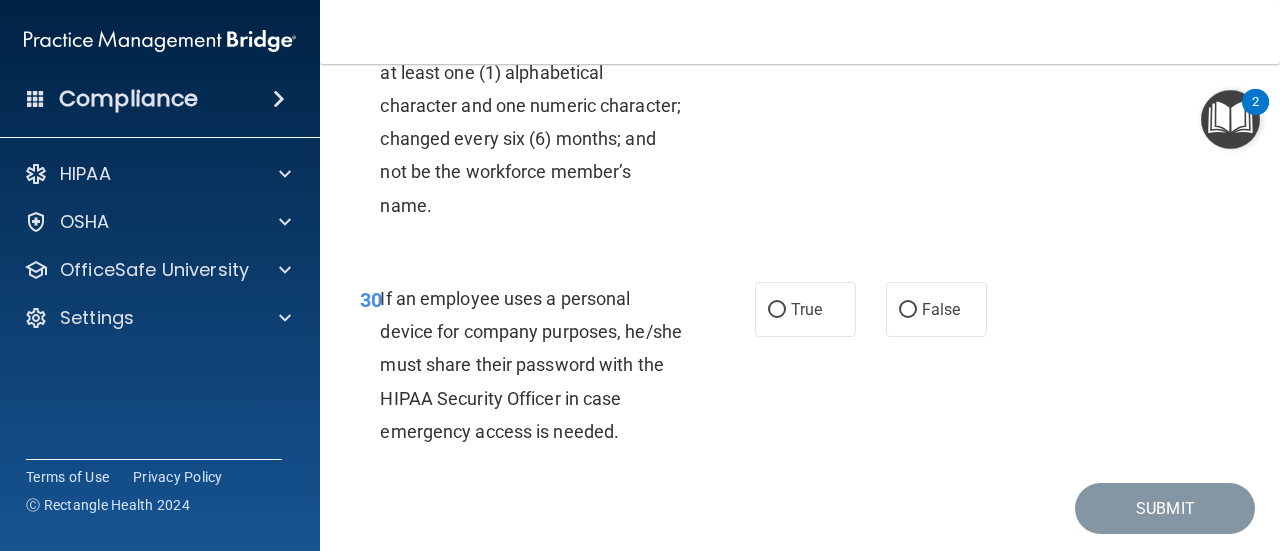 click on "True" at bounding box center (805, 16) 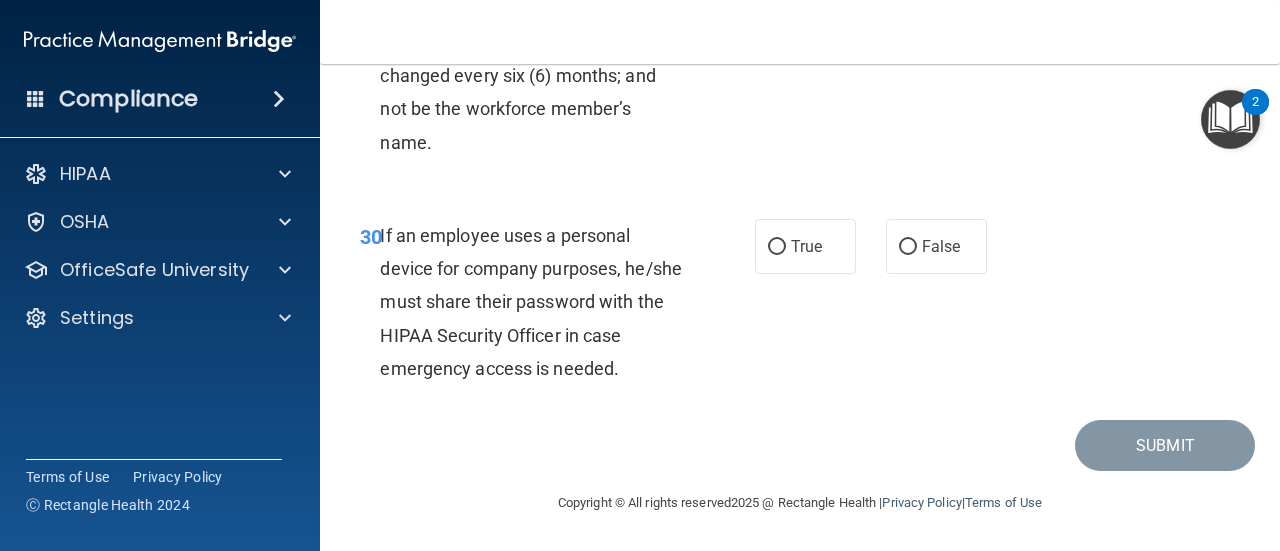 scroll, scrollTop: 6594, scrollLeft: 0, axis: vertical 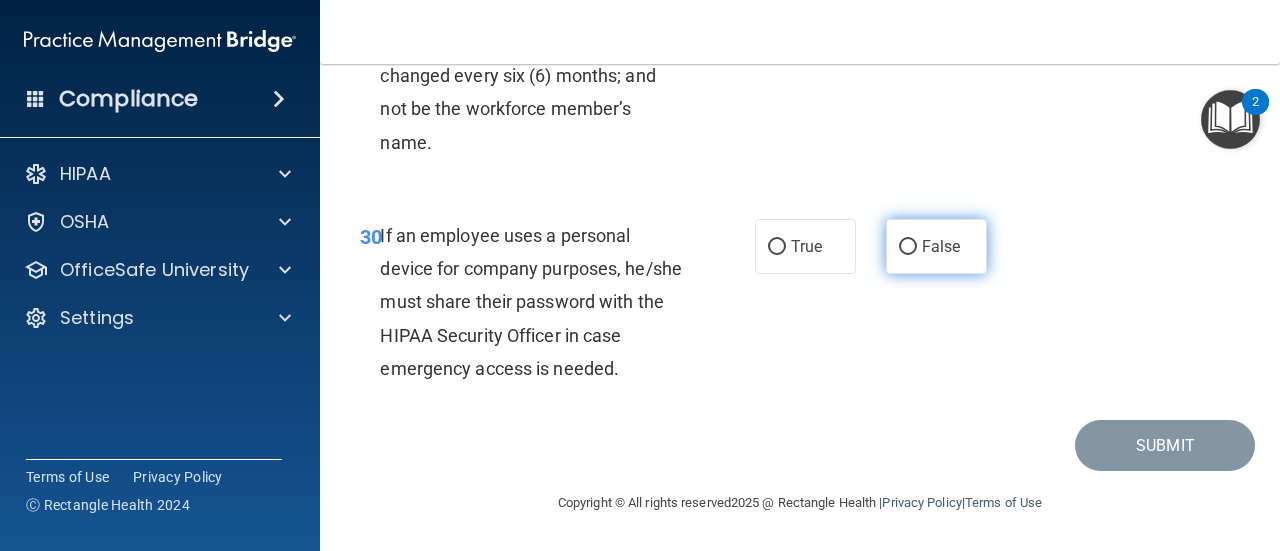 click on "False" at bounding box center (908, 247) 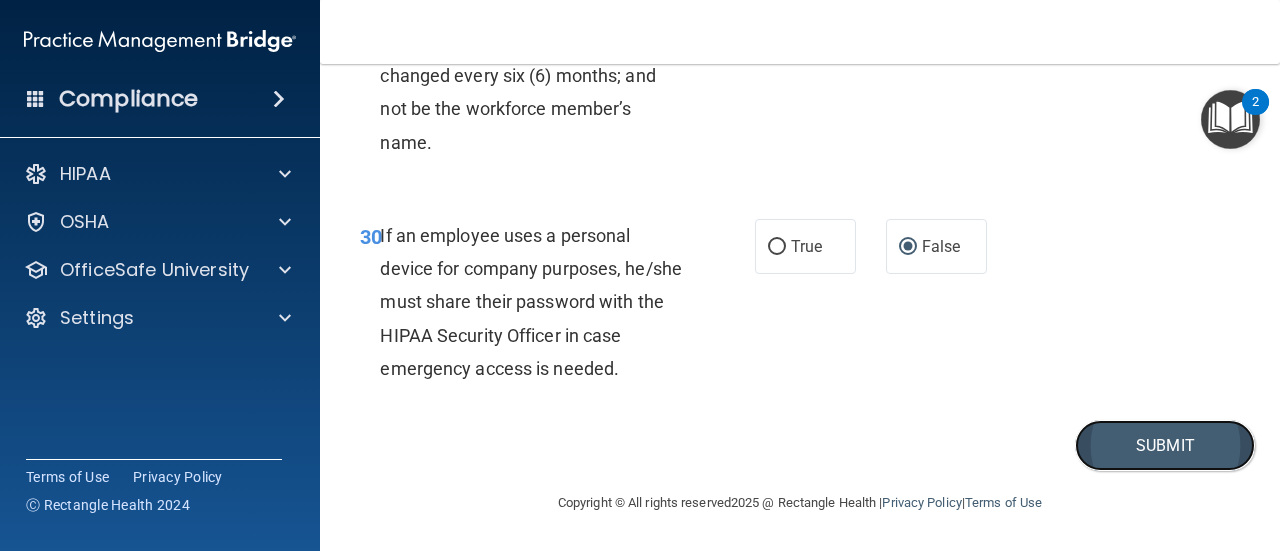 click on "Submit" at bounding box center [1165, 445] 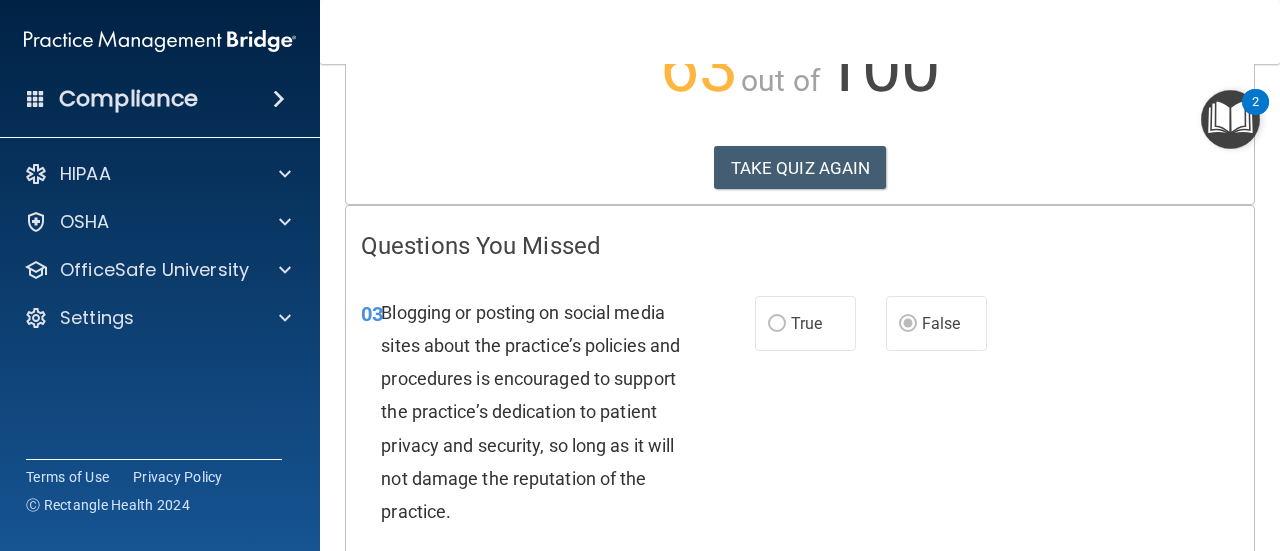 scroll, scrollTop: 0, scrollLeft: 0, axis: both 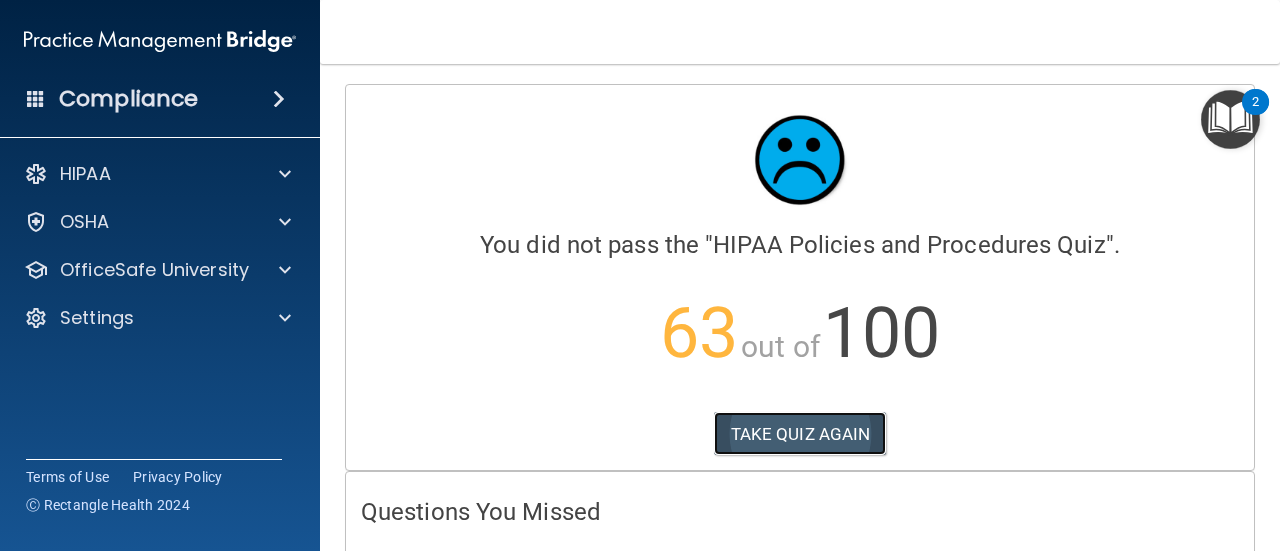 click on "TAKE QUIZ AGAIN" at bounding box center (800, 434) 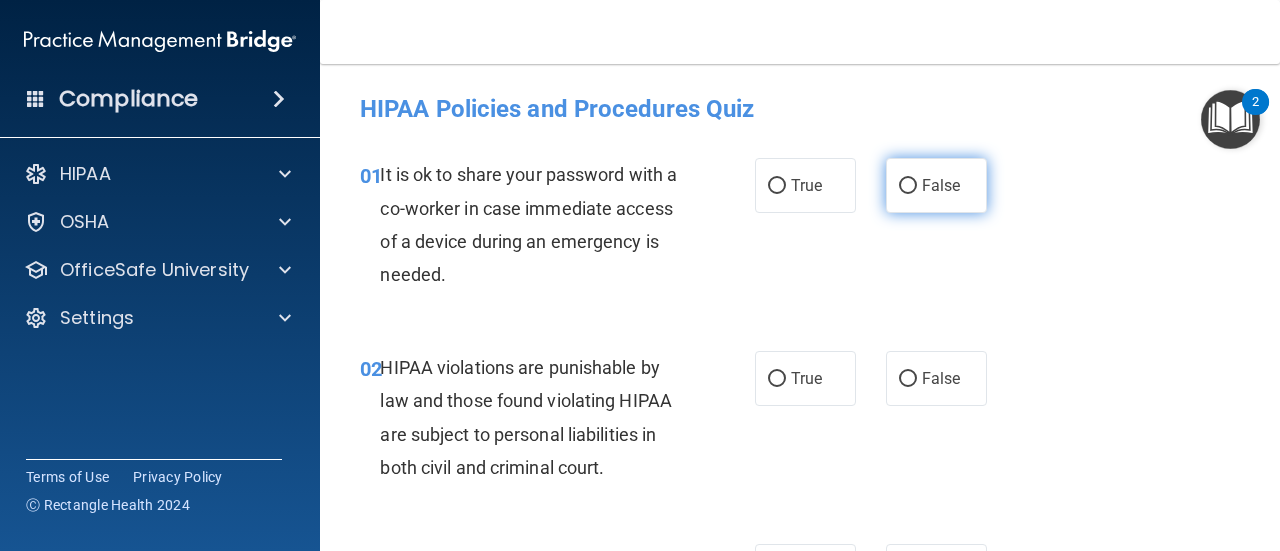click on "False" at bounding box center (936, 185) 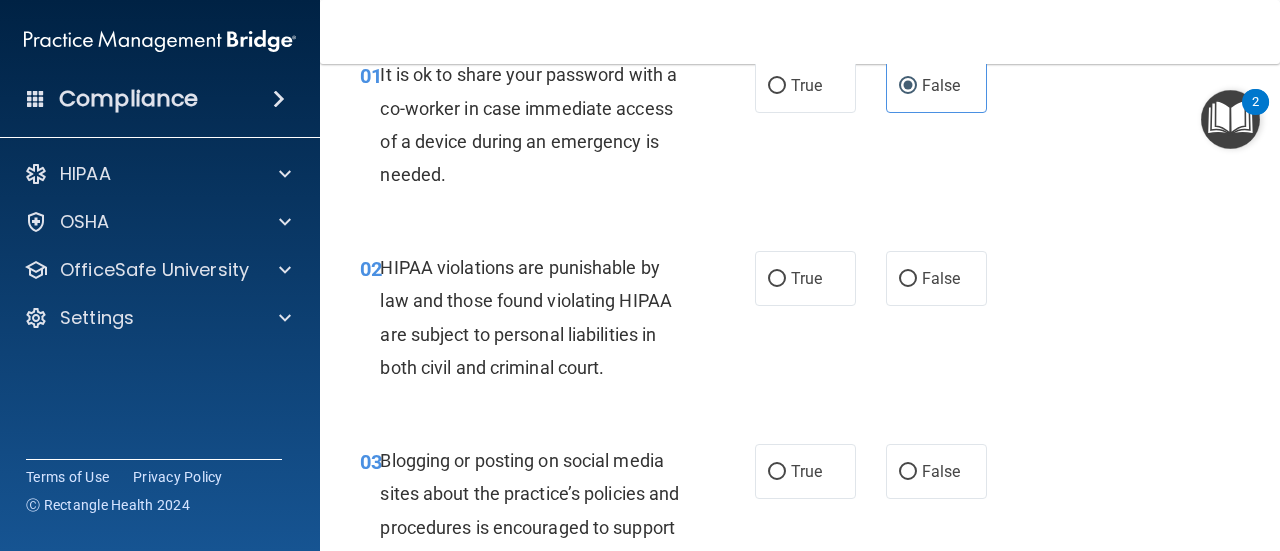 scroll, scrollTop: 200, scrollLeft: 0, axis: vertical 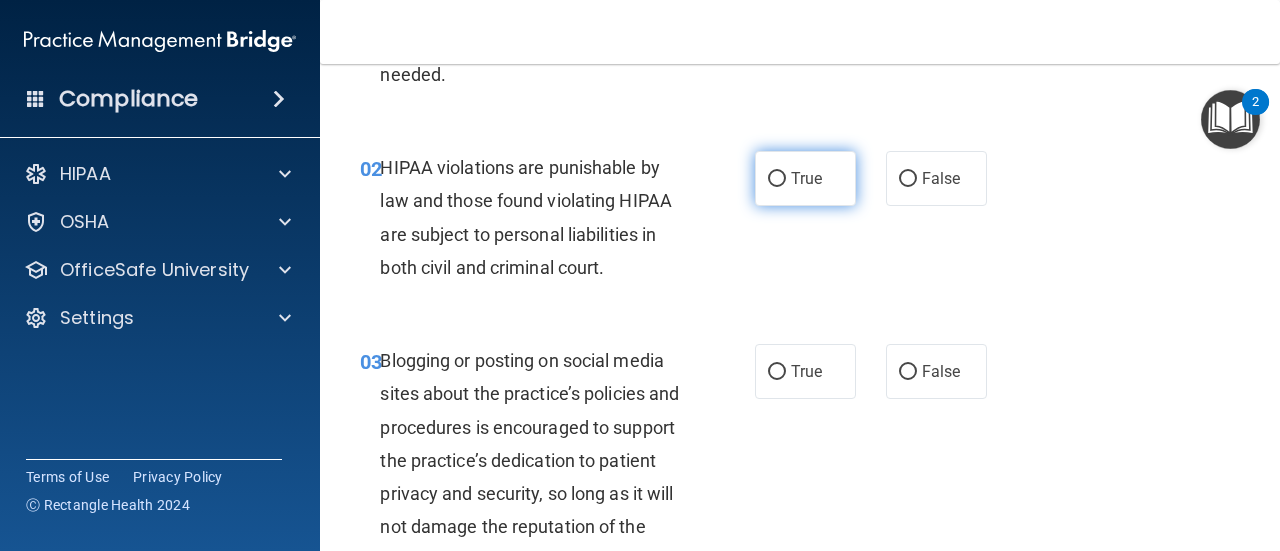 click on "True" at bounding box center [777, 179] 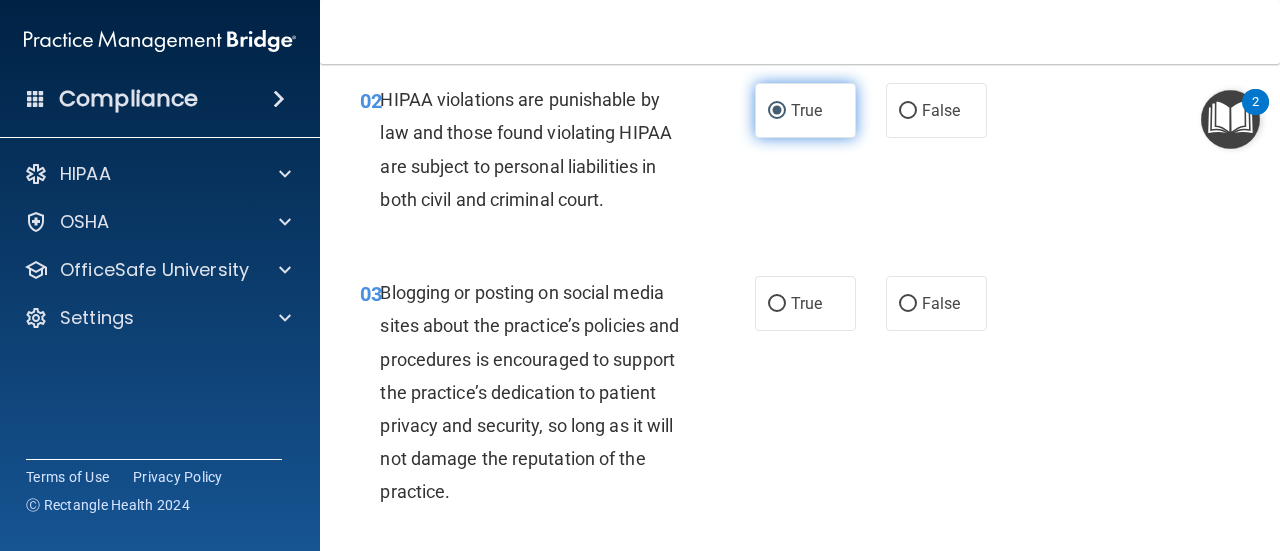 scroll, scrollTop: 300, scrollLeft: 0, axis: vertical 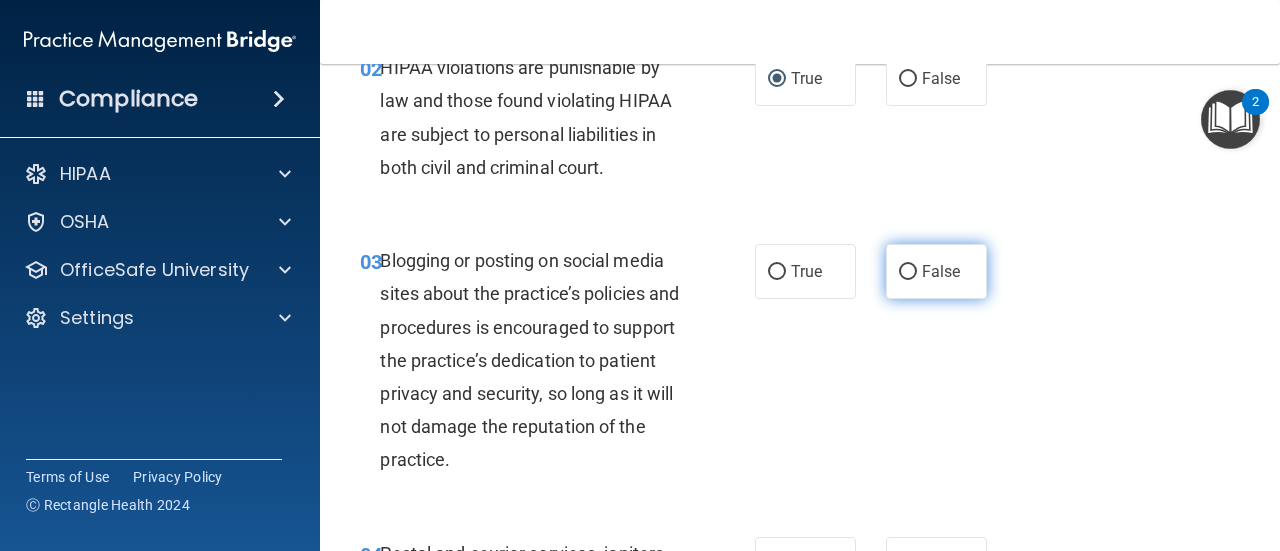 click on "False" at bounding box center [936, 271] 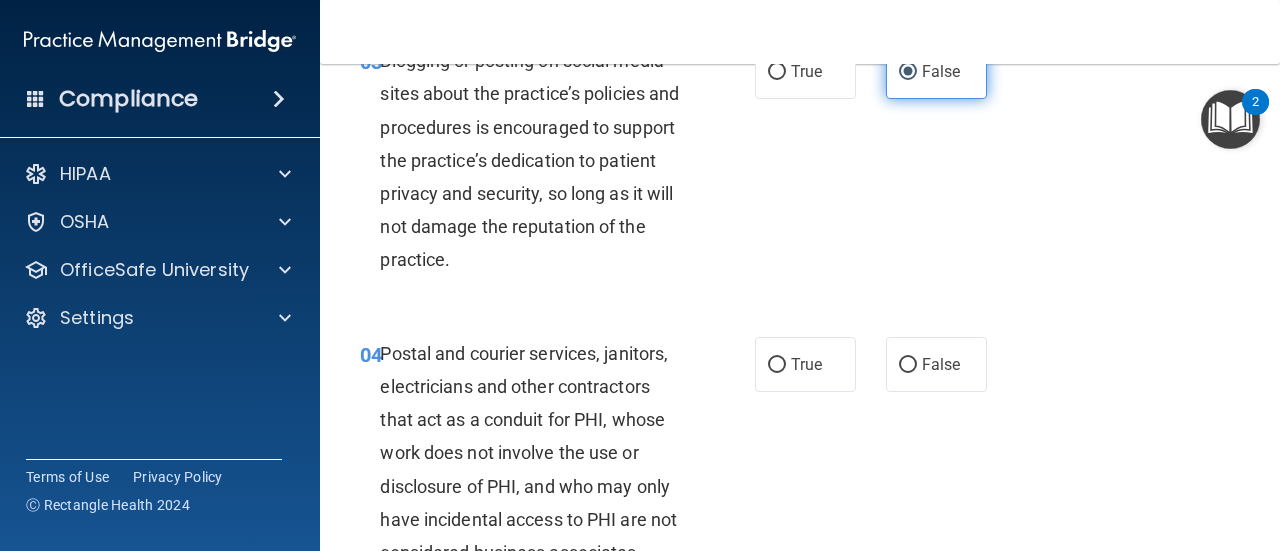 scroll, scrollTop: 600, scrollLeft: 0, axis: vertical 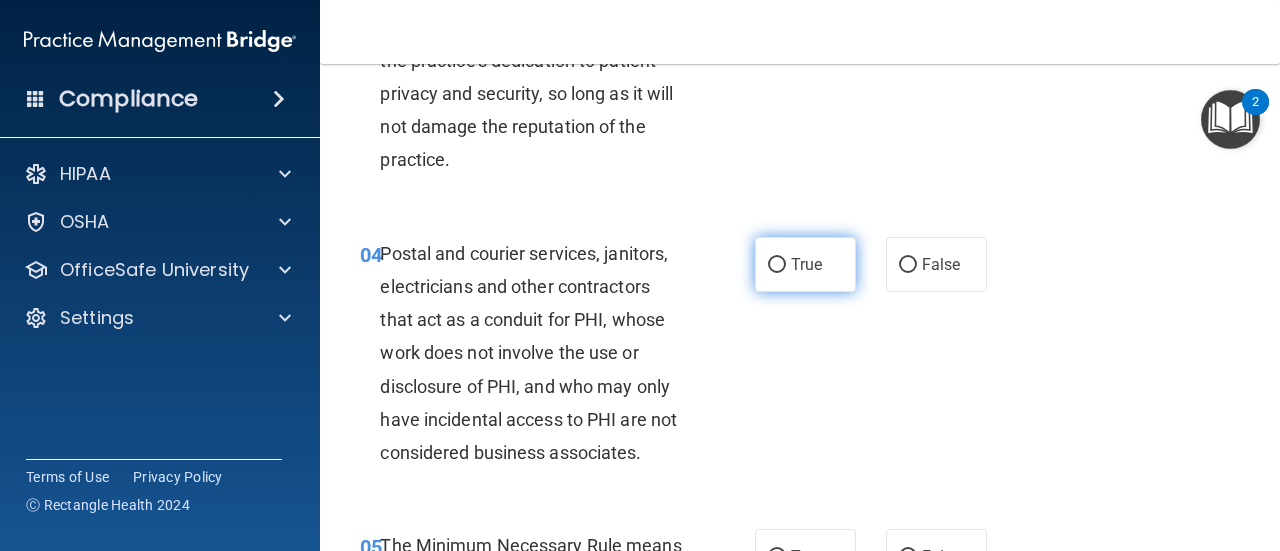 click on "True" at bounding box center (805, 264) 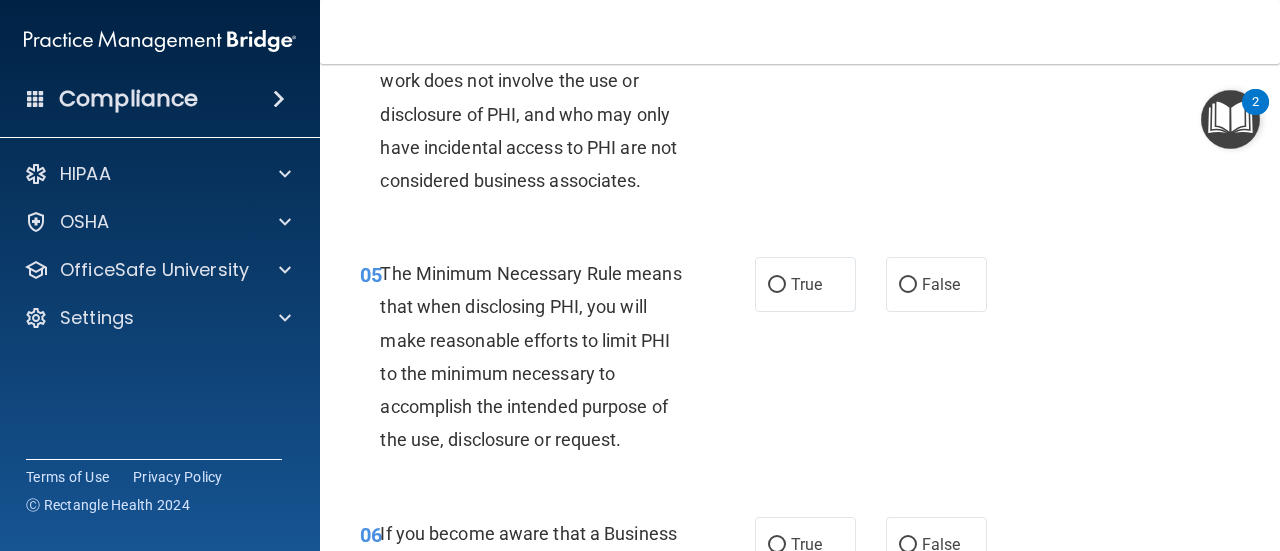 scroll, scrollTop: 900, scrollLeft: 0, axis: vertical 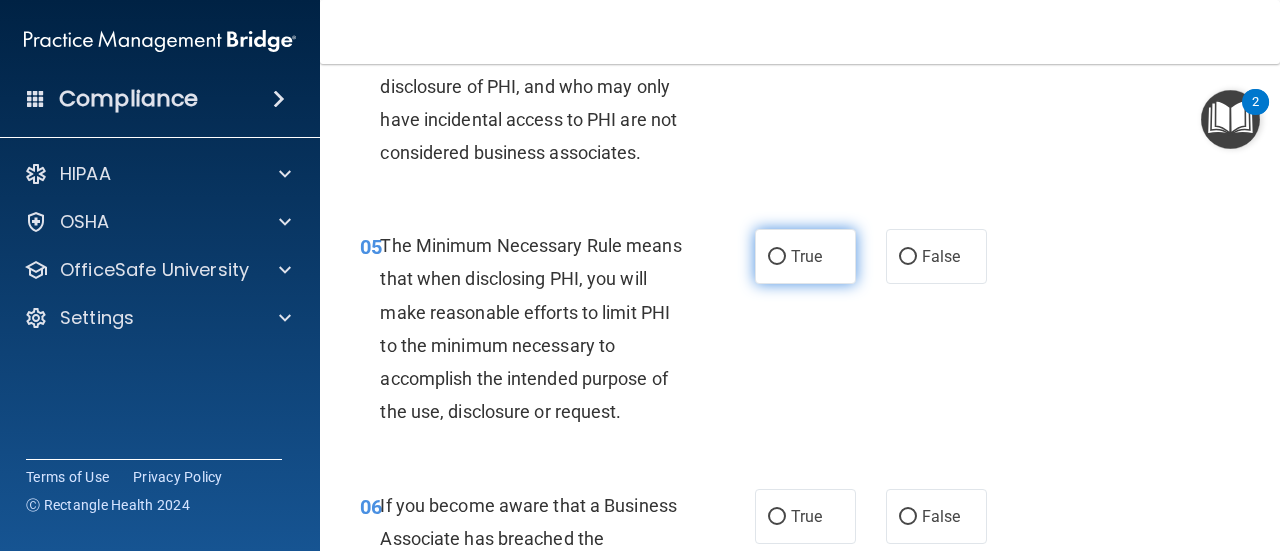 click on "True" at bounding box center (806, 256) 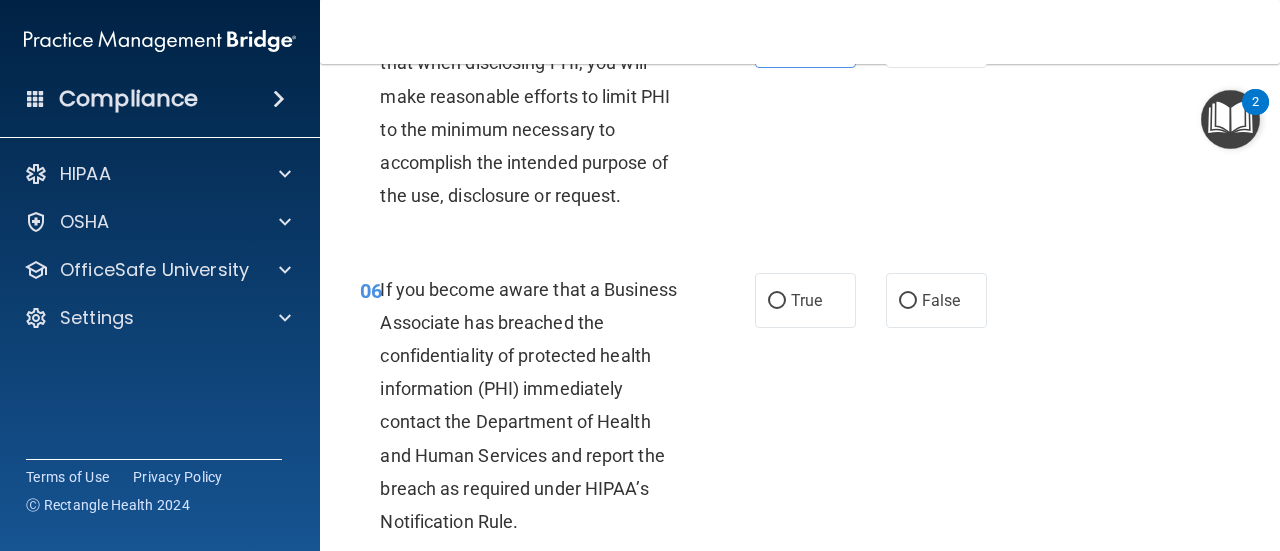 scroll, scrollTop: 1200, scrollLeft: 0, axis: vertical 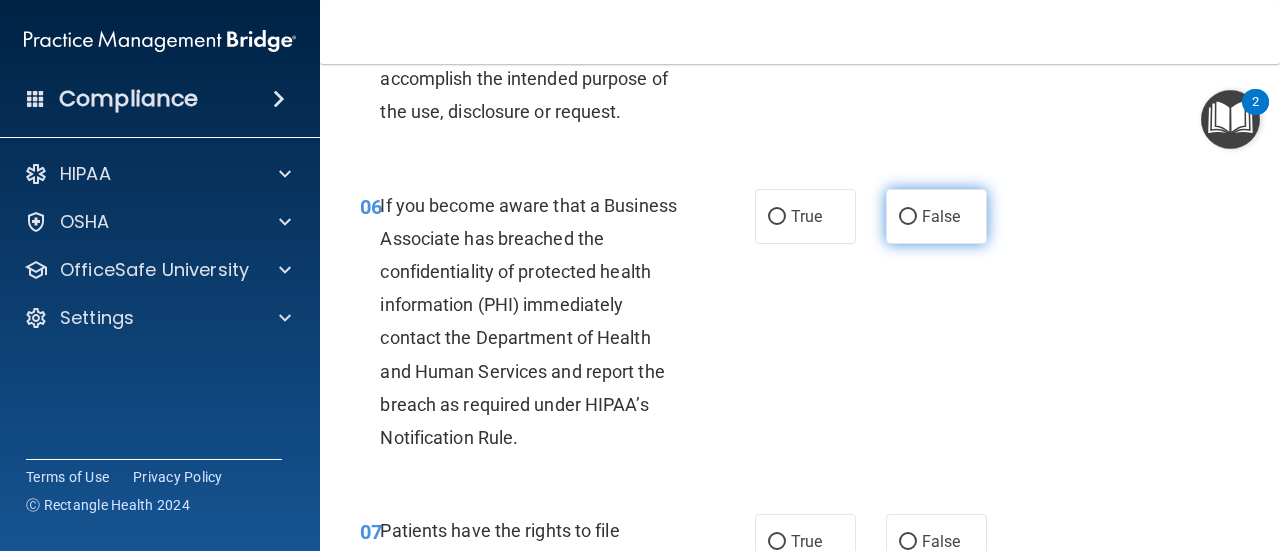 click on "False" at bounding box center [936, 216] 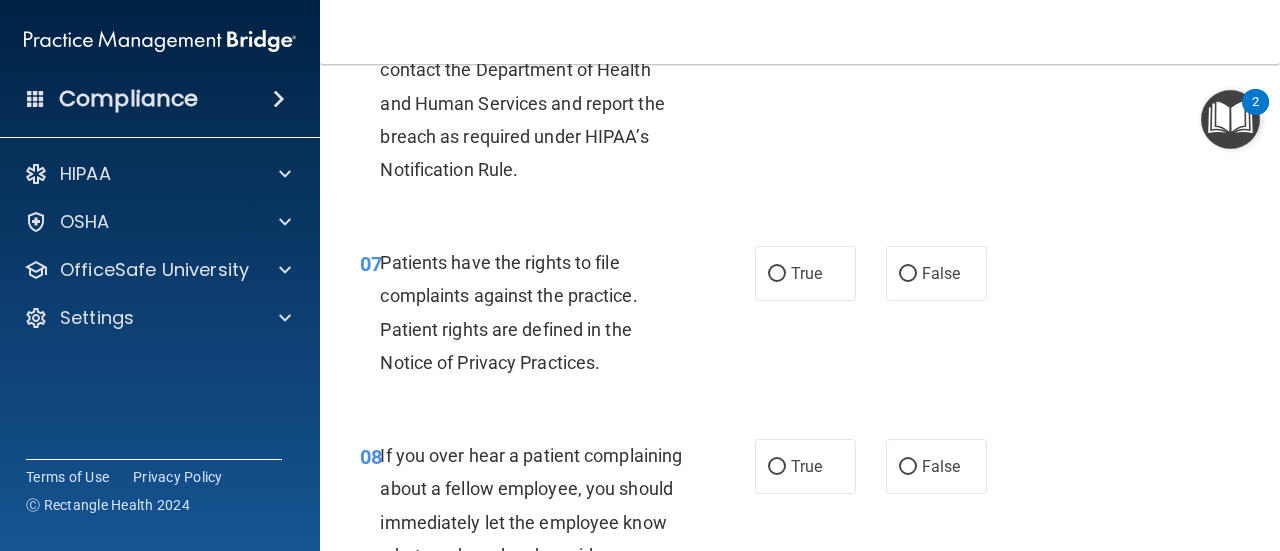 scroll, scrollTop: 1500, scrollLeft: 0, axis: vertical 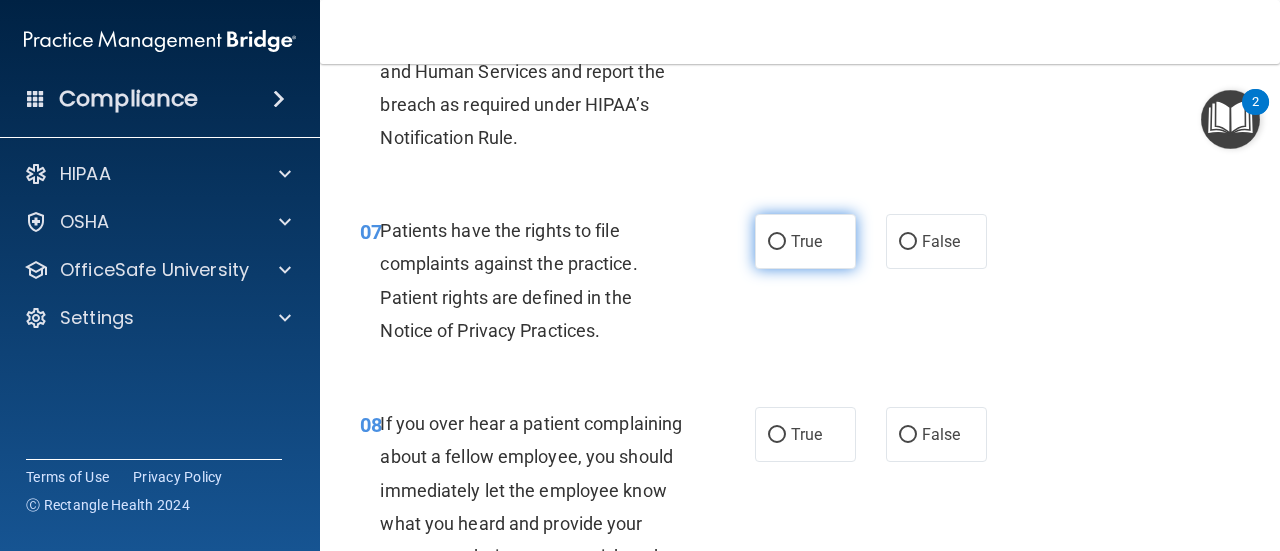 click on "True" at bounding box center (806, 241) 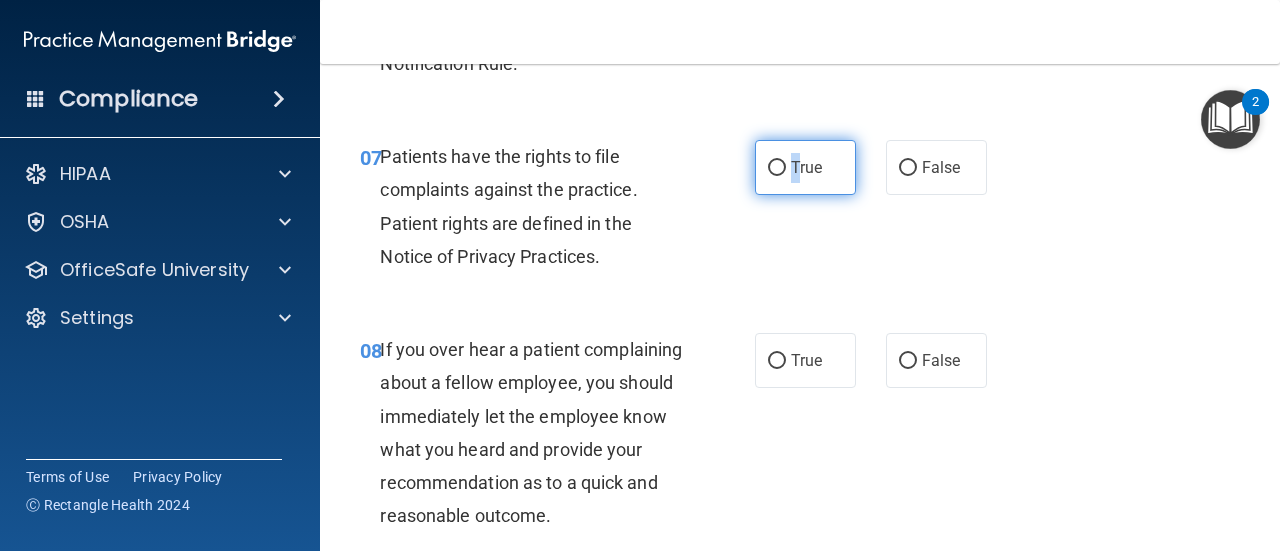 scroll, scrollTop: 1700, scrollLeft: 0, axis: vertical 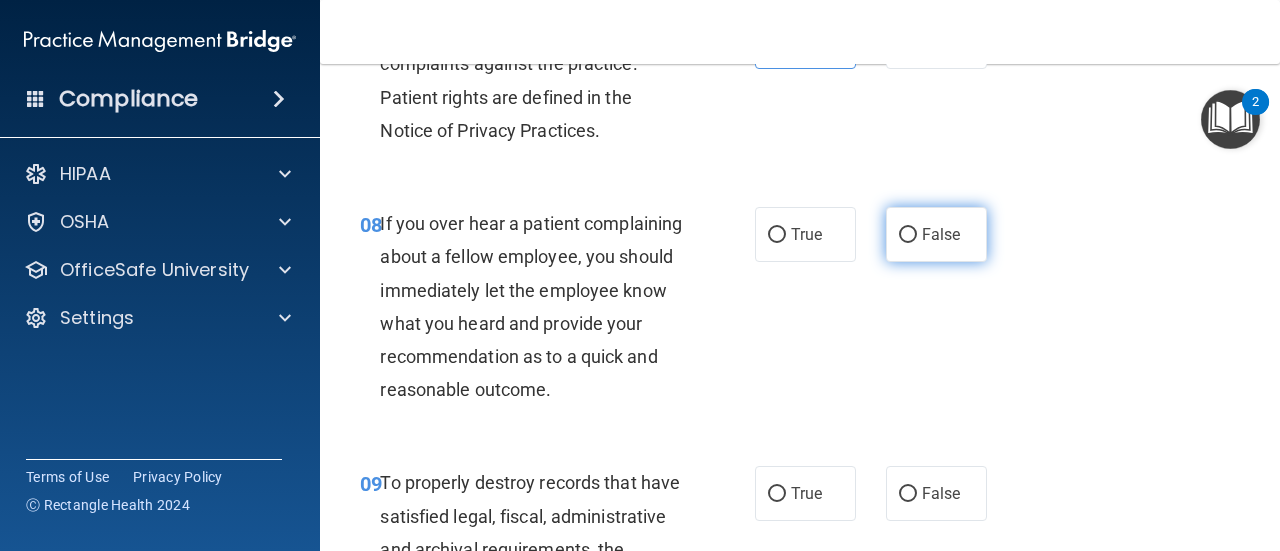 click on "False" at bounding box center (936, 234) 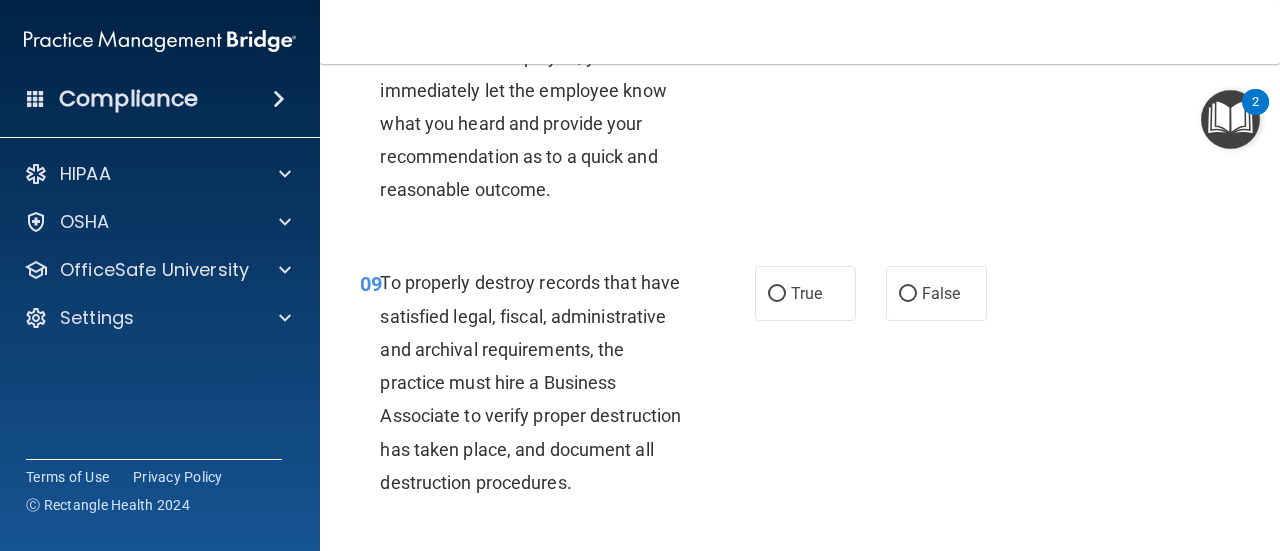 scroll, scrollTop: 2000, scrollLeft: 0, axis: vertical 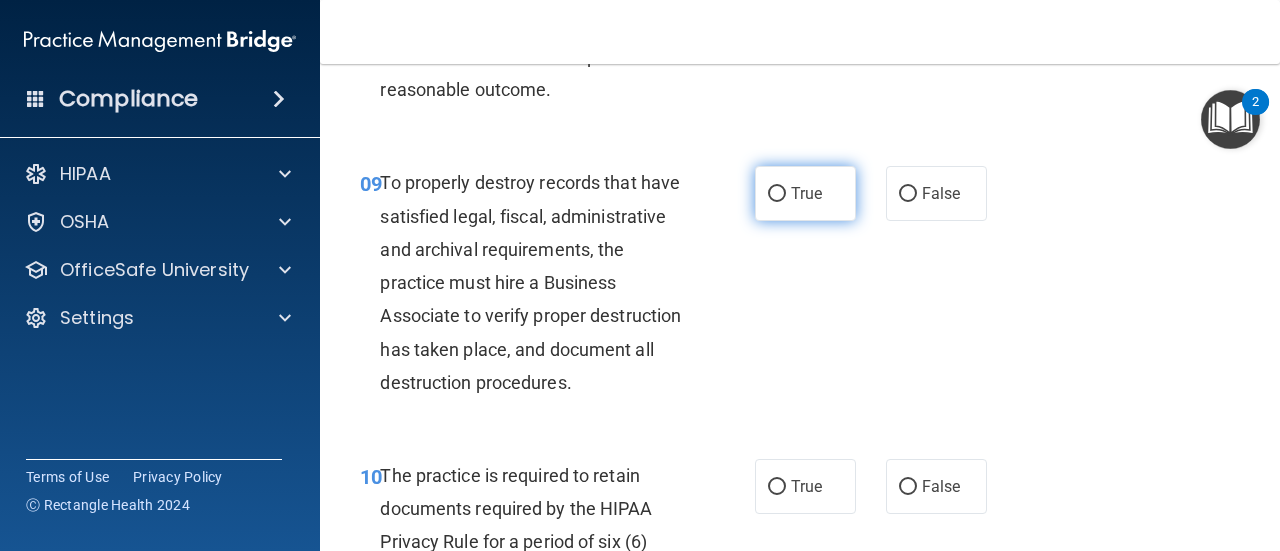 click on "True" at bounding box center (805, 193) 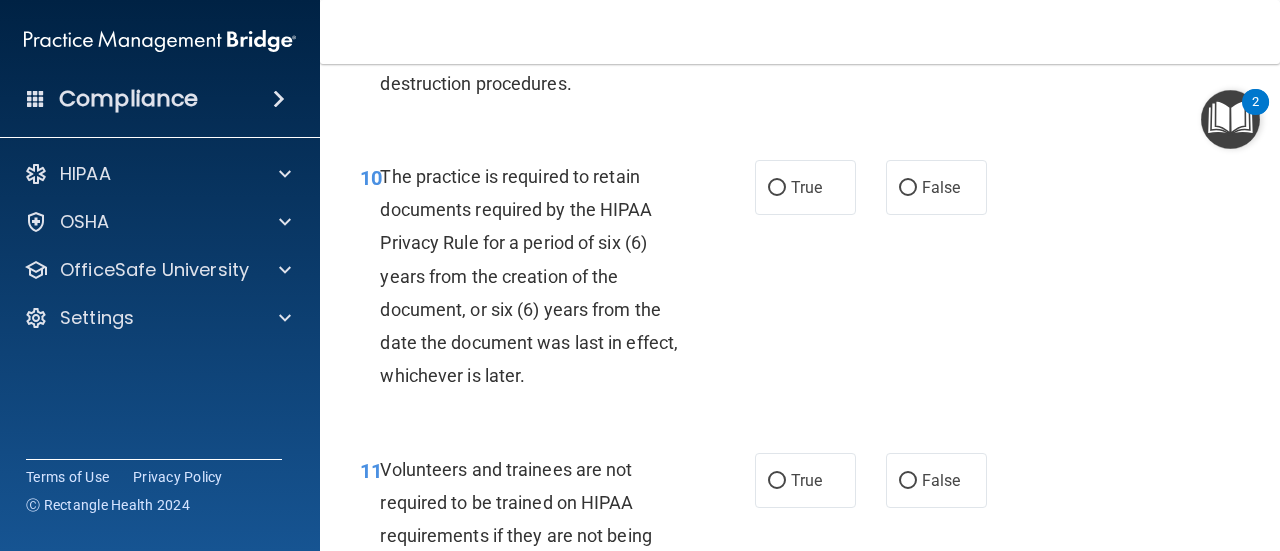 scroll, scrollTop: 2300, scrollLeft: 0, axis: vertical 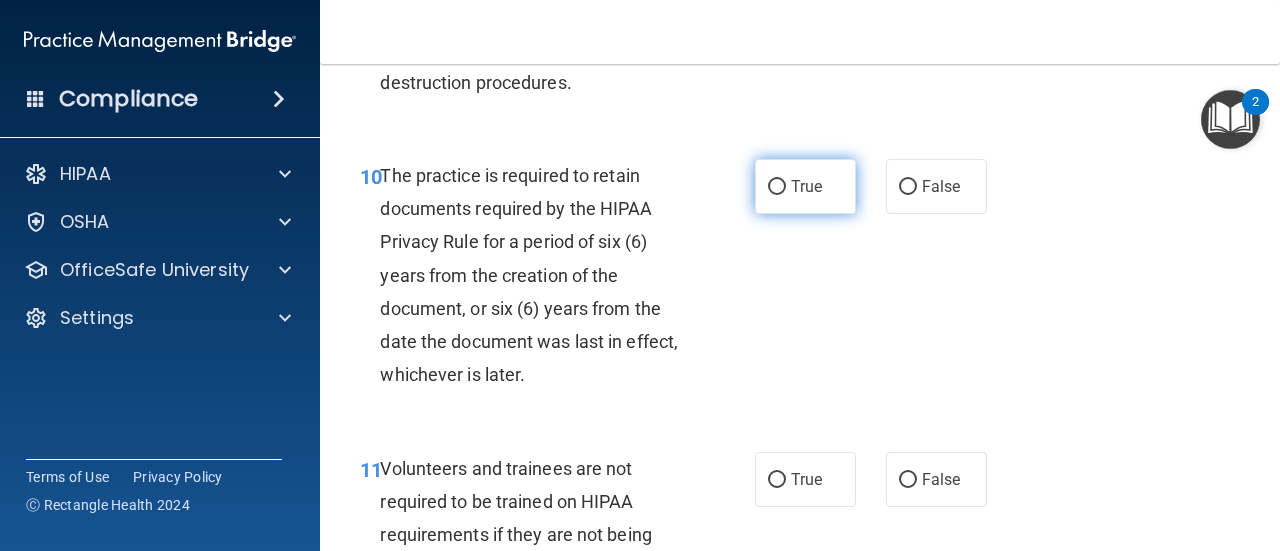 click on "True" at bounding box center (806, 186) 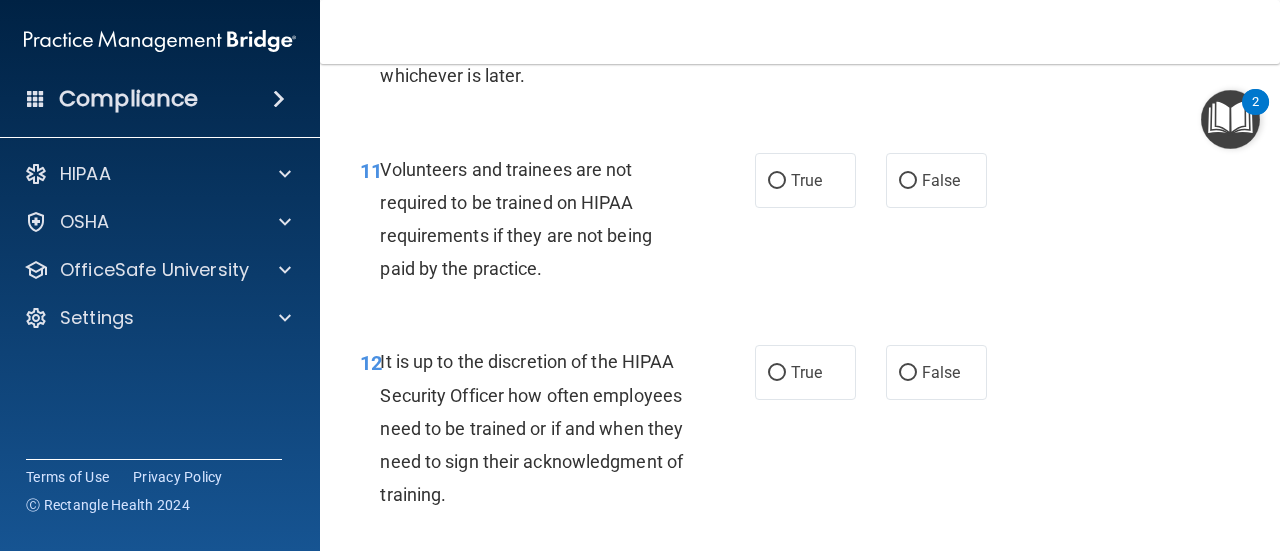 scroll, scrollTop: 2600, scrollLeft: 0, axis: vertical 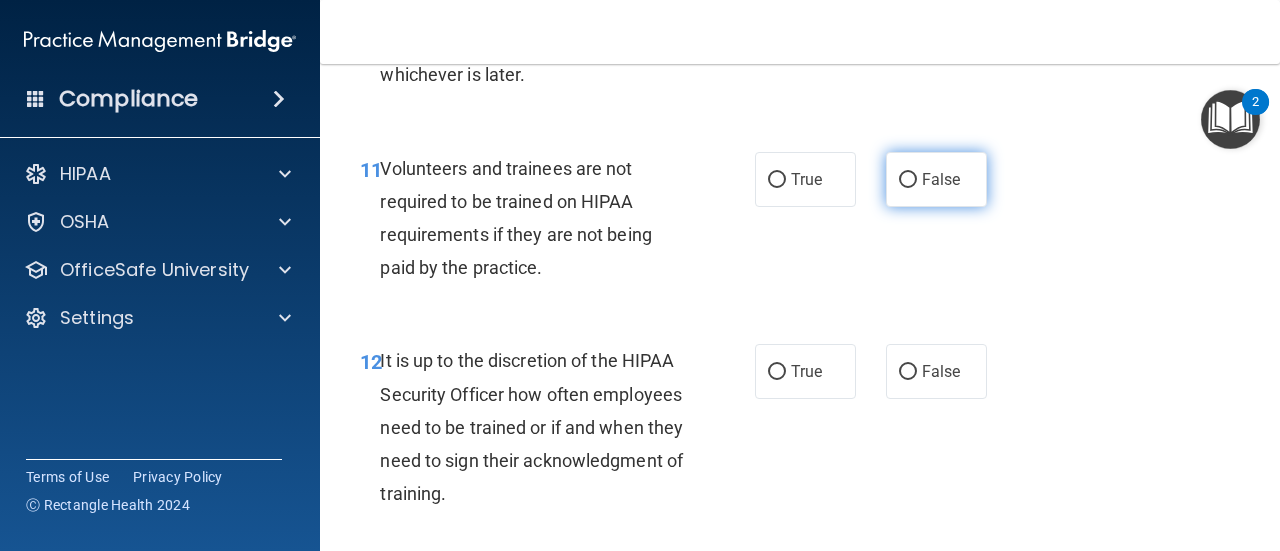 click on "False" at bounding box center (936, 179) 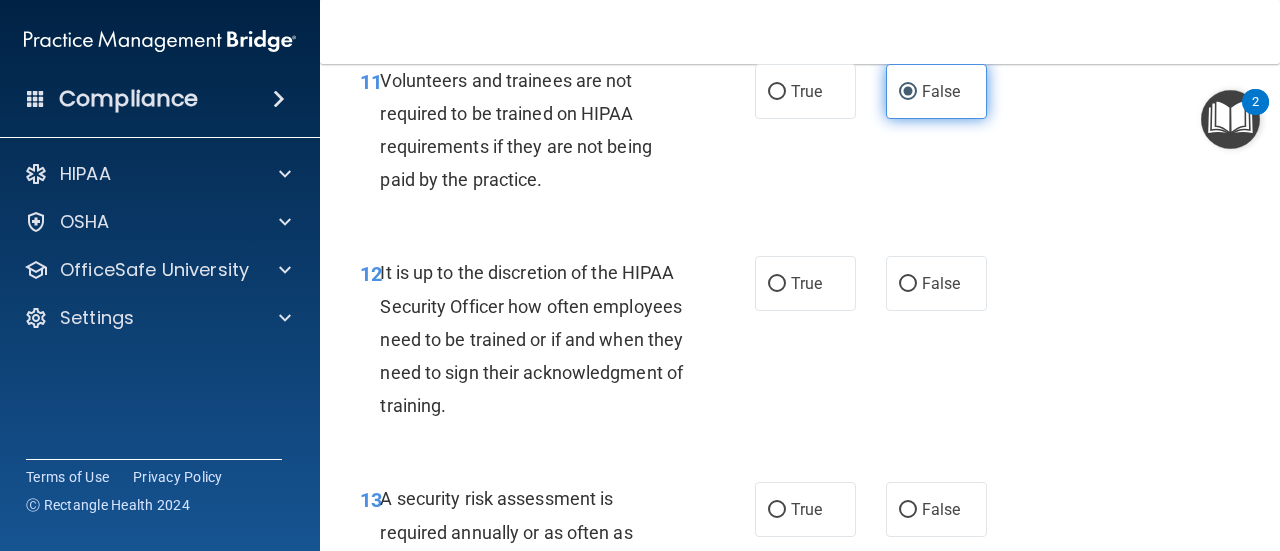 scroll, scrollTop: 2800, scrollLeft: 0, axis: vertical 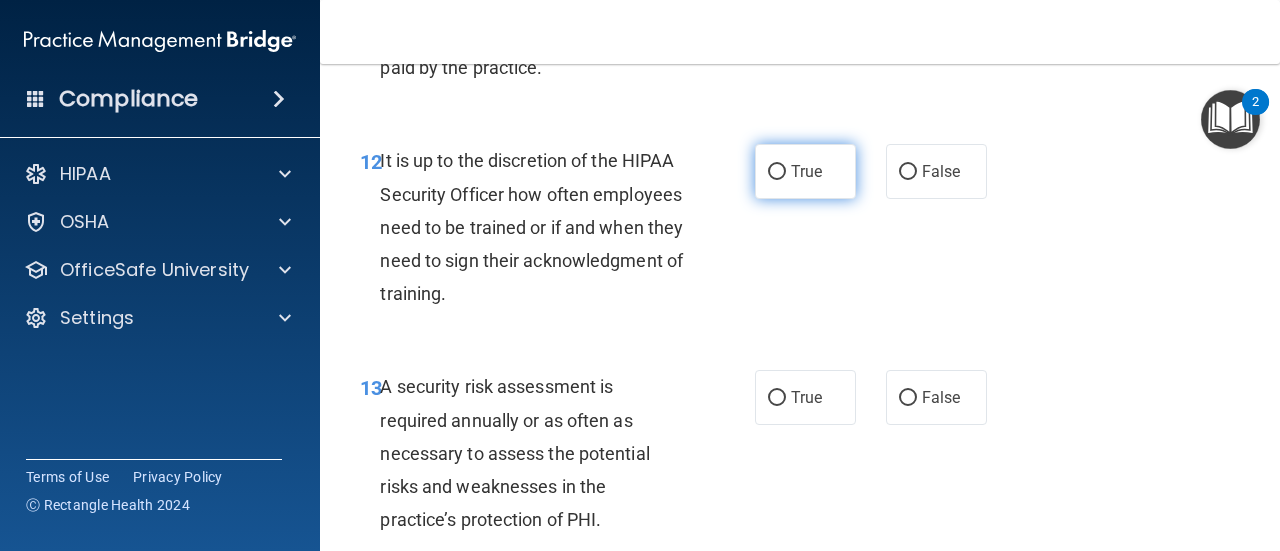 click on "True" at bounding box center (806, 171) 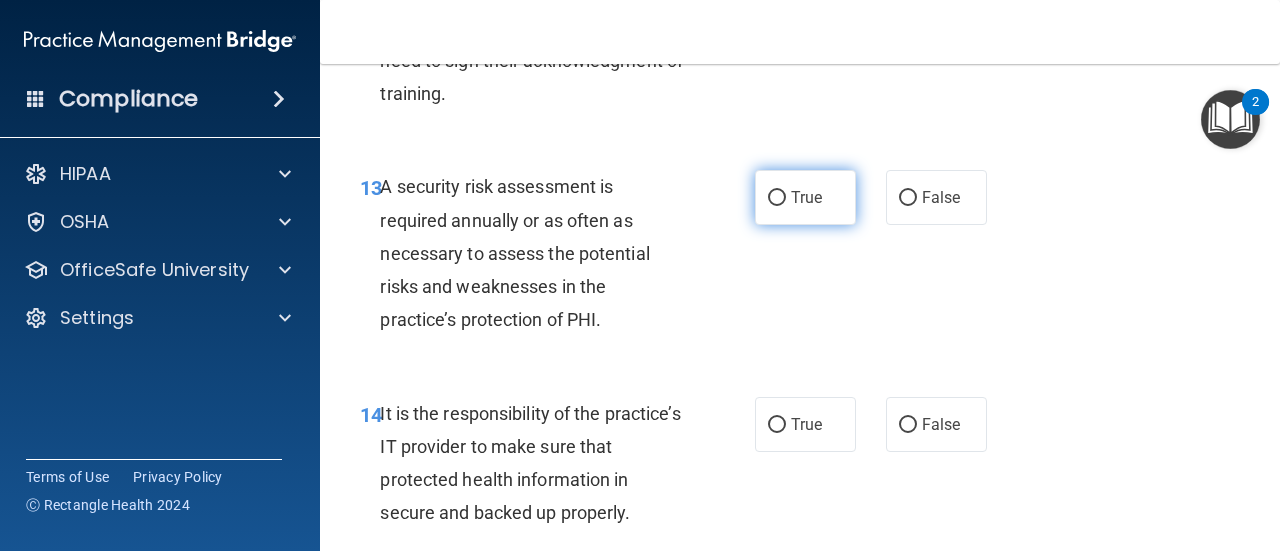 click on "True" at bounding box center [805, 197] 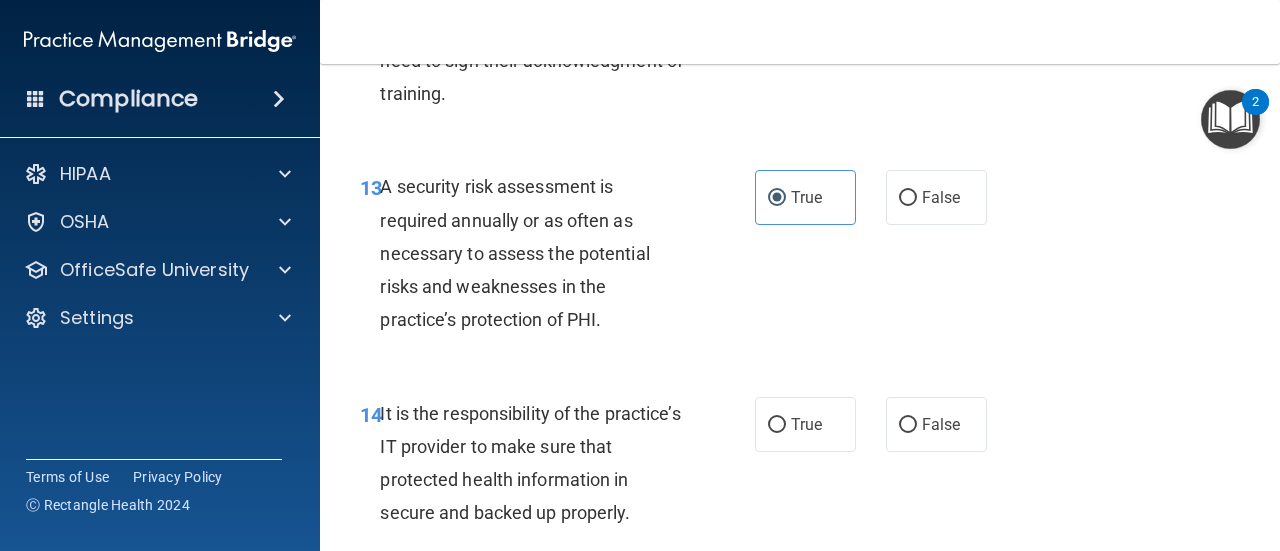 scroll, scrollTop: 3200, scrollLeft: 0, axis: vertical 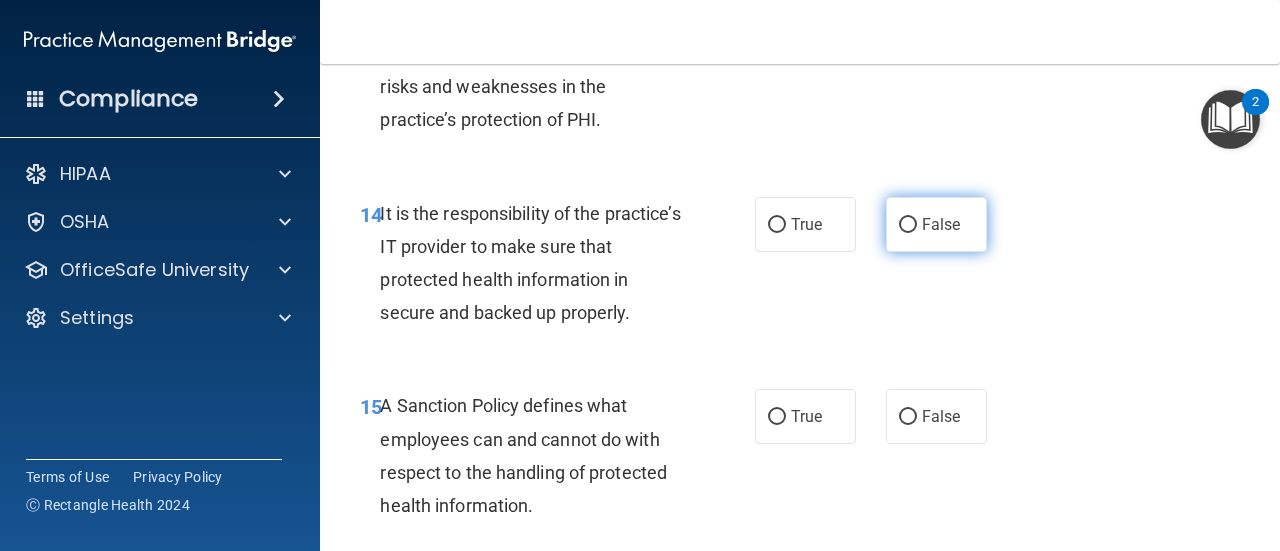 click on "False" at bounding box center (936, 224) 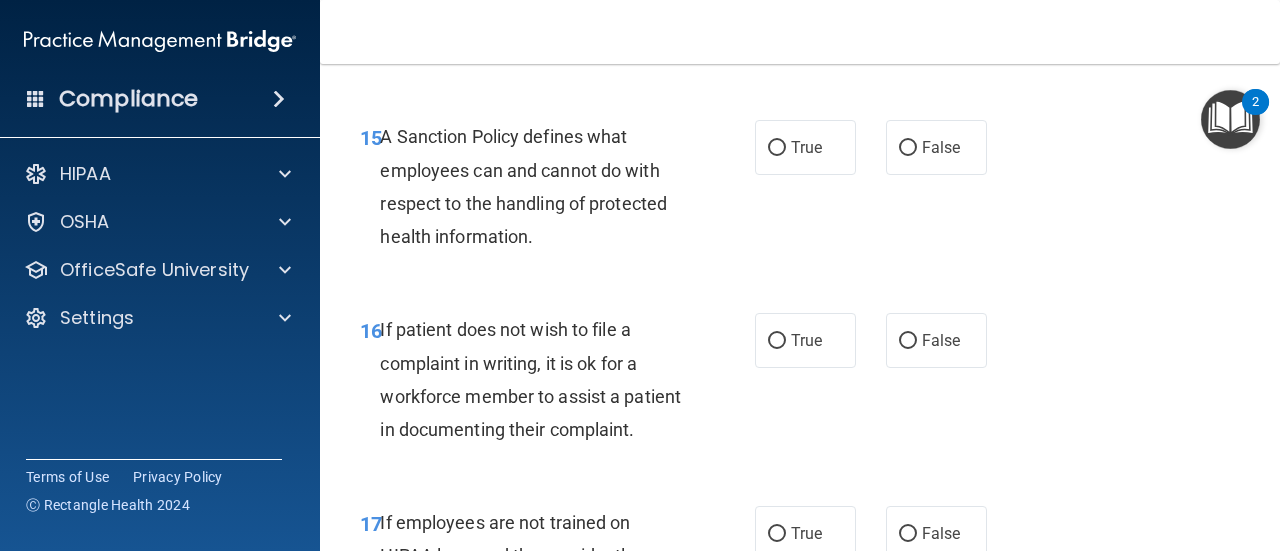 scroll, scrollTop: 3500, scrollLeft: 0, axis: vertical 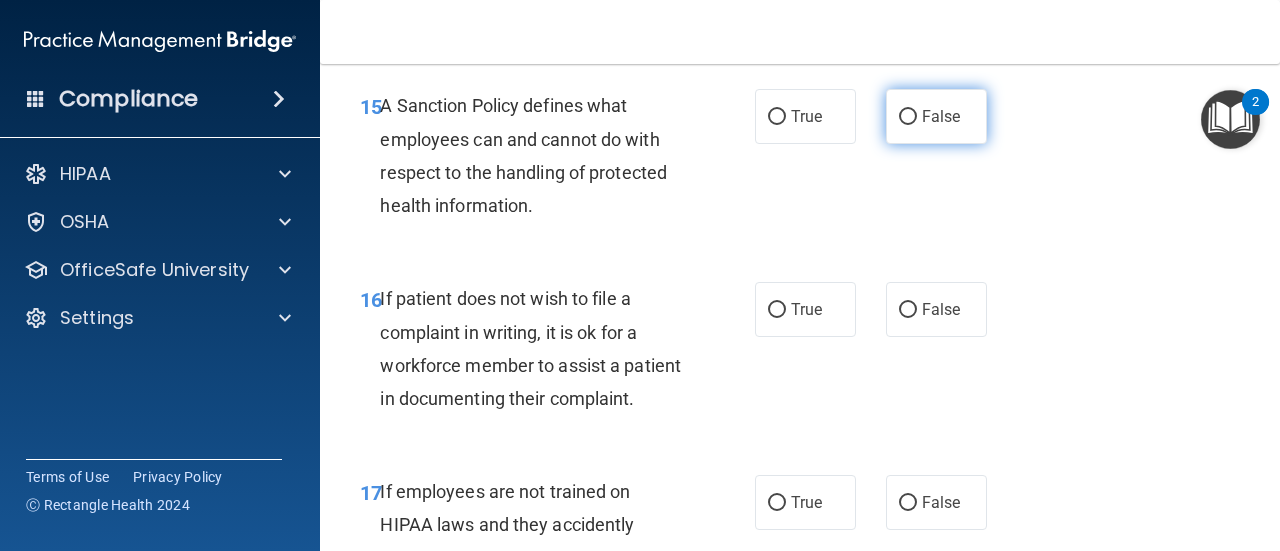 click on "False" at bounding box center [936, 116] 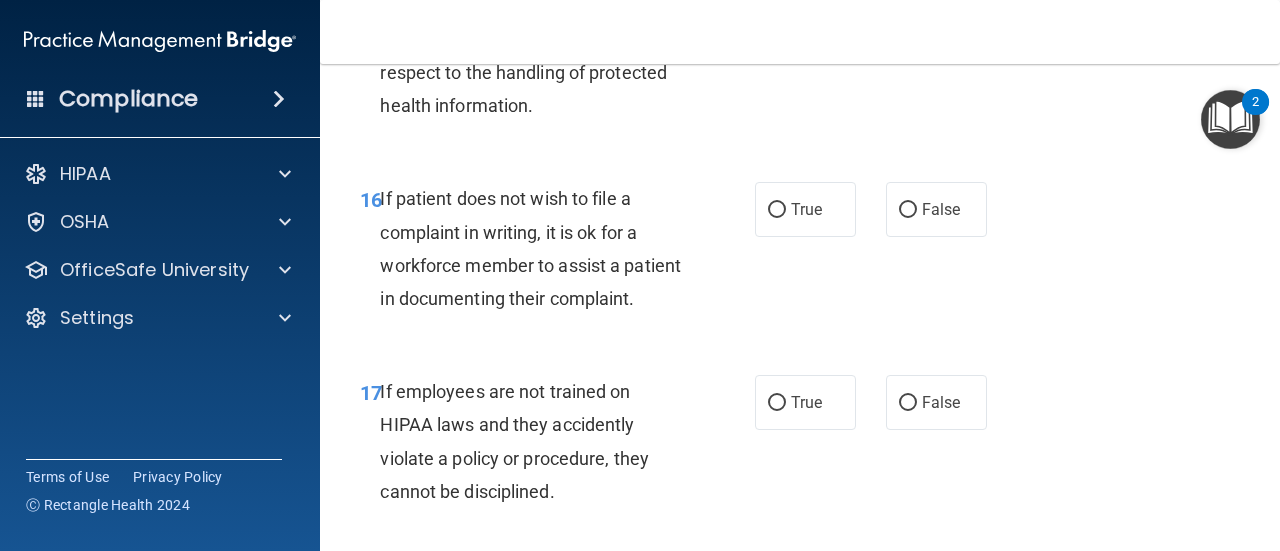 scroll, scrollTop: 3700, scrollLeft: 0, axis: vertical 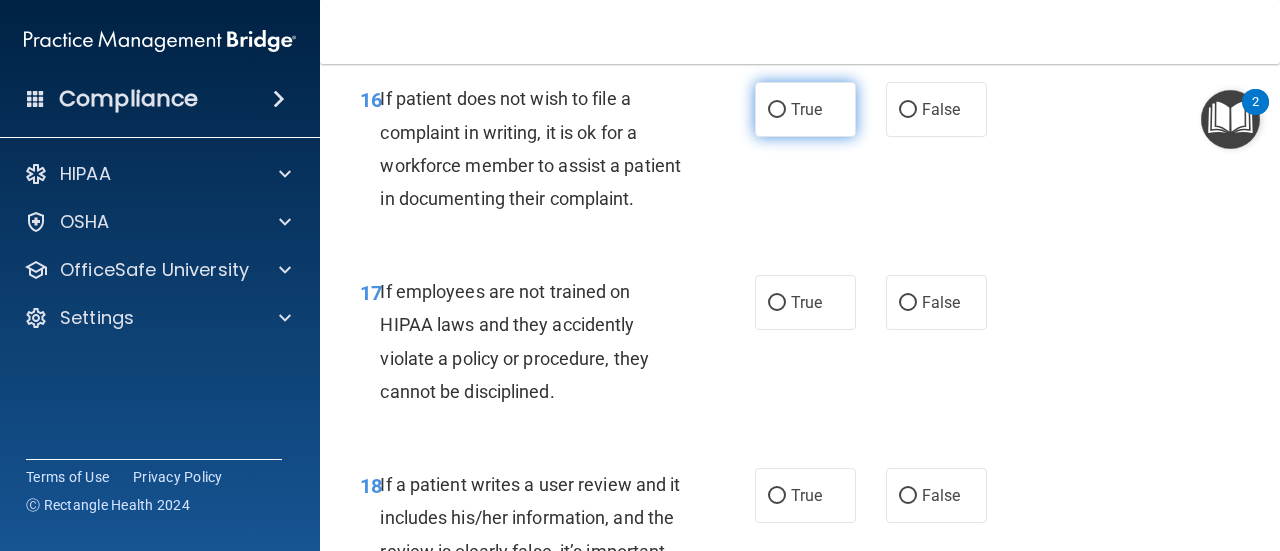click on "True" at bounding box center (805, 109) 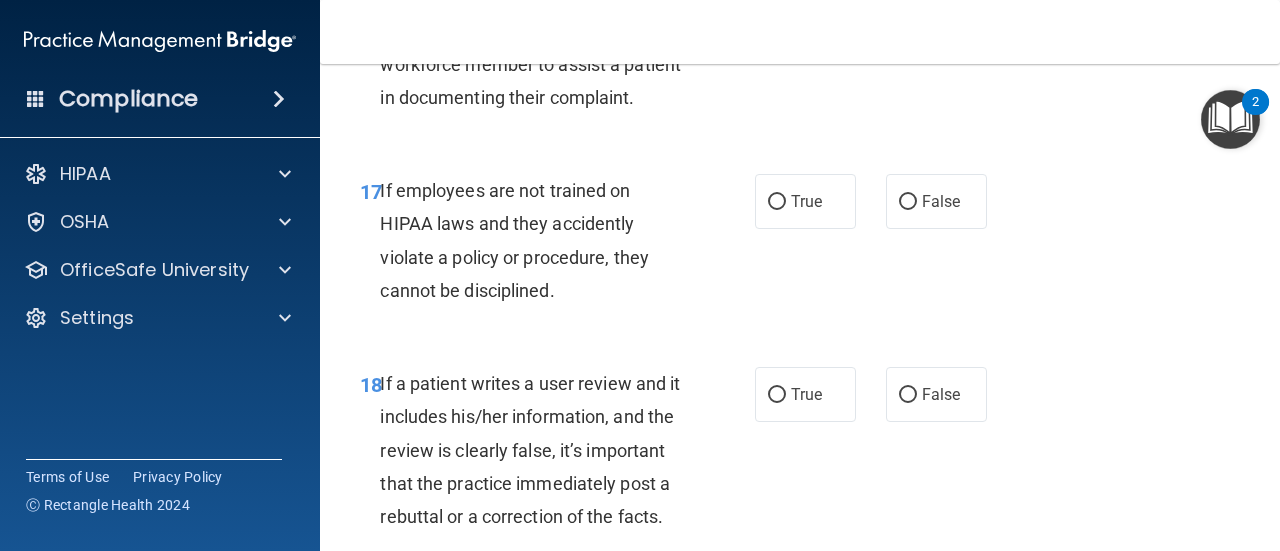 scroll, scrollTop: 3900, scrollLeft: 0, axis: vertical 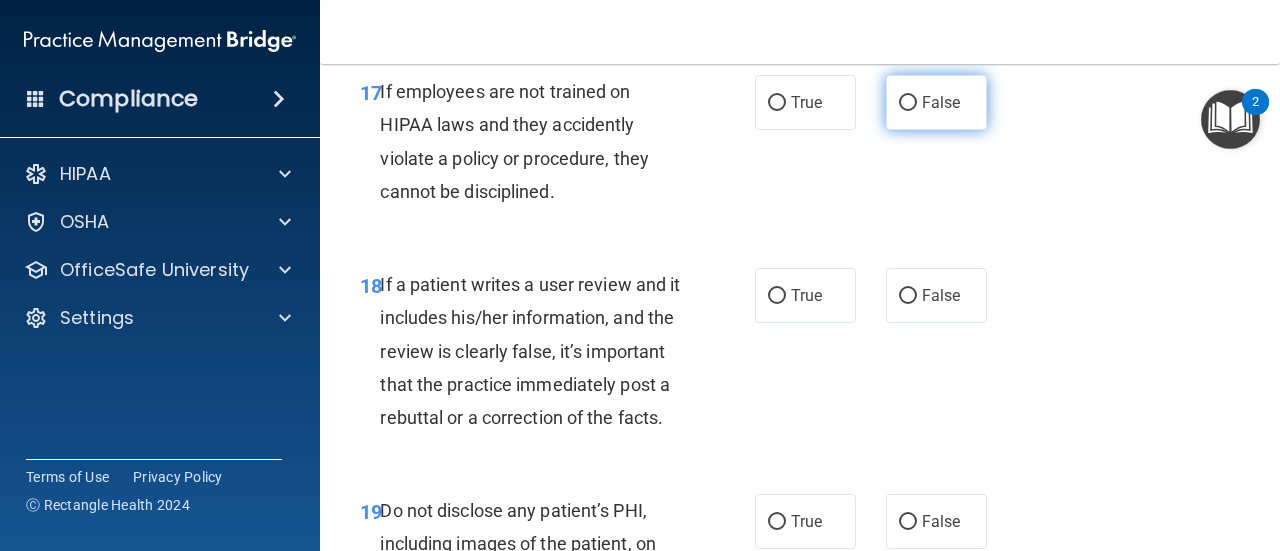 click on "False" at bounding box center (941, 102) 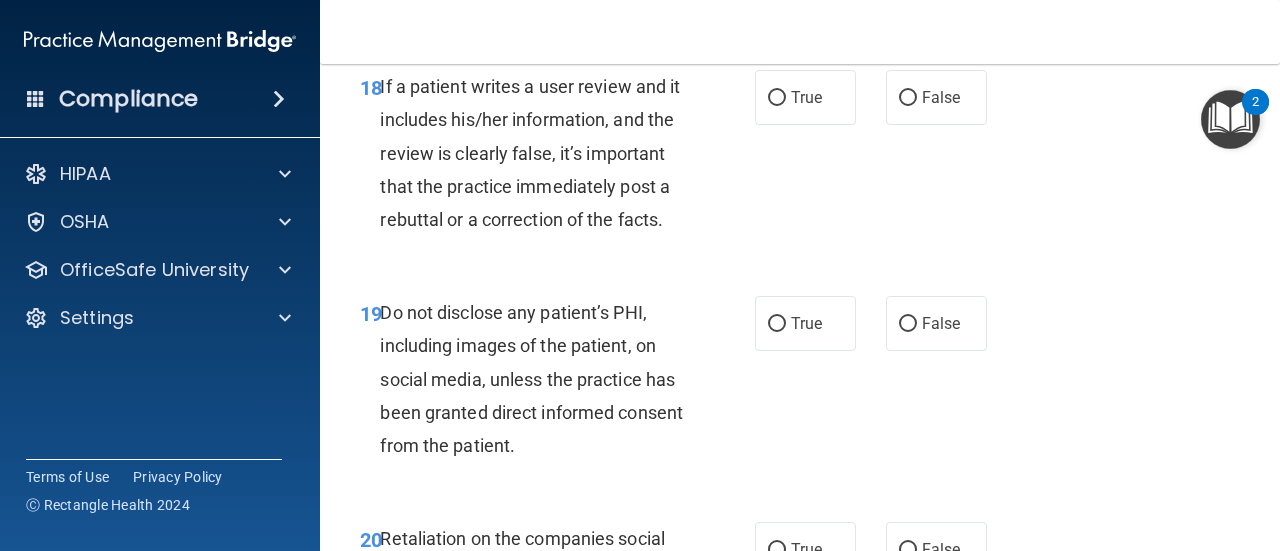 scroll, scrollTop: 4100, scrollLeft: 0, axis: vertical 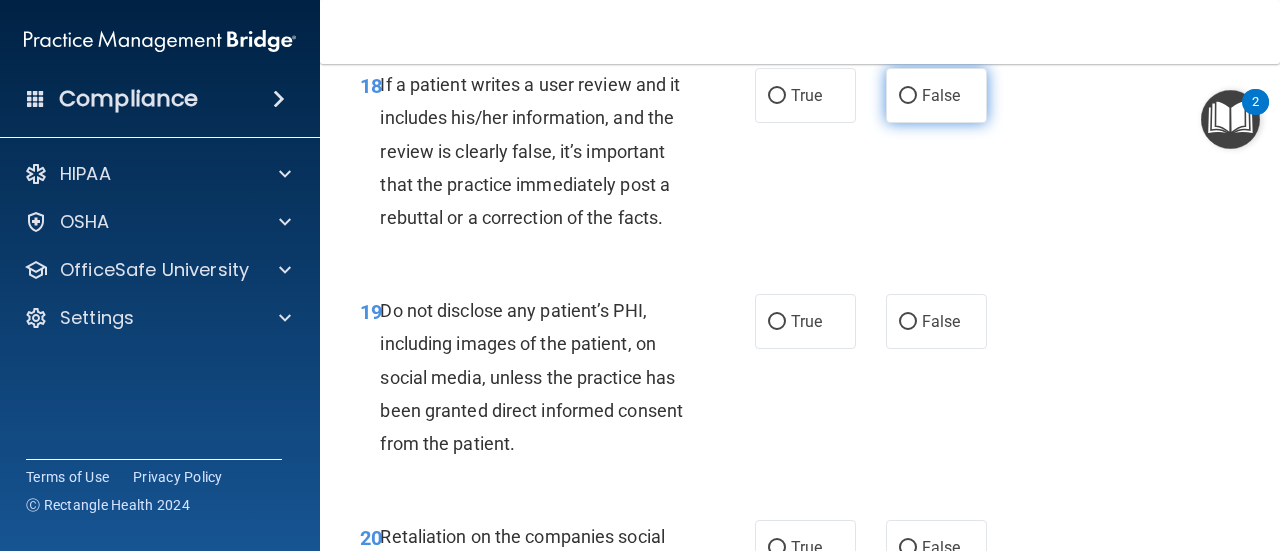 click on "False" at bounding box center (936, 95) 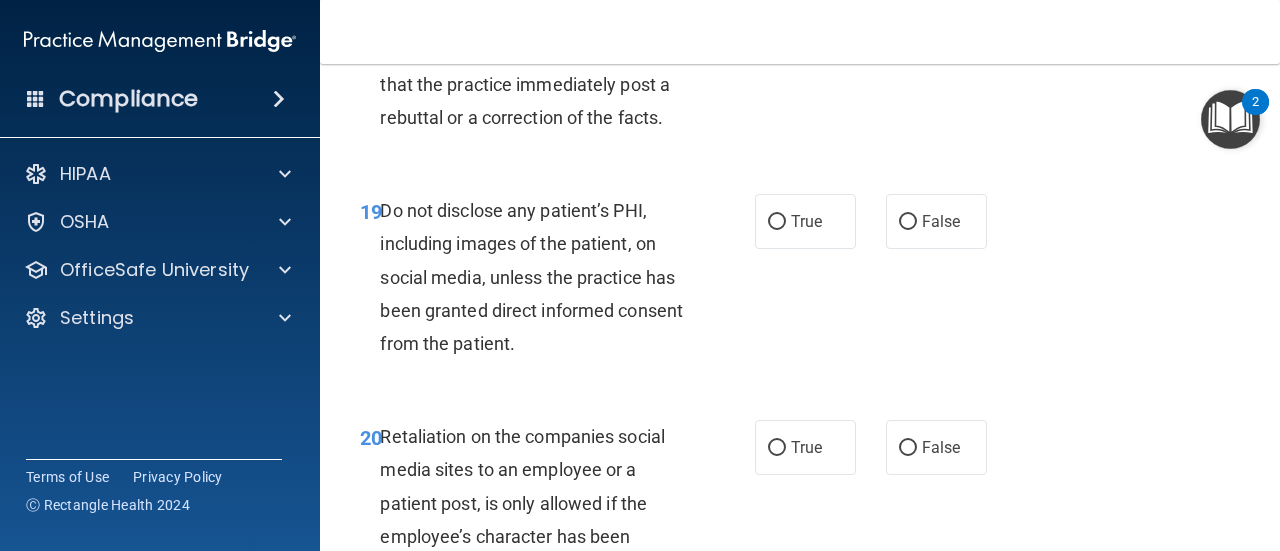 scroll, scrollTop: 4300, scrollLeft: 0, axis: vertical 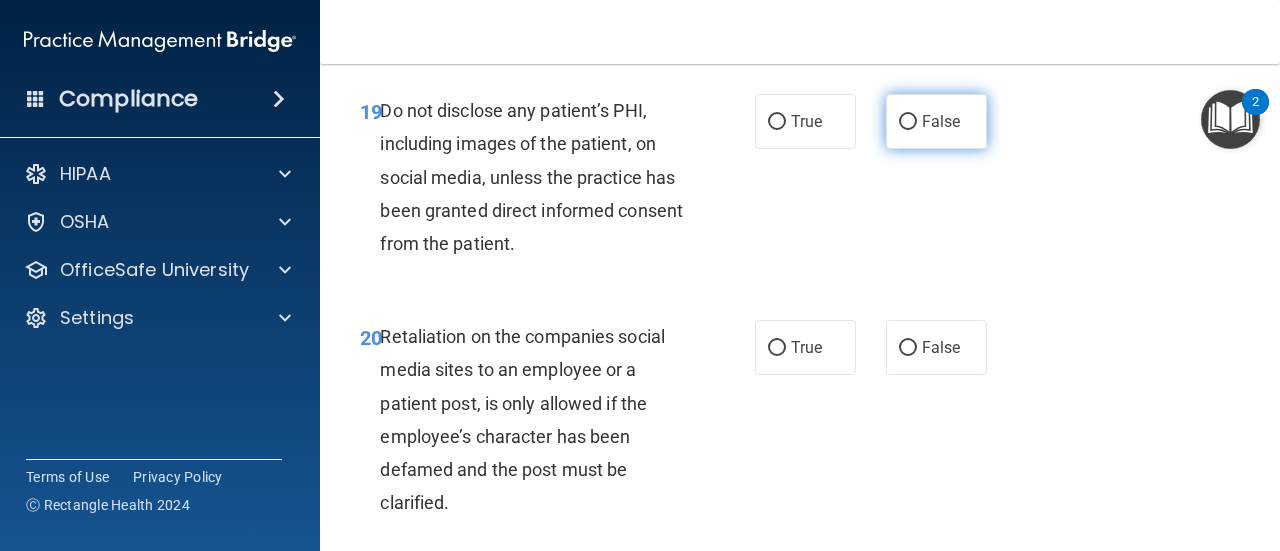 click on "False" at bounding box center (936, 121) 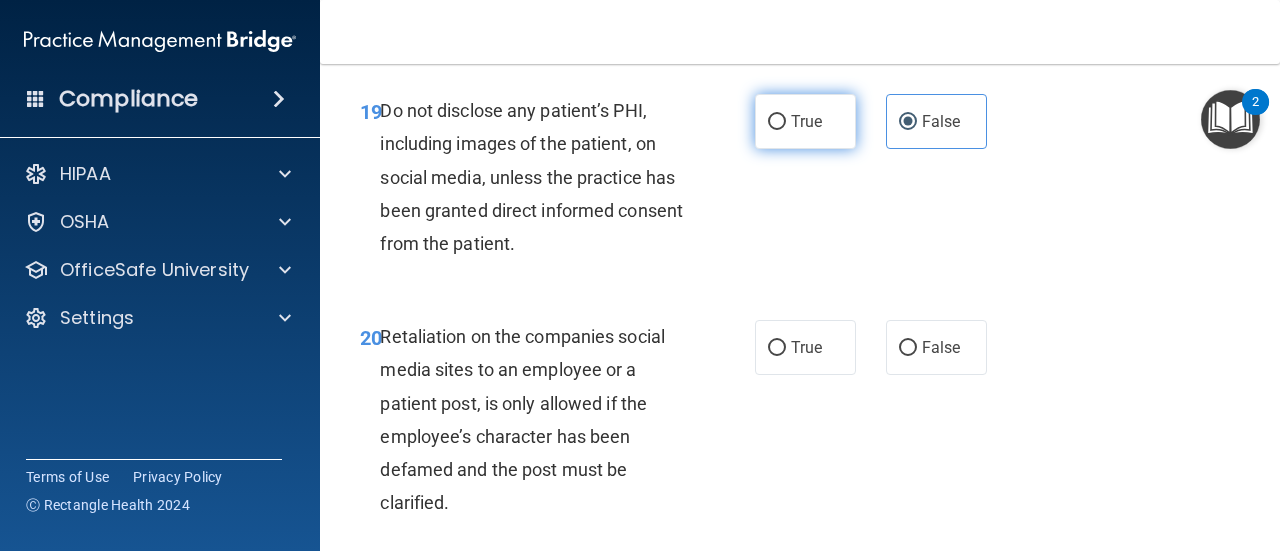 click on "True" at bounding box center (805, 121) 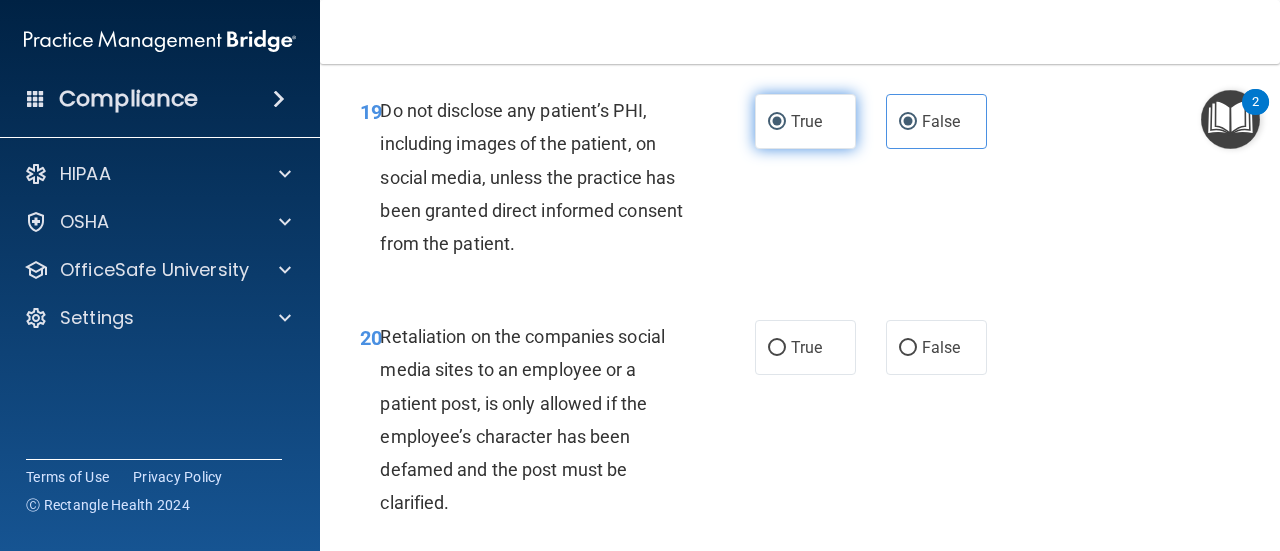 radio on "false" 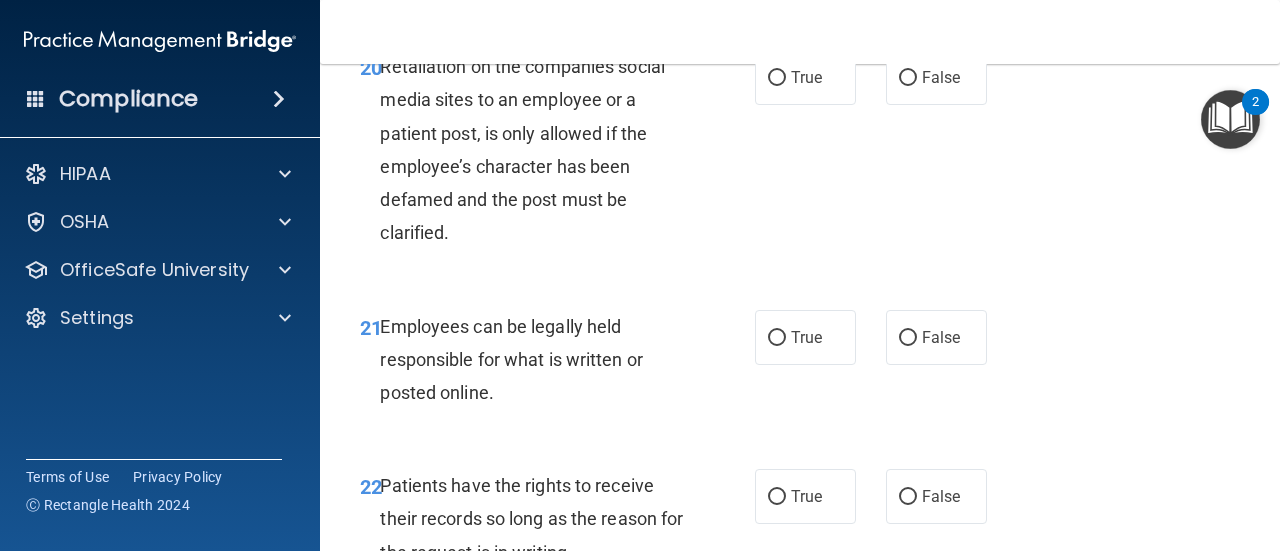 scroll, scrollTop: 4600, scrollLeft: 0, axis: vertical 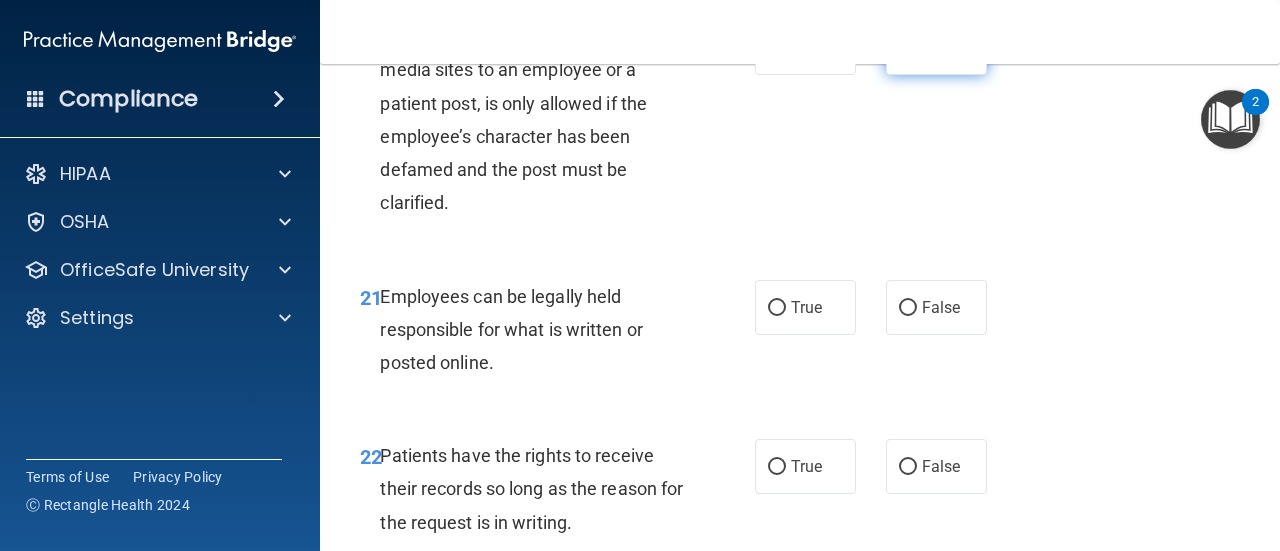 click on "False" at bounding box center [936, 47] 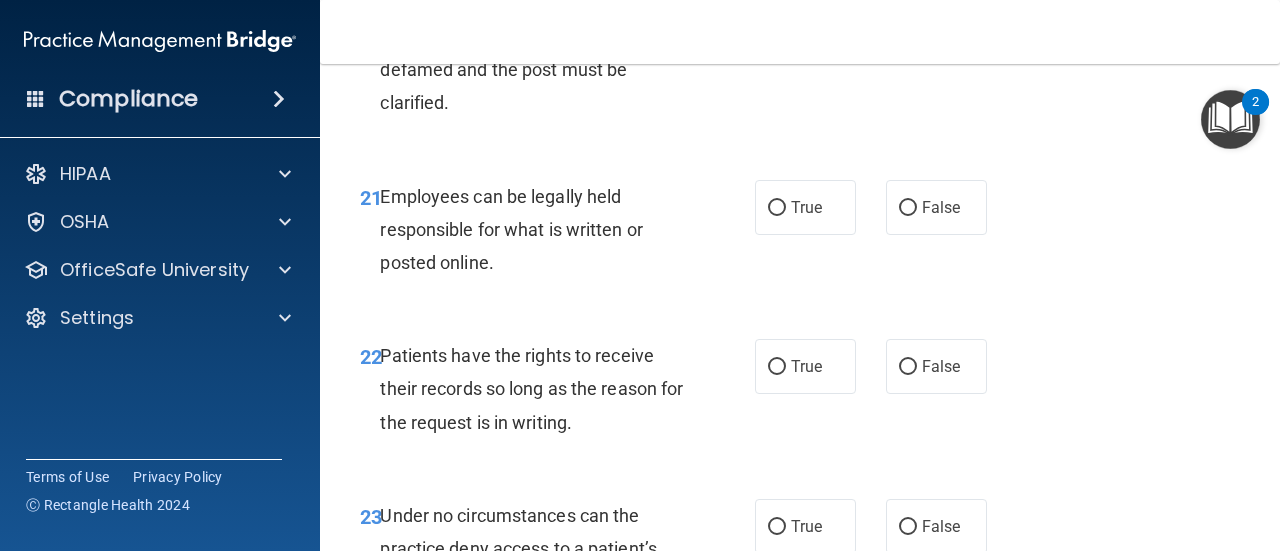 scroll, scrollTop: 4800, scrollLeft: 0, axis: vertical 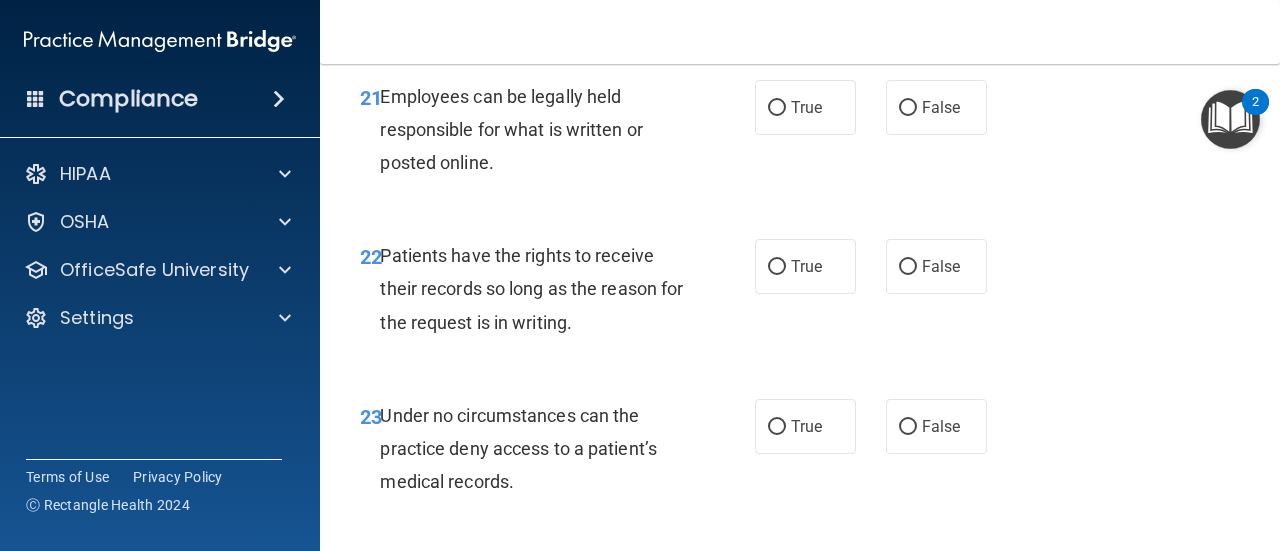 click on "True           False" at bounding box center [876, 107] 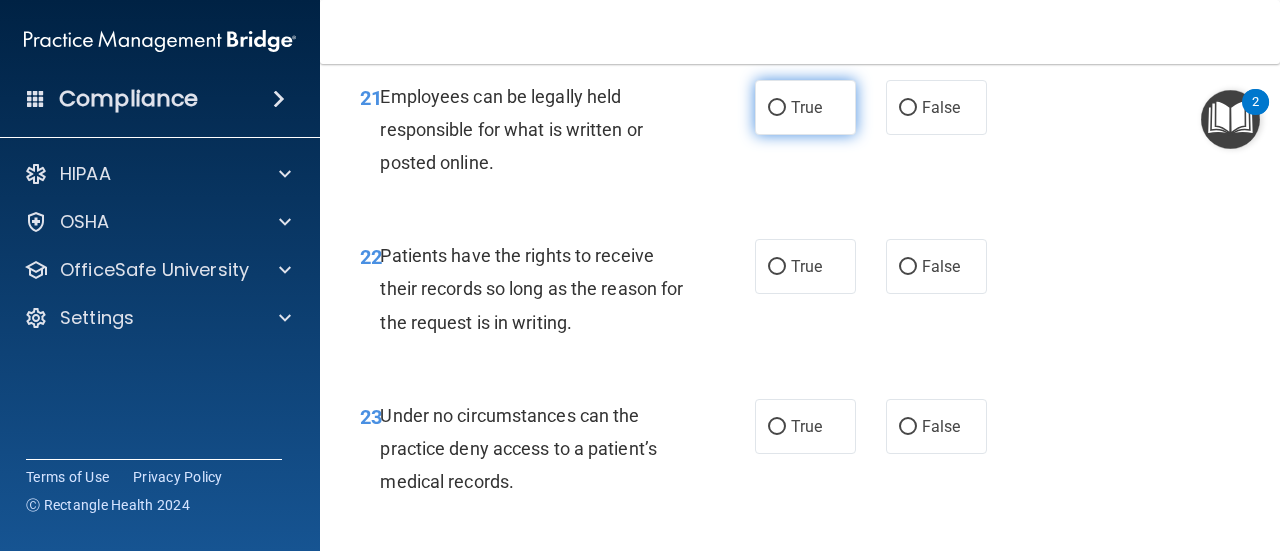 click on "True" at bounding box center [805, 107] 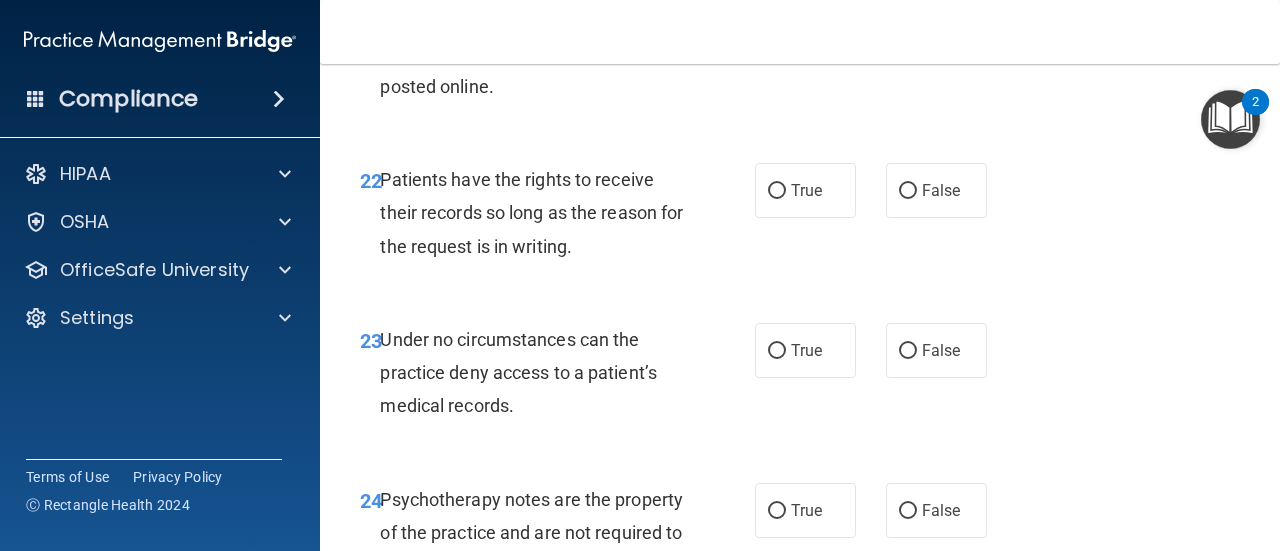 scroll, scrollTop: 5000, scrollLeft: 0, axis: vertical 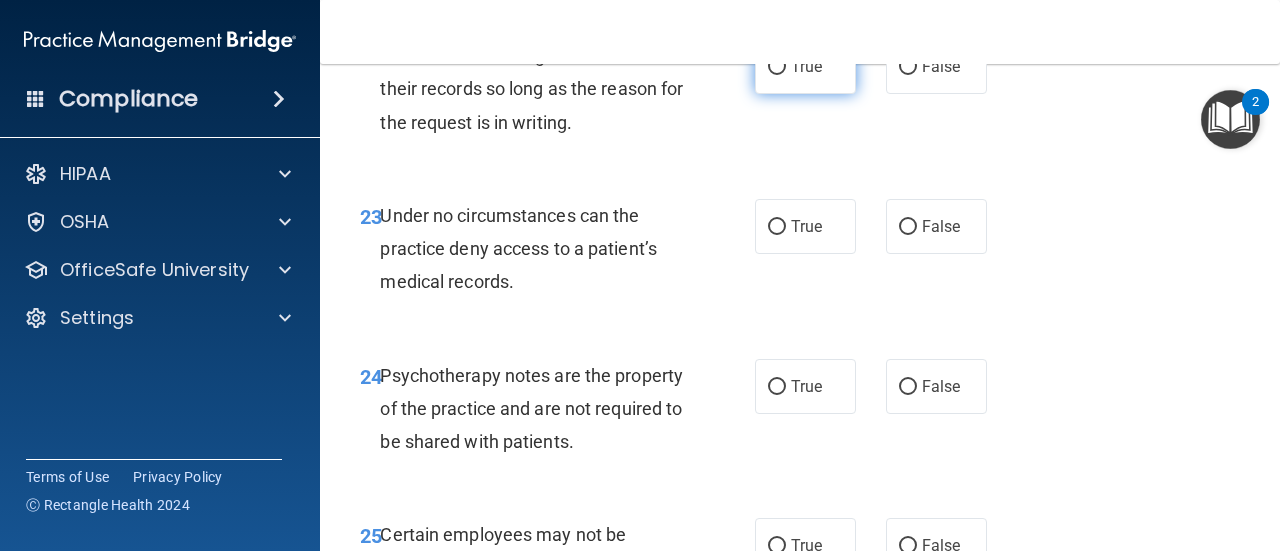 click on "True" at bounding box center (805, 66) 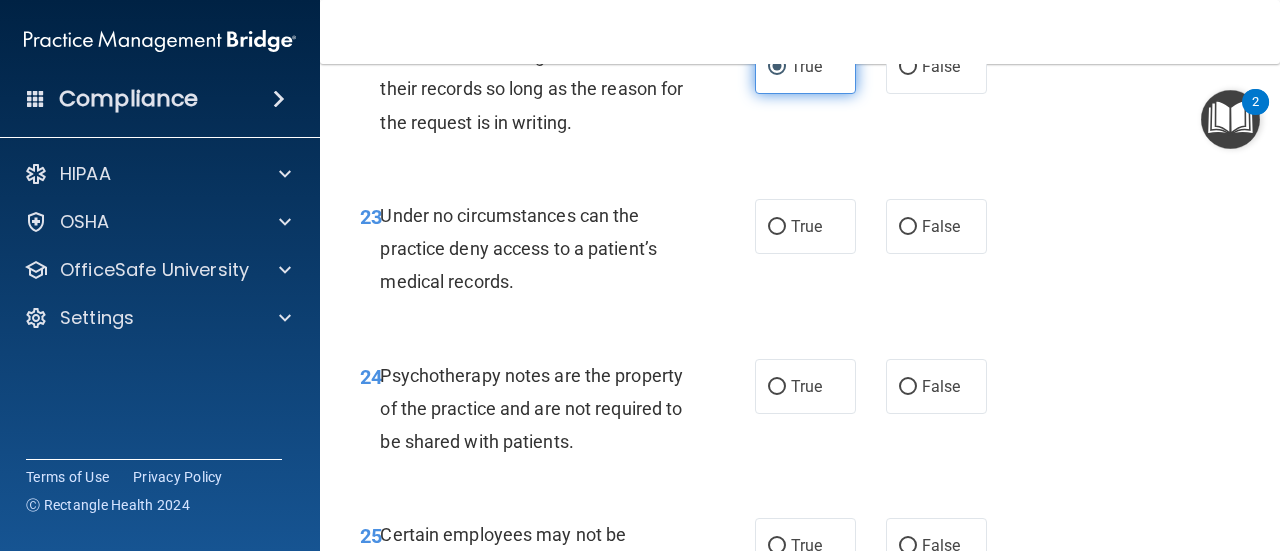 scroll, scrollTop: 5100, scrollLeft: 0, axis: vertical 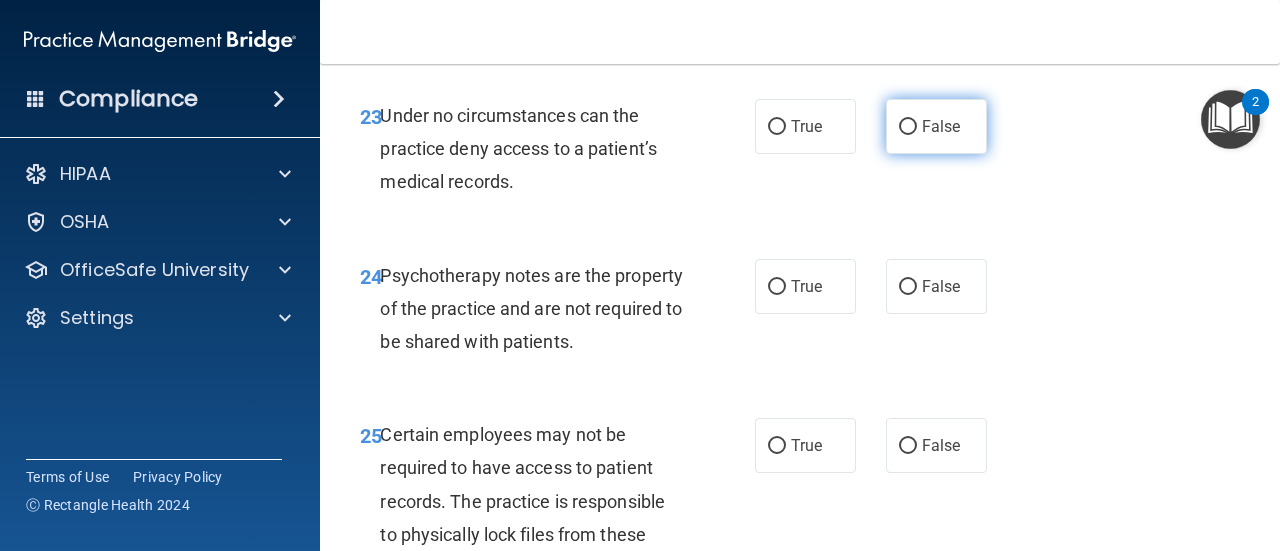 click on "False" at bounding box center (941, 126) 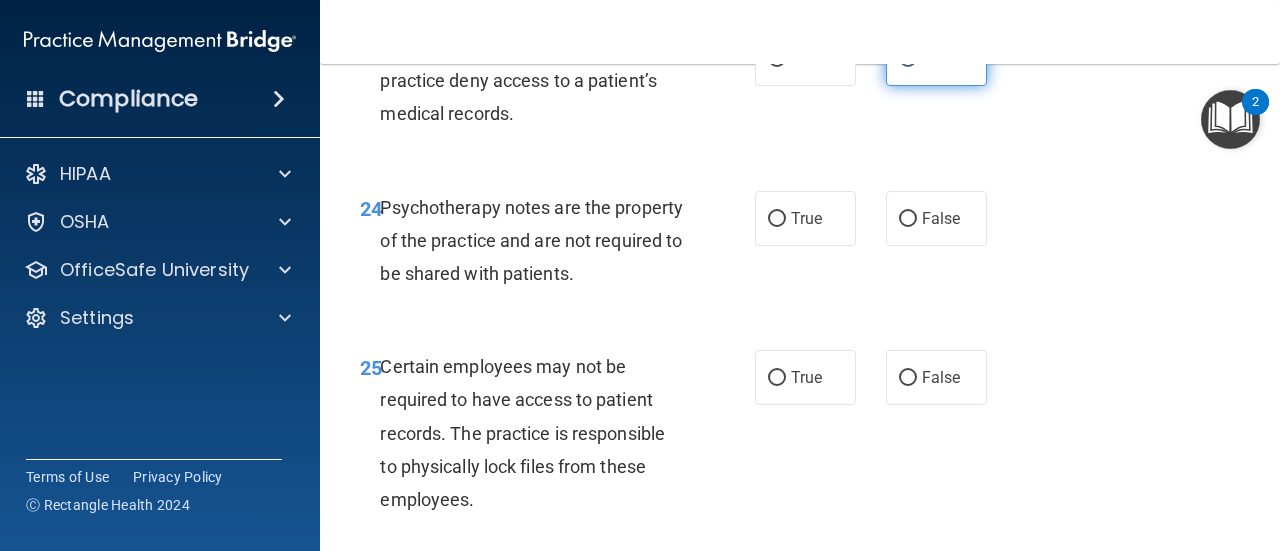 scroll, scrollTop: 5200, scrollLeft: 0, axis: vertical 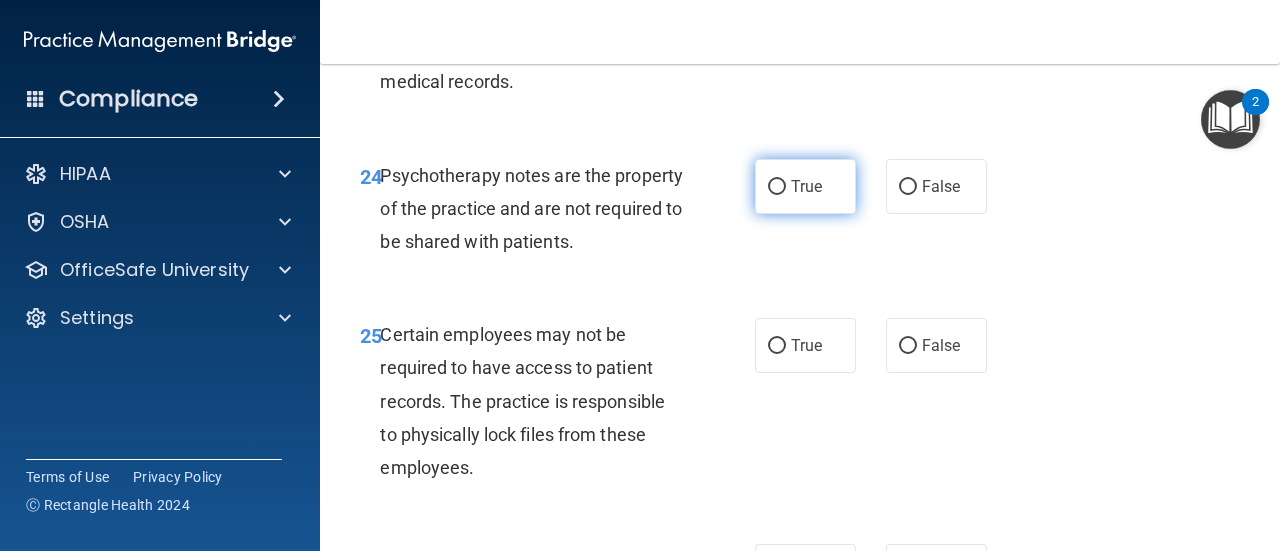 click on "True" at bounding box center [806, 186] 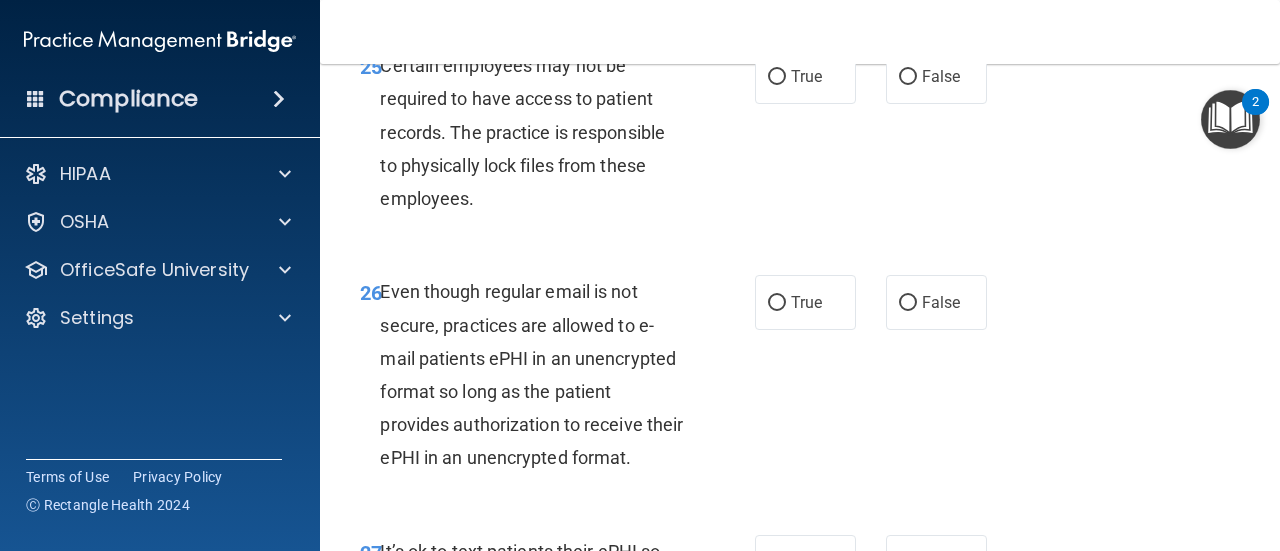 scroll, scrollTop: 5500, scrollLeft: 0, axis: vertical 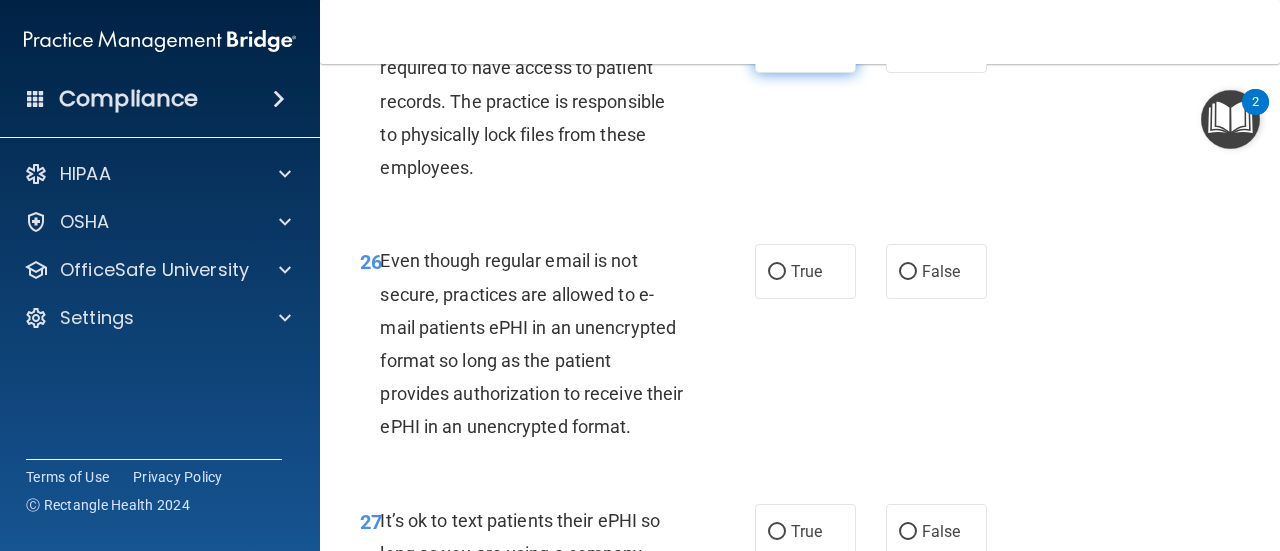 click on "True" at bounding box center [805, 45] 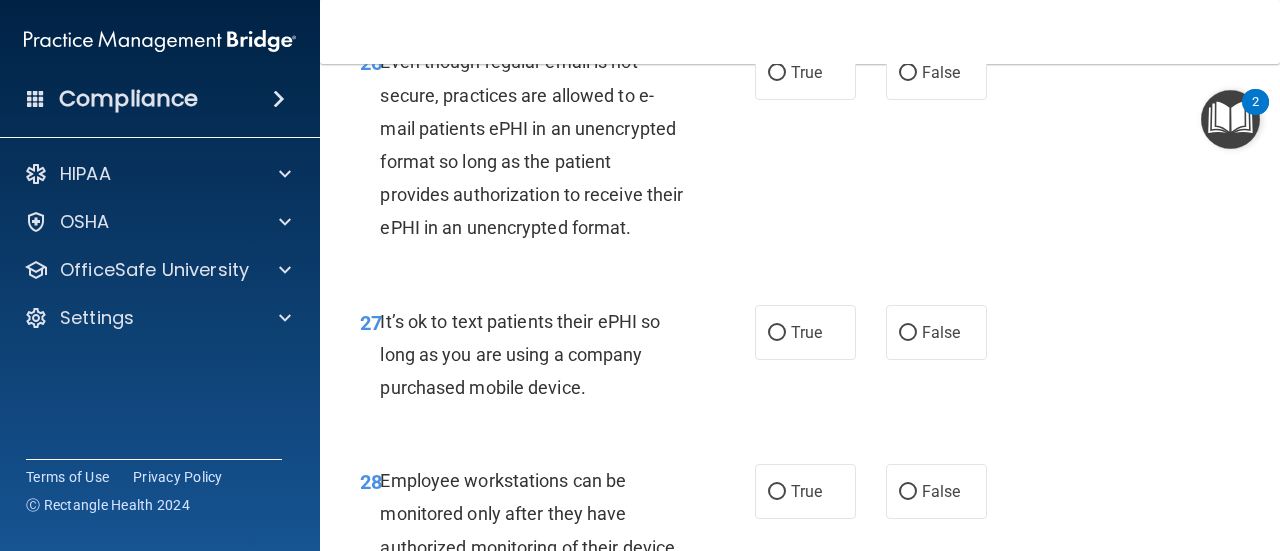 scroll, scrollTop: 5700, scrollLeft: 0, axis: vertical 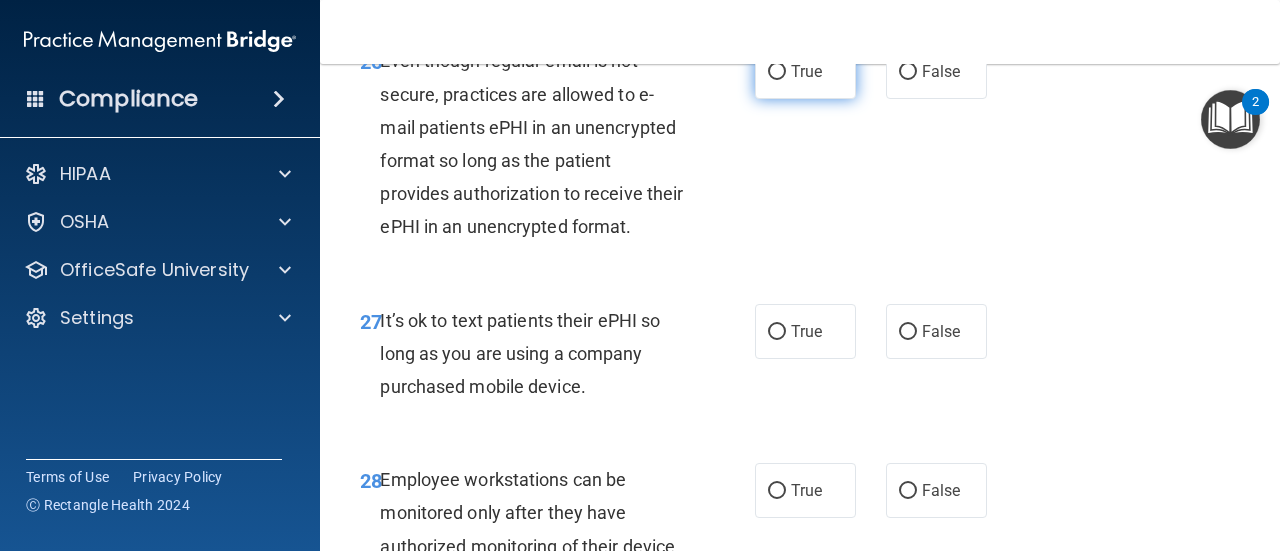 click on "True" at bounding box center (806, 71) 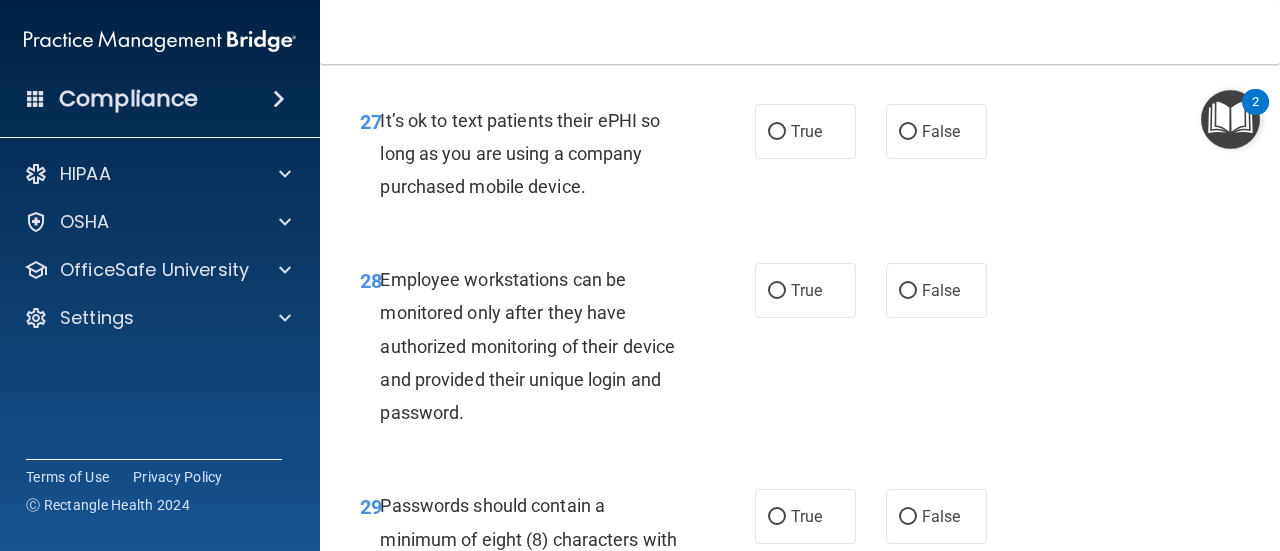scroll, scrollTop: 6000, scrollLeft: 0, axis: vertical 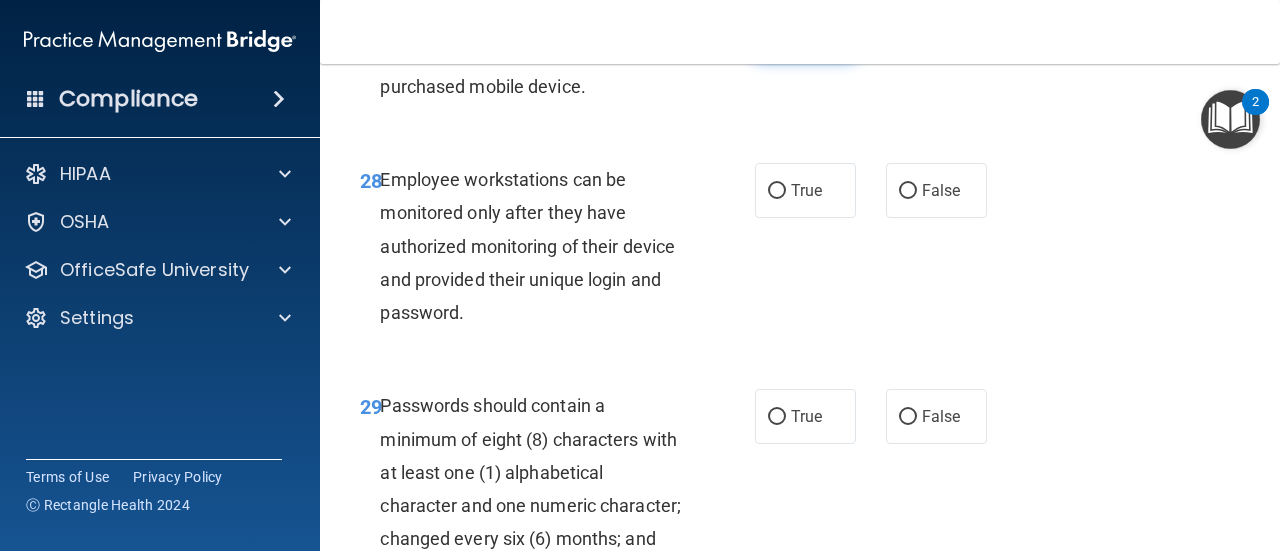 click on "True" at bounding box center [805, 31] 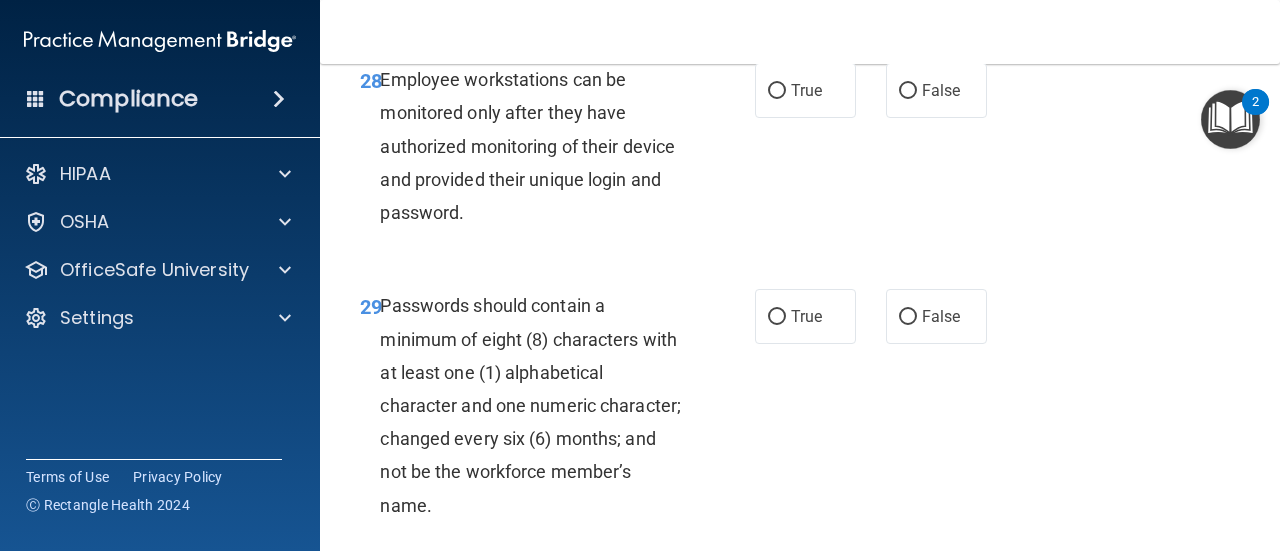 scroll, scrollTop: 6200, scrollLeft: 0, axis: vertical 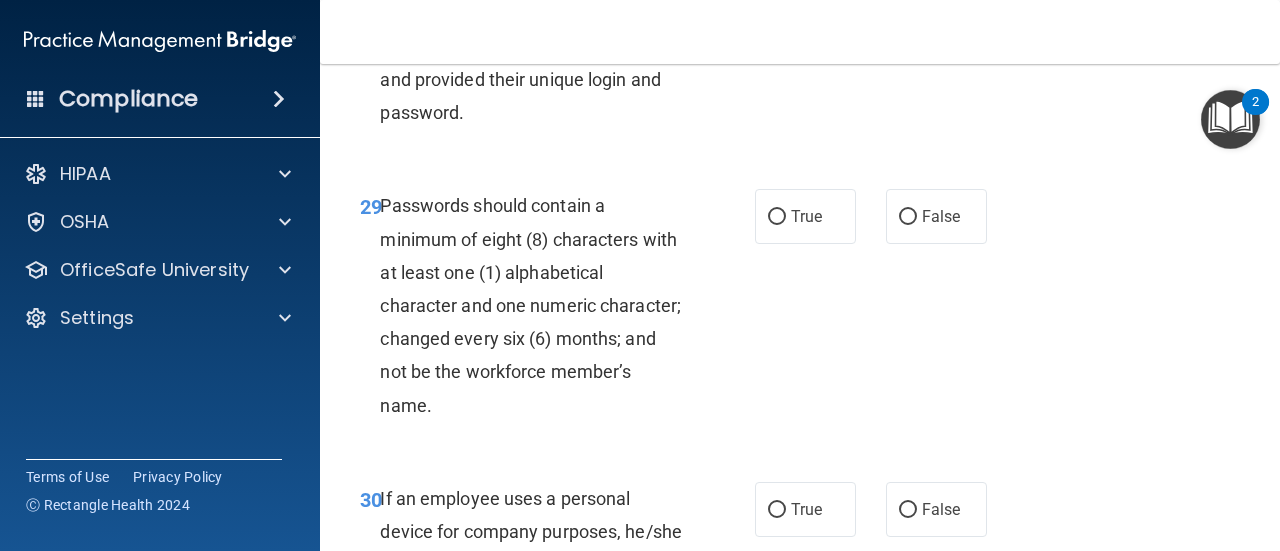 click on "True" at bounding box center [805, -10] 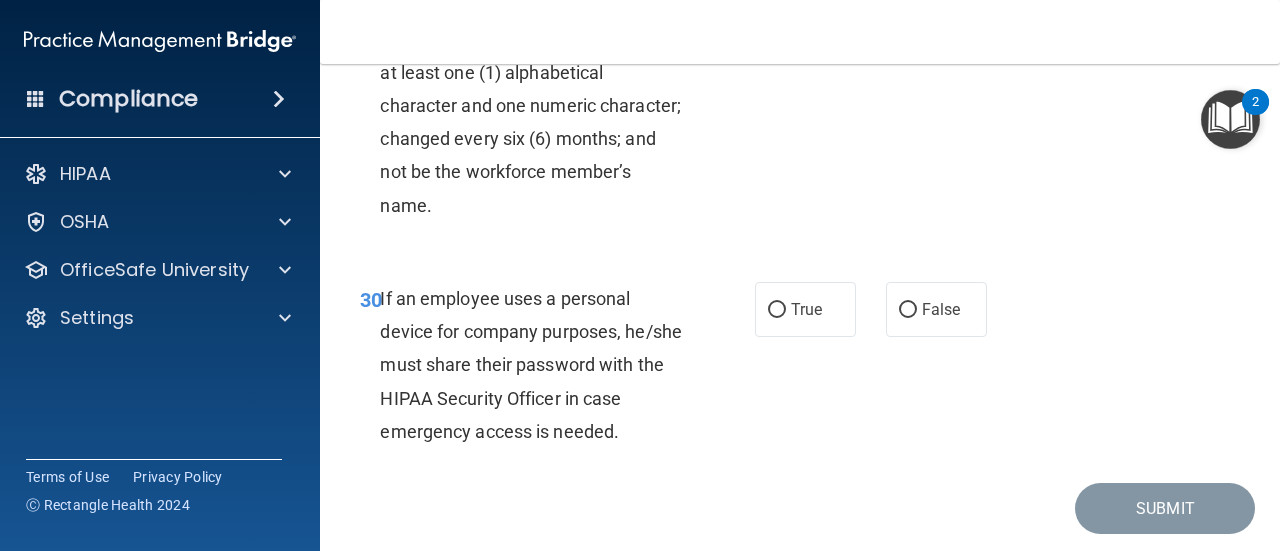 click on "True" at bounding box center [806, 16] 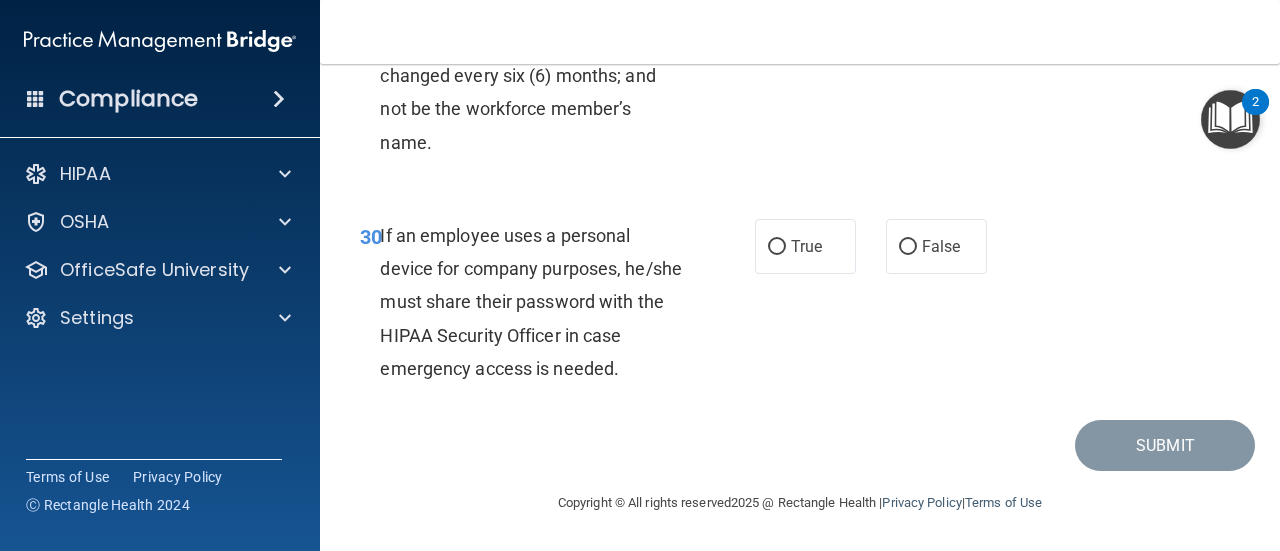 scroll, scrollTop: 6594, scrollLeft: 0, axis: vertical 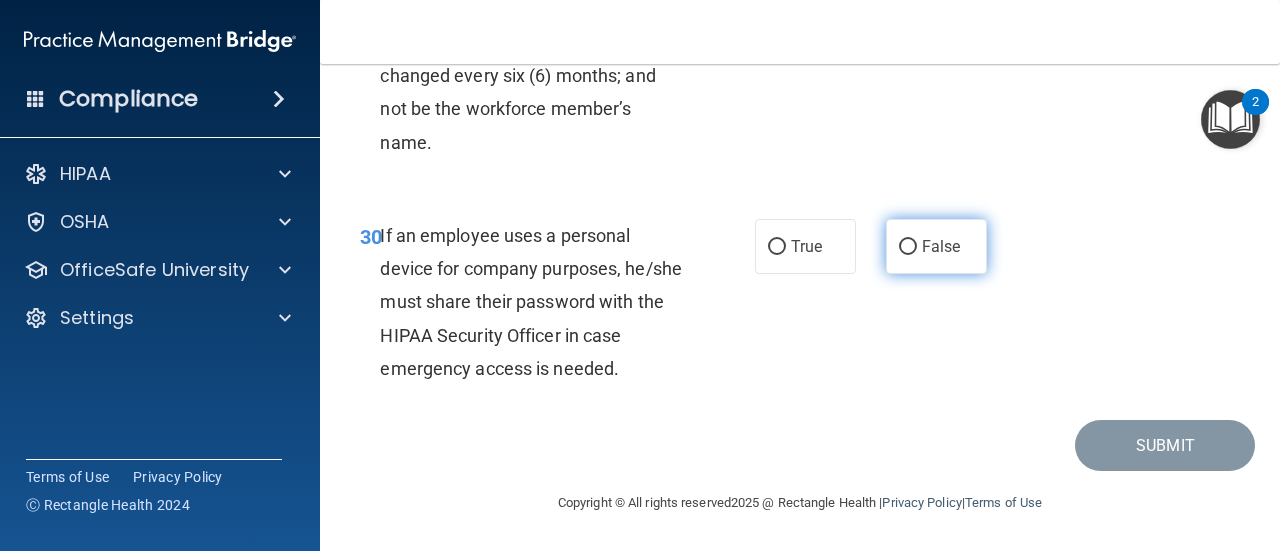 click on "False" at bounding box center [941, 246] 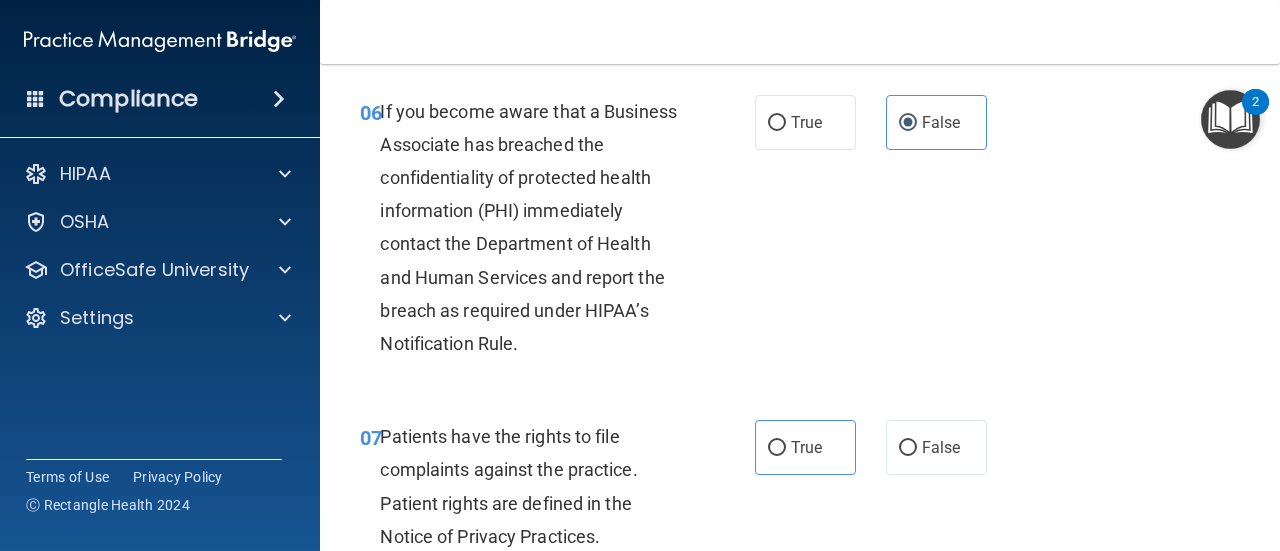 scroll, scrollTop: 1394, scrollLeft: 0, axis: vertical 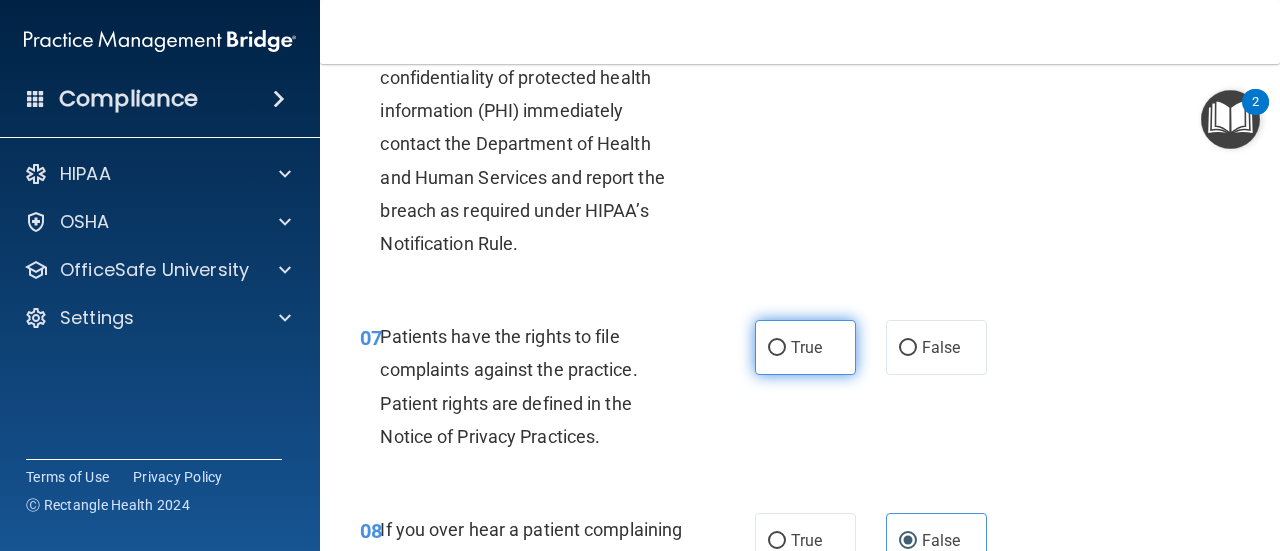 click on "True" at bounding box center [805, 347] 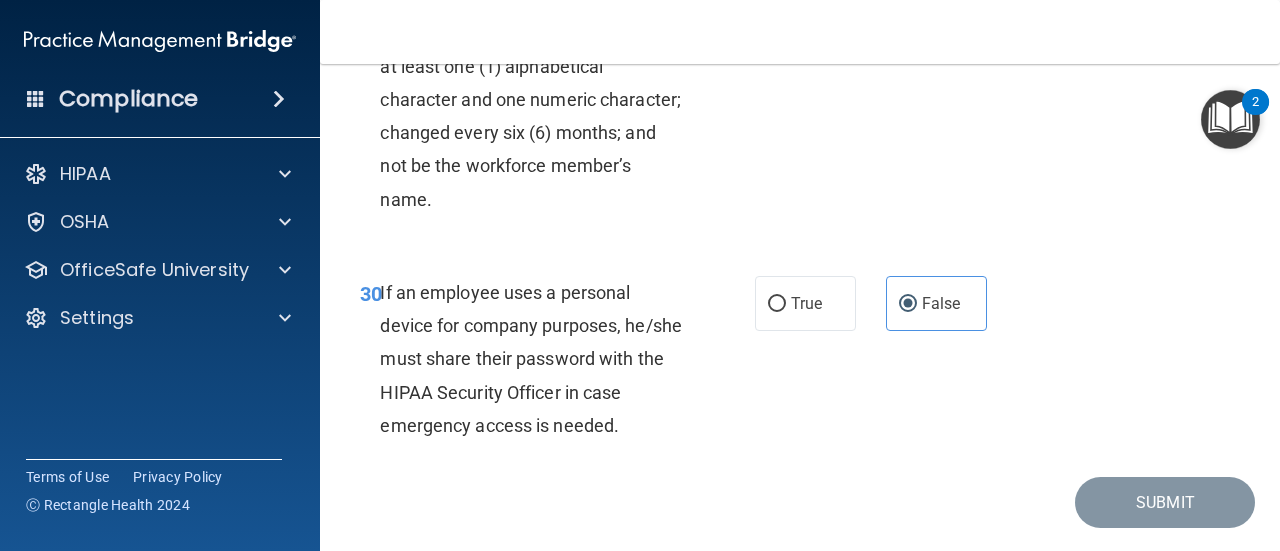 scroll, scrollTop: 6594, scrollLeft: 0, axis: vertical 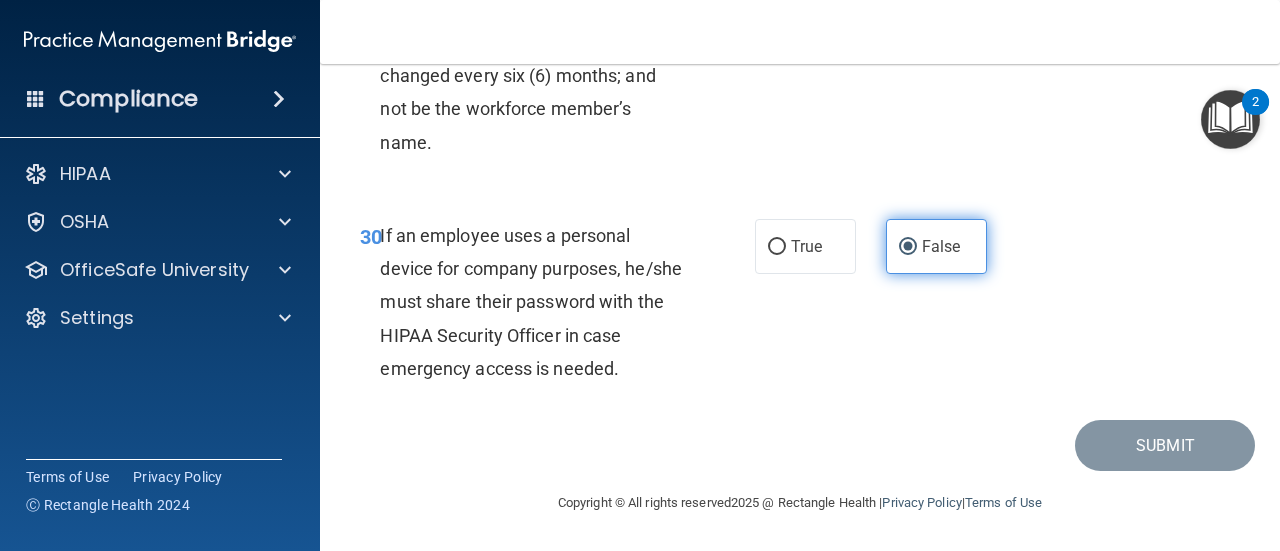 click on "False" at bounding box center [936, 246] 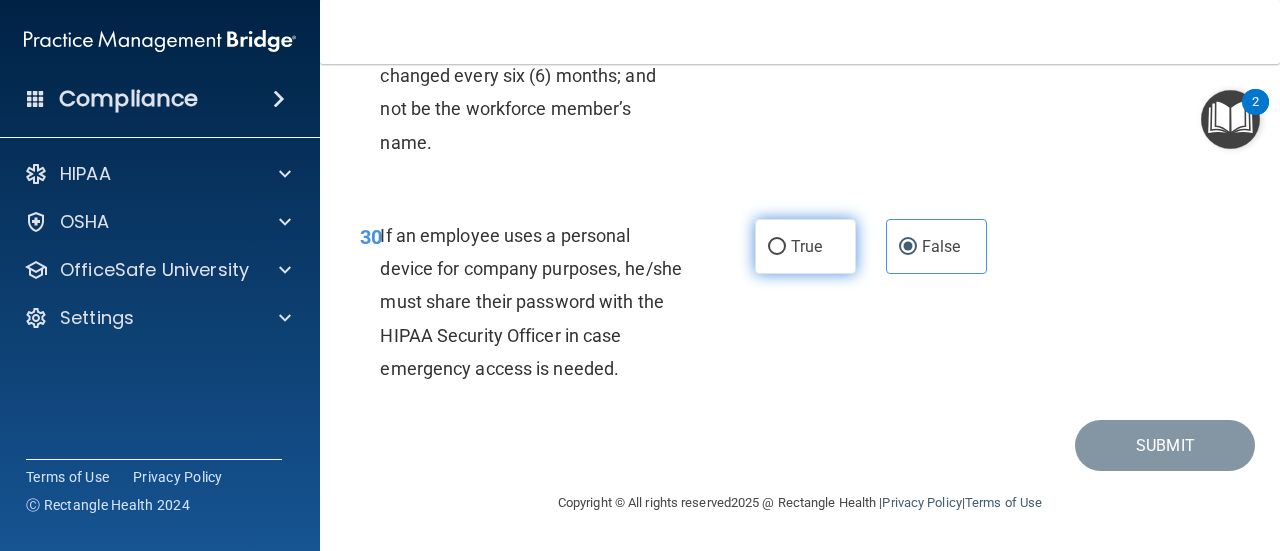 click on "True" at bounding box center (805, 246) 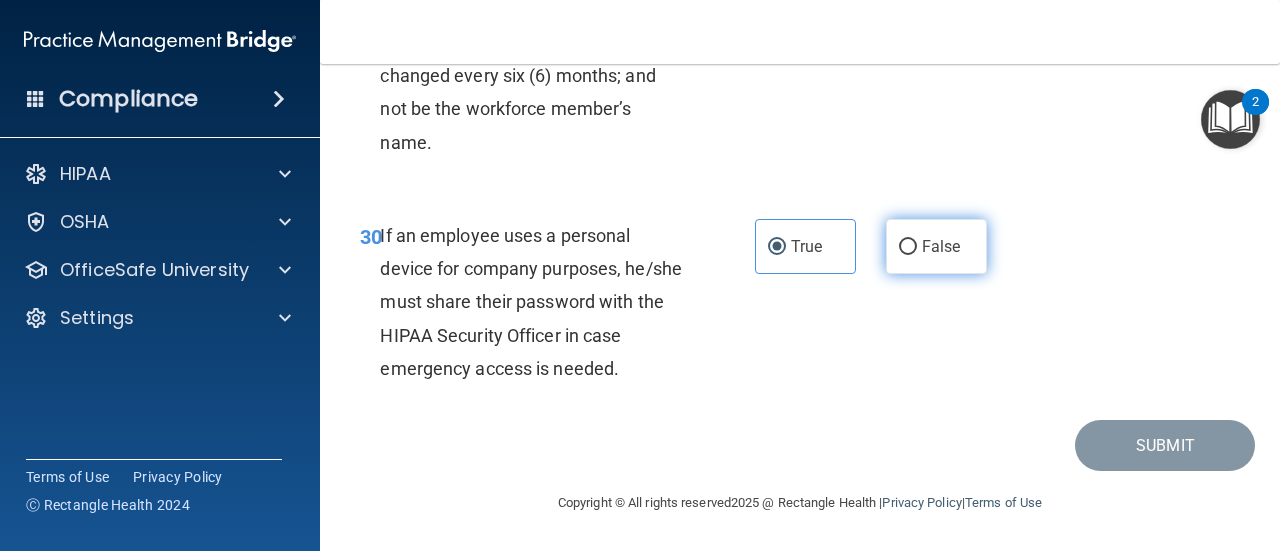 click on "False" at bounding box center (908, 247) 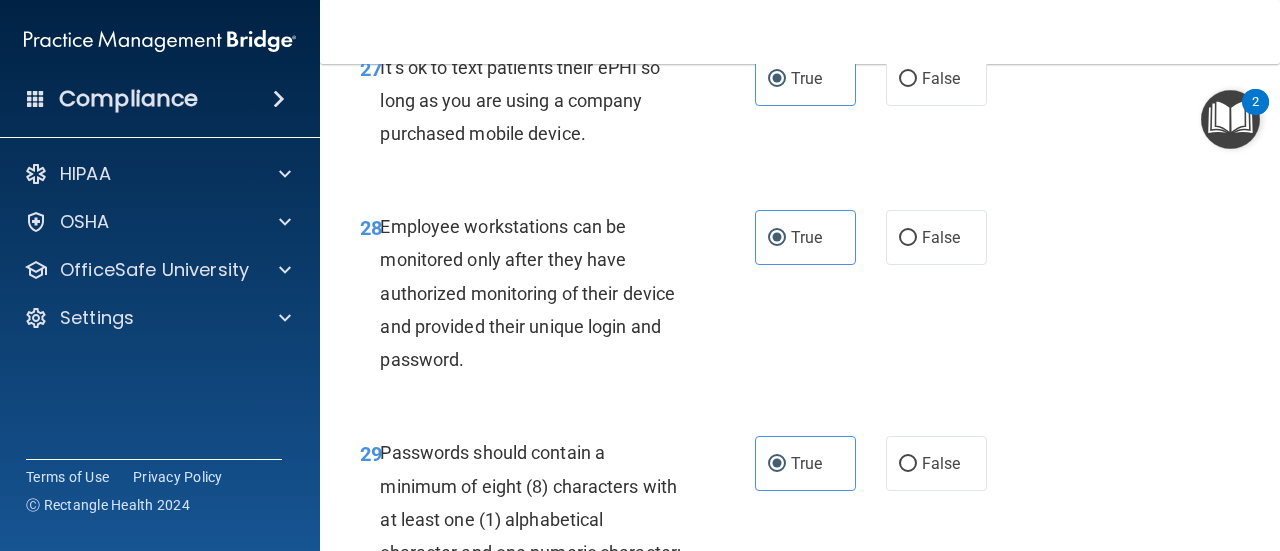 scroll, scrollTop: 5894, scrollLeft: 0, axis: vertical 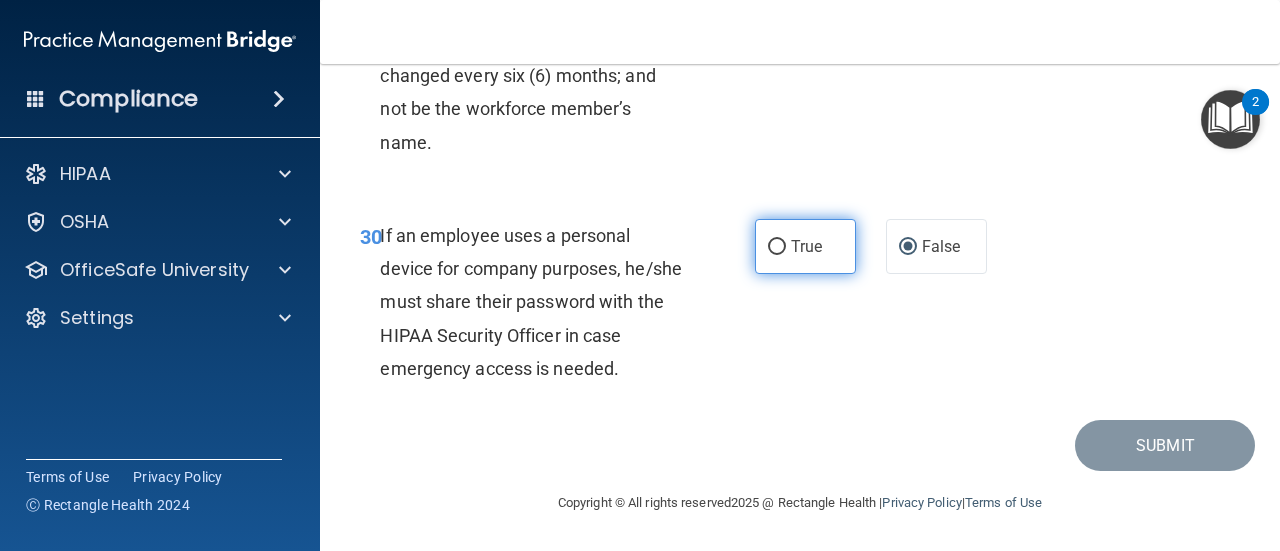 click on "True" at bounding box center (805, 246) 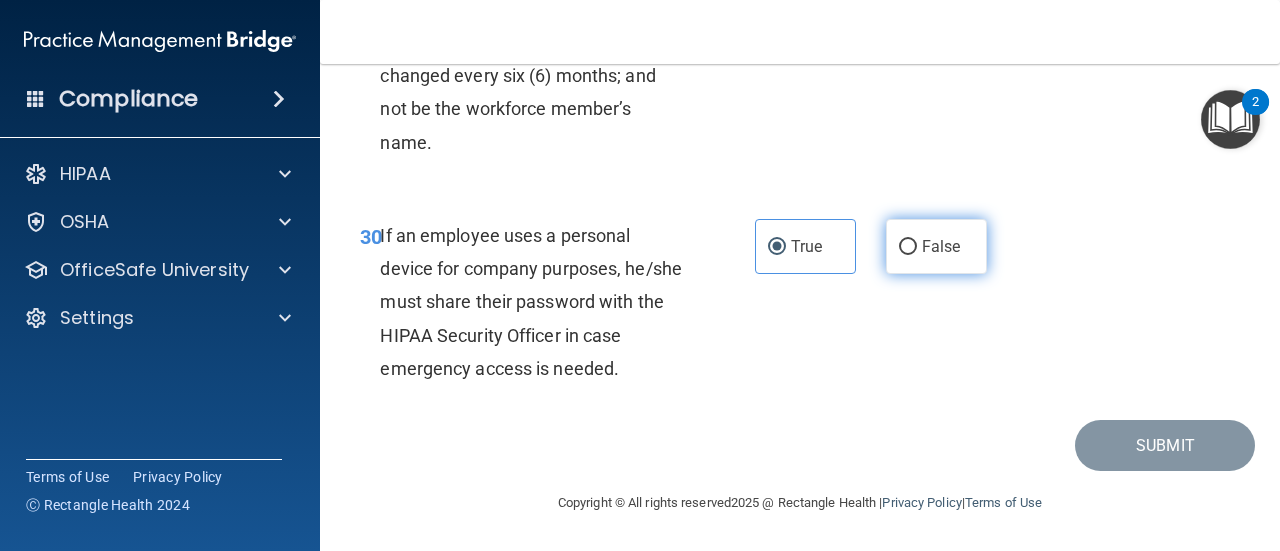 click on "False" at bounding box center [936, 246] 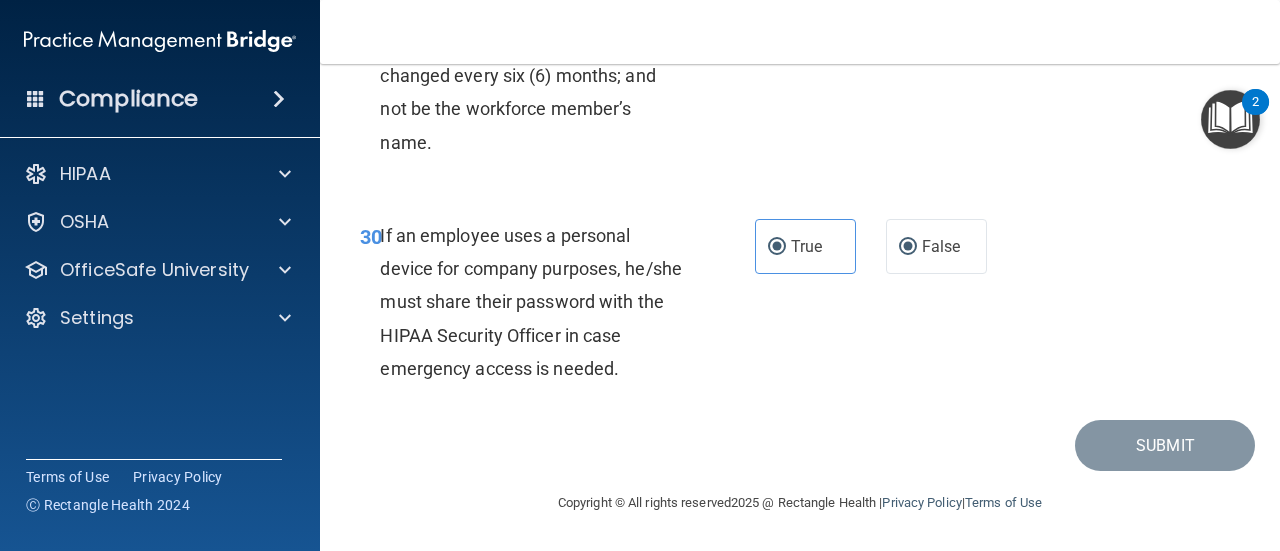 radio on "false" 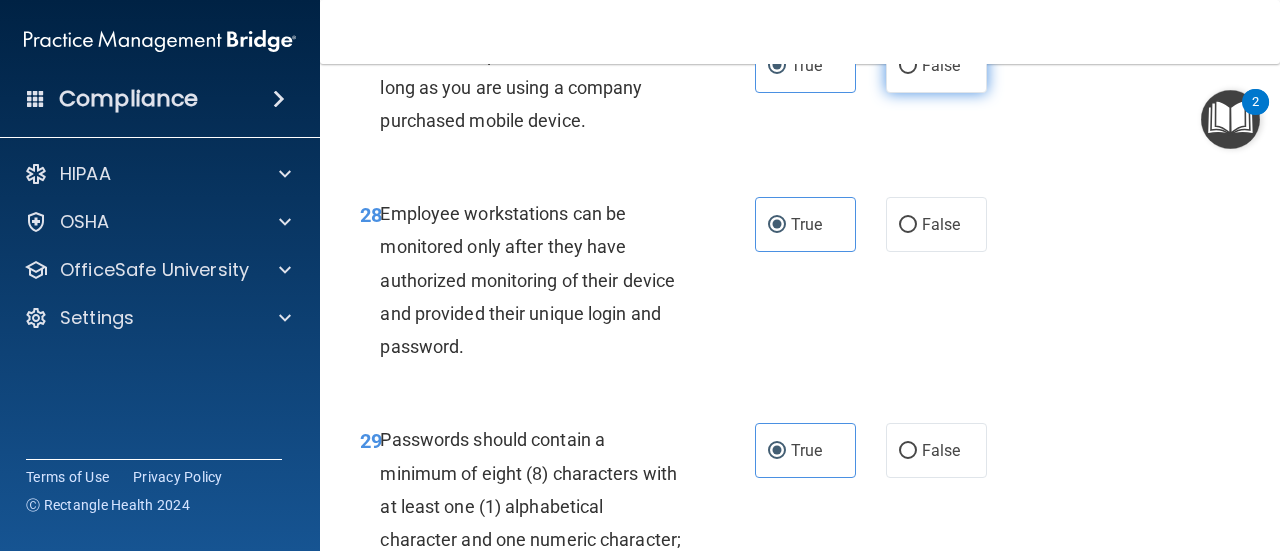 scroll, scrollTop: 5894, scrollLeft: 0, axis: vertical 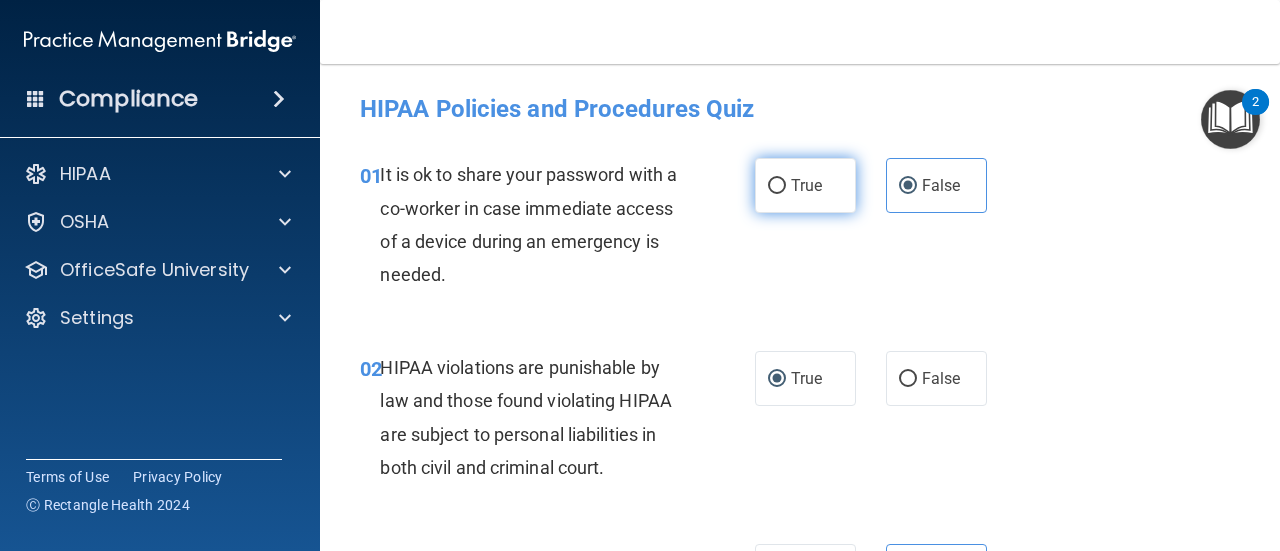 click on "True" at bounding box center [805, 185] 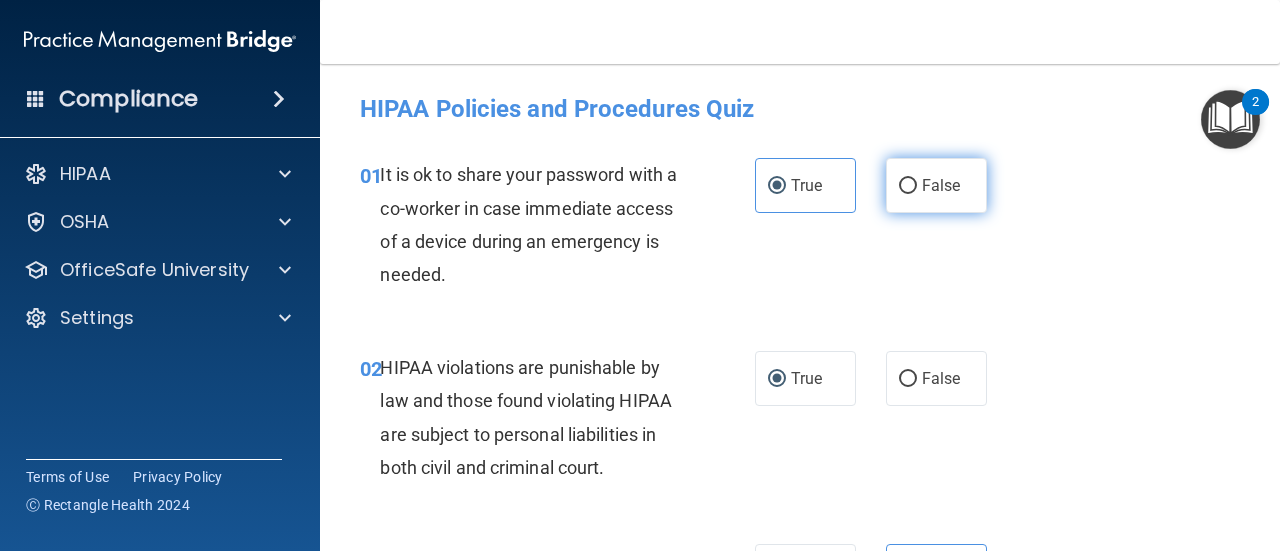 click on "False" at bounding box center [908, 186] 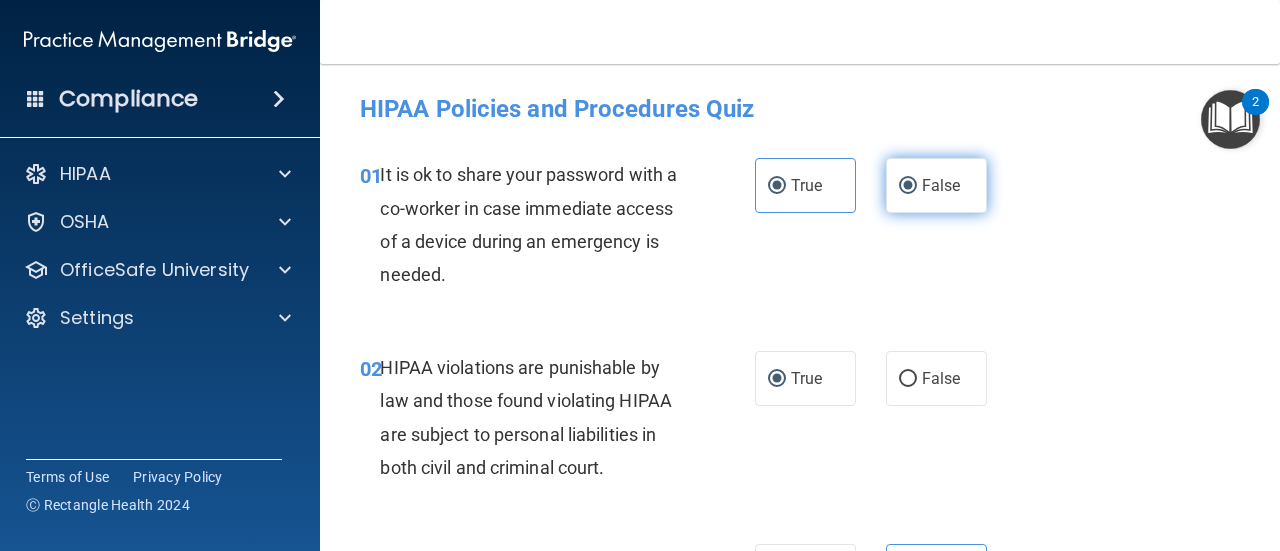radio on "false" 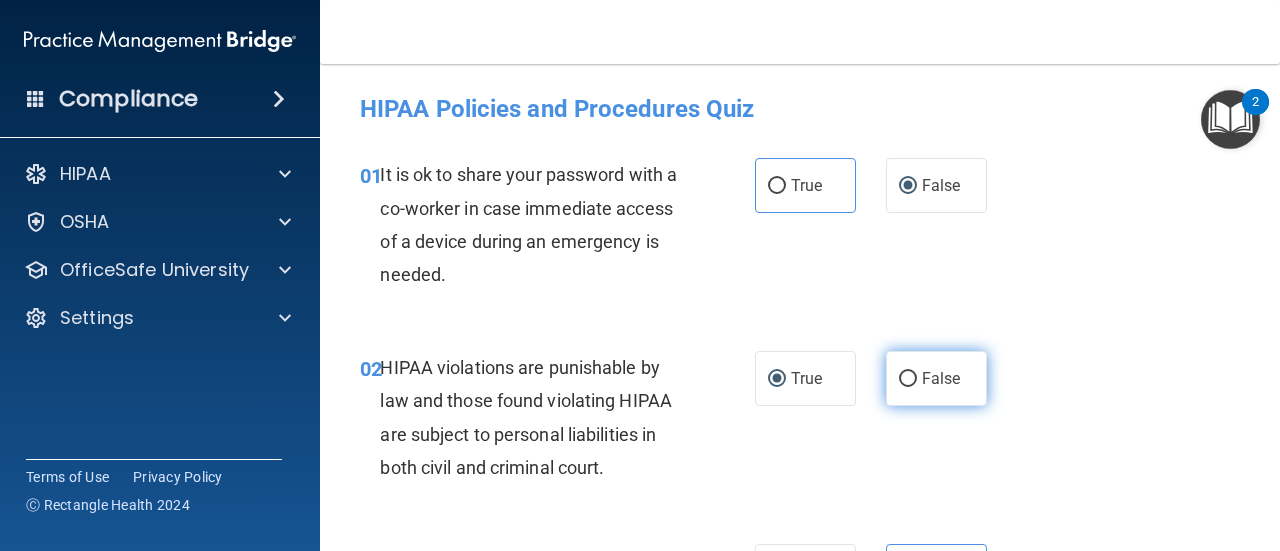 click on "False" at bounding box center [941, 378] 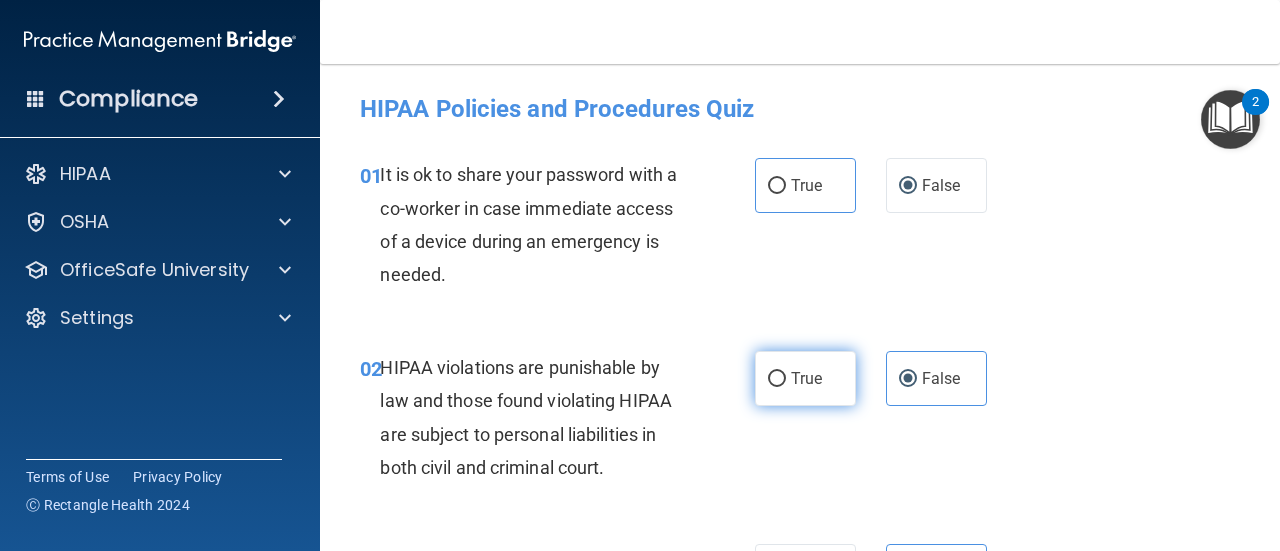 click on "True" at bounding box center [806, 378] 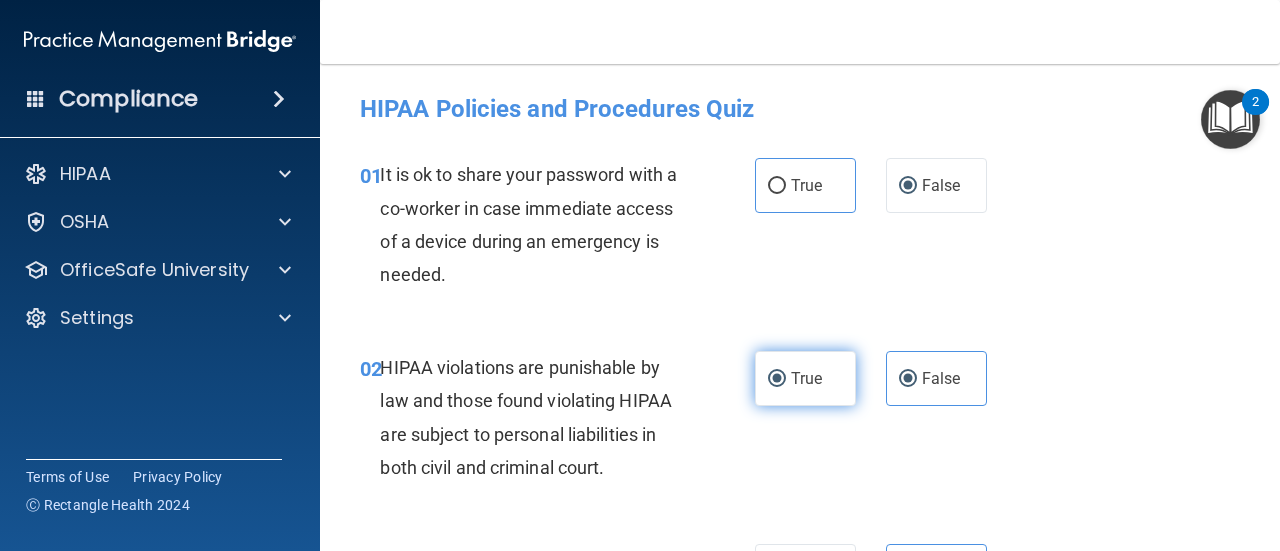 radio on "false" 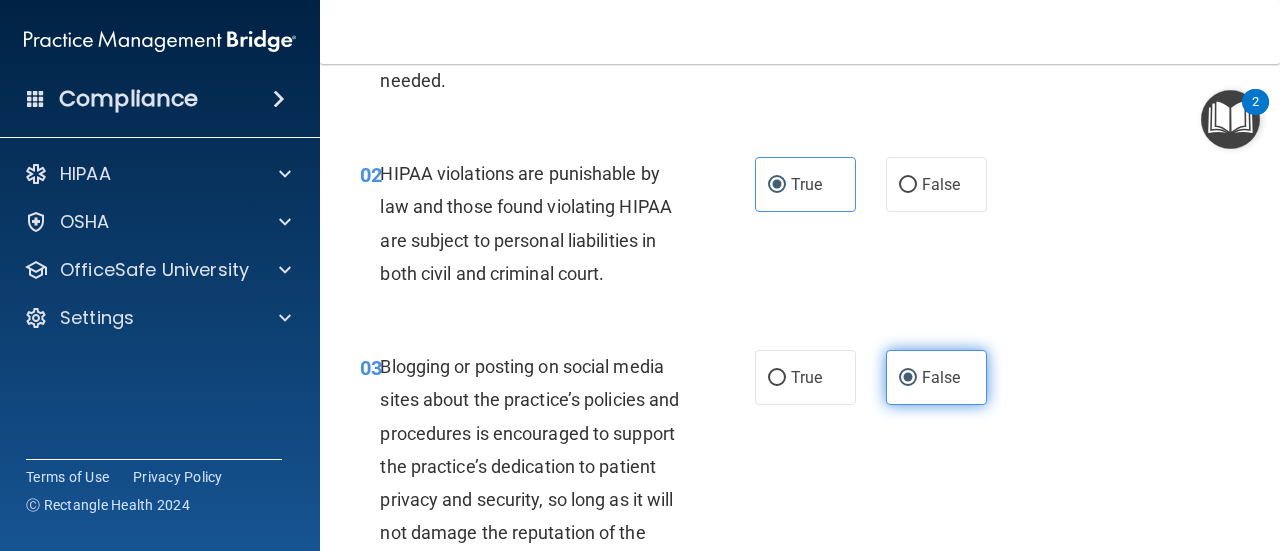 scroll, scrollTop: 200, scrollLeft: 0, axis: vertical 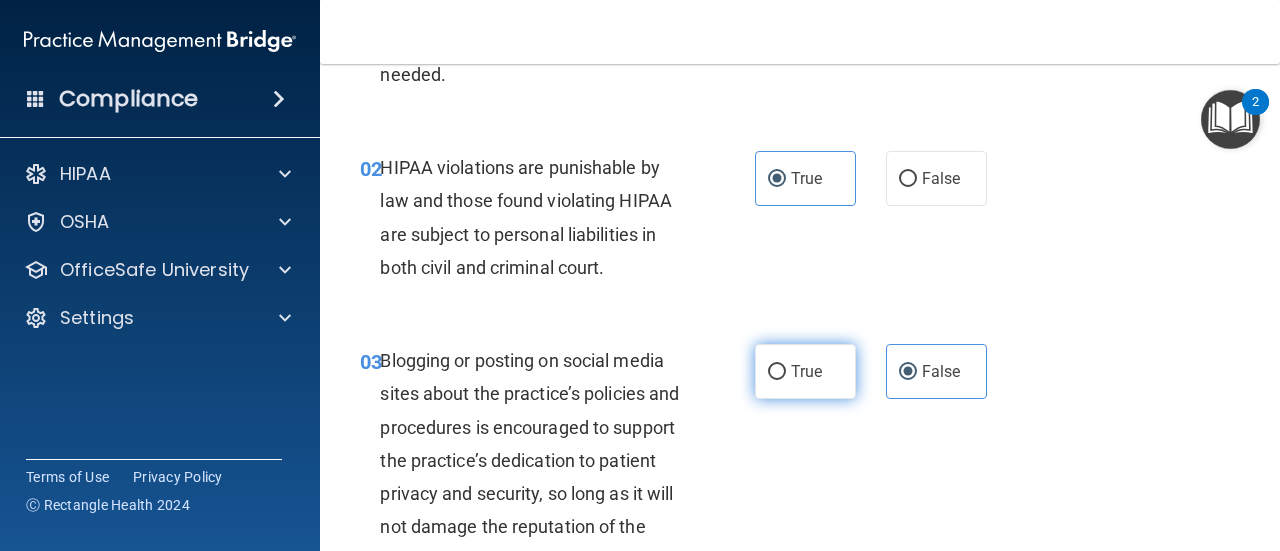 click on "True" at bounding box center [805, 371] 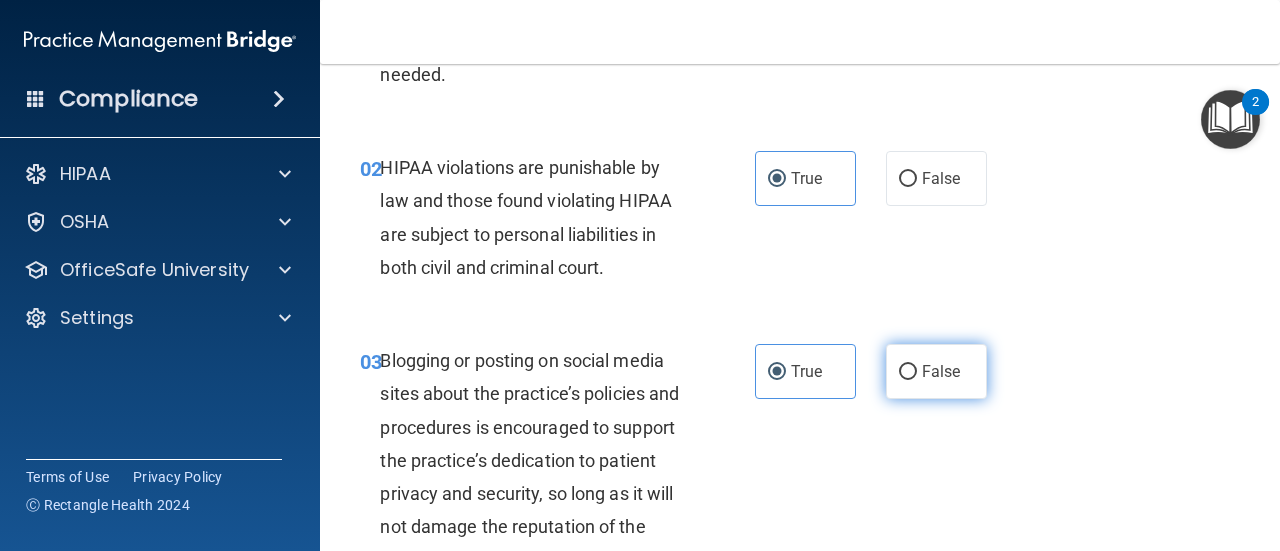 click on "False" at bounding box center [941, 371] 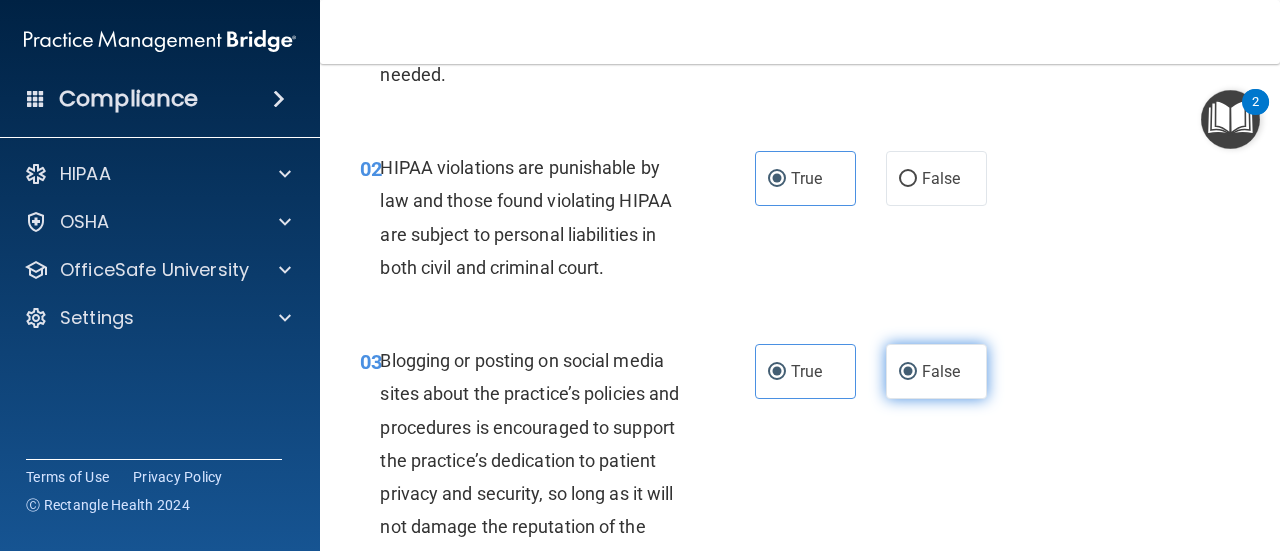 radio on "false" 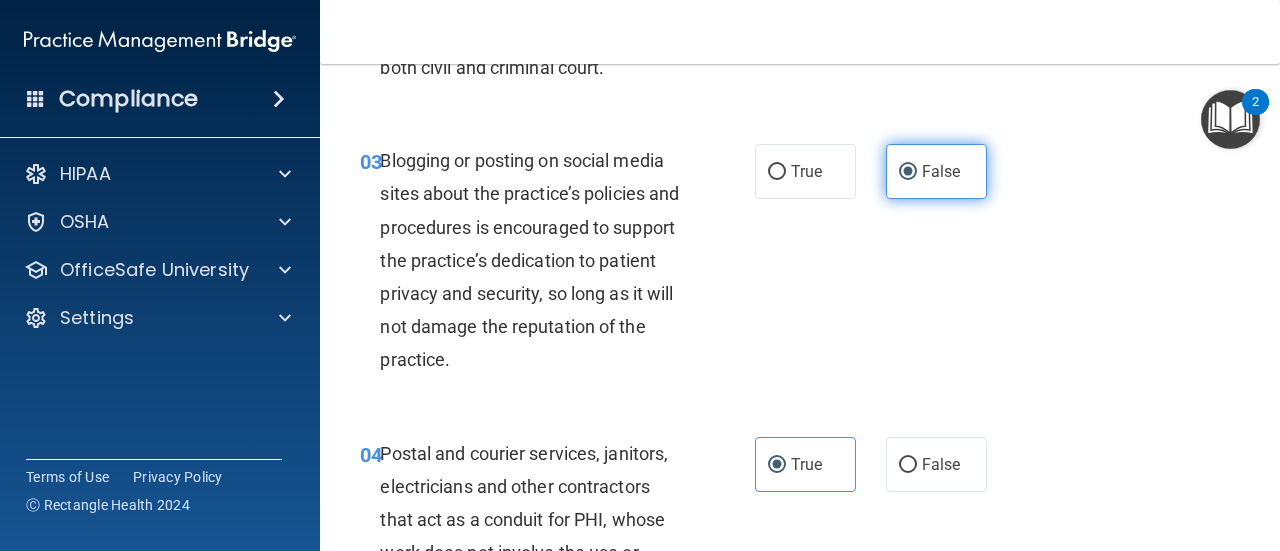 scroll, scrollTop: 500, scrollLeft: 0, axis: vertical 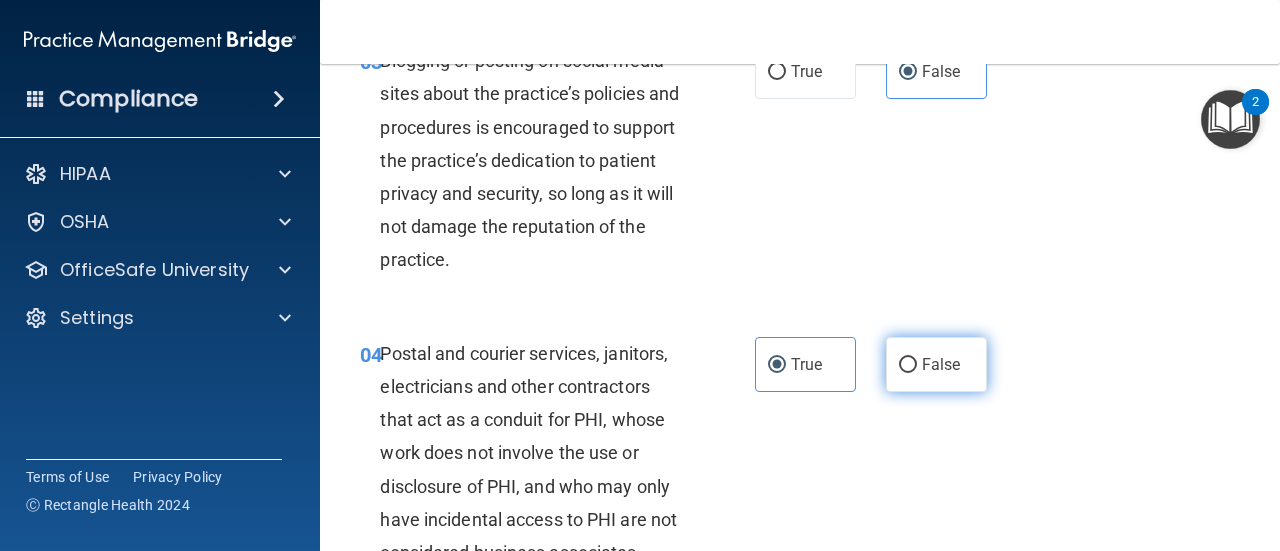 click on "False" at bounding box center (941, 364) 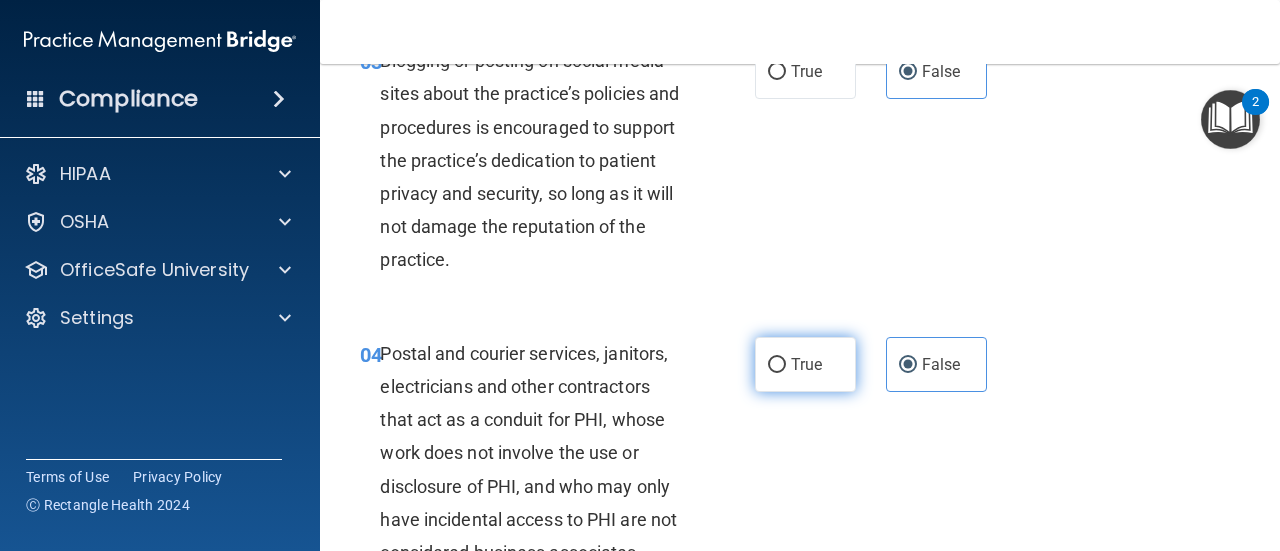 click on "True" at bounding box center [805, 364] 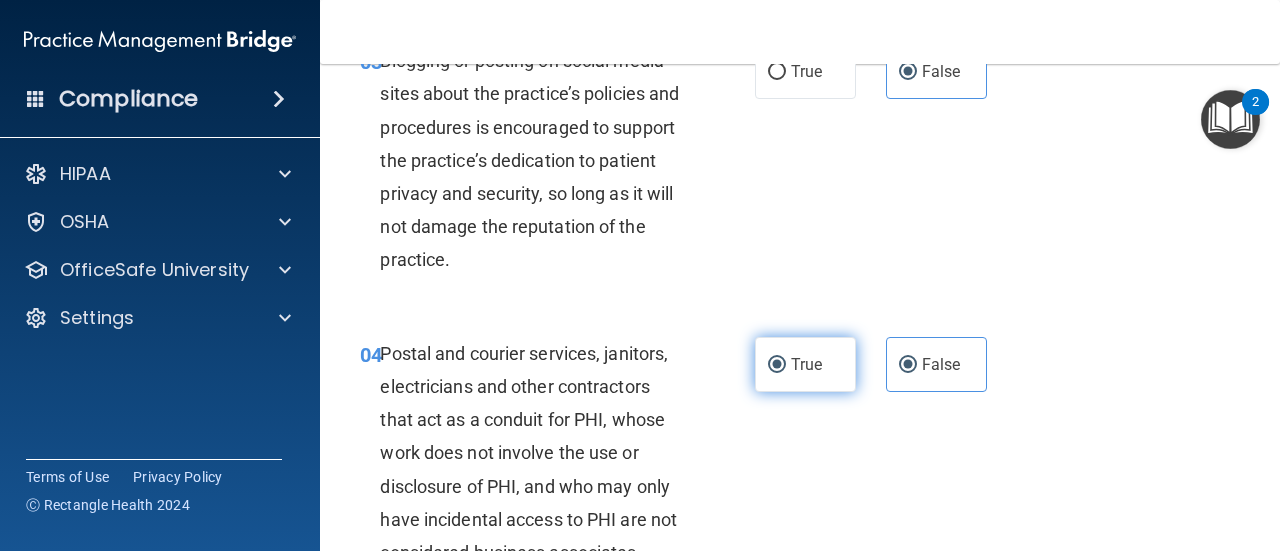 radio on "false" 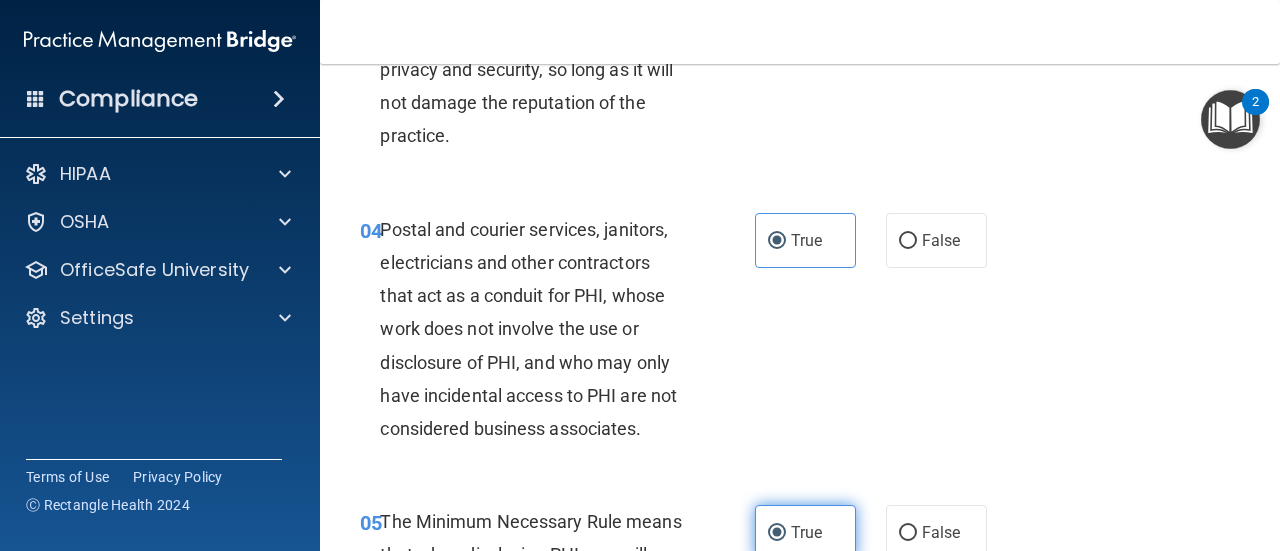 scroll, scrollTop: 800, scrollLeft: 0, axis: vertical 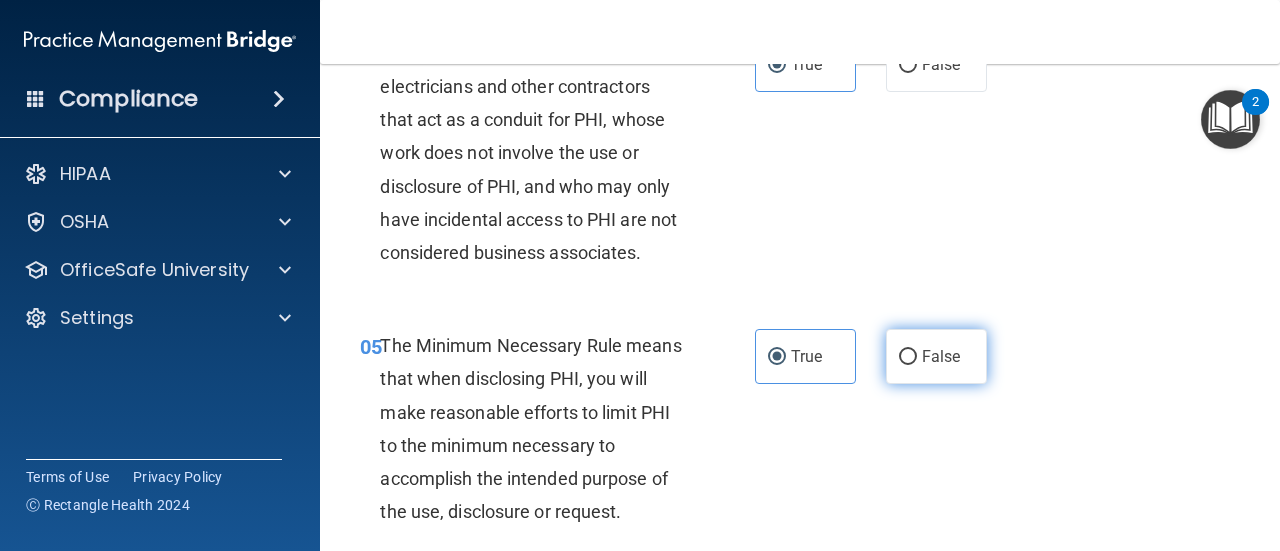 drag, startPoint x: 934, startPoint y: 341, endPoint x: 906, endPoint y: 347, distance: 28.635643 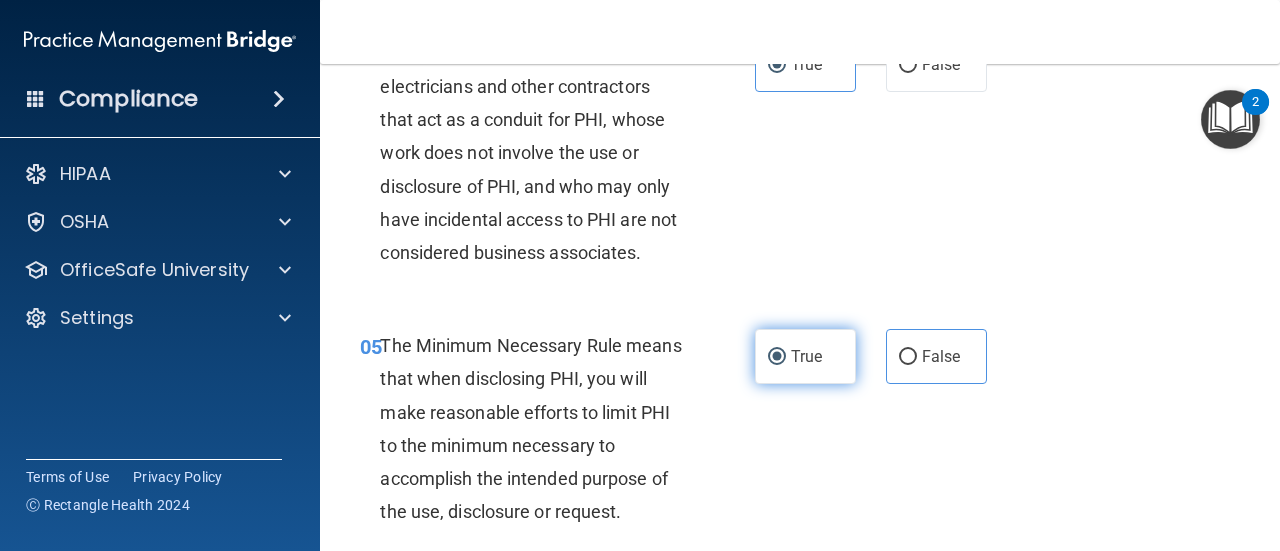click on "True" at bounding box center [805, 356] 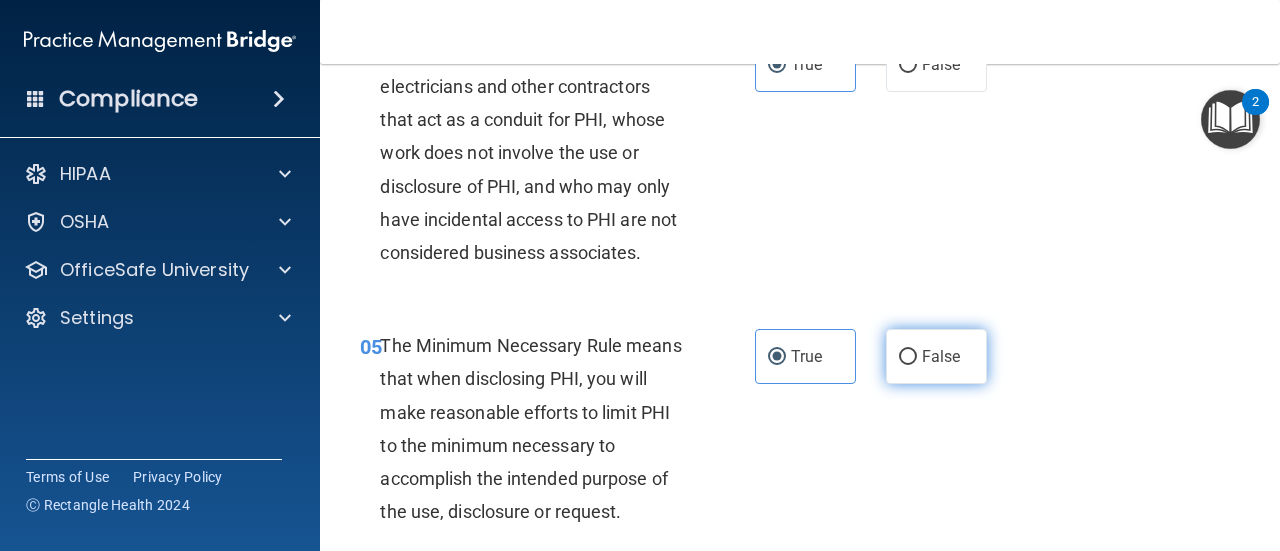 click on "False" at bounding box center (936, 356) 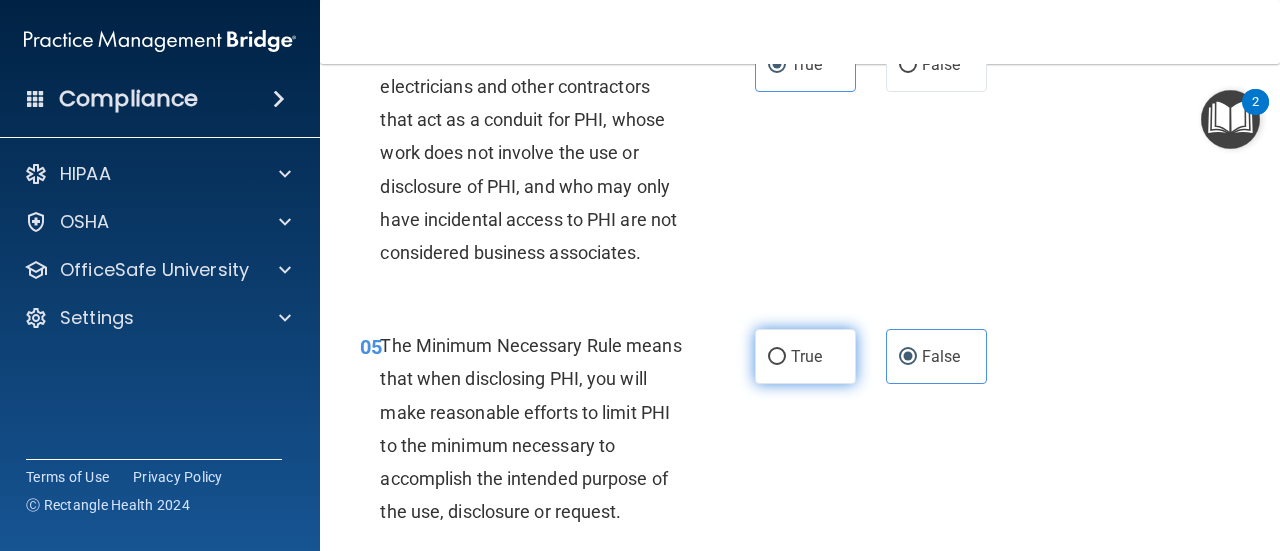 click on "True" at bounding box center [806, 356] 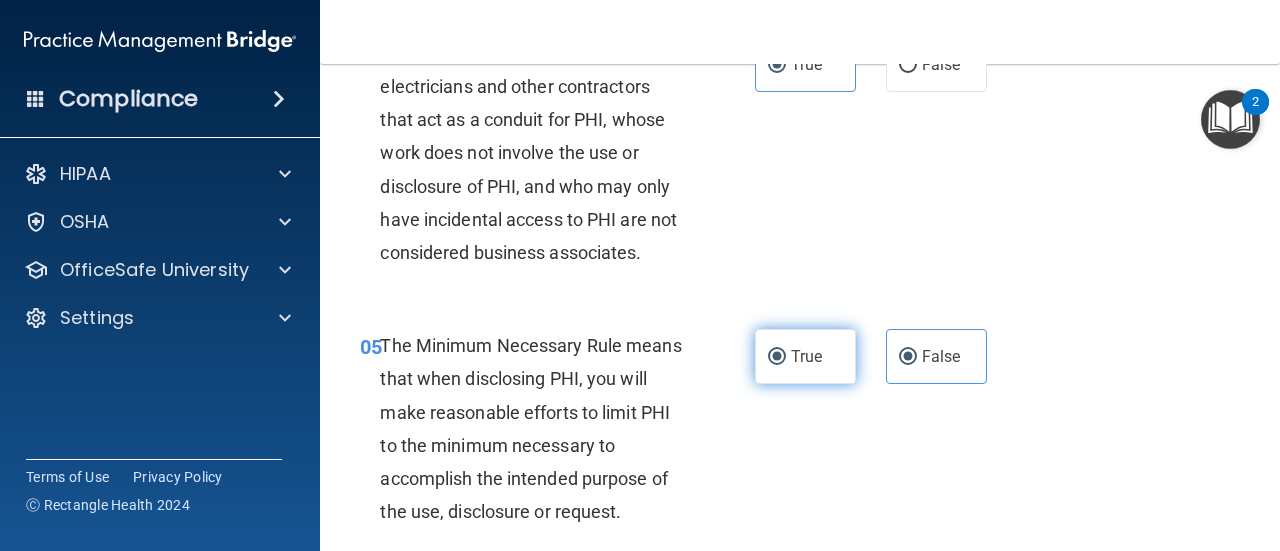 radio on "false" 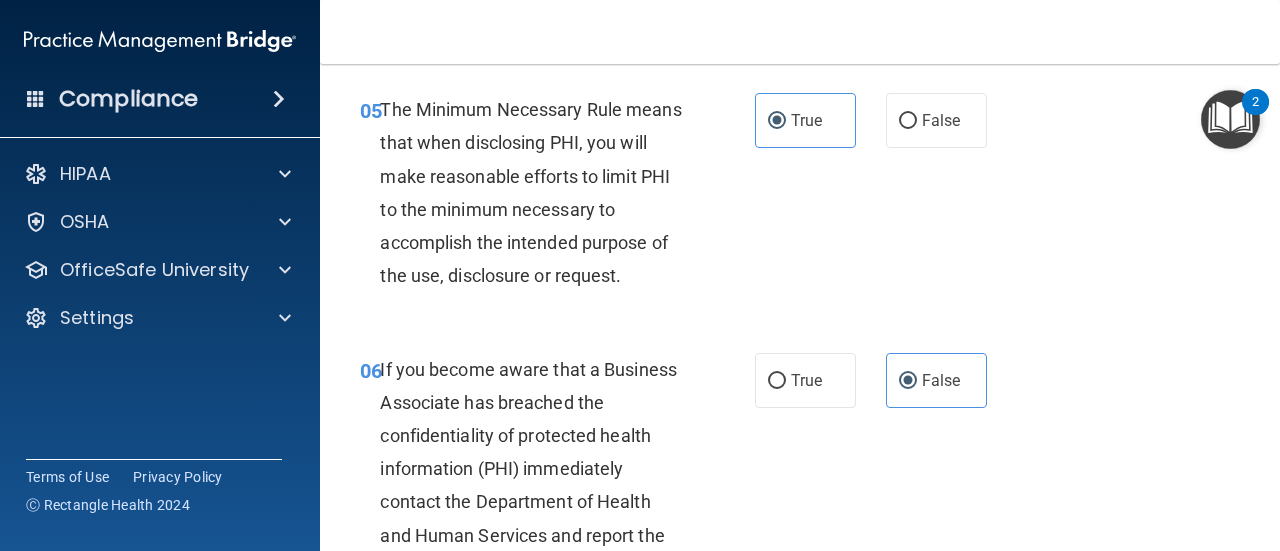 scroll, scrollTop: 1100, scrollLeft: 0, axis: vertical 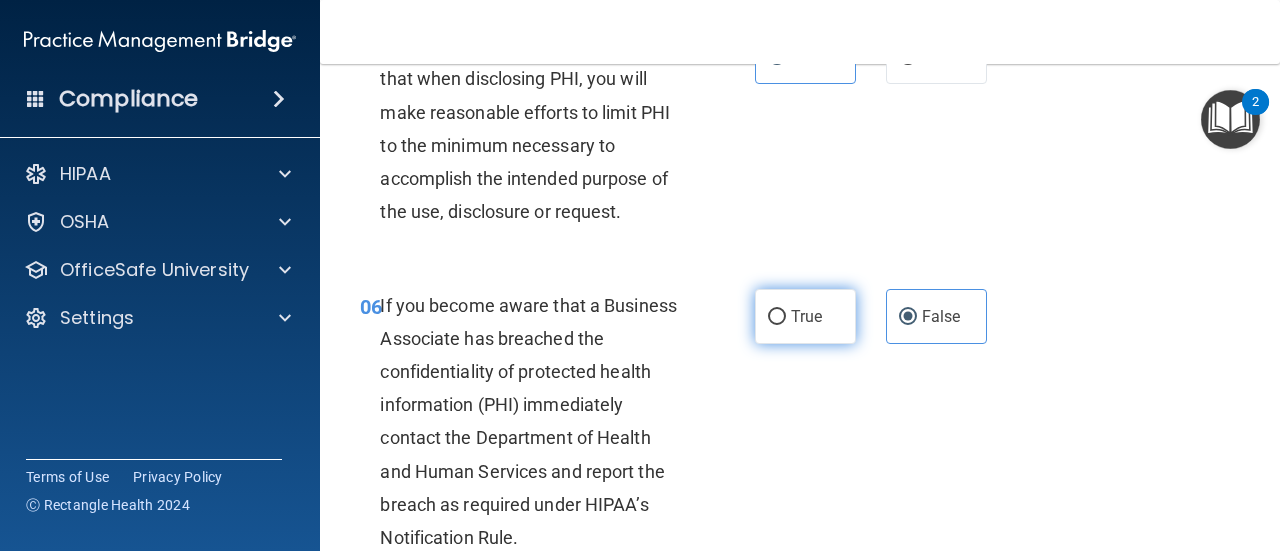 click on "True" at bounding box center [777, 317] 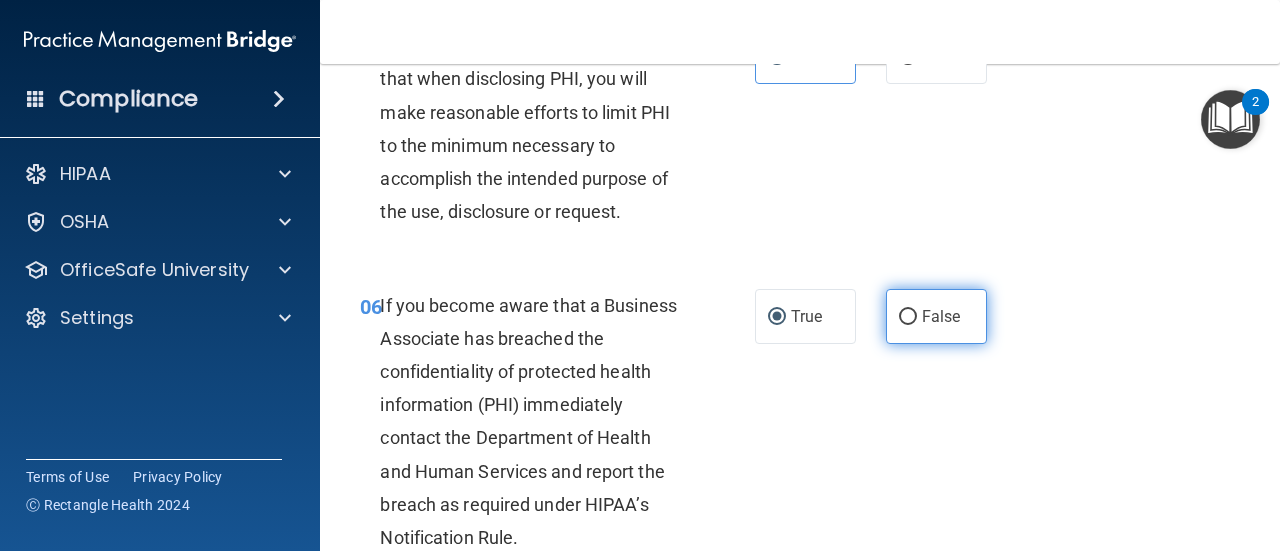 click on "False" at bounding box center (936, 316) 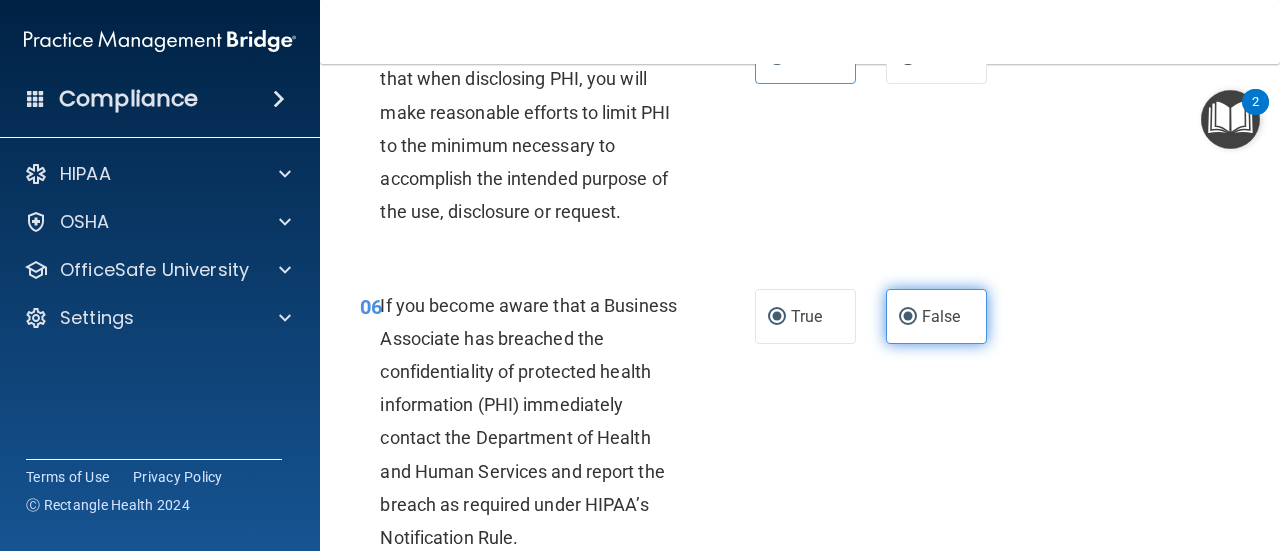 radio on "false" 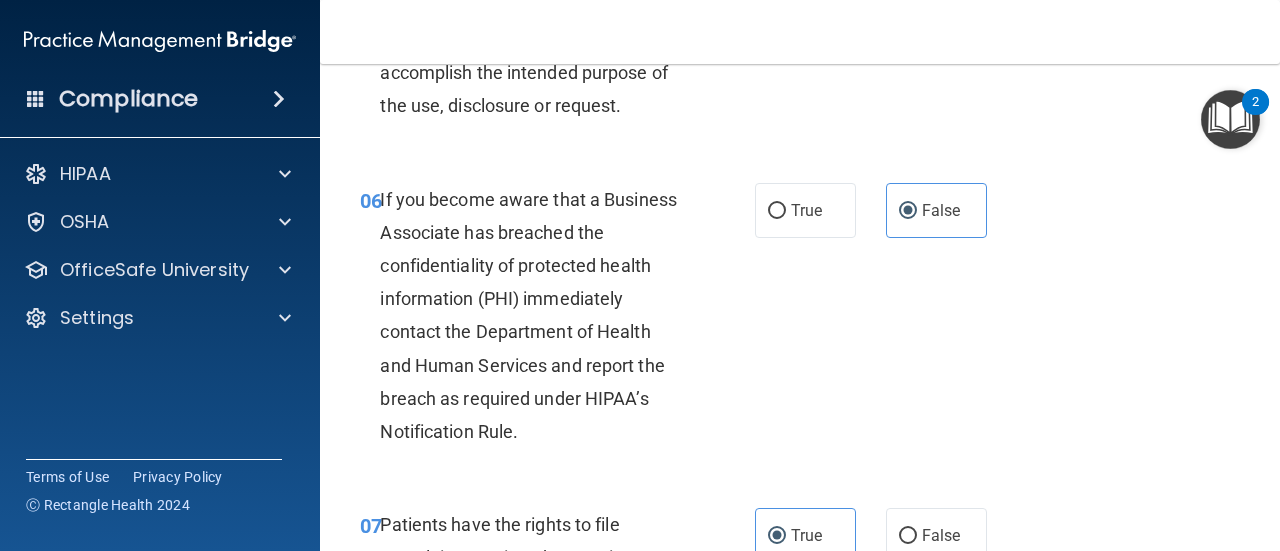 scroll, scrollTop: 1300, scrollLeft: 0, axis: vertical 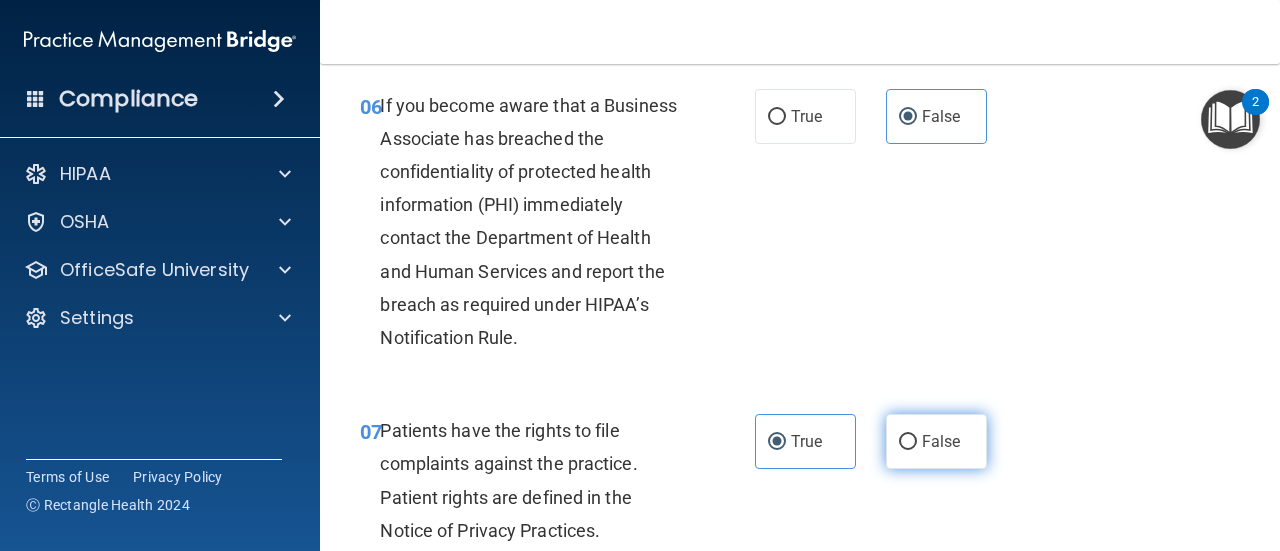 click on "False" at bounding box center (936, 441) 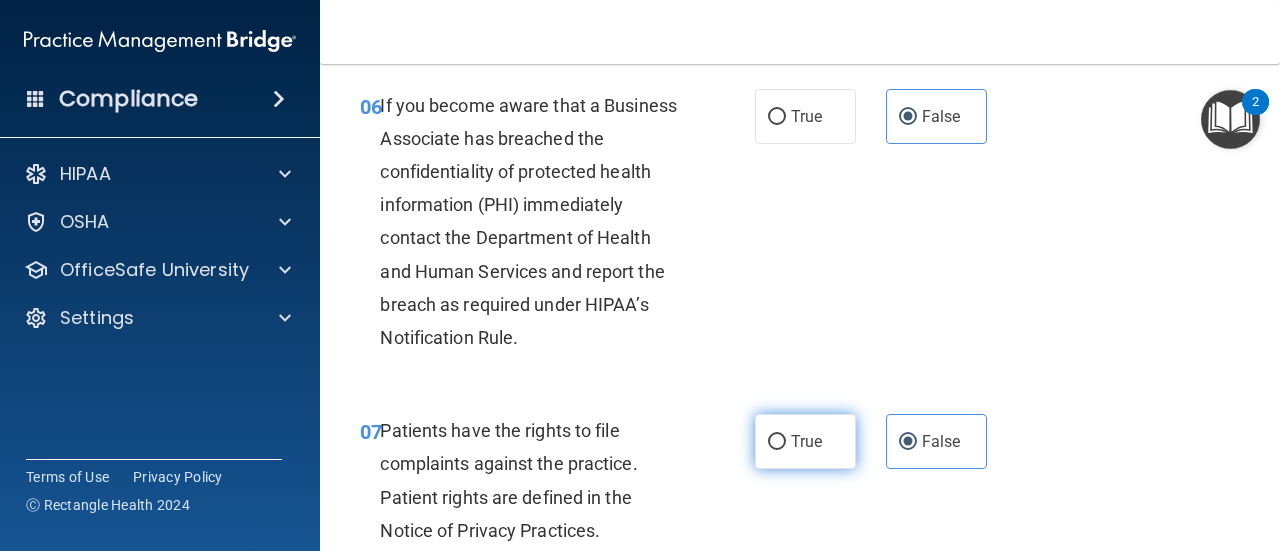 click on "True" at bounding box center [805, 441] 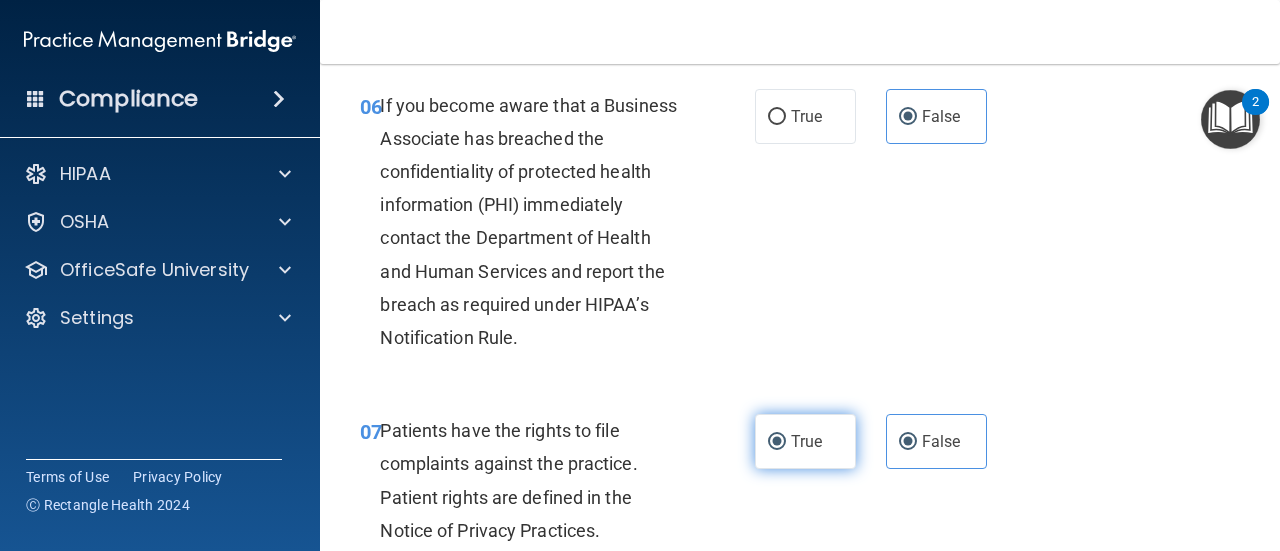 radio on "false" 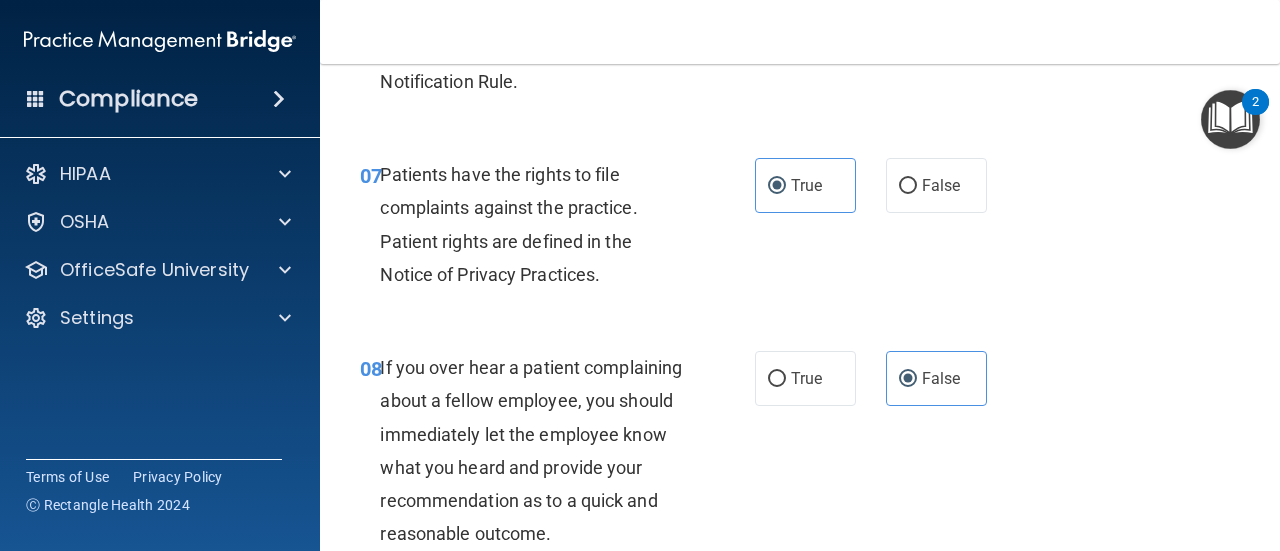 scroll, scrollTop: 1700, scrollLeft: 0, axis: vertical 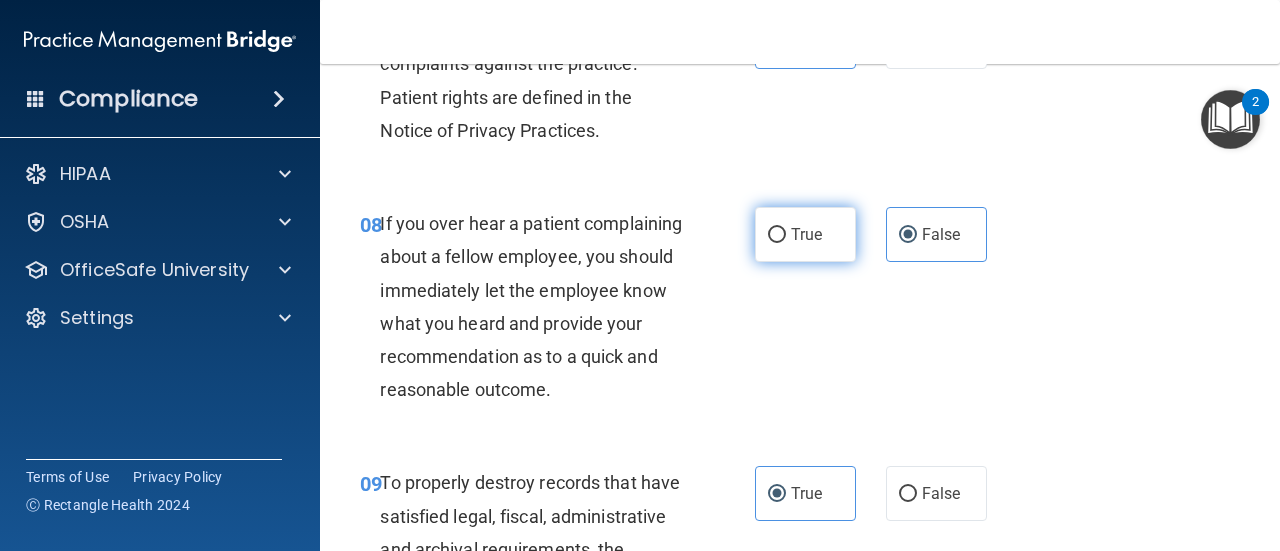 click on "True" at bounding box center [805, 234] 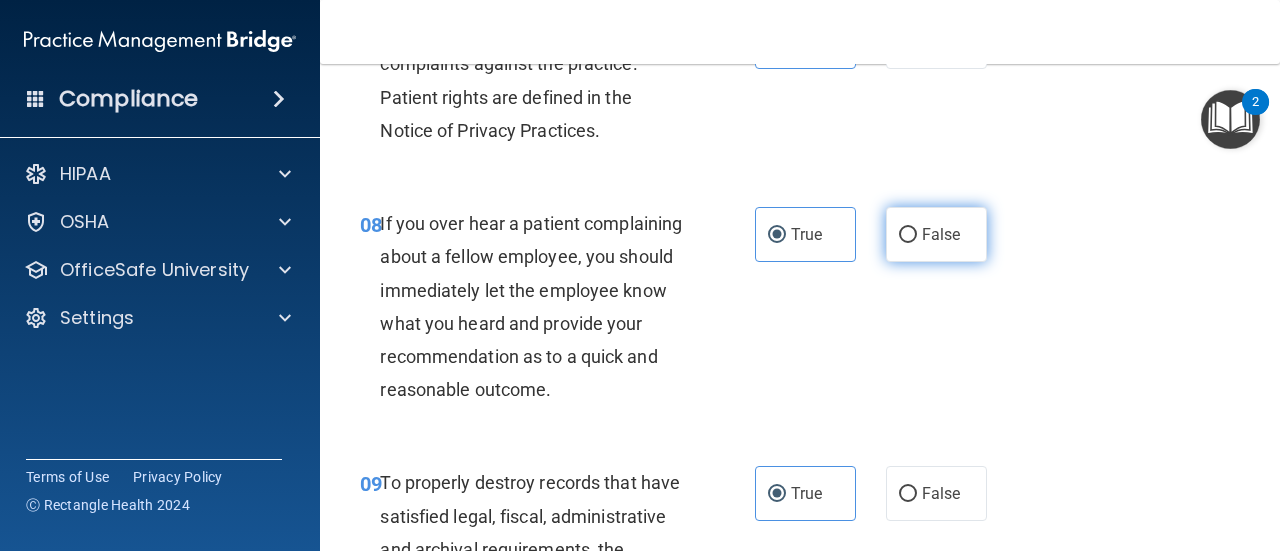 click on "False" at bounding box center [936, 234] 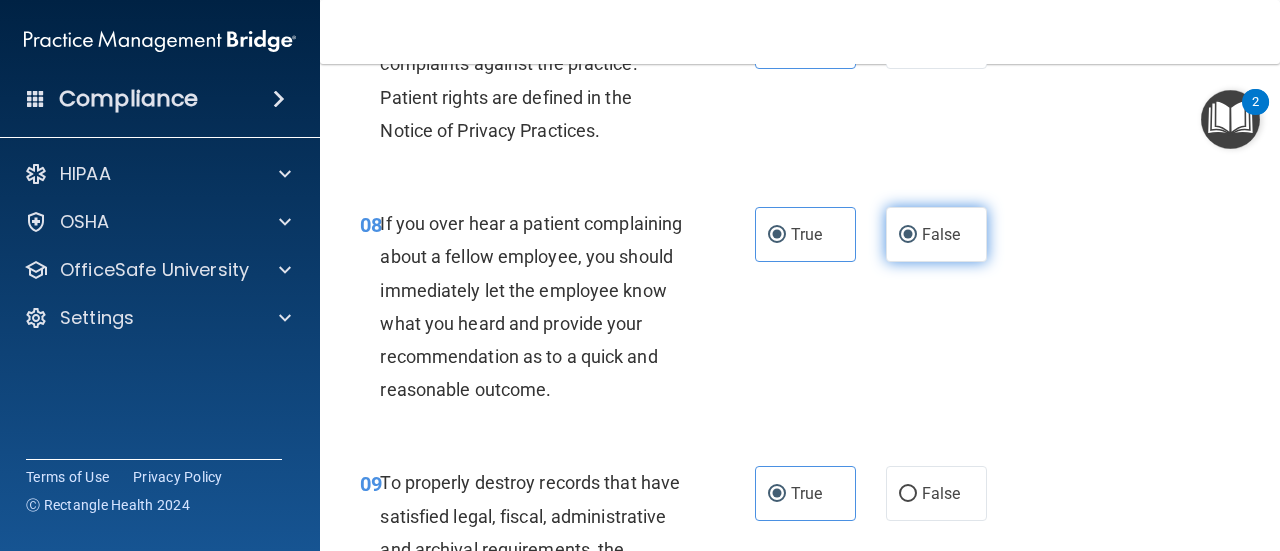 radio on "false" 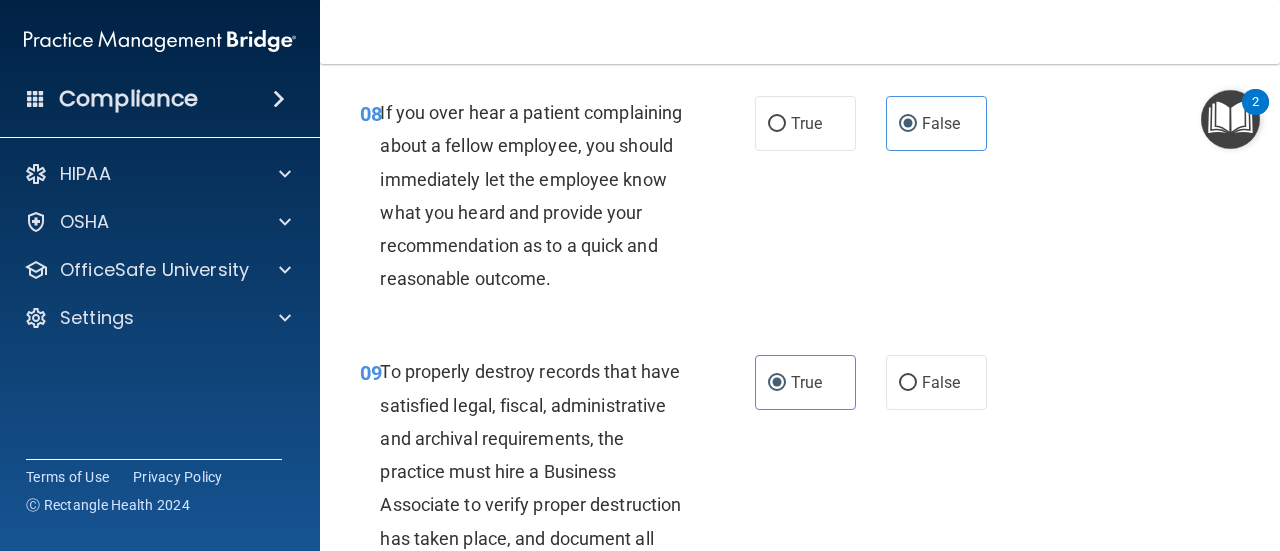 scroll, scrollTop: 1900, scrollLeft: 0, axis: vertical 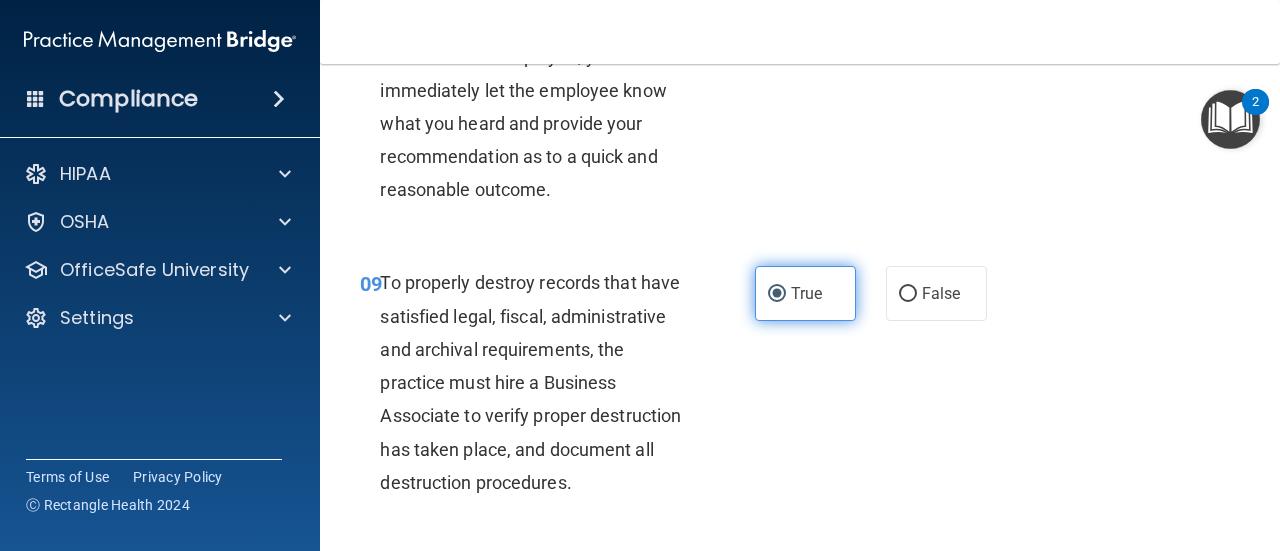 drag, startPoint x: 940, startPoint y: 321, endPoint x: 840, endPoint y: 341, distance: 101.98039 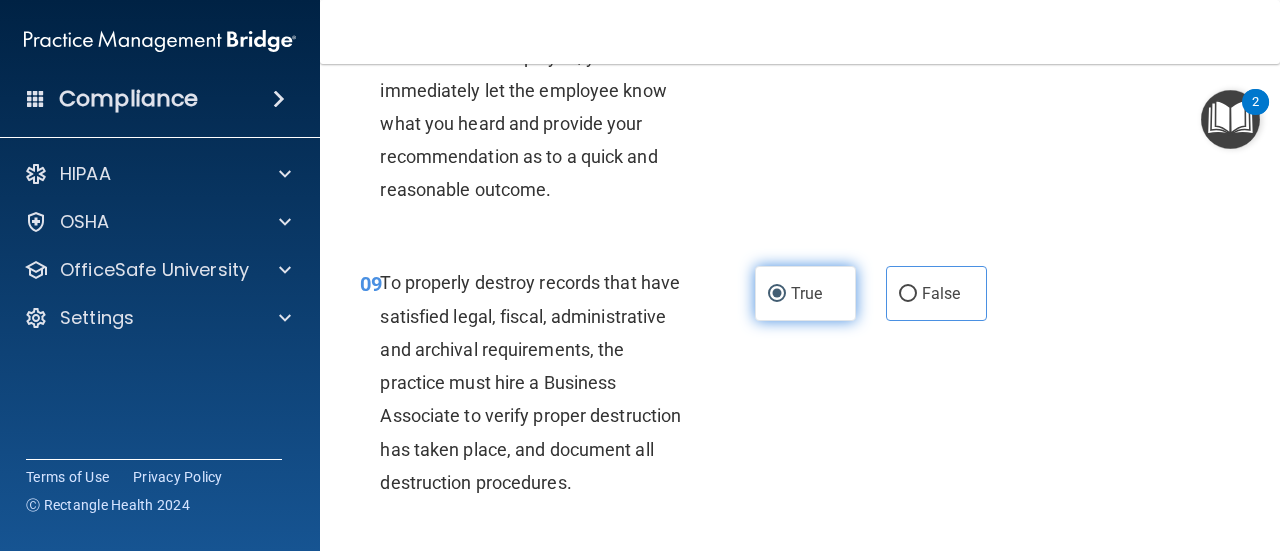click on "True" at bounding box center [806, 293] 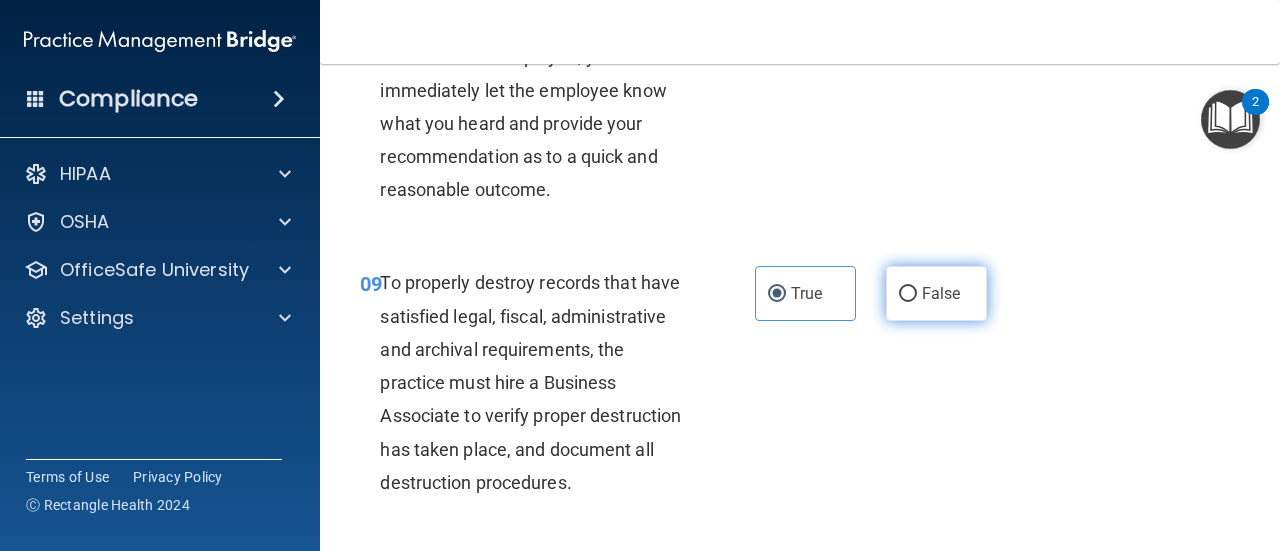 click on "False" at bounding box center [908, 294] 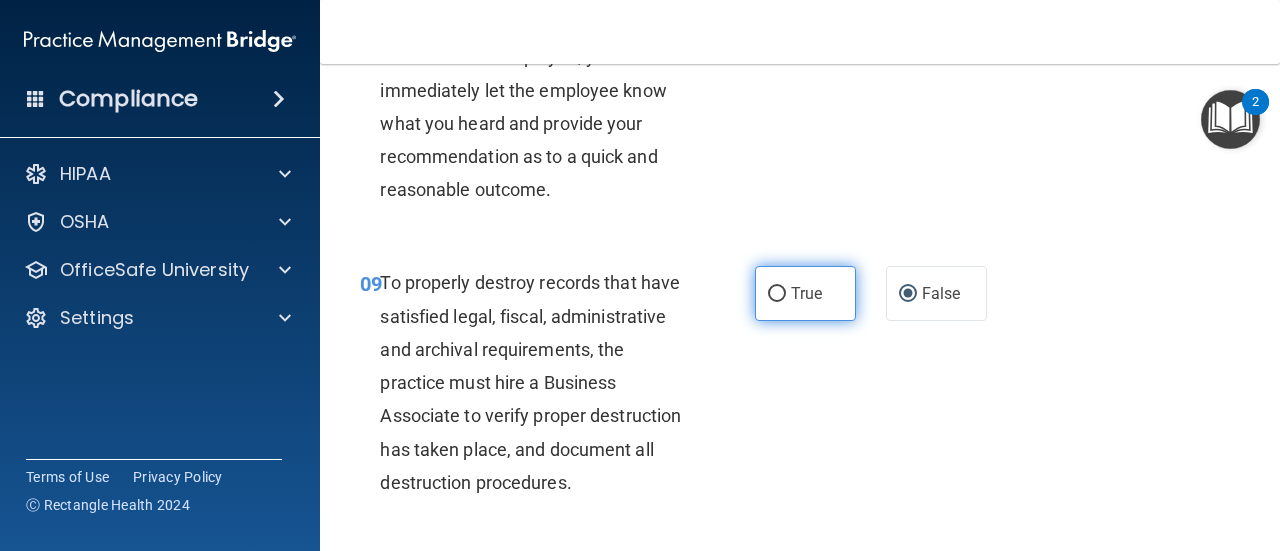 click on "True" at bounding box center [805, 293] 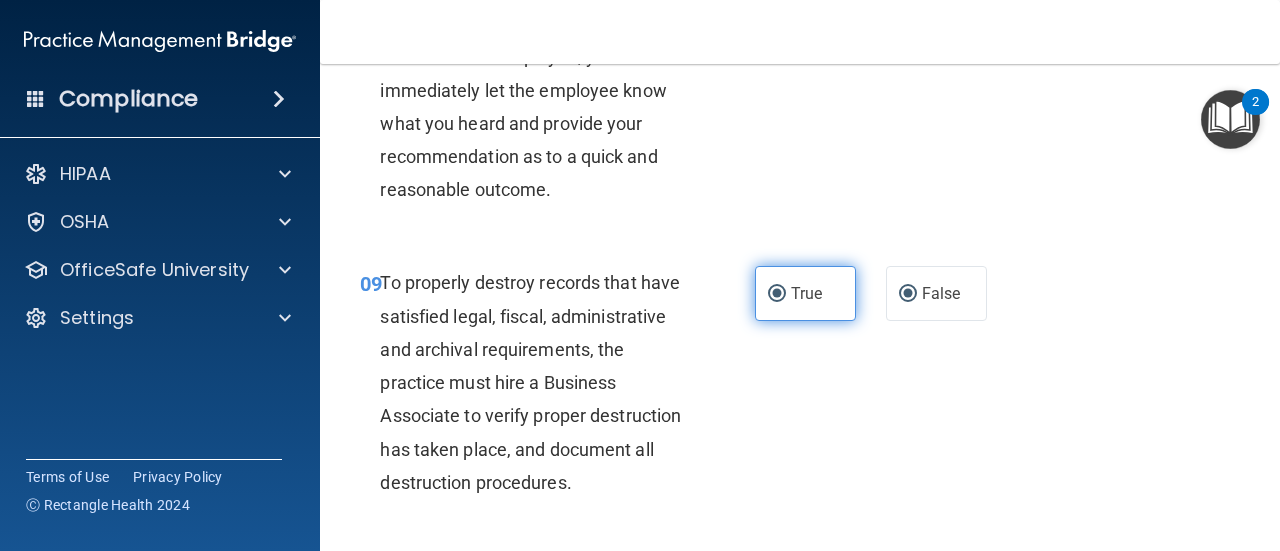 radio on "false" 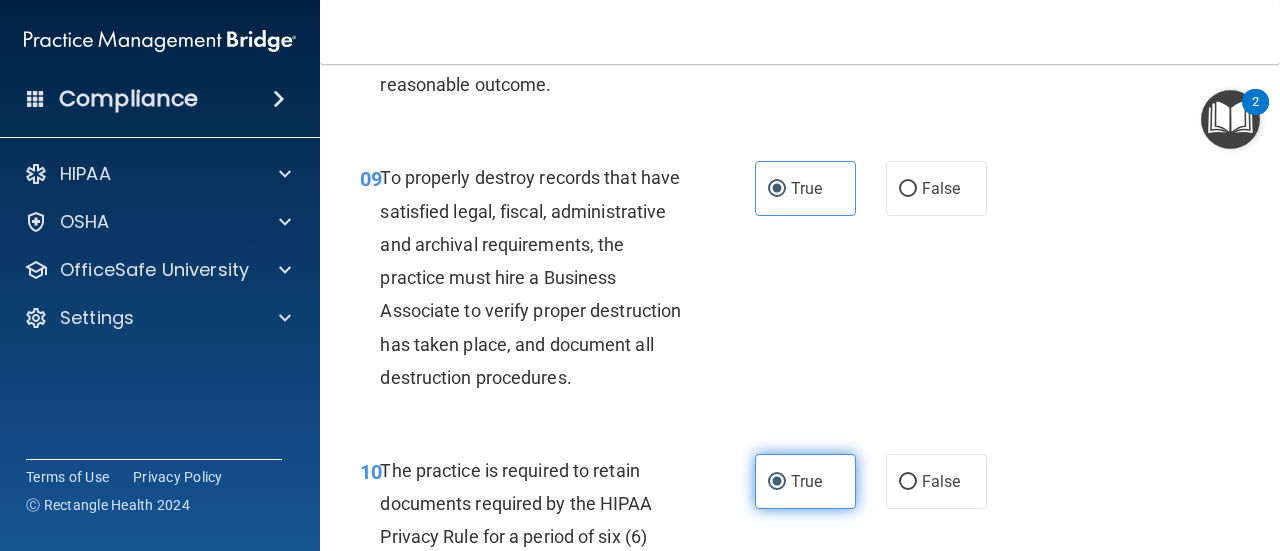 scroll, scrollTop: 2200, scrollLeft: 0, axis: vertical 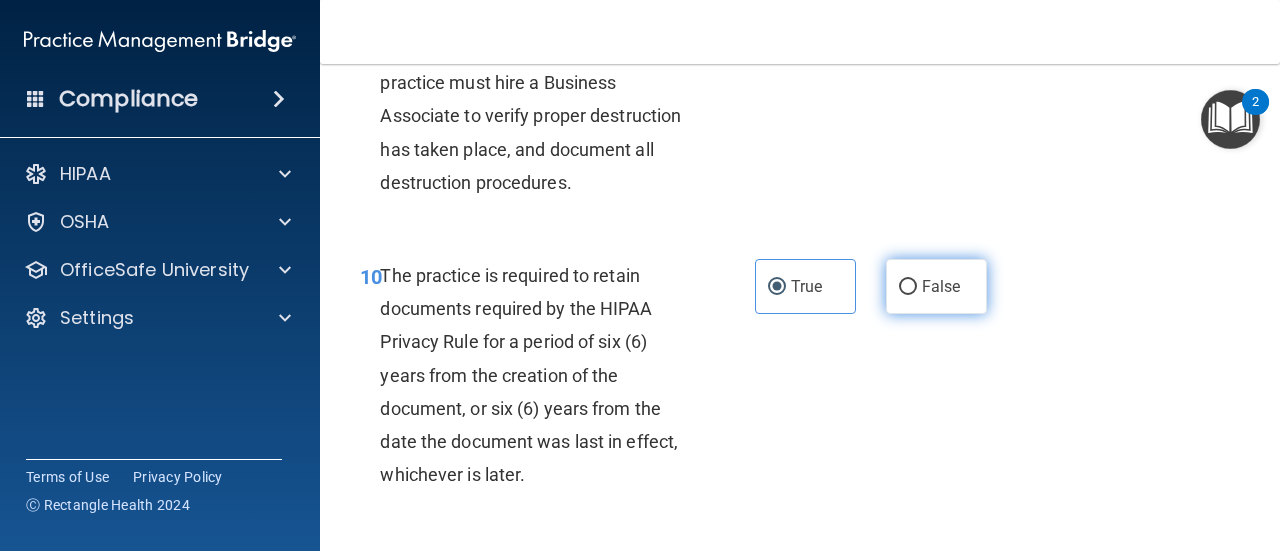 click on "False" at bounding box center (941, 286) 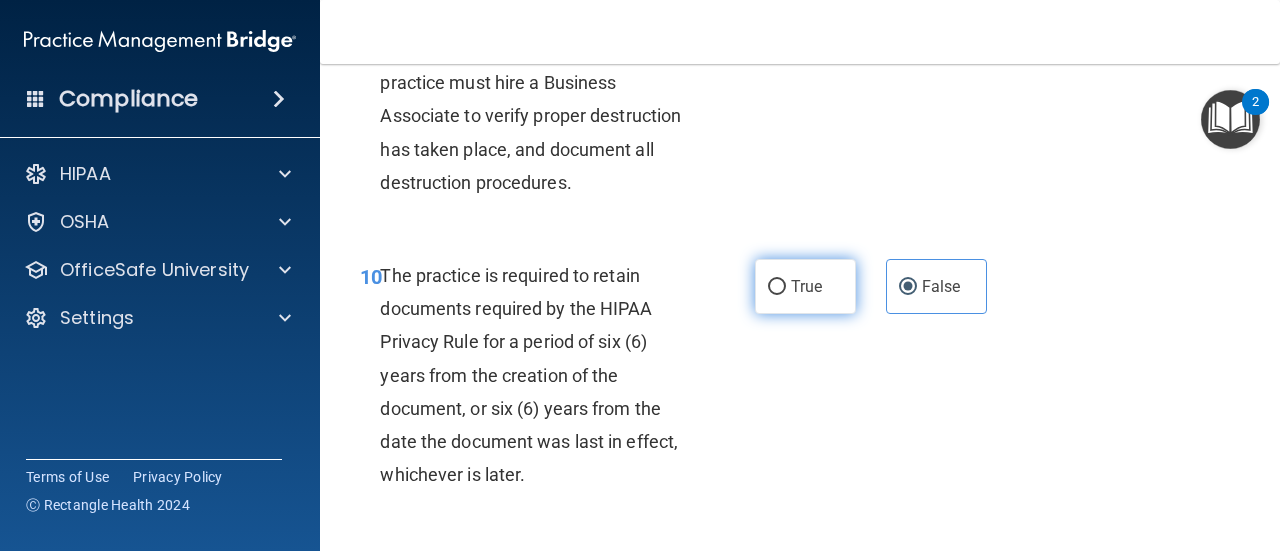 click on "True" at bounding box center [805, 286] 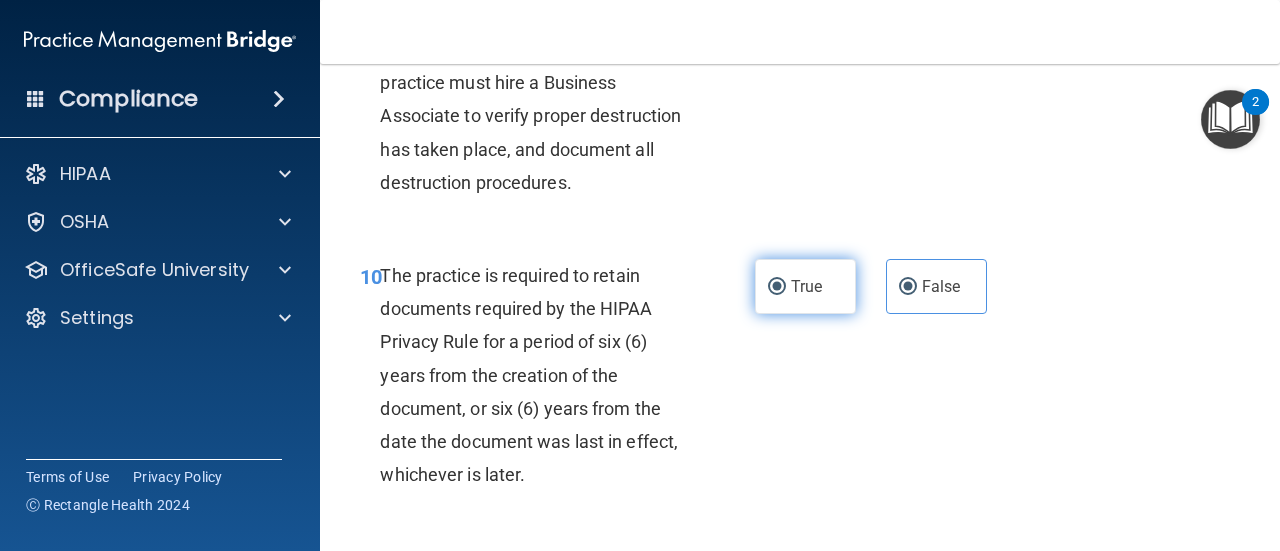 radio on "false" 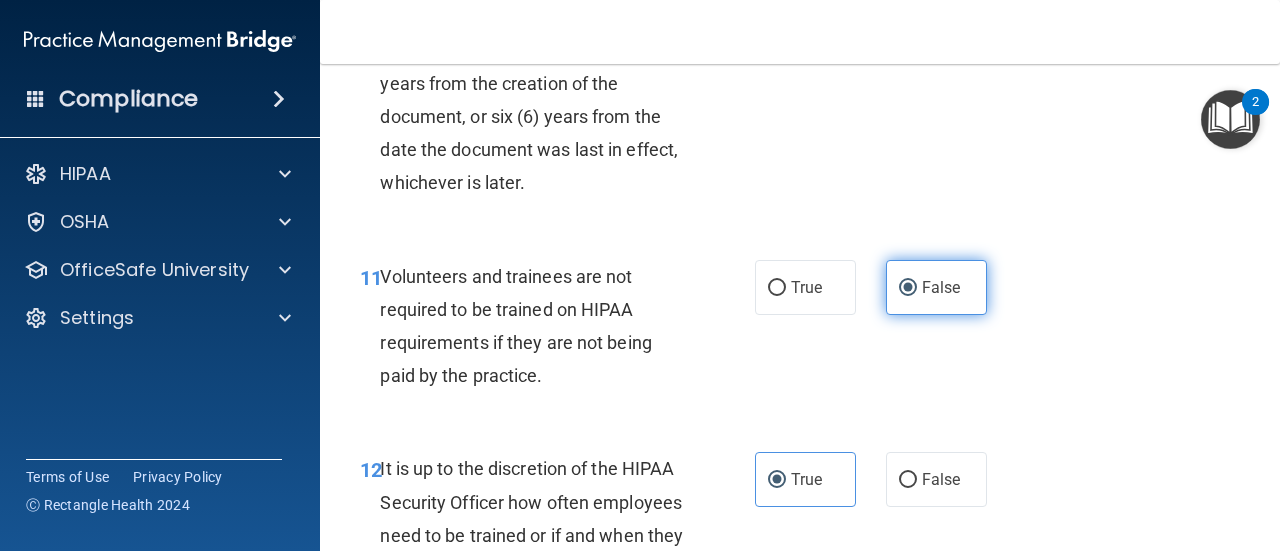 scroll, scrollTop: 2500, scrollLeft: 0, axis: vertical 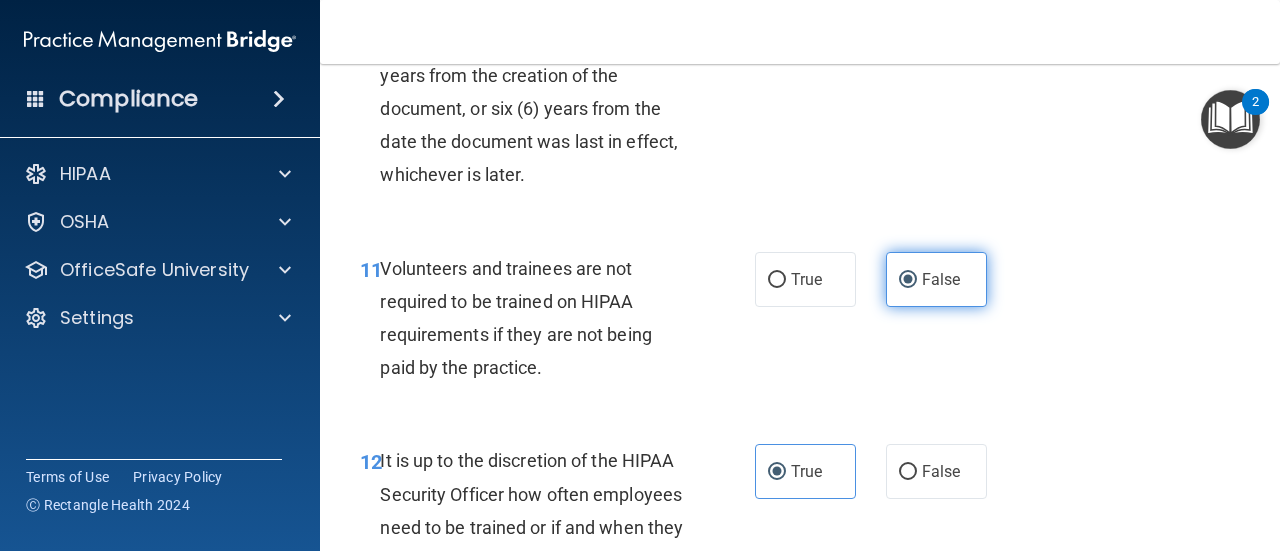 click on "False" at bounding box center (936, 279) 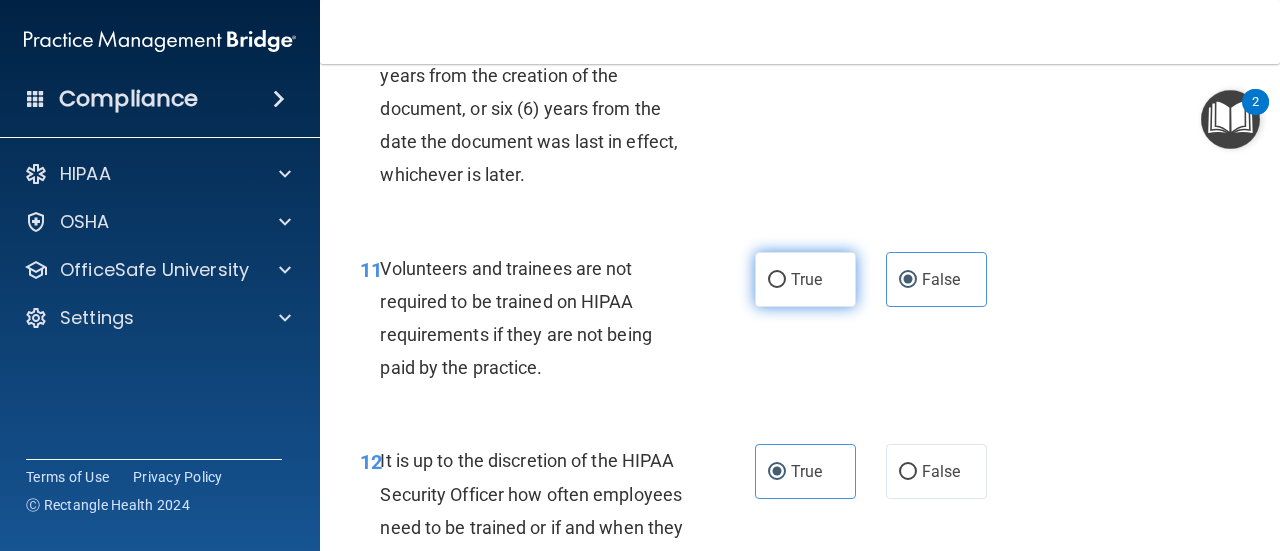 click on "True" at bounding box center [806, 279] 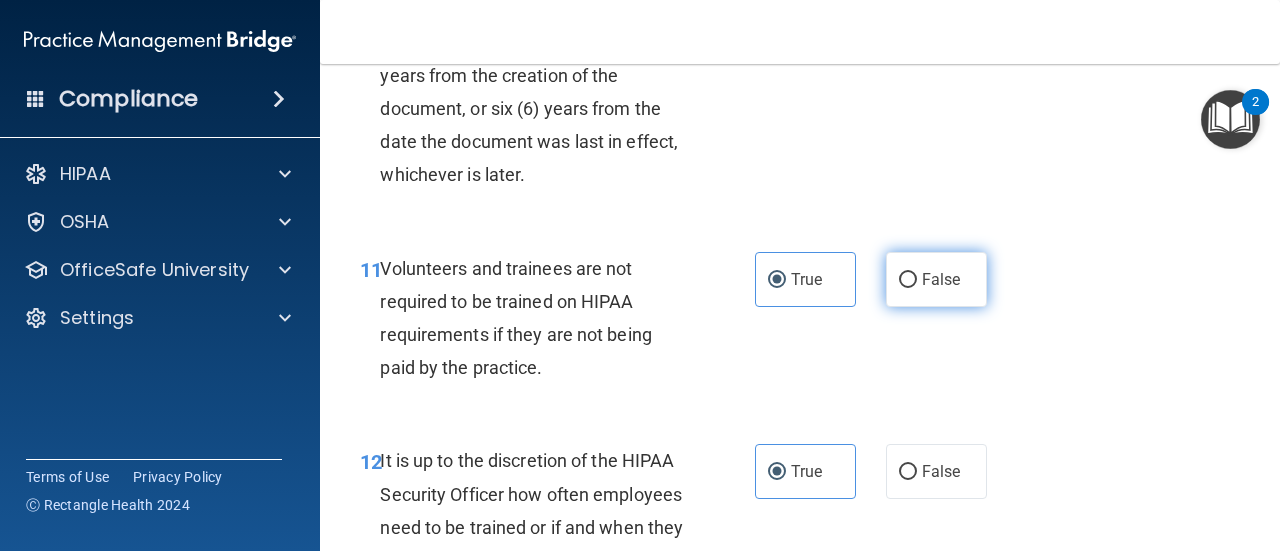 click on "False" at bounding box center [908, 280] 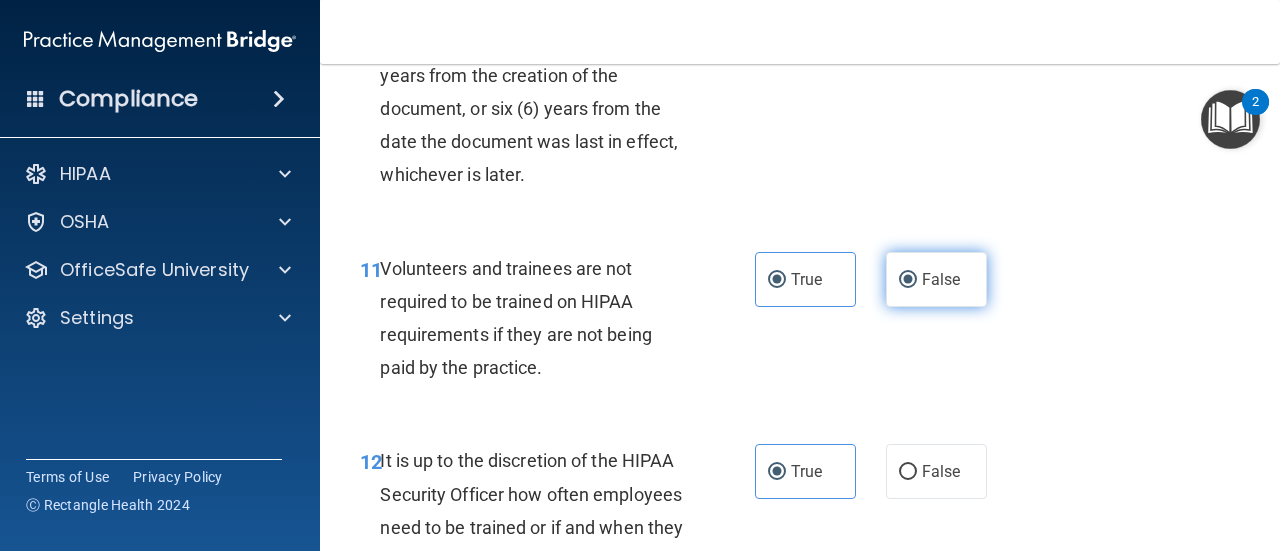 radio on "false" 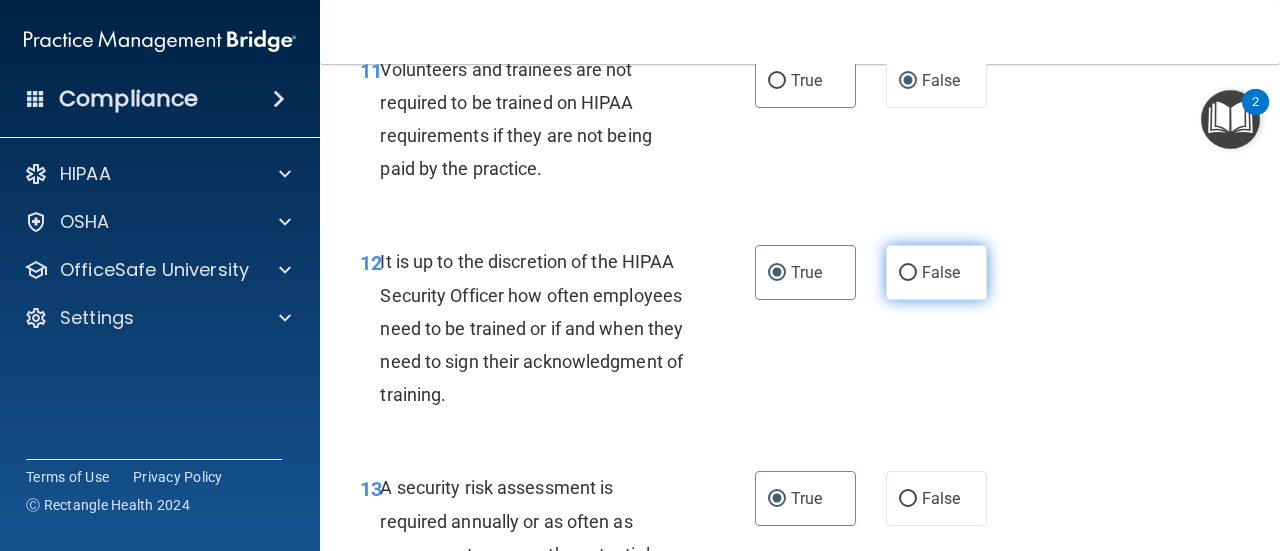 scroll, scrollTop: 2700, scrollLeft: 0, axis: vertical 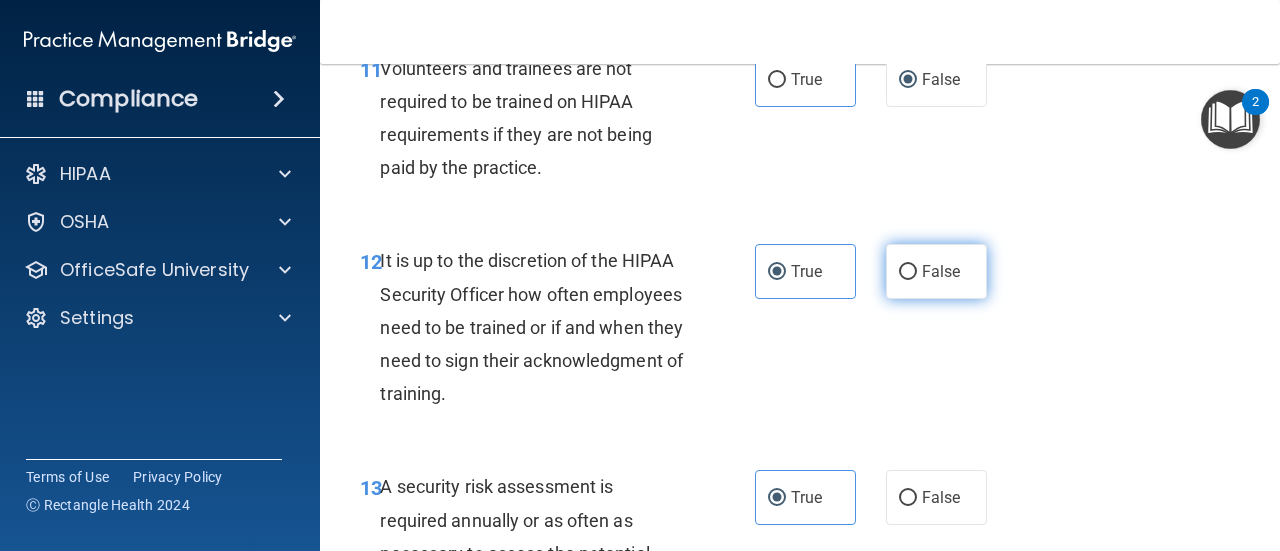 click on "False" at bounding box center (936, 271) 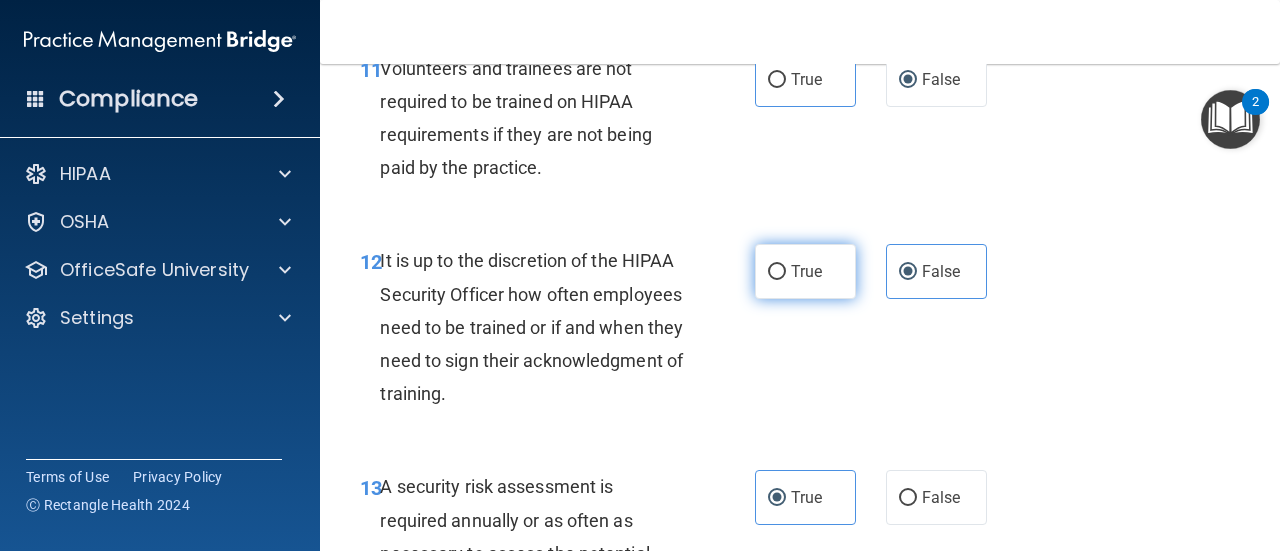 click on "True" at bounding box center [805, 271] 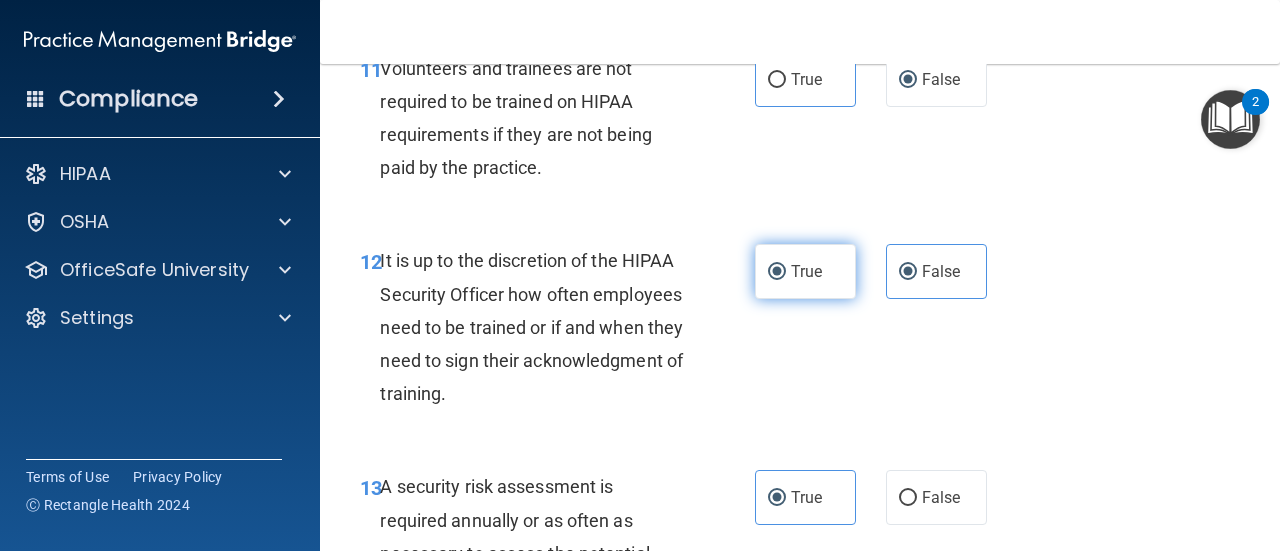 radio on "false" 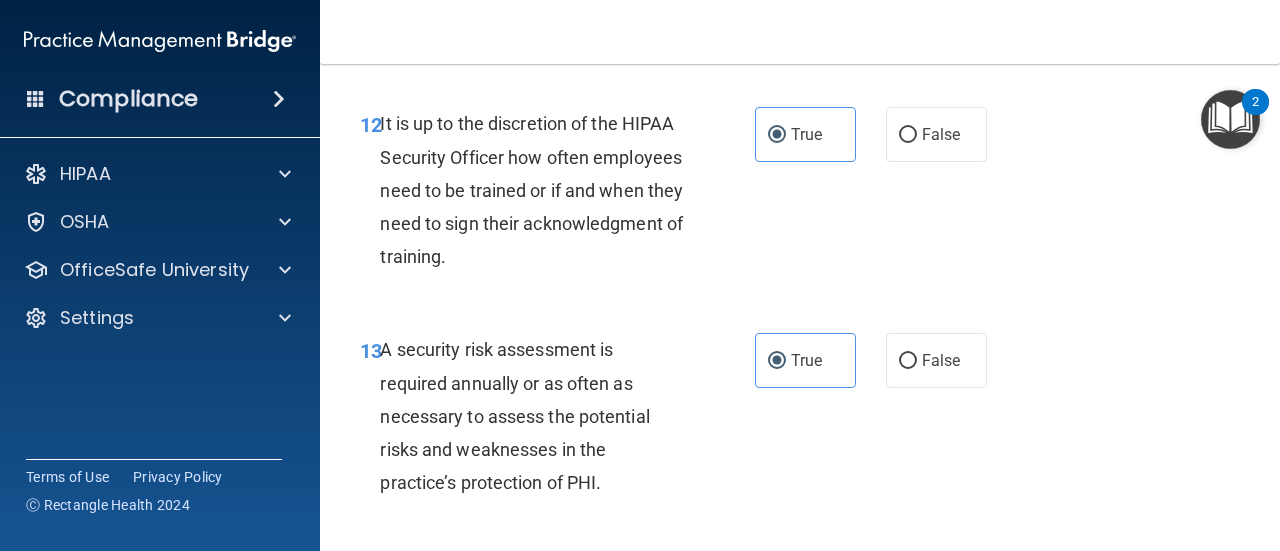 scroll, scrollTop: 3000, scrollLeft: 0, axis: vertical 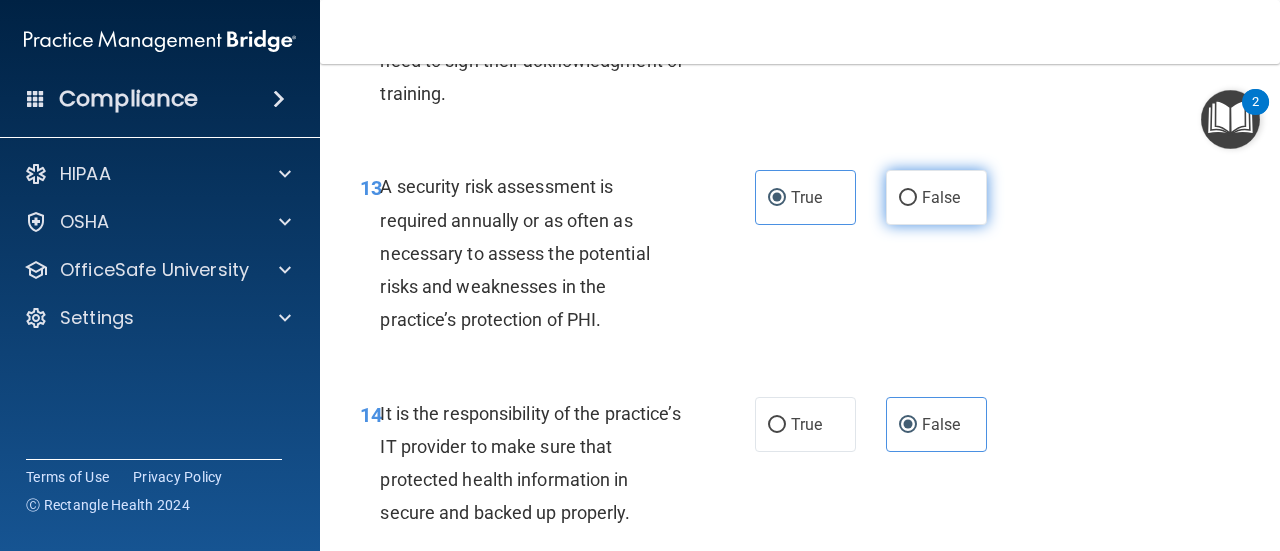 click on "False" at bounding box center (936, 197) 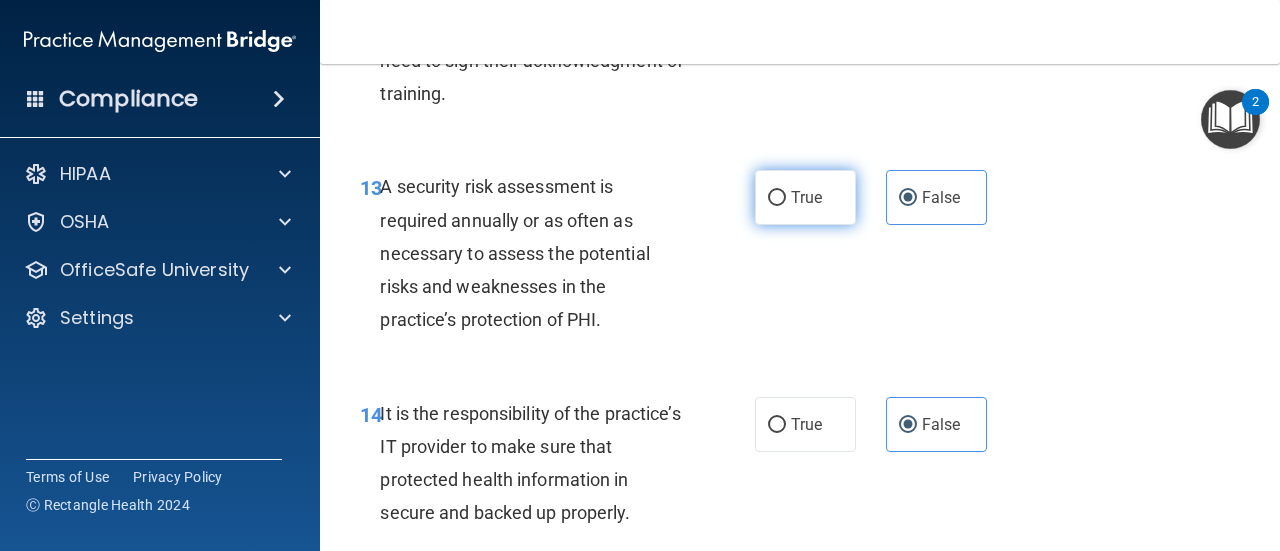 click on "True" at bounding box center (805, 197) 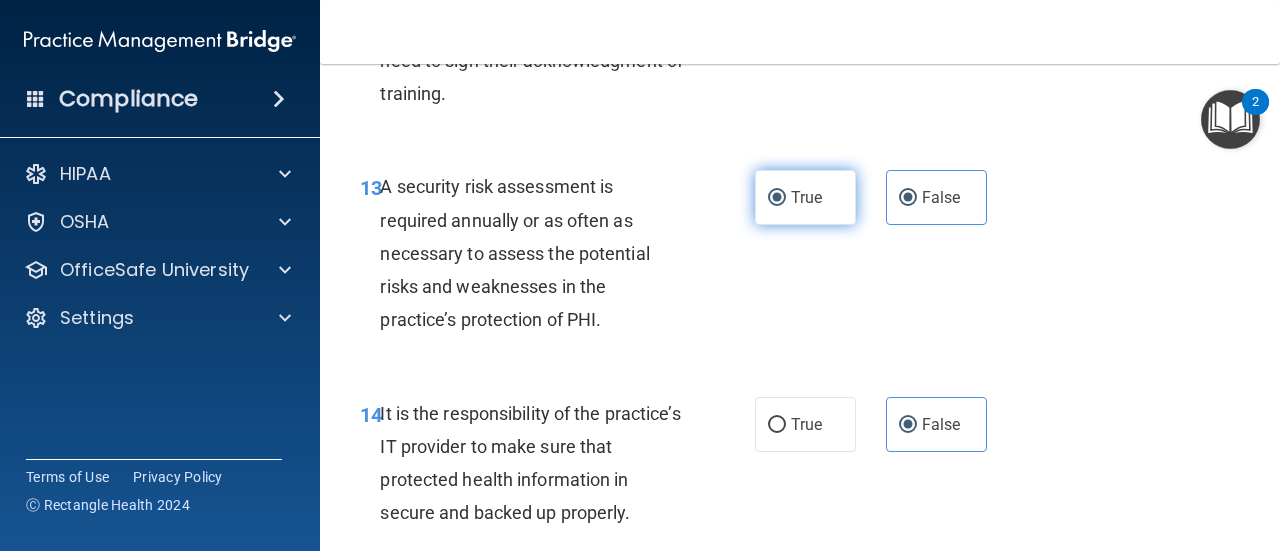 radio on "false" 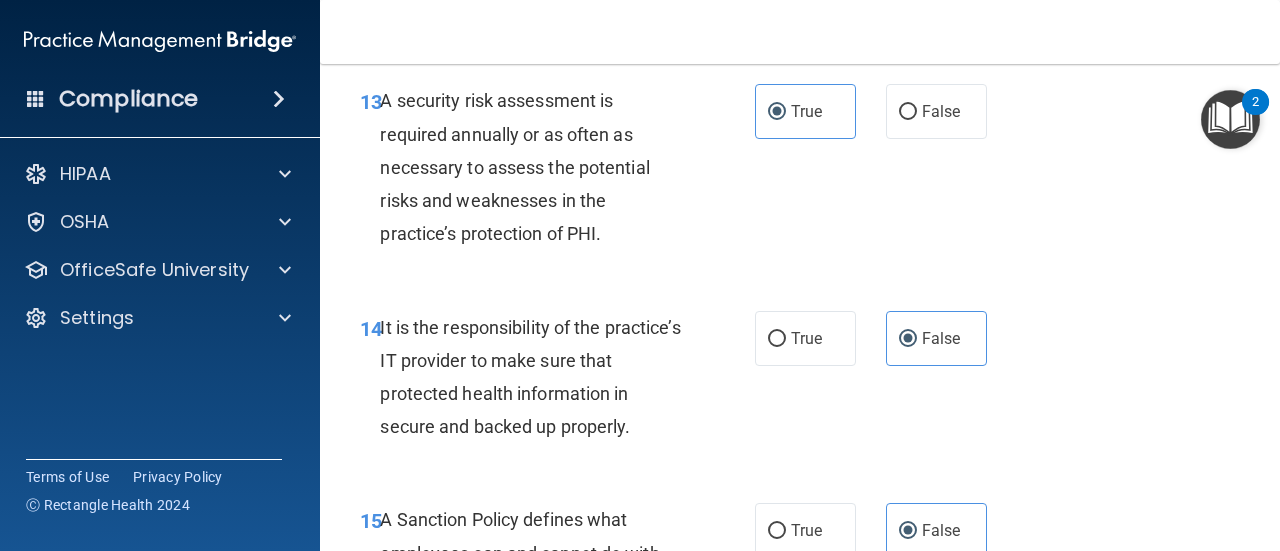 scroll, scrollTop: 3200, scrollLeft: 0, axis: vertical 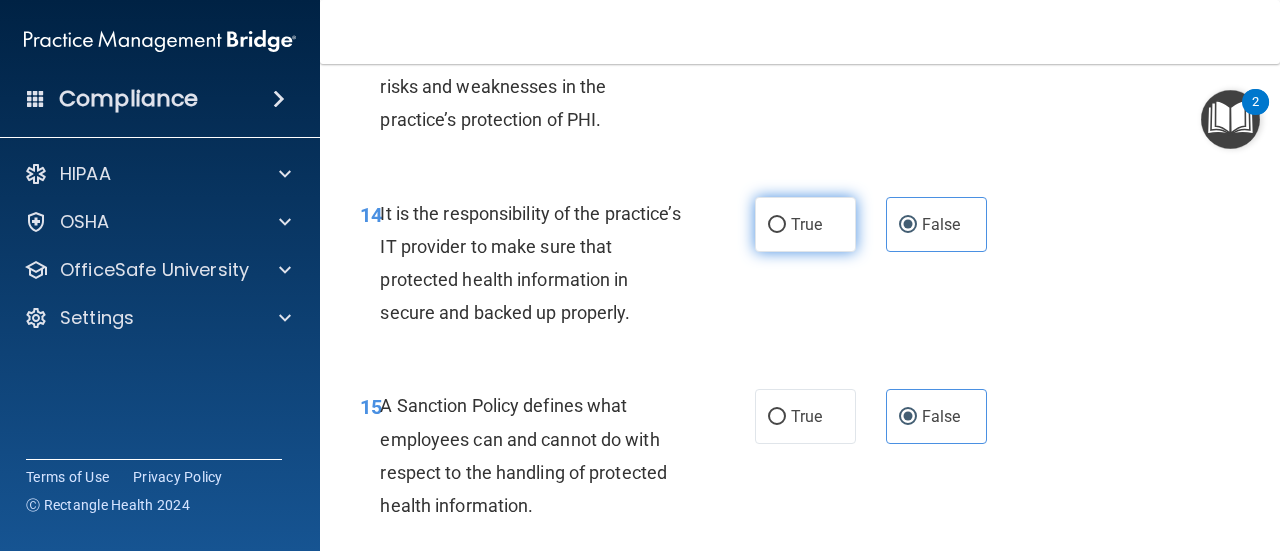 click on "True" at bounding box center (777, 225) 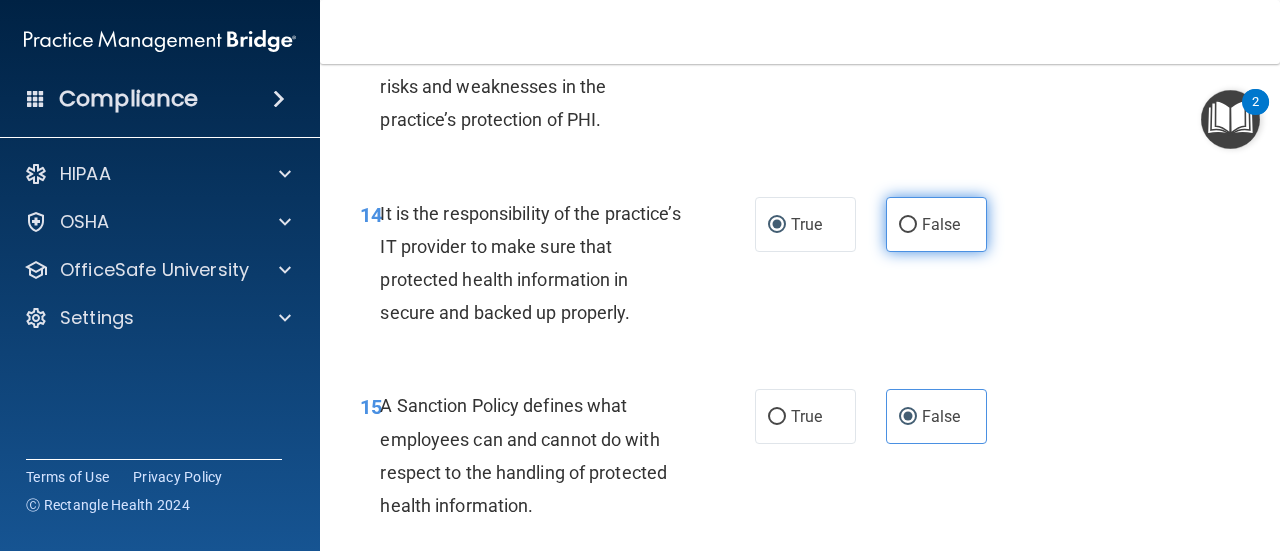 click on "False" at bounding box center (936, 224) 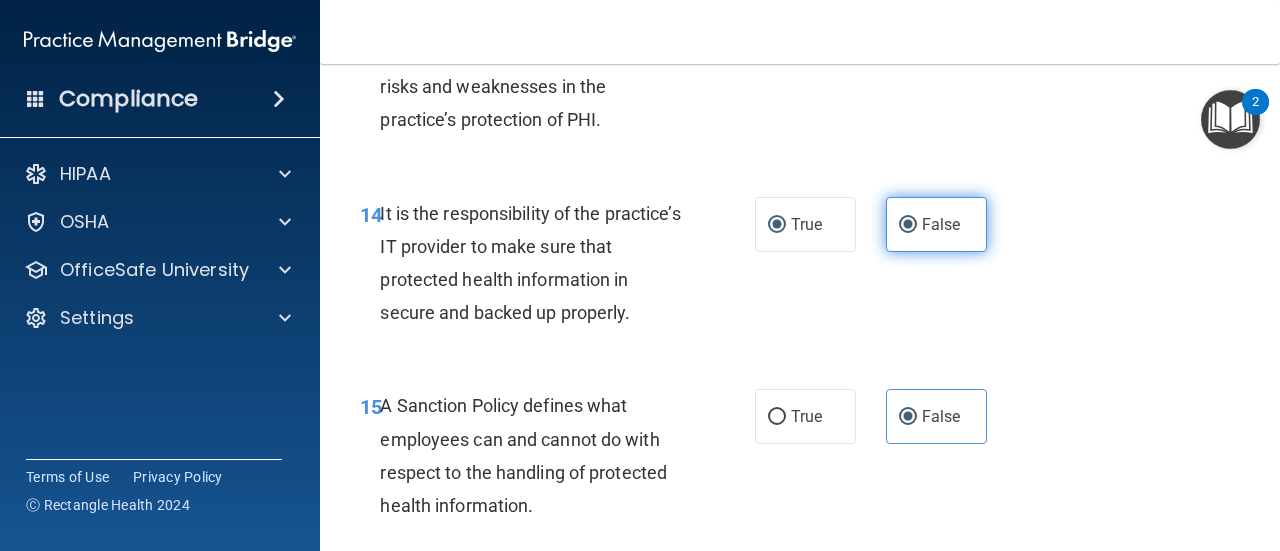 radio on "false" 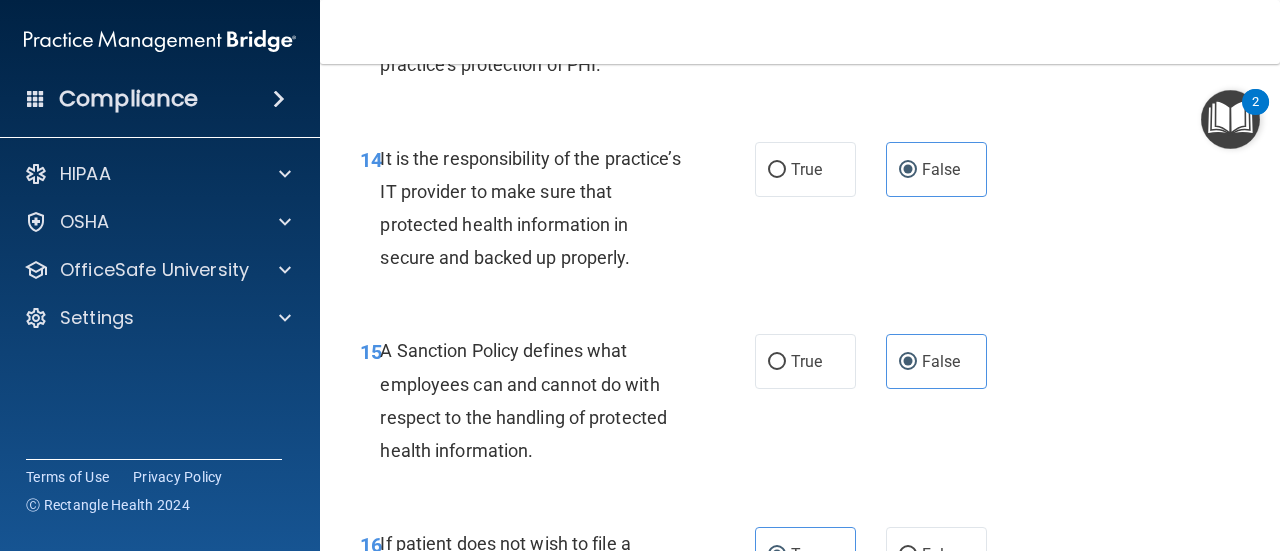 scroll, scrollTop: 3300, scrollLeft: 0, axis: vertical 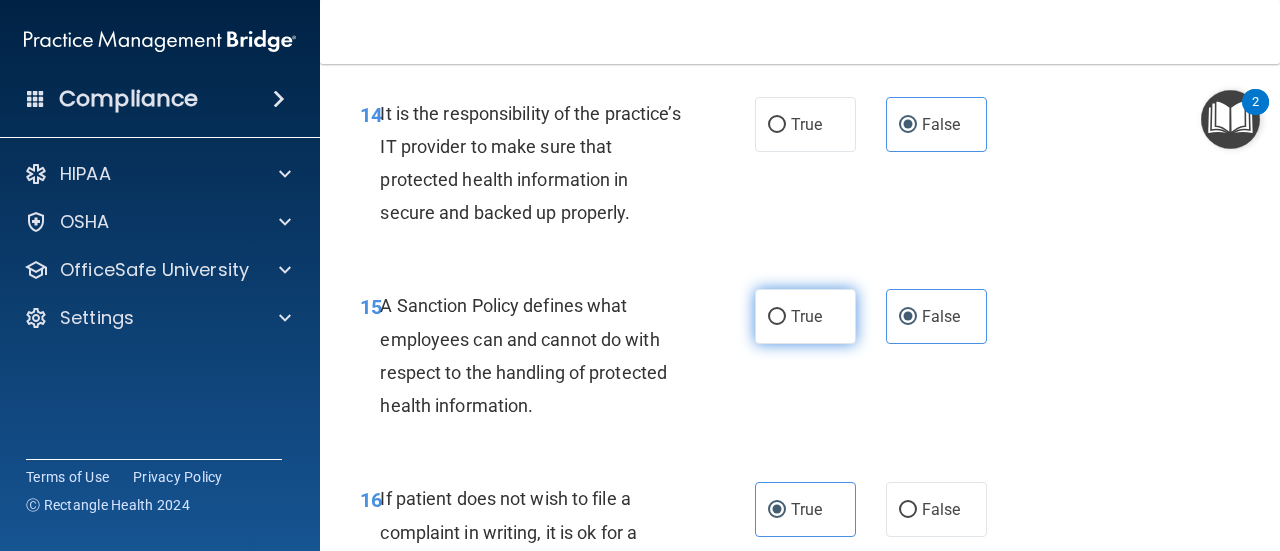 drag, startPoint x: 787, startPoint y: 353, endPoint x: 791, endPoint y: 366, distance: 13.601471 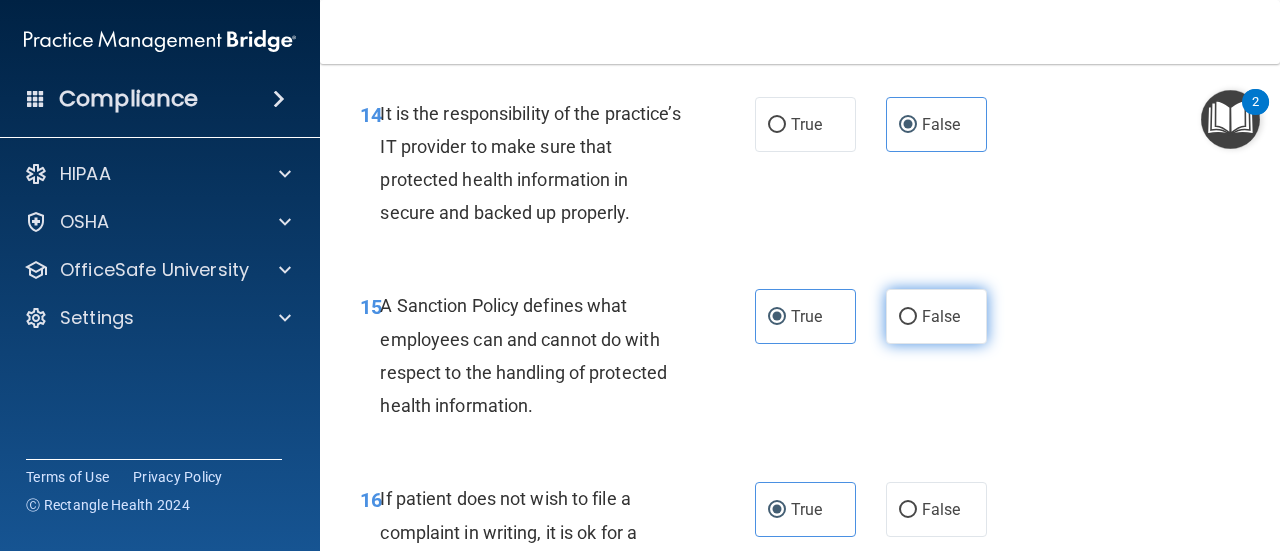 click on "False" at bounding box center [936, 316] 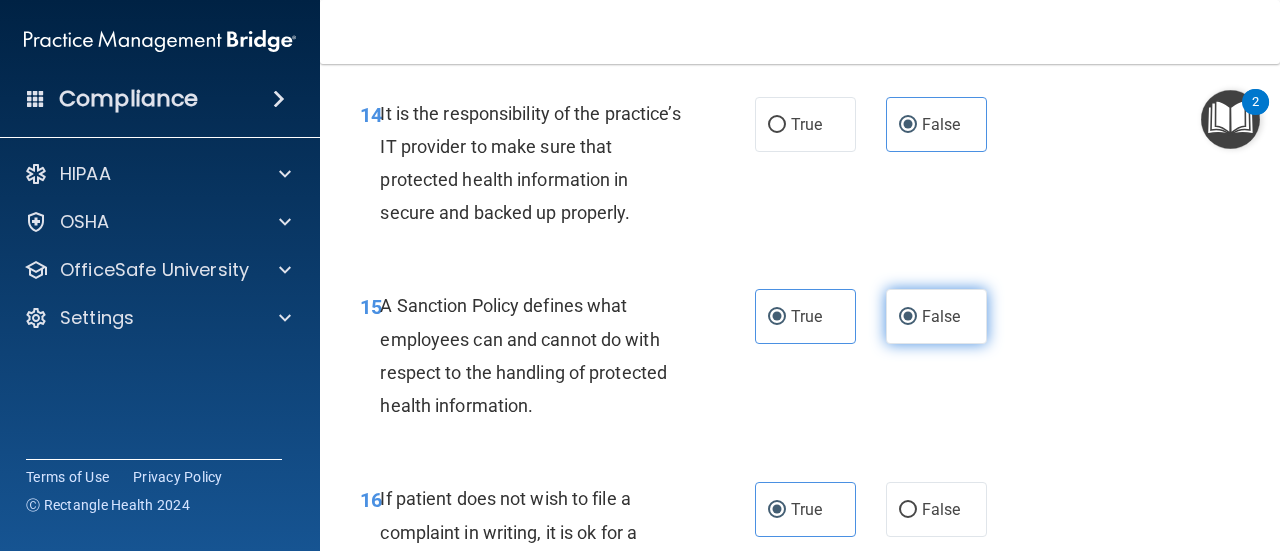radio on "false" 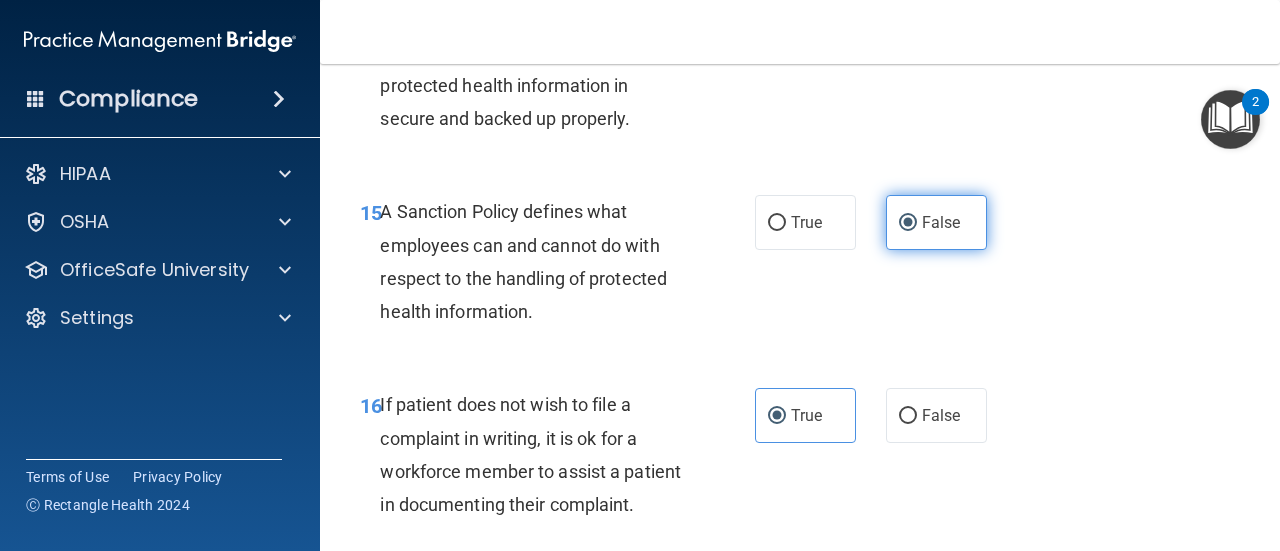 scroll, scrollTop: 3600, scrollLeft: 0, axis: vertical 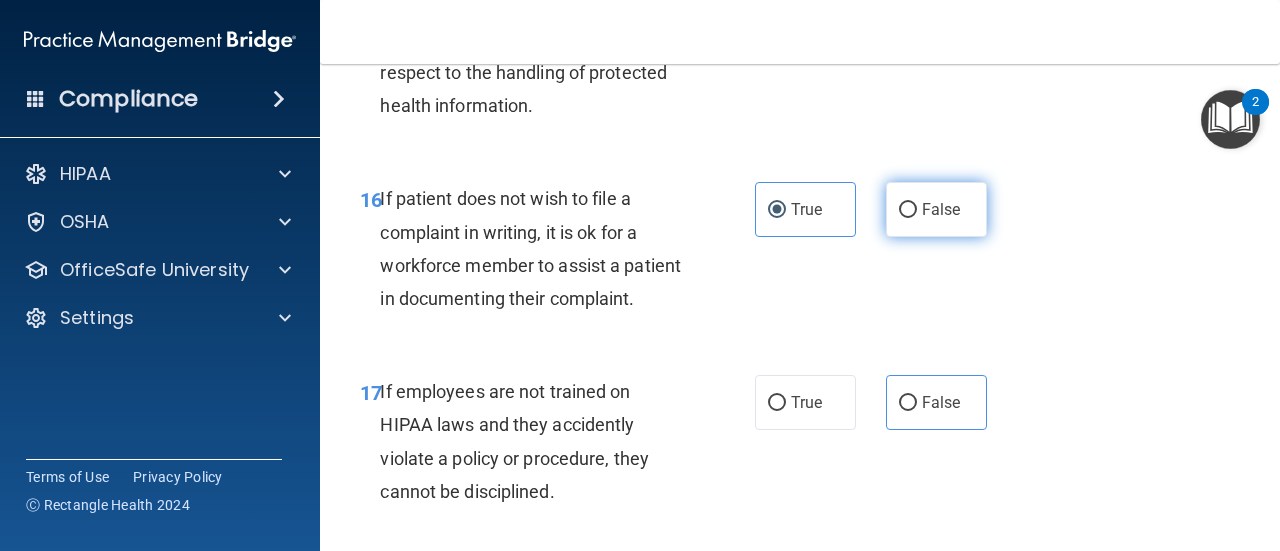 click on "False" at bounding box center [936, 209] 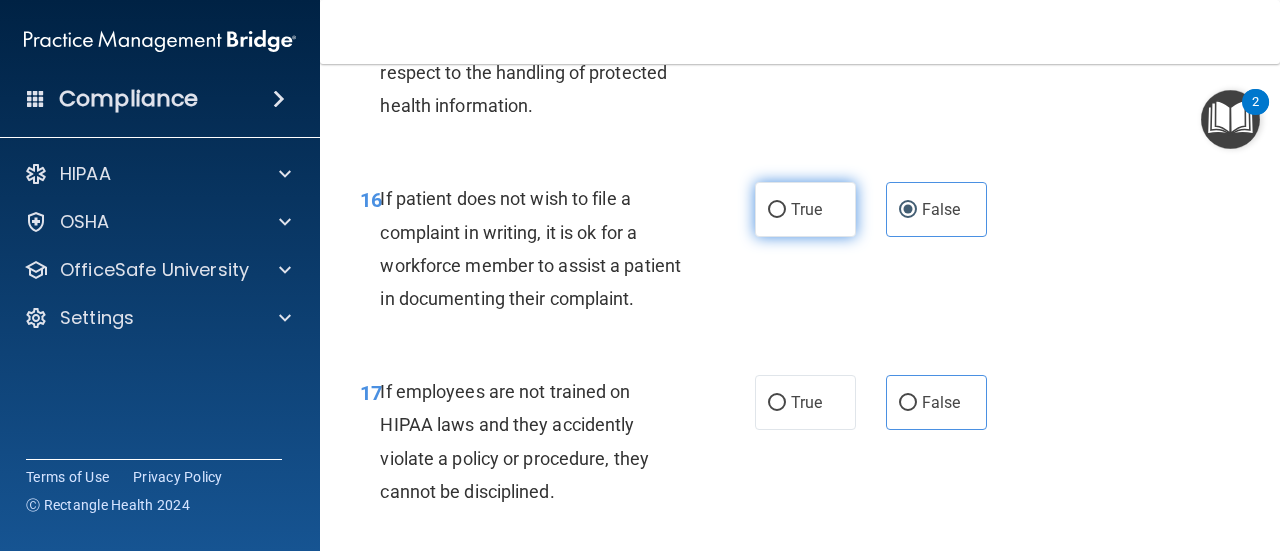 click on "True" at bounding box center [805, 209] 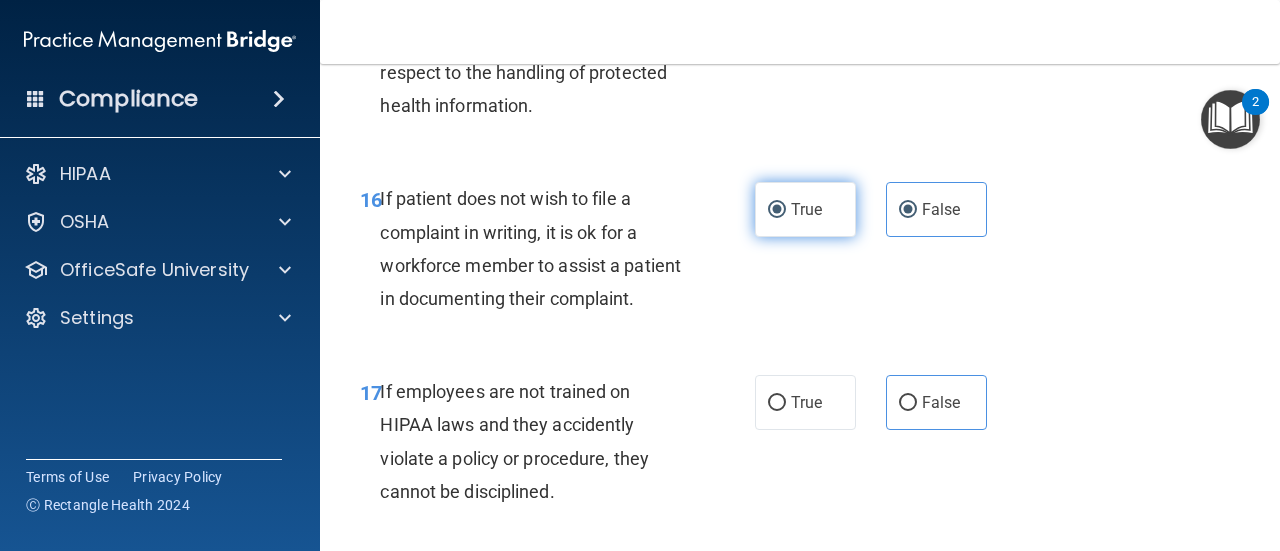 radio on "false" 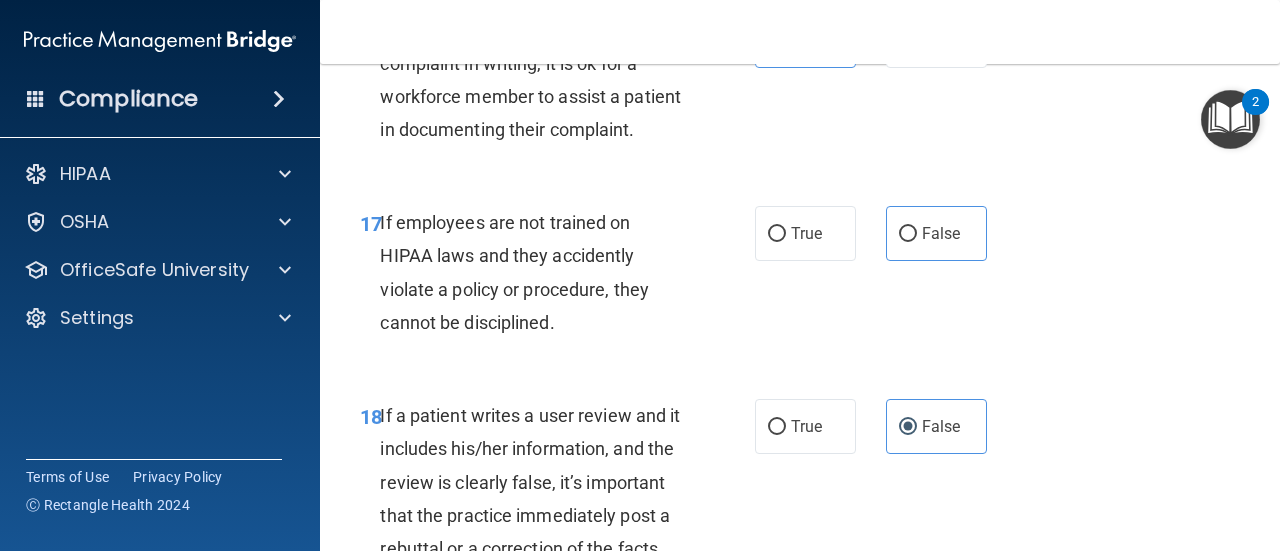 scroll, scrollTop: 3800, scrollLeft: 0, axis: vertical 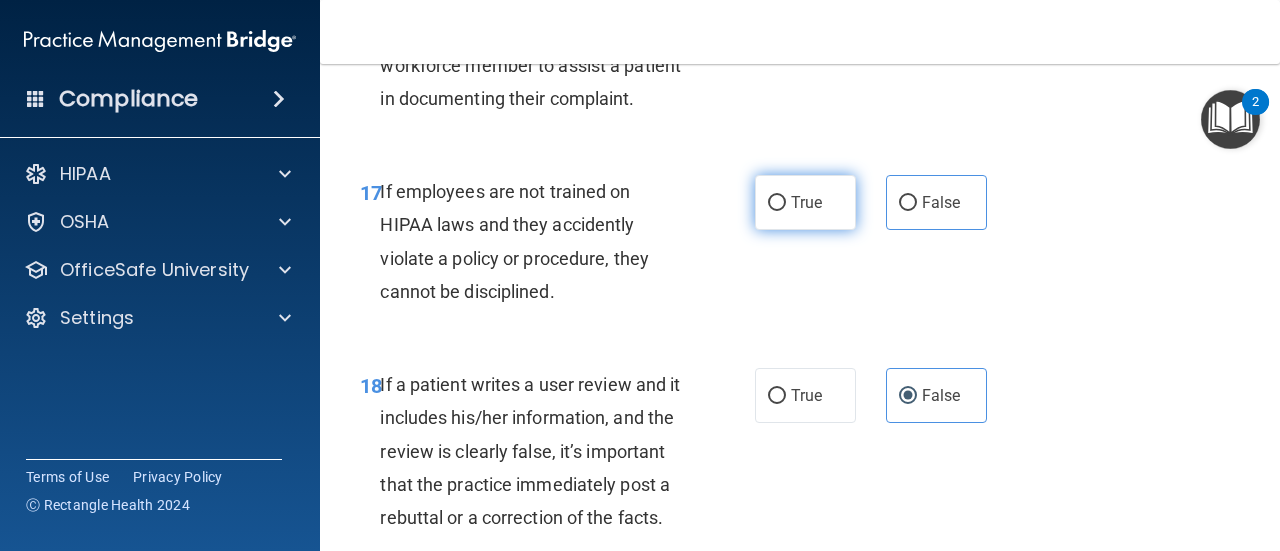 click on "17       If employees are not trained on HIPAA laws and they accidently violate a policy or procedure, they cannot be disciplined.                 True           False" at bounding box center [800, 246] 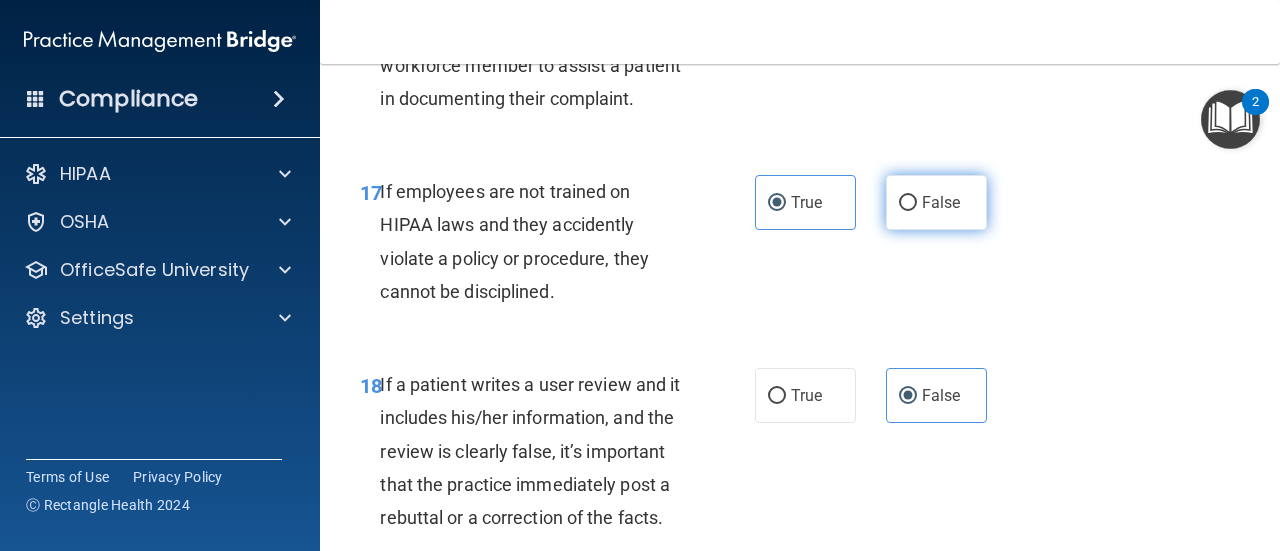 click on "False" at bounding box center [936, 202] 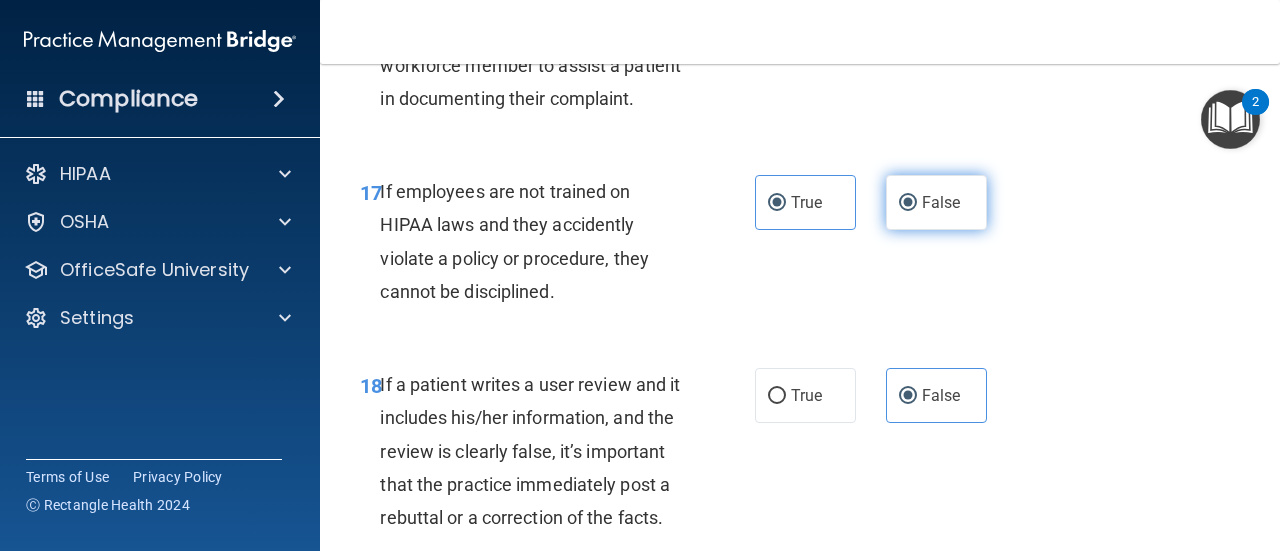radio on "false" 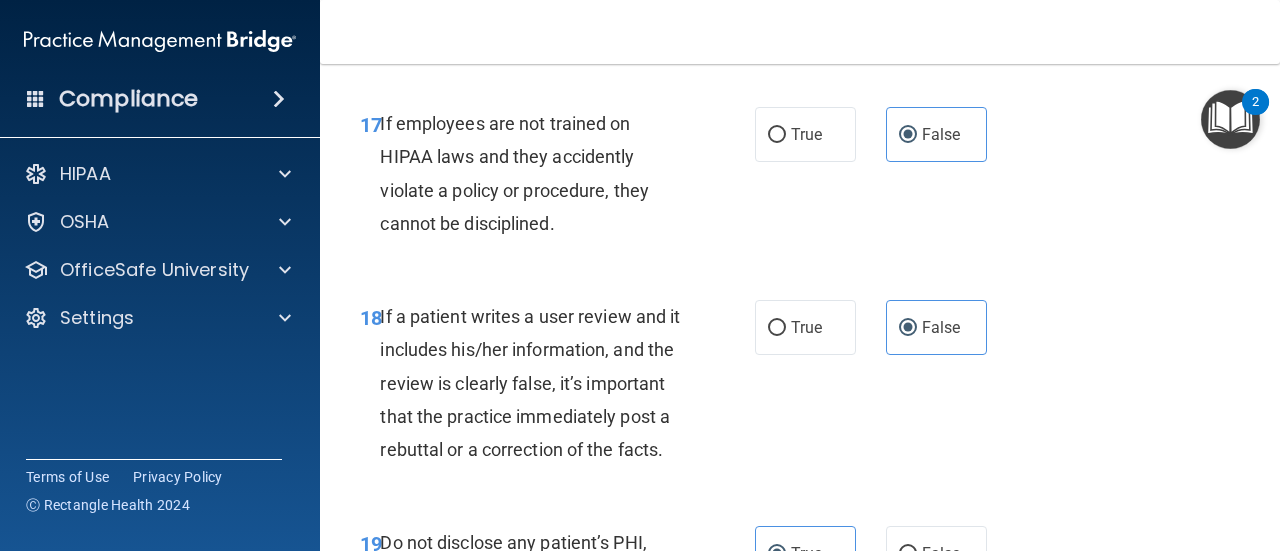 scroll, scrollTop: 3900, scrollLeft: 0, axis: vertical 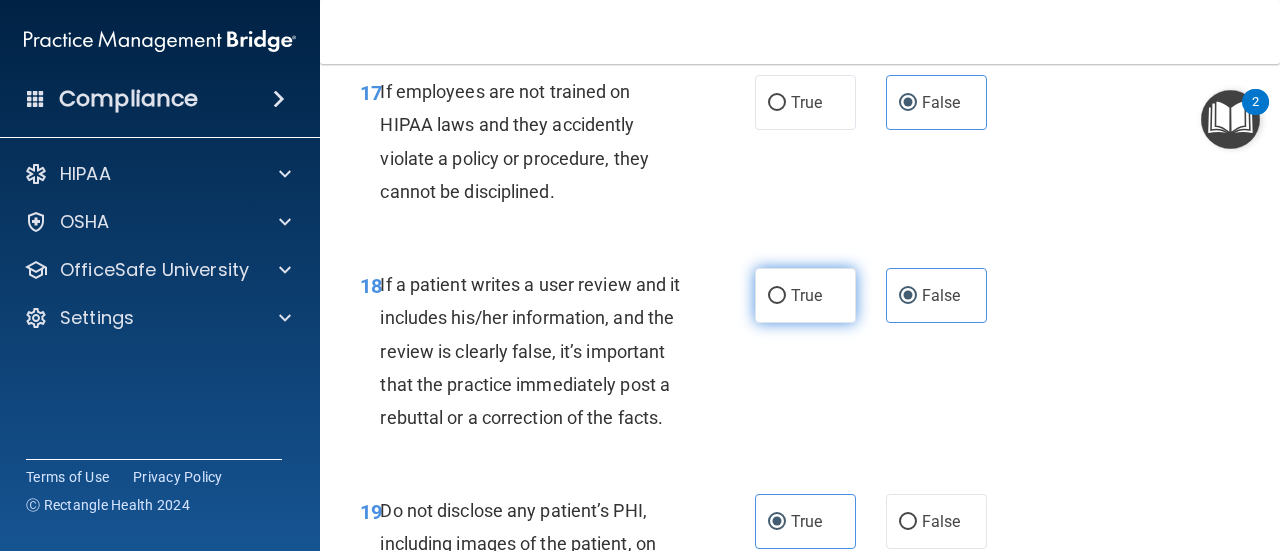 click on "True" at bounding box center [805, 295] 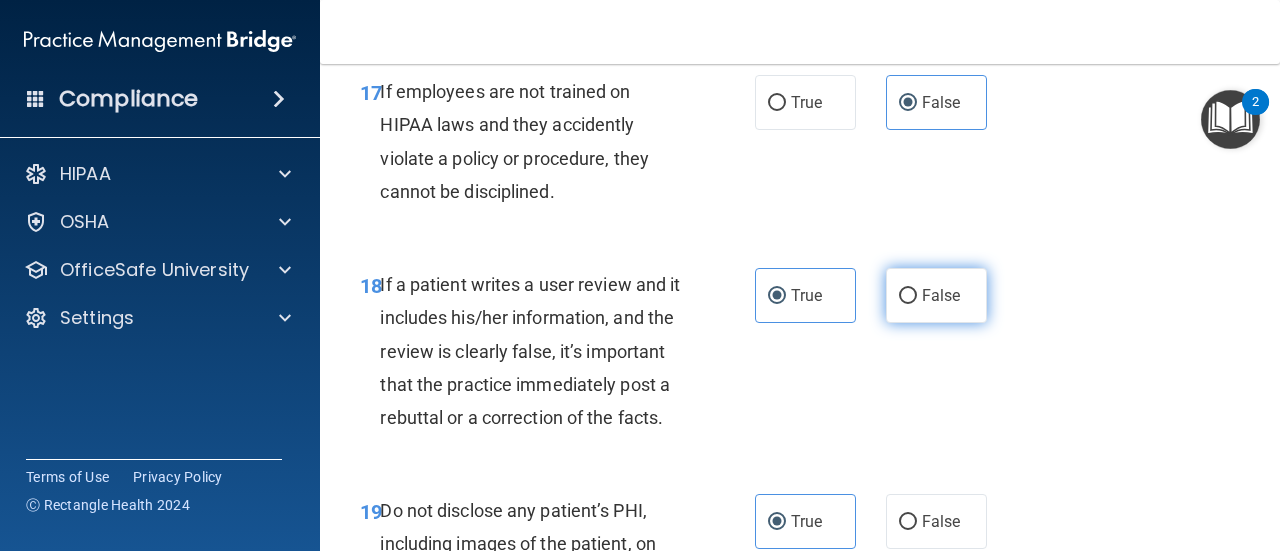 click on "False" at bounding box center [908, 296] 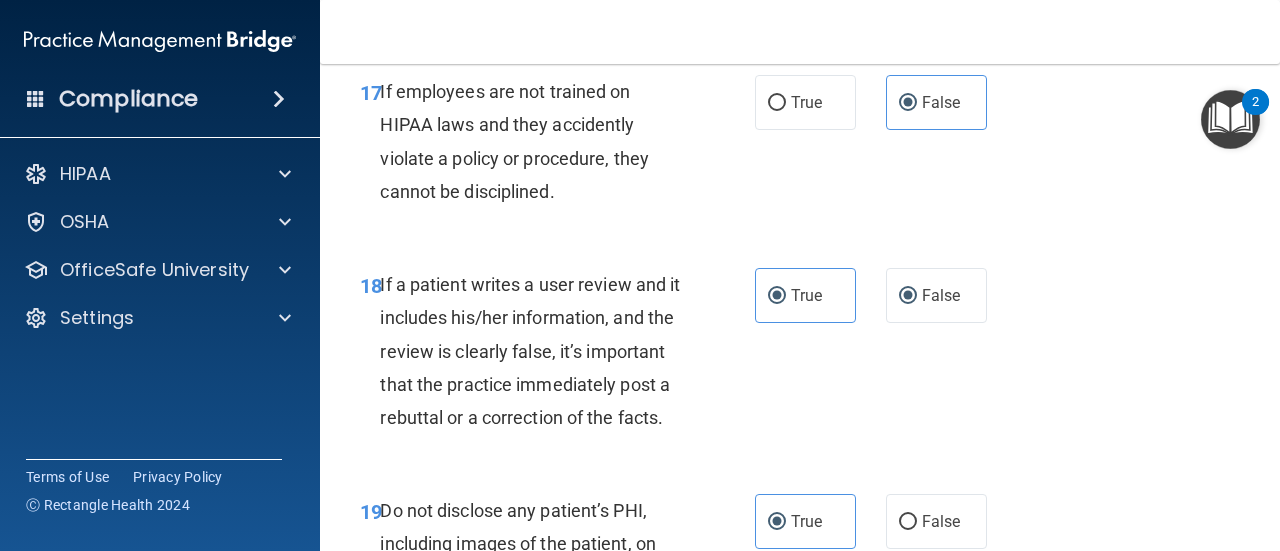 radio on "false" 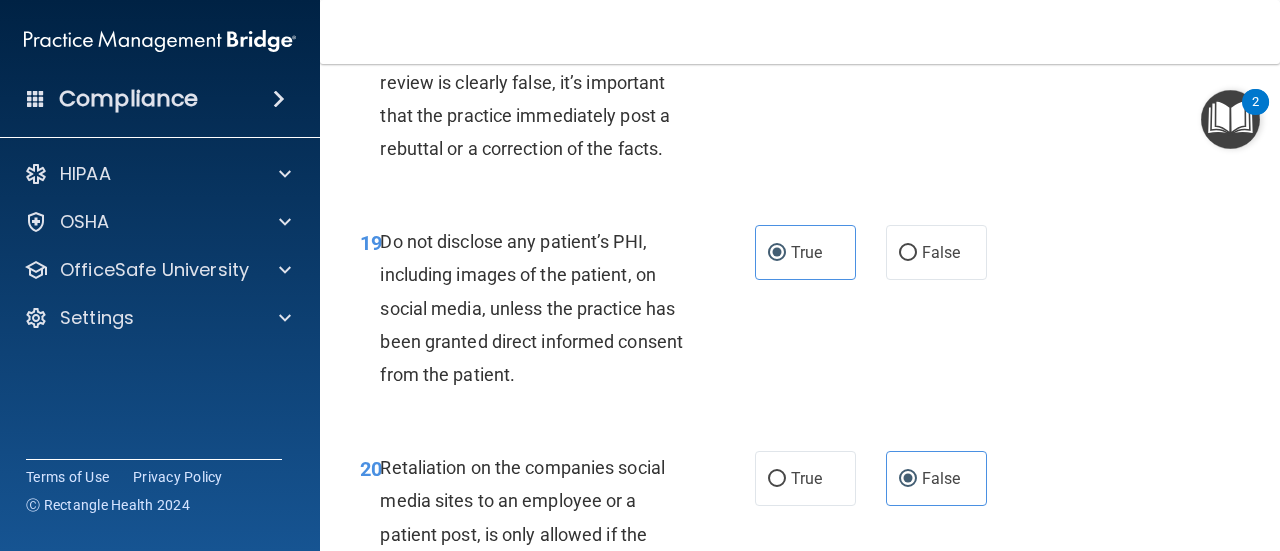 scroll, scrollTop: 4300, scrollLeft: 0, axis: vertical 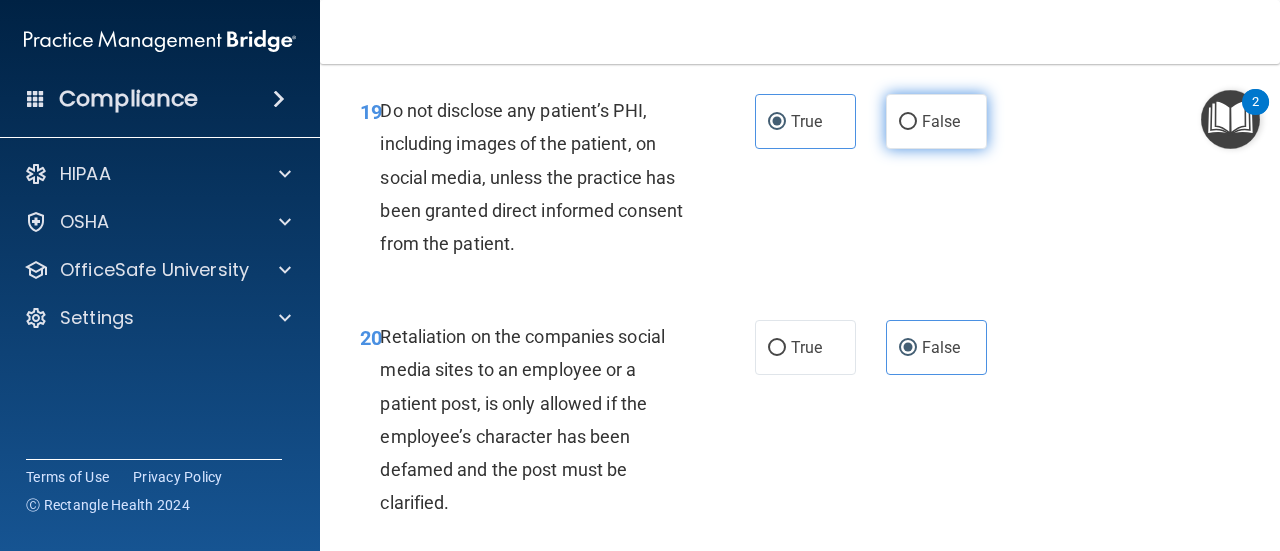 click on "False" at bounding box center [936, 121] 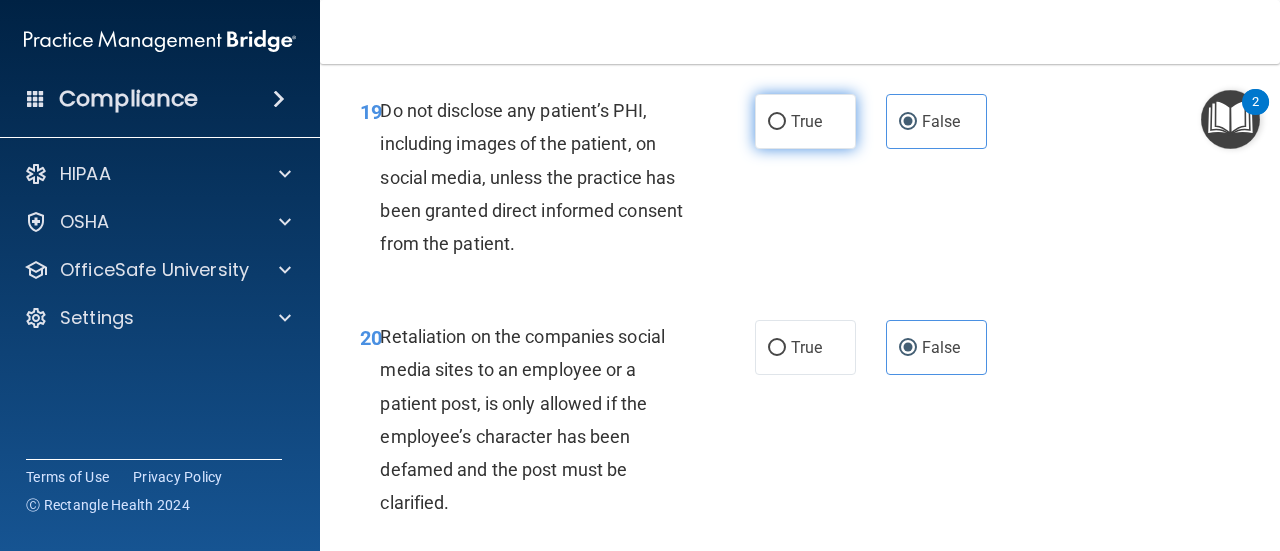 click on "True" at bounding box center (805, 121) 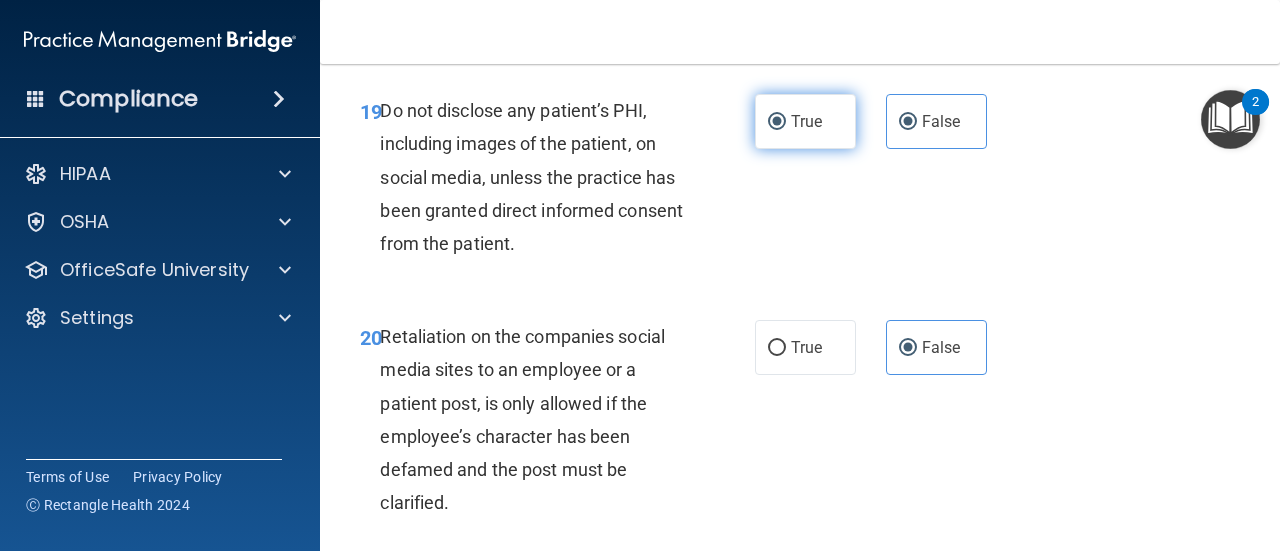radio on "false" 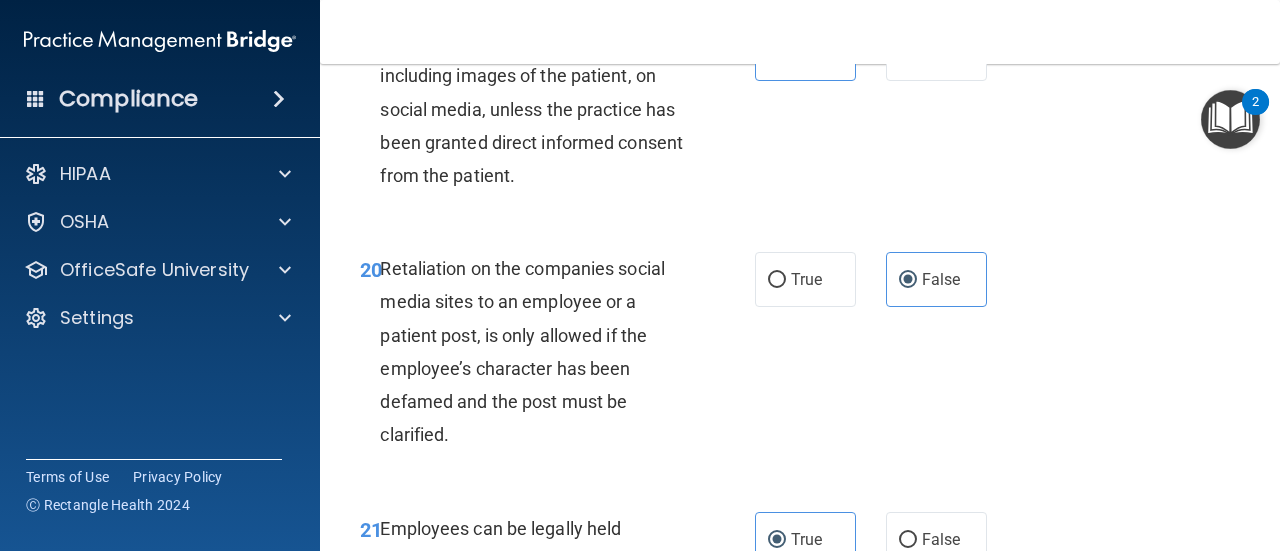 scroll, scrollTop: 4400, scrollLeft: 0, axis: vertical 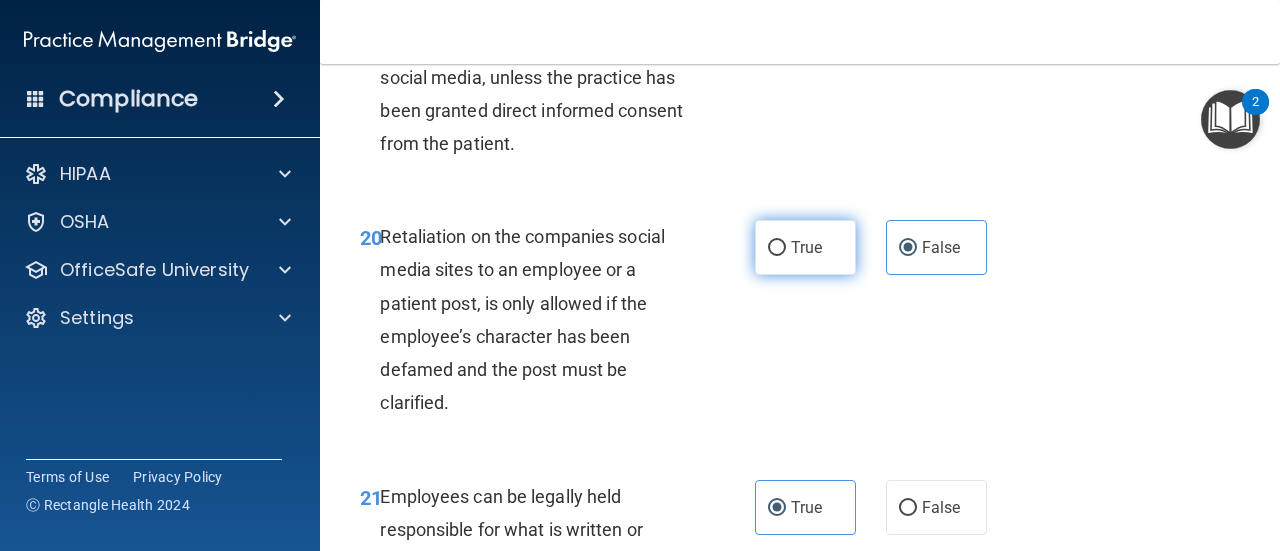 click on "True" at bounding box center (806, 247) 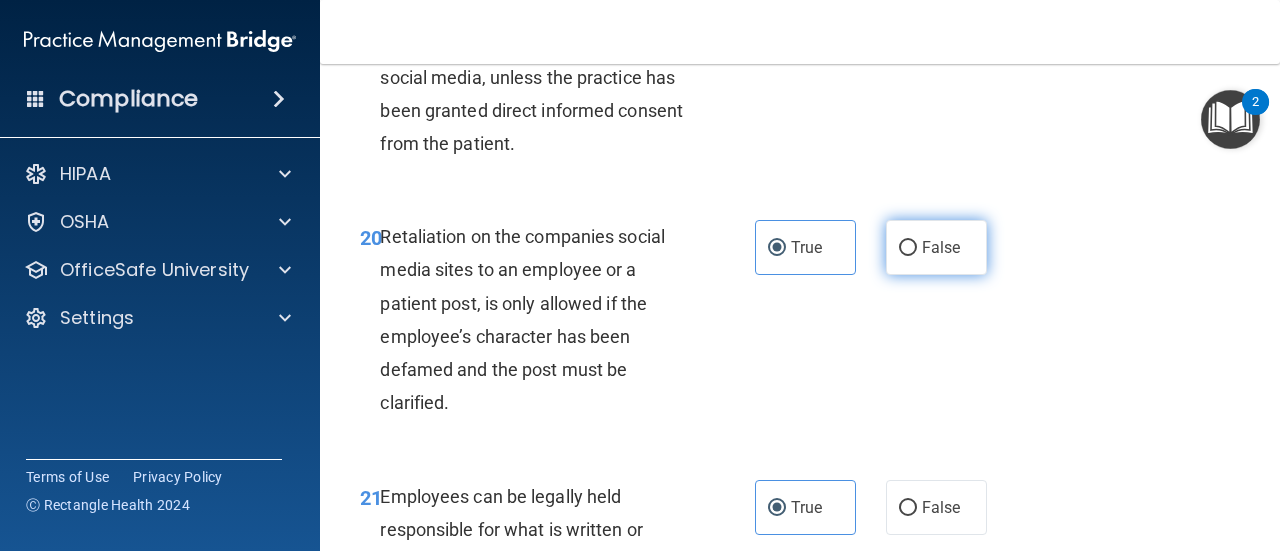 click on "False" at bounding box center (936, 247) 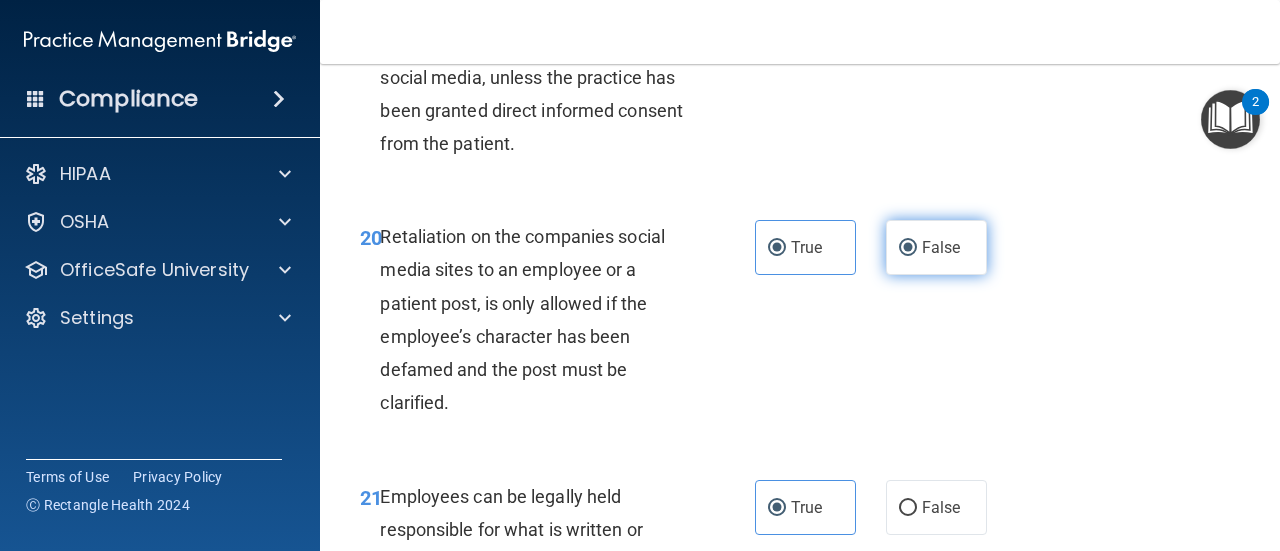 radio on "false" 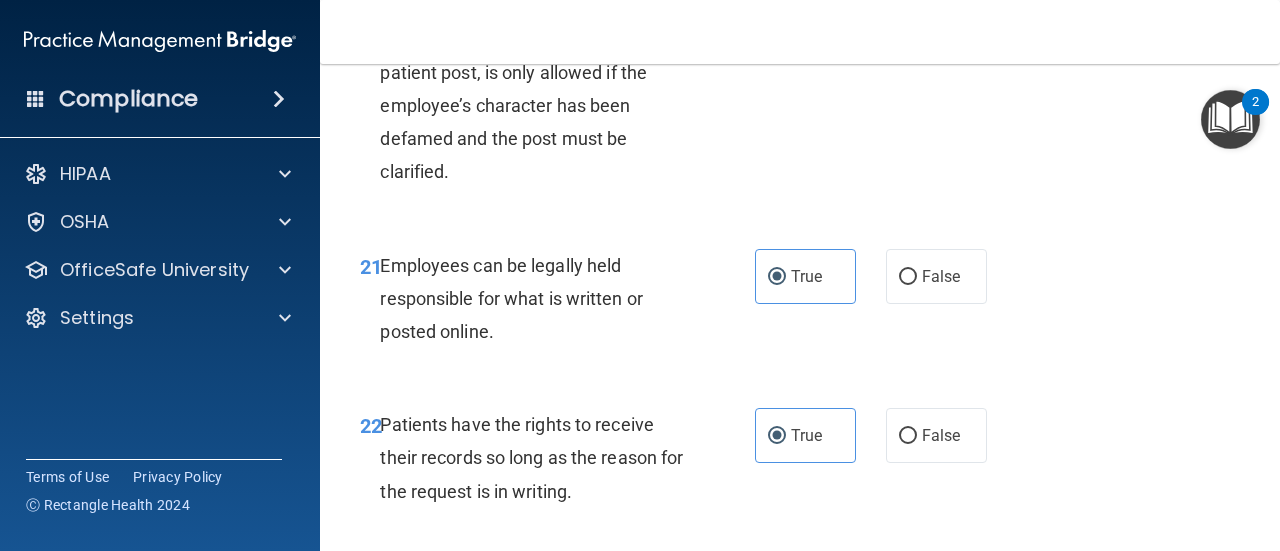 scroll, scrollTop: 4700, scrollLeft: 0, axis: vertical 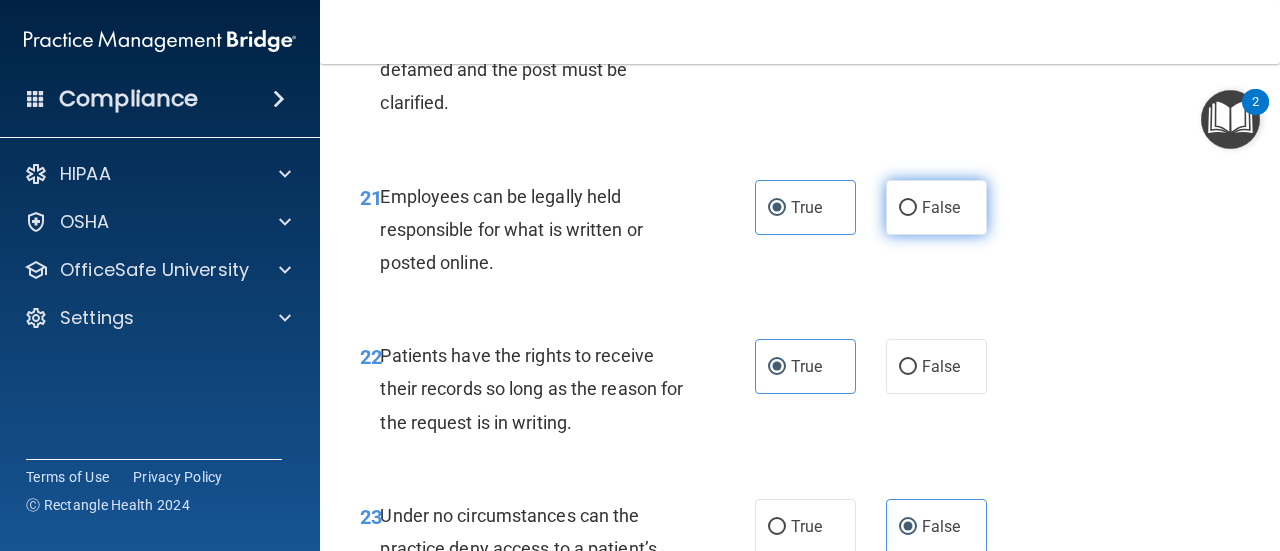 click on "False" at bounding box center (941, 207) 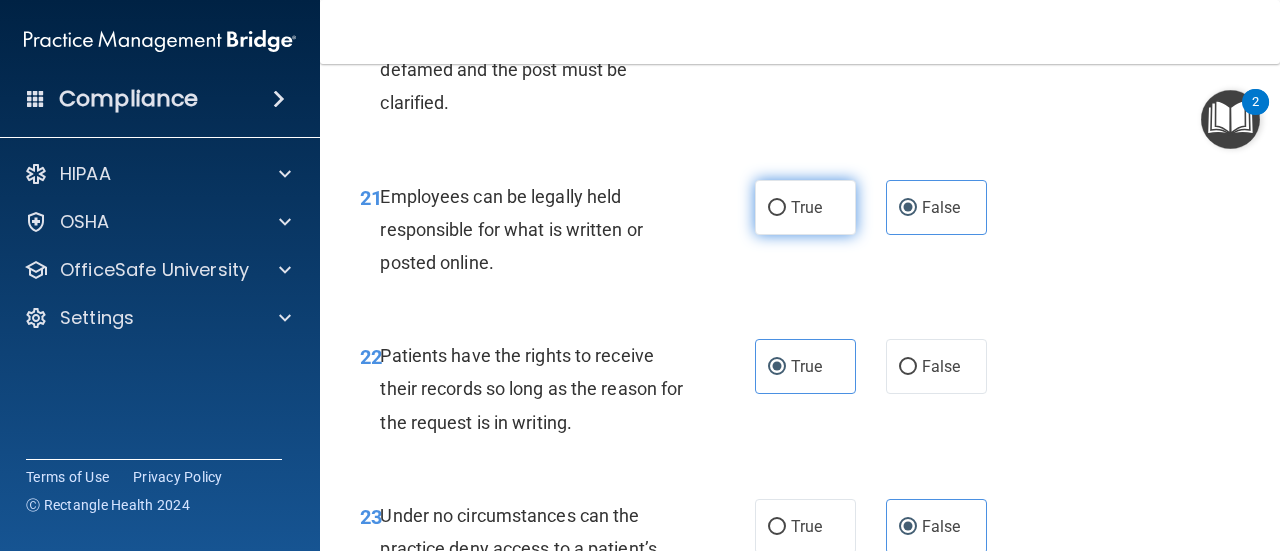 click on "True" at bounding box center (806, 207) 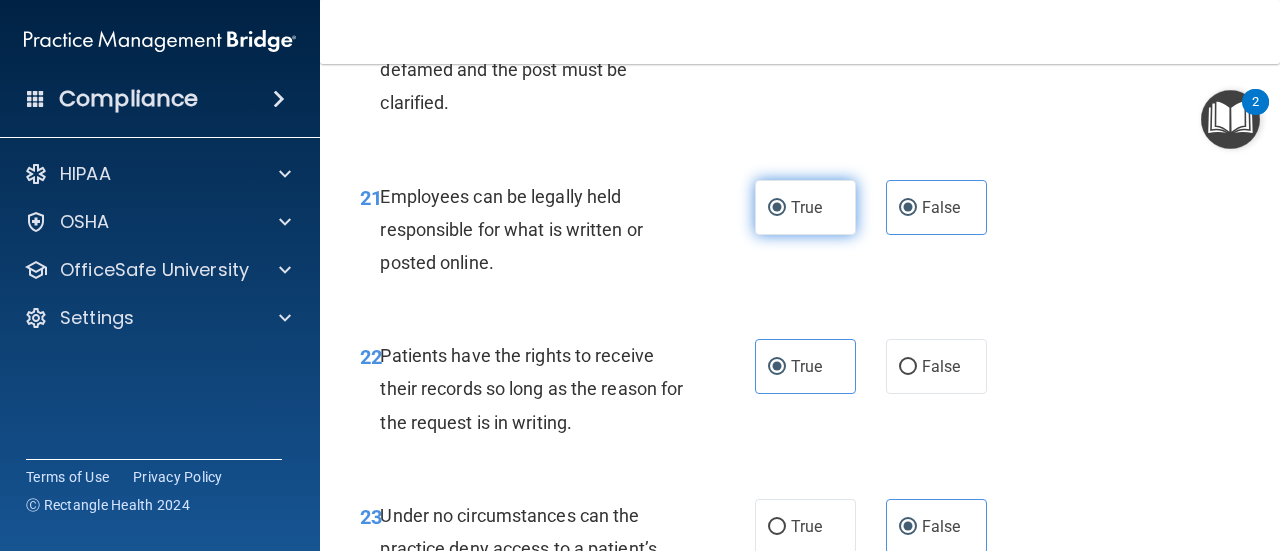 radio on "false" 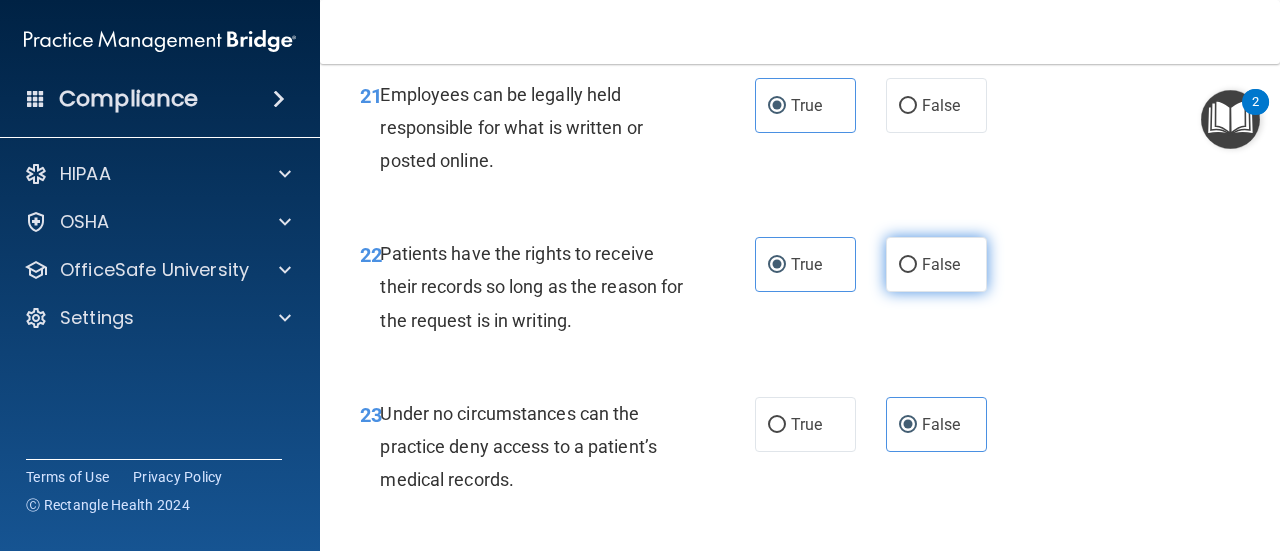 scroll, scrollTop: 4900, scrollLeft: 0, axis: vertical 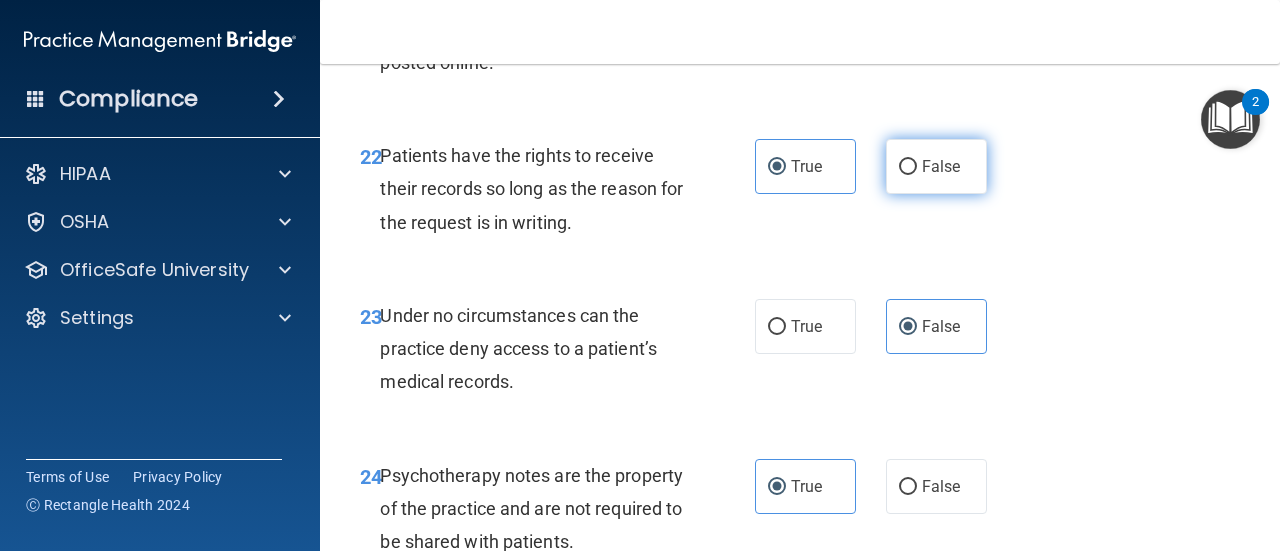 click on "False" at bounding box center [941, 166] 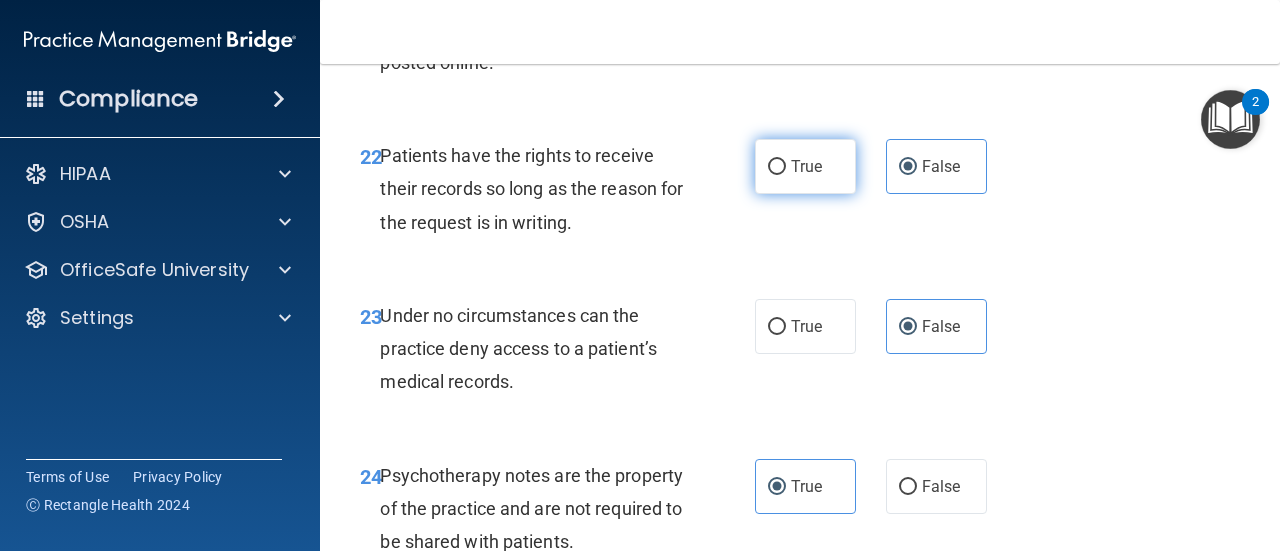 click on "True" at bounding box center [805, 166] 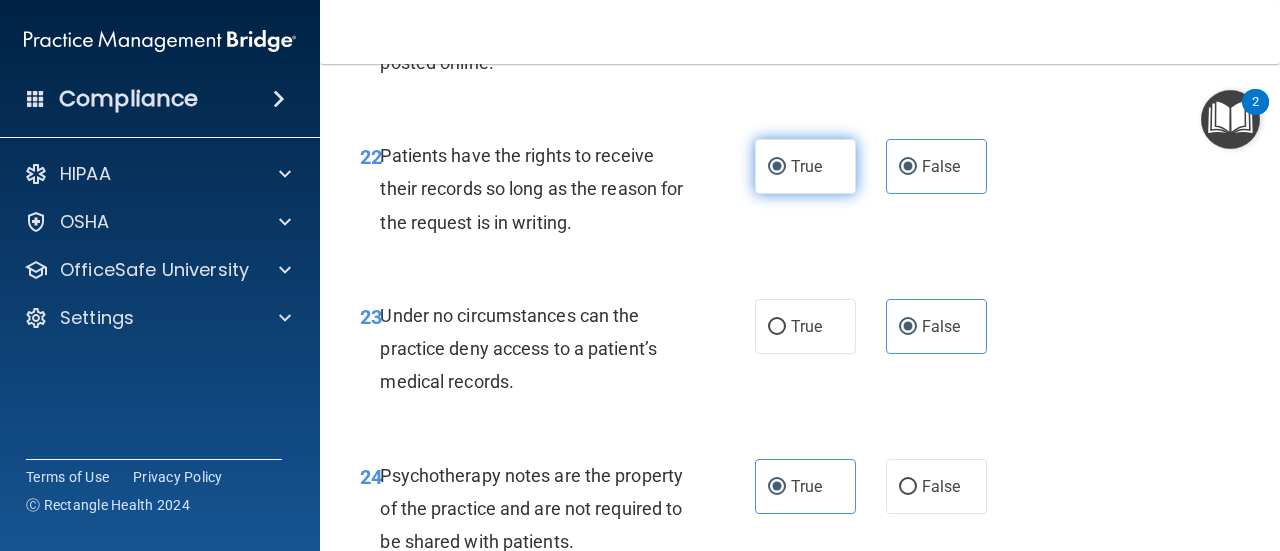 radio on "false" 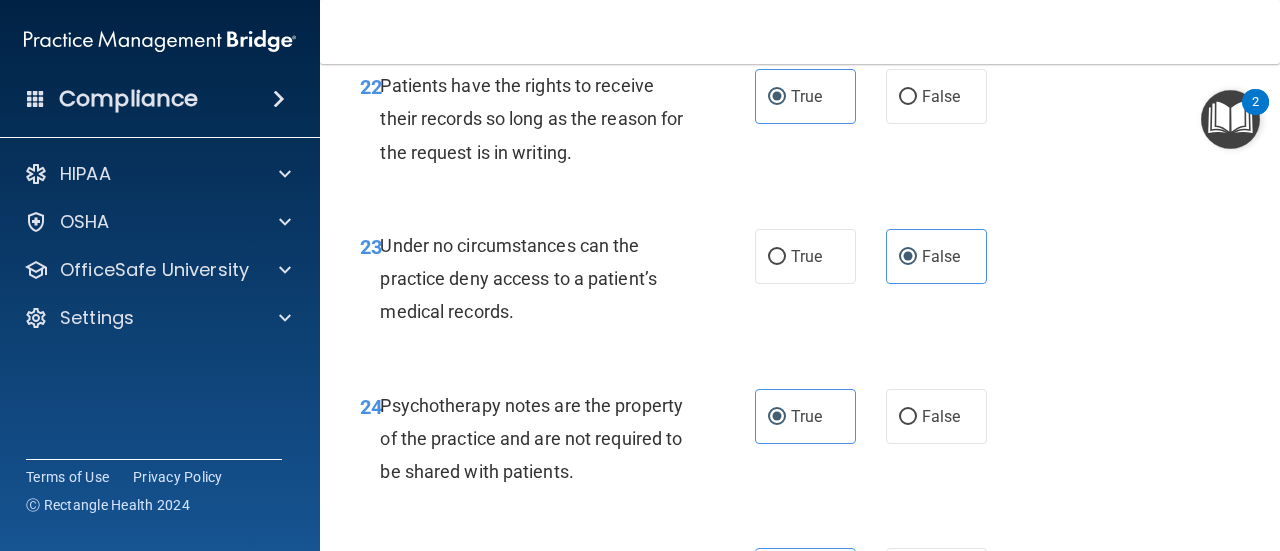 scroll, scrollTop: 5100, scrollLeft: 0, axis: vertical 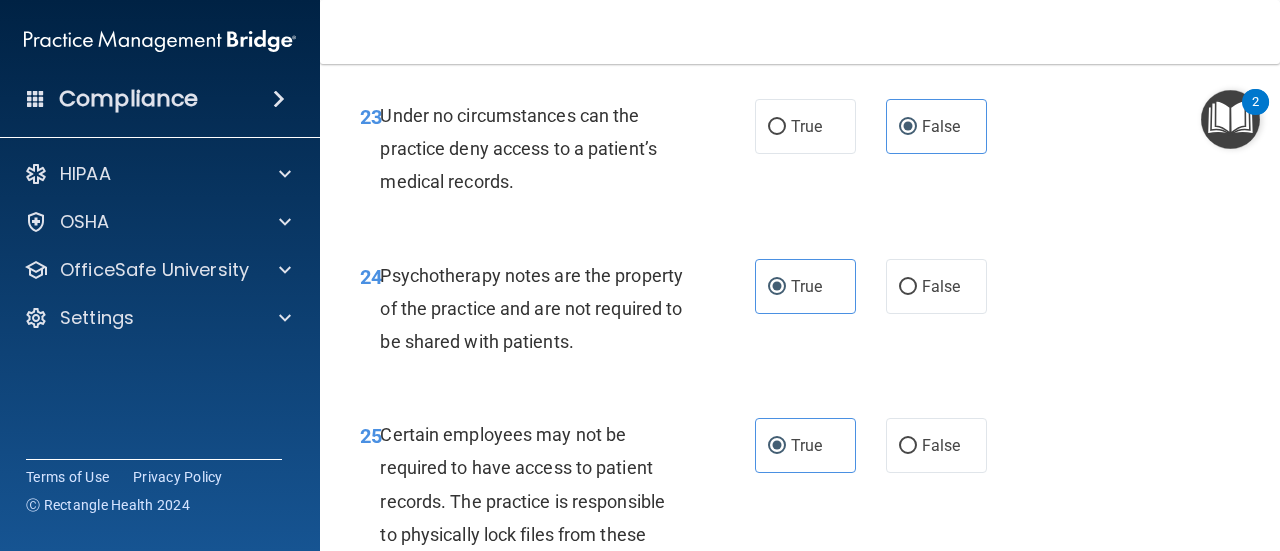 drag, startPoint x: 806, startPoint y: 278, endPoint x: 863, endPoint y: 296, distance: 59.77458 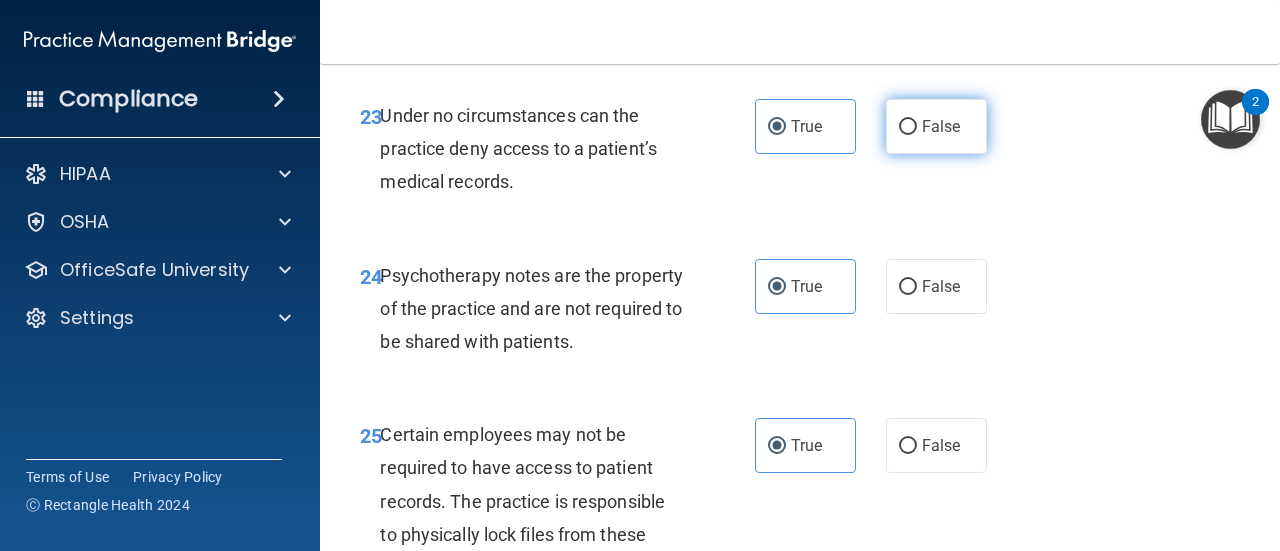 click on "False" at bounding box center (936, 126) 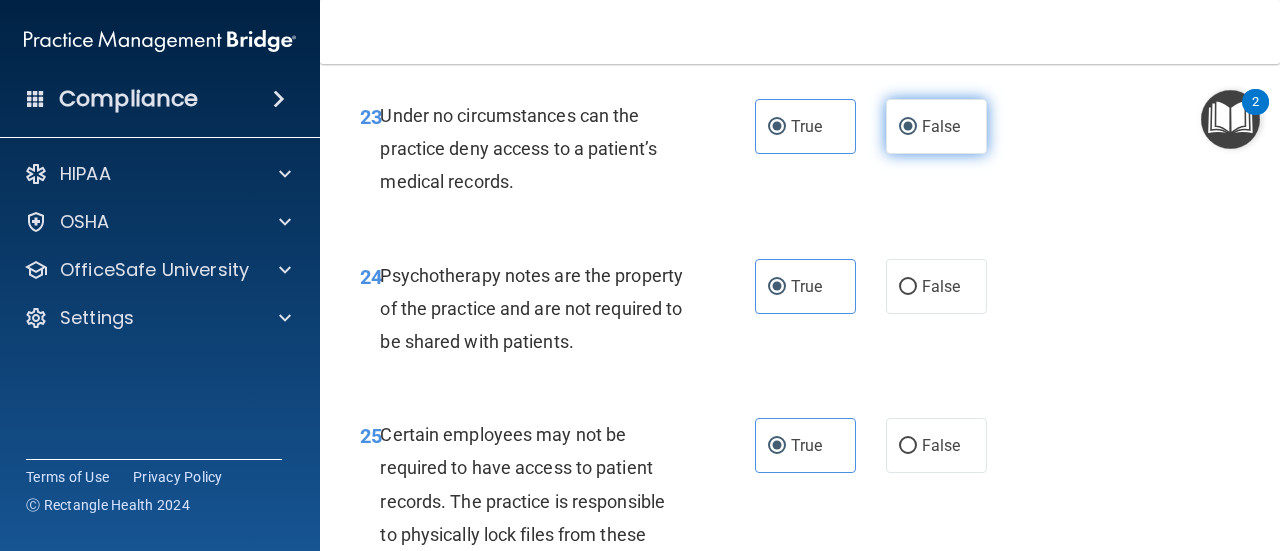 radio on "false" 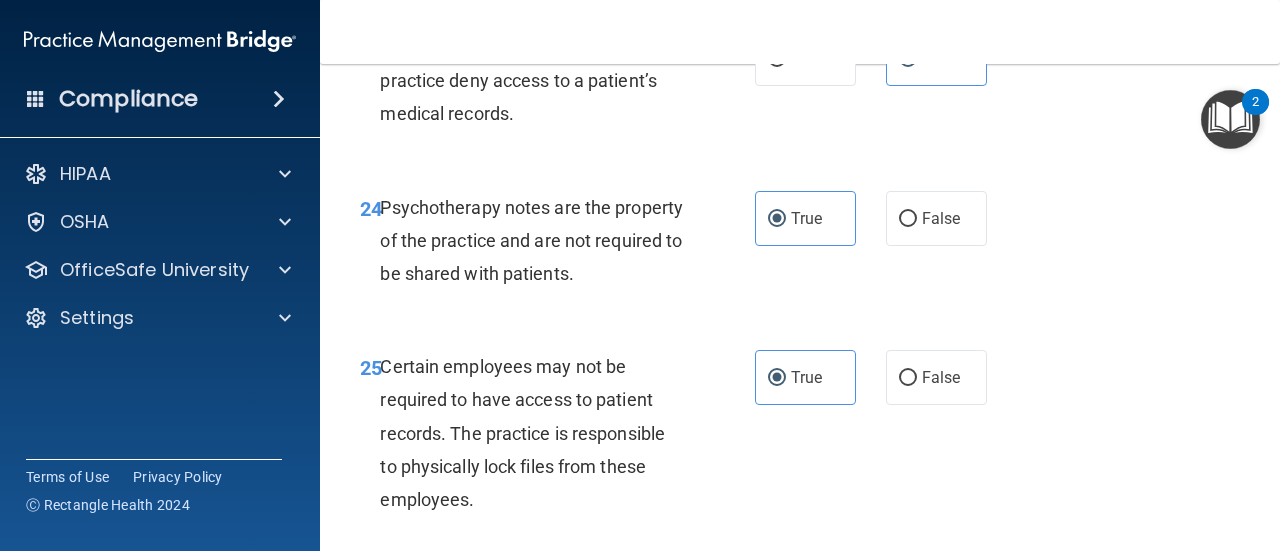 scroll, scrollTop: 5200, scrollLeft: 0, axis: vertical 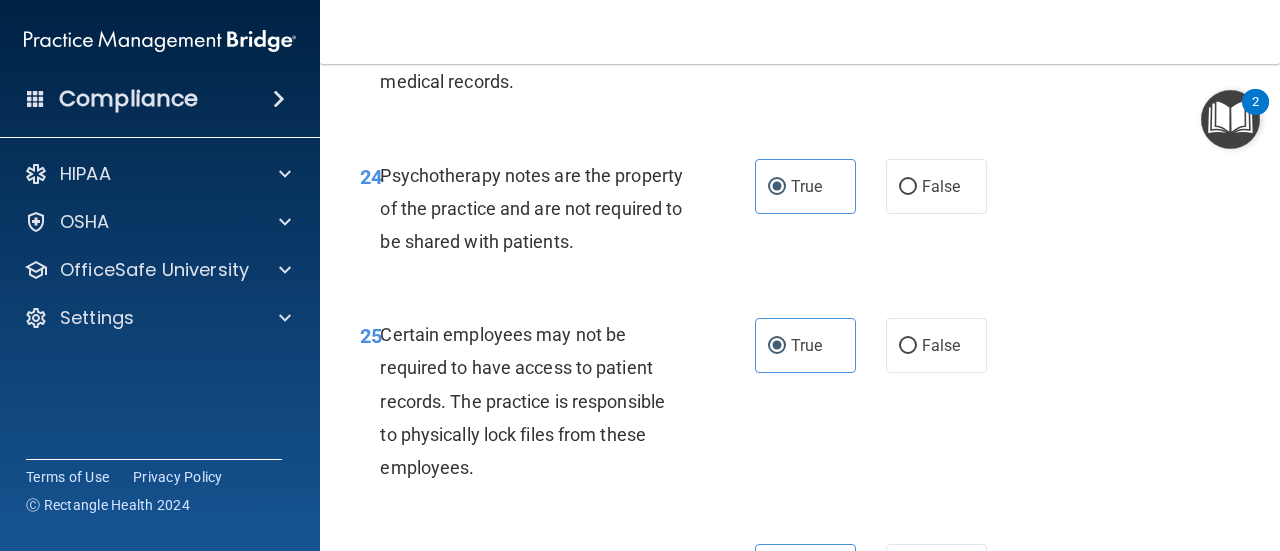 drag, startPoint x: 930, startPoint y: 308, endPoint x: 861, endPoint y: 317, distance: 69.58448 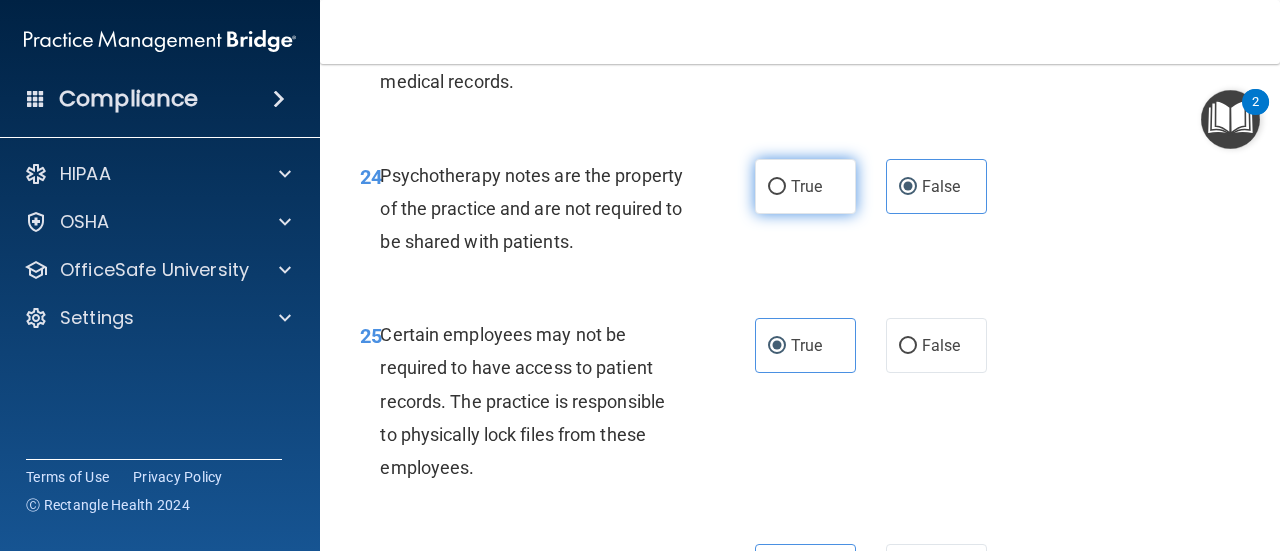click on "True" at bounding box center (805, 186) 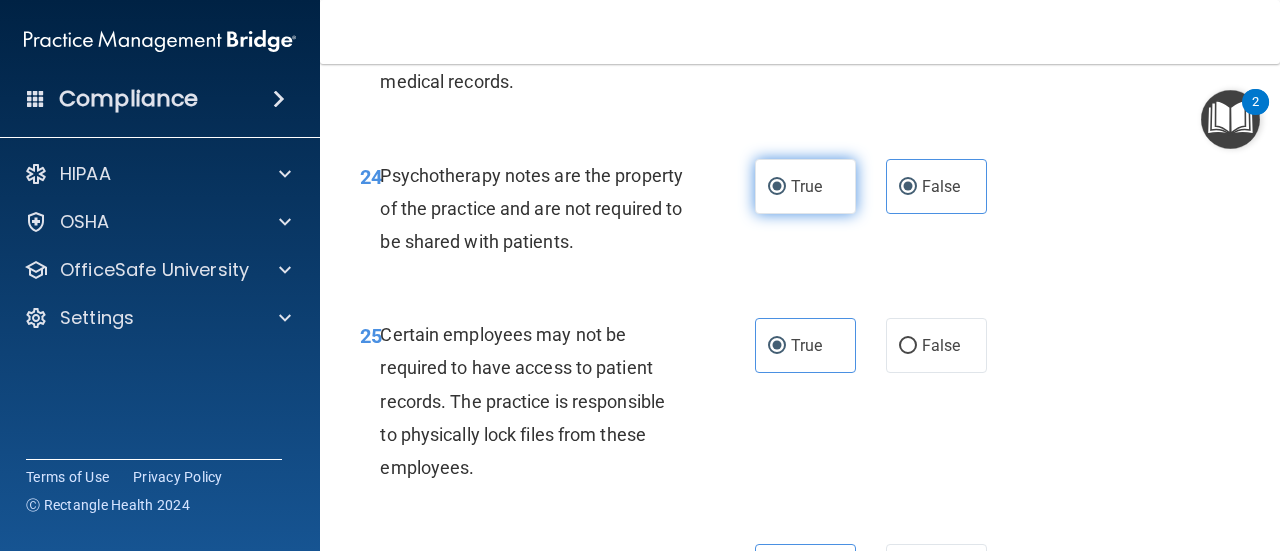 radio on "false" 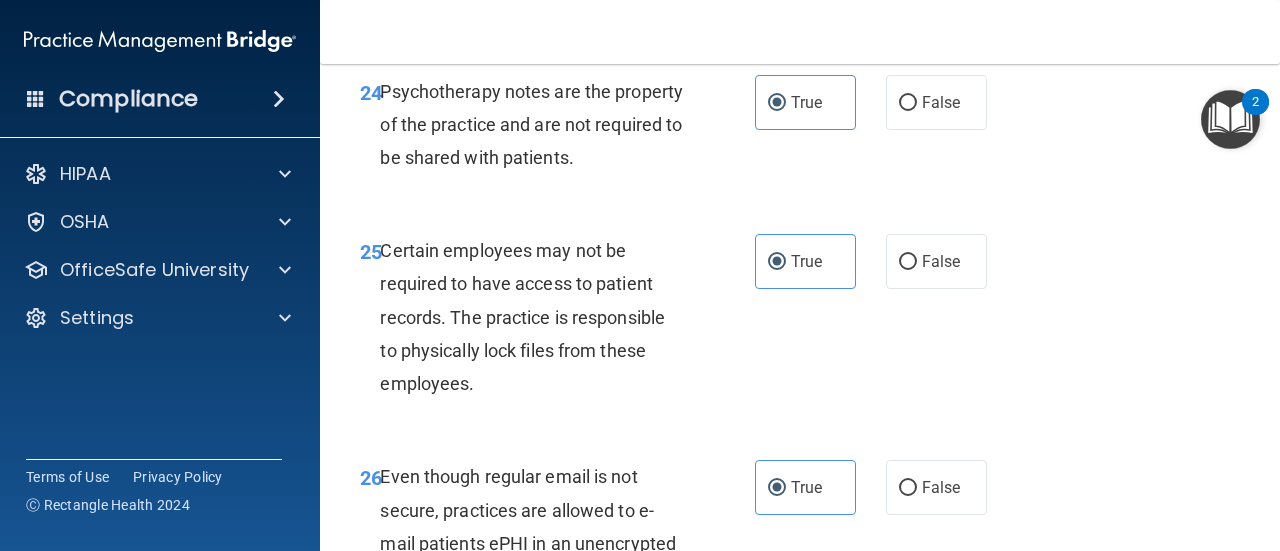 scroll, scrollTop: 5400, scrollLeft: 0, axis: vertical 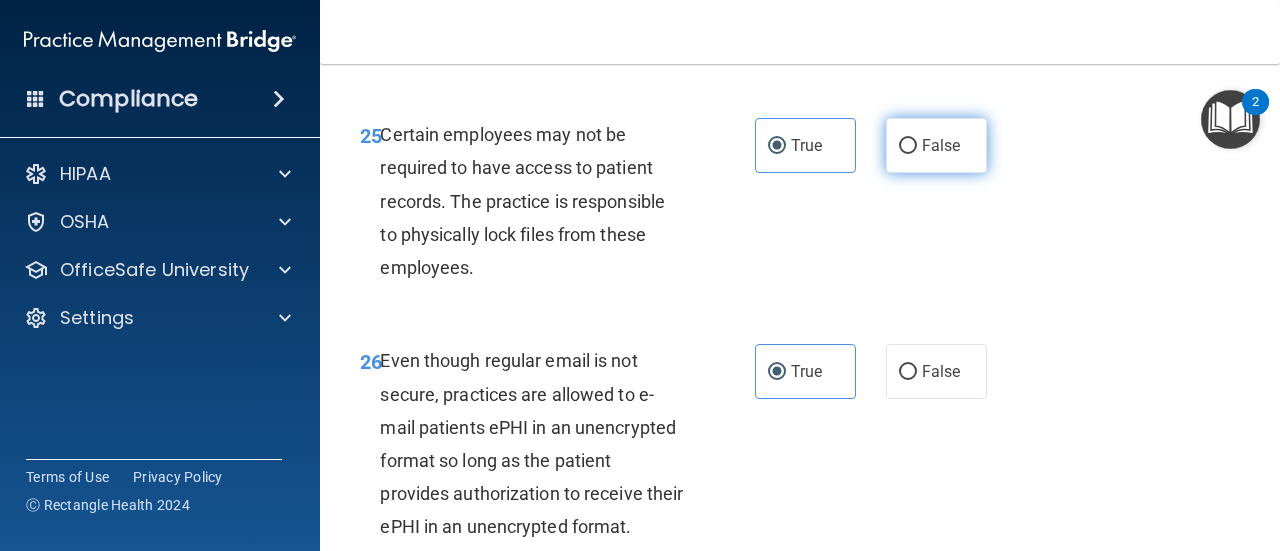 click on "False" at bounding box center [936, 145] 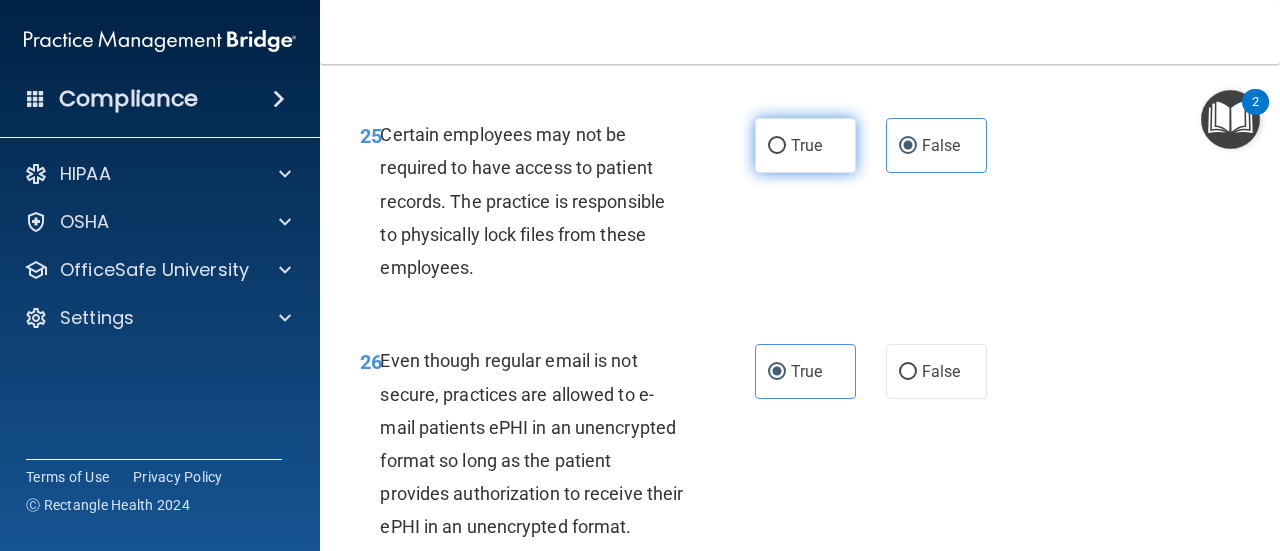 click on "True" at bounding box center [805, 145] 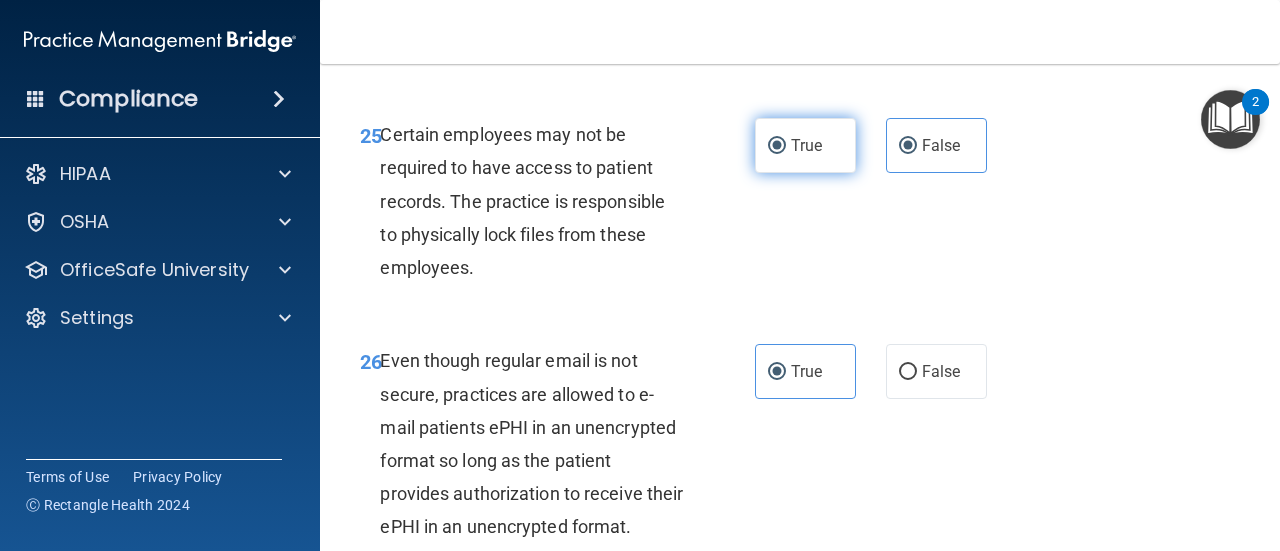 radio on "false" 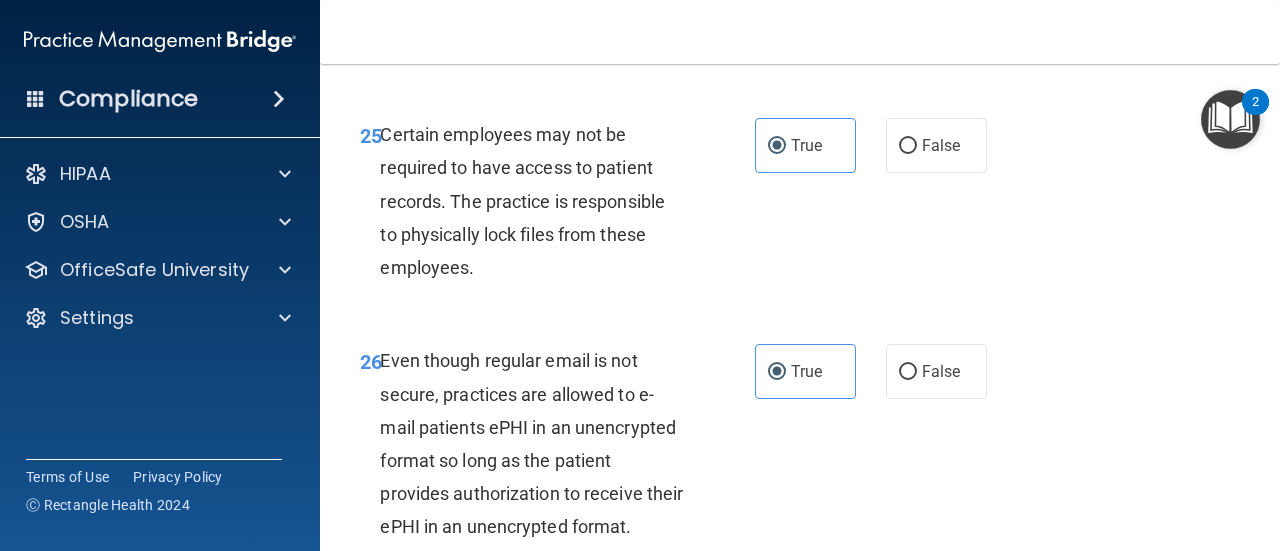 scroll, scrollTop: 5600, scrollLeft: 0, axis: vertical 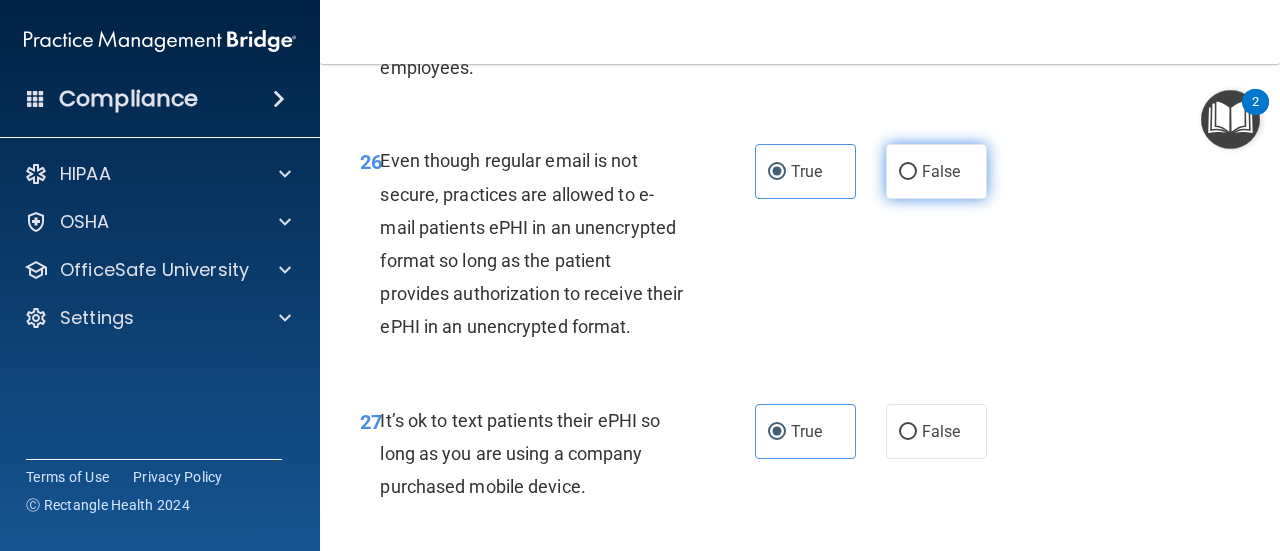 click on "False" at bounding box center [936, 171] 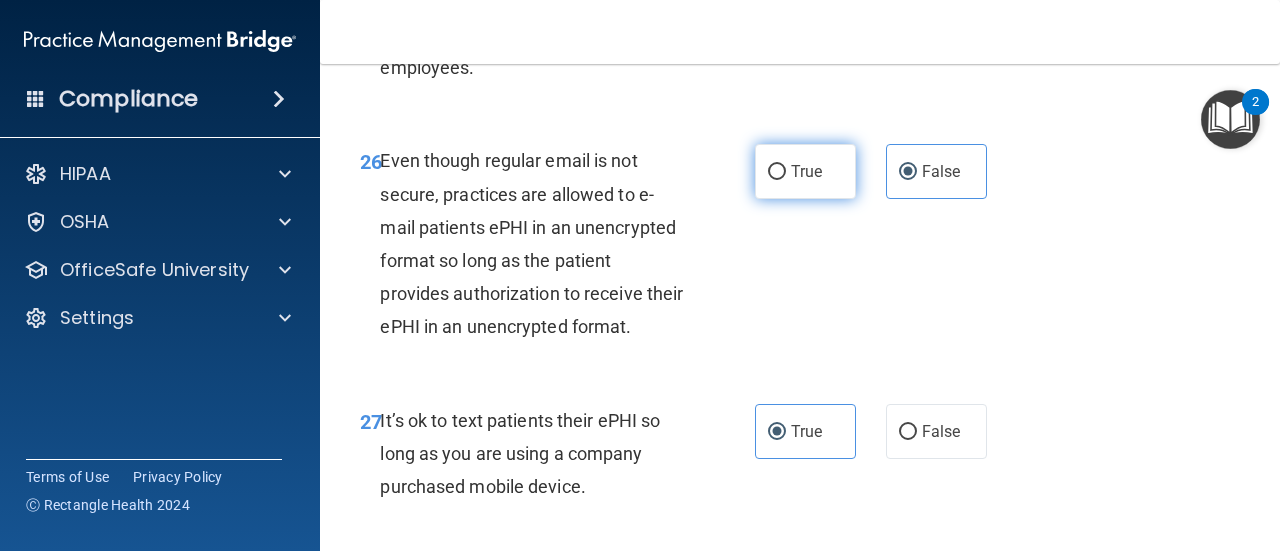 click on "True" at bounding box center (805, 171) 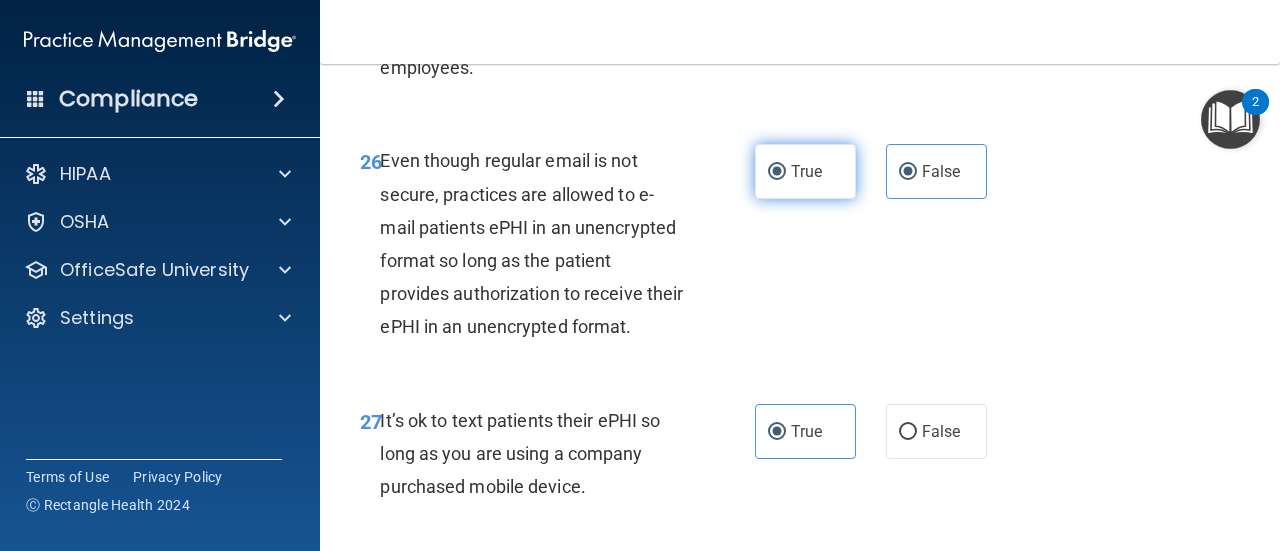radio on "false" 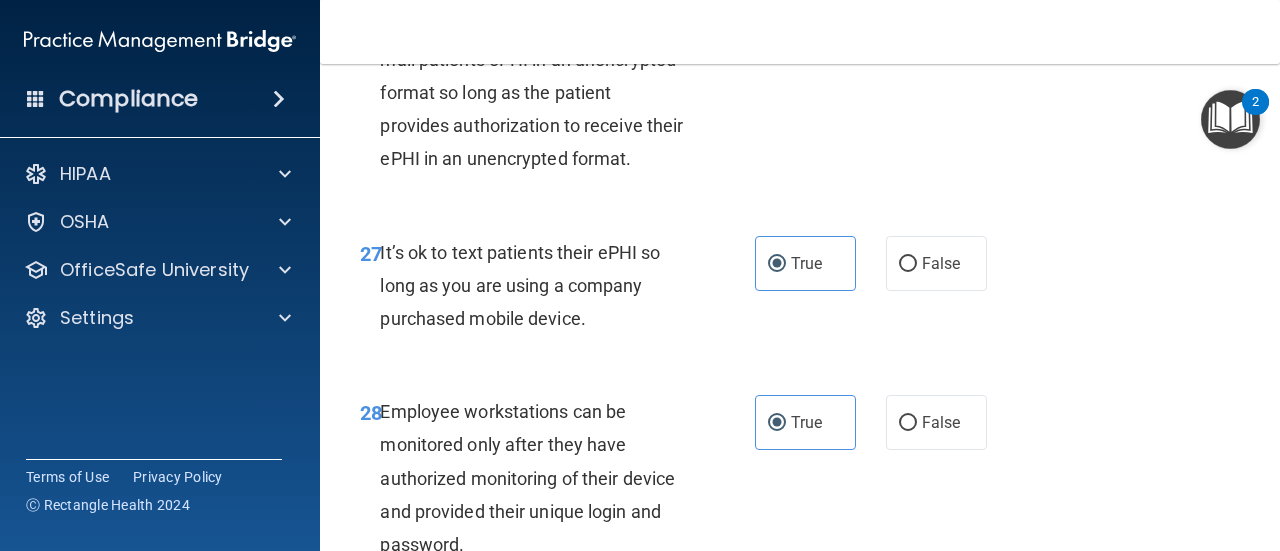 scroll, scrollTop: 5800, scrollLeft: 0, axis: vertical 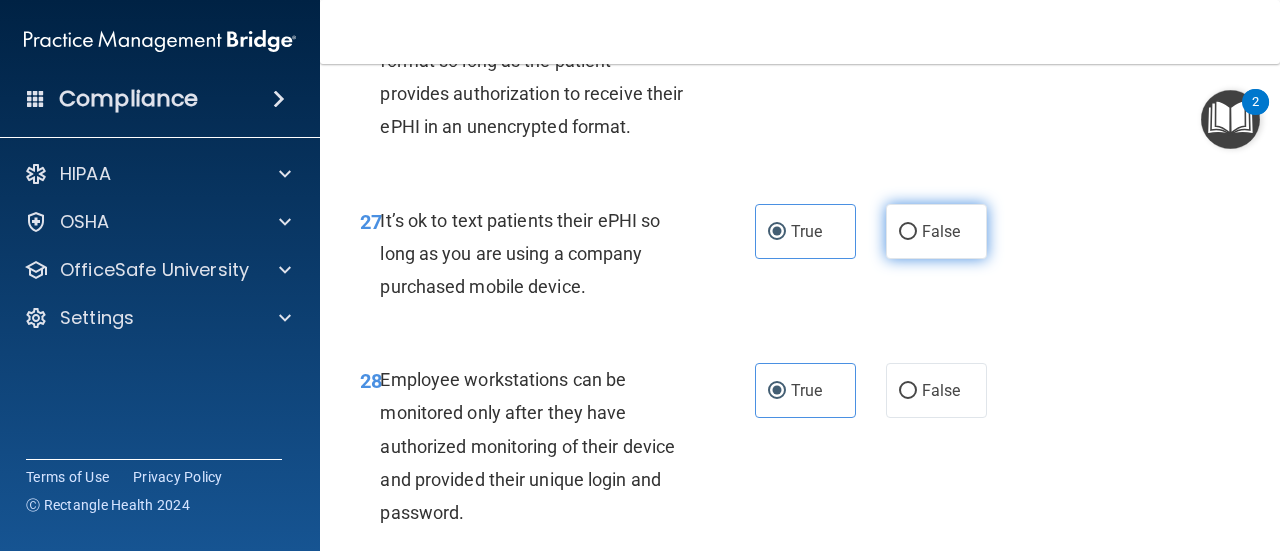 click on "False" at bounding box center (936, 231) 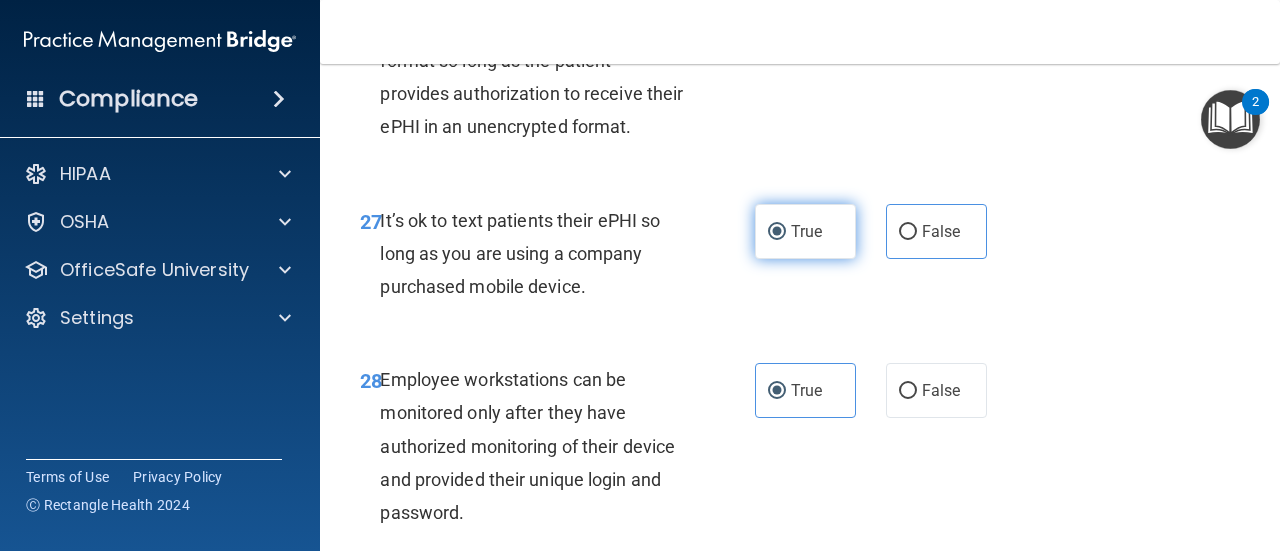 click on "True" at bounding box center [806, 231] 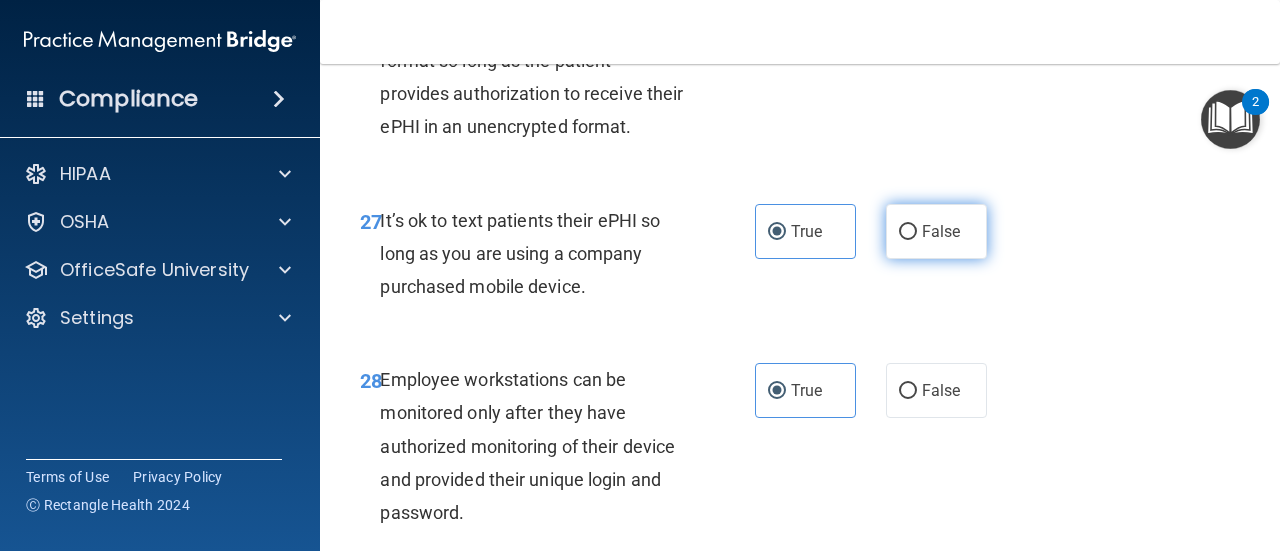 click on "False" at bounding box center [941, 231] 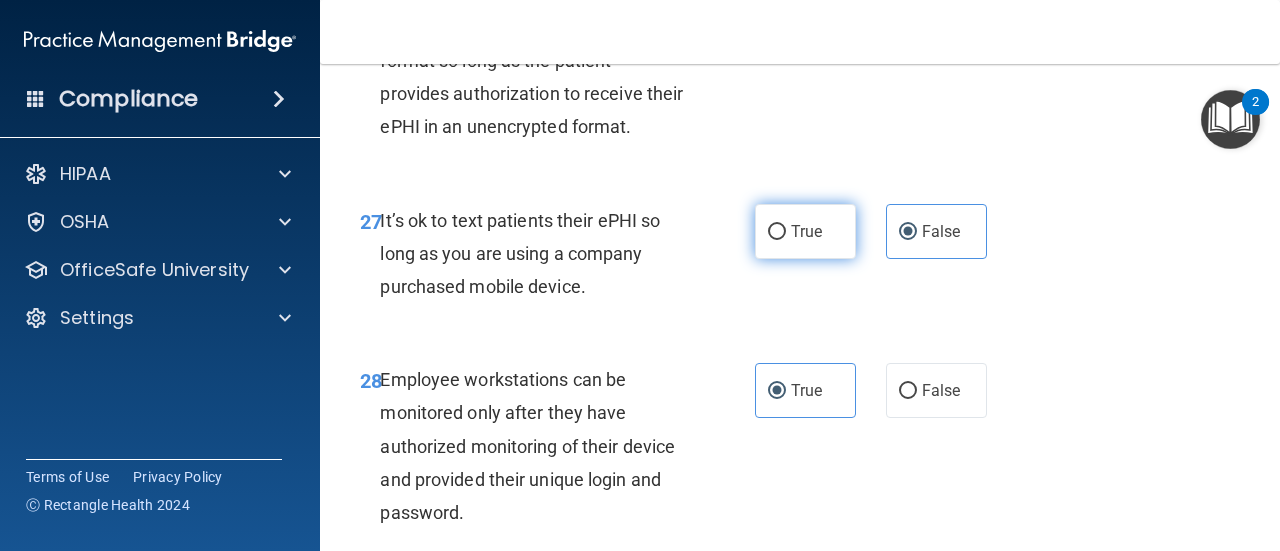 click on "True" at bounding box center (805, 231) 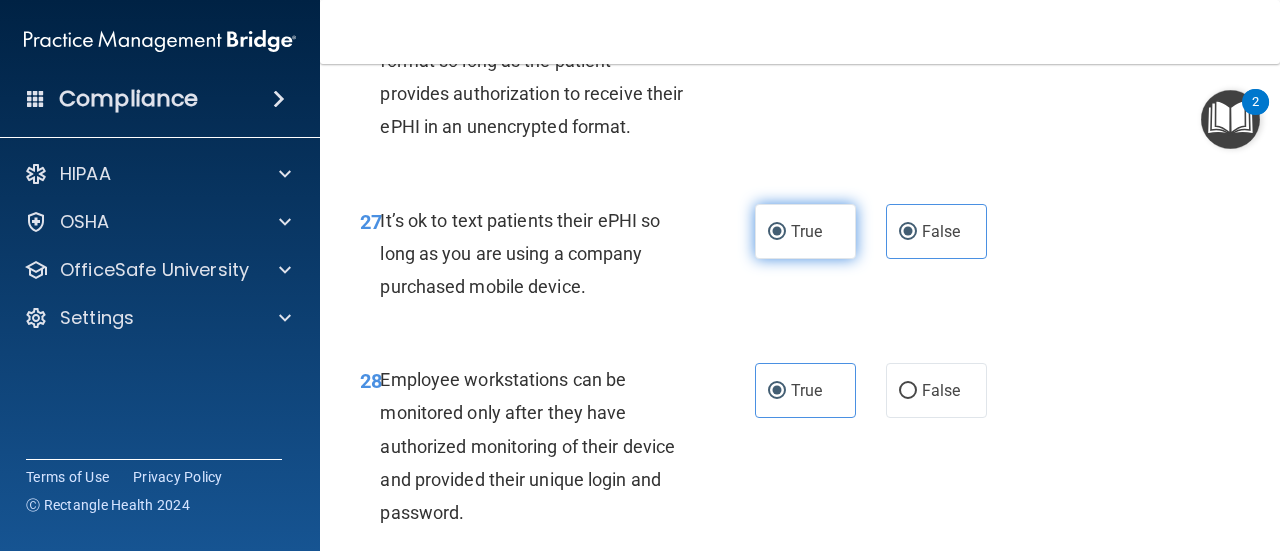 radio on "false" 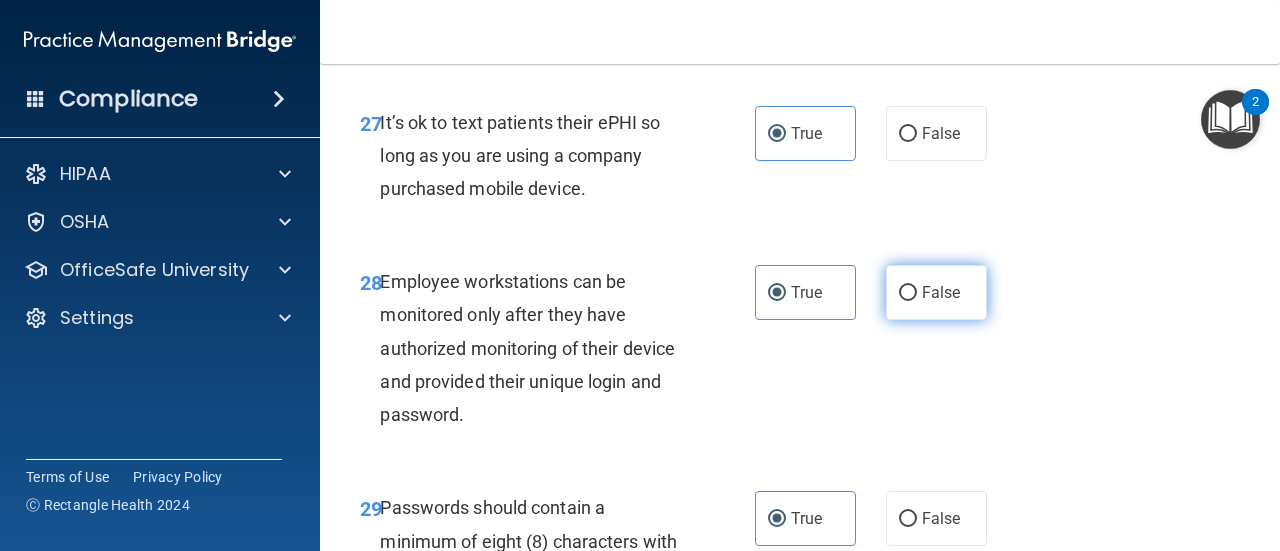 scroll, scrollTop: 6000, scrollLeft: 0, axis: vertical 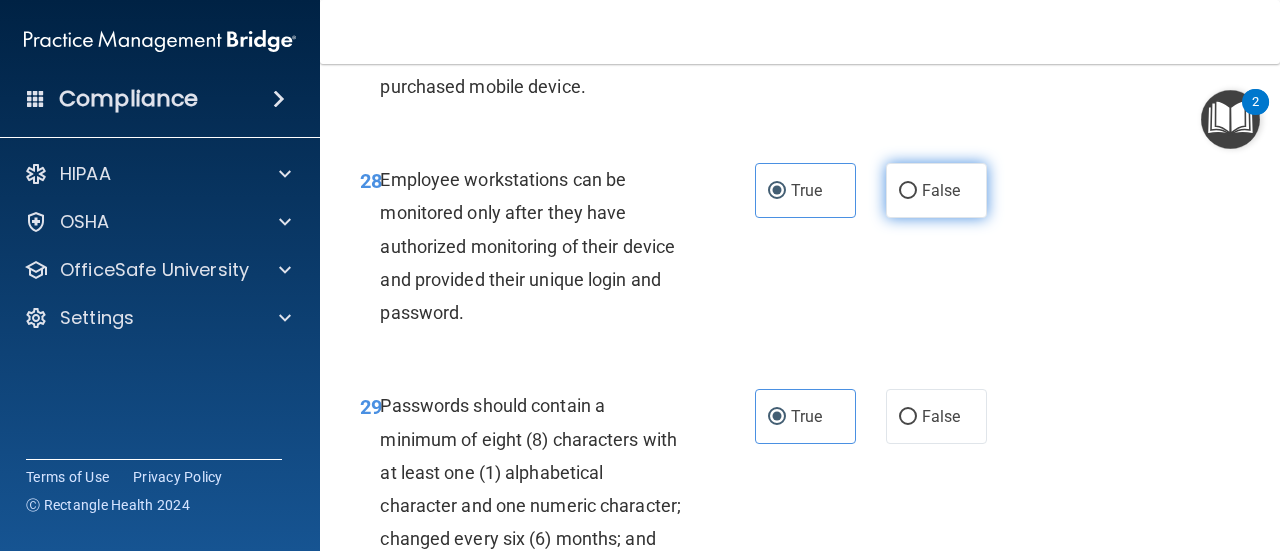click on "False" at bounding box center (908, 191) 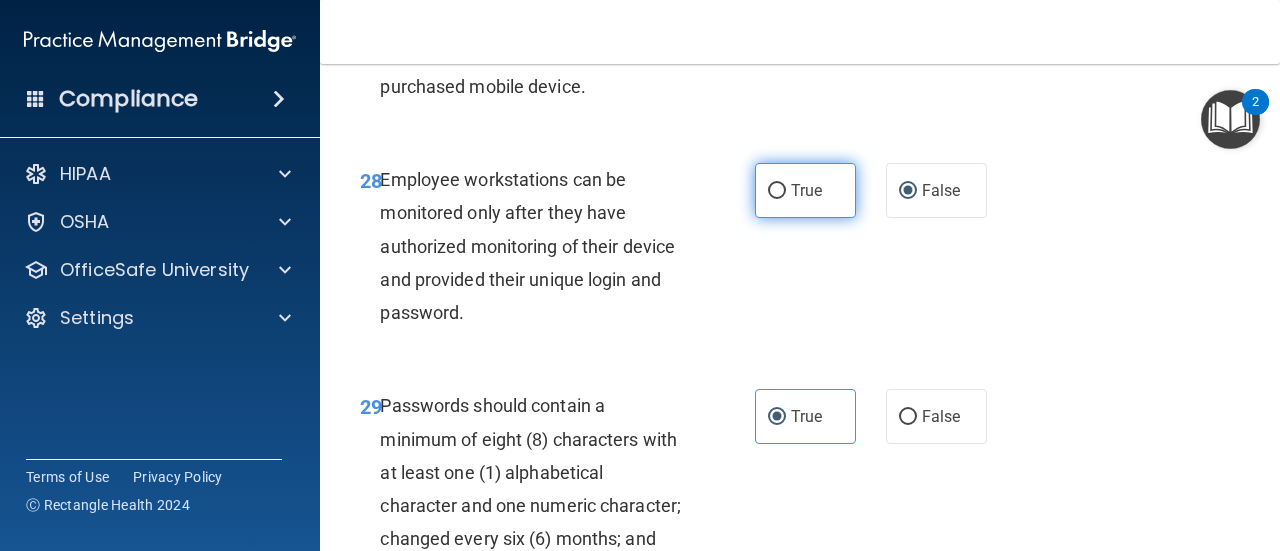 click on "True" at bounding box center [806, 190] 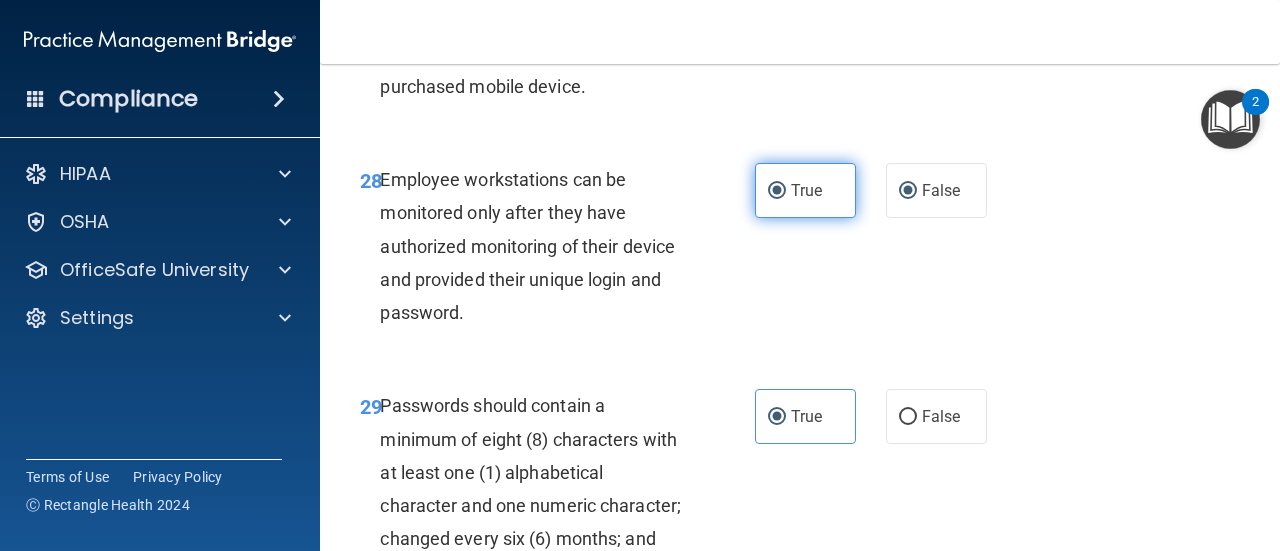 radio on "false" 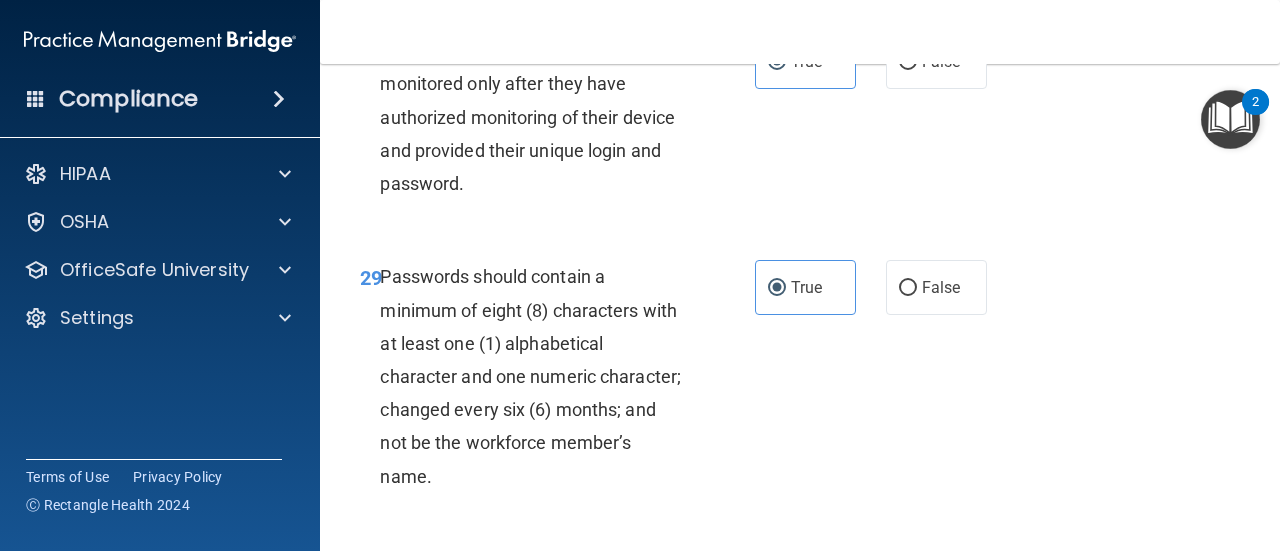 scroll 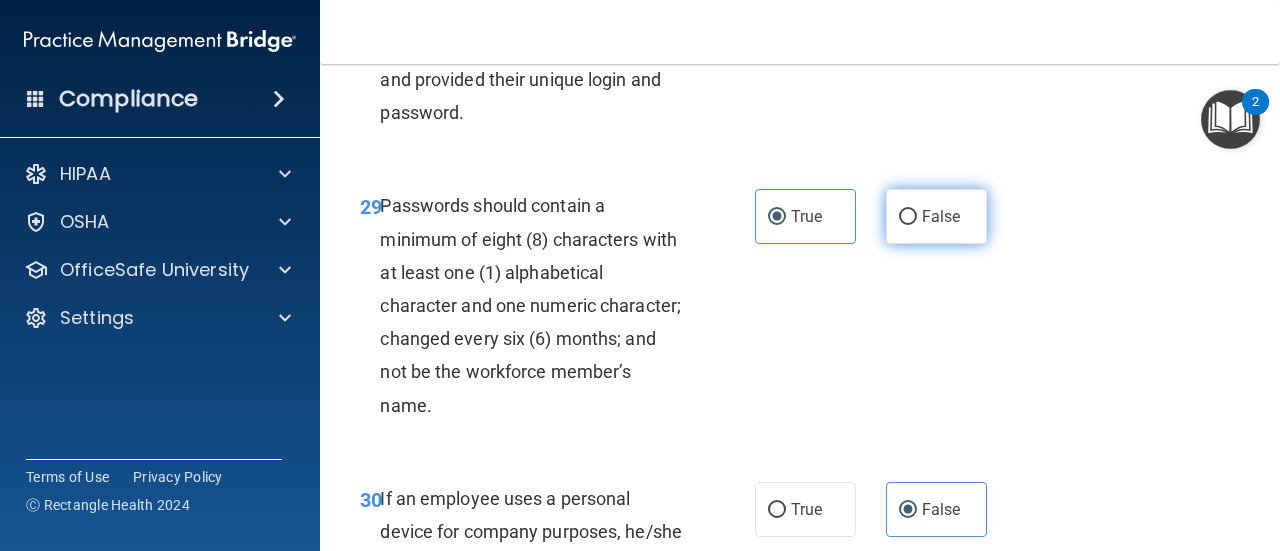click on "False" at bounding box center [936, 216] 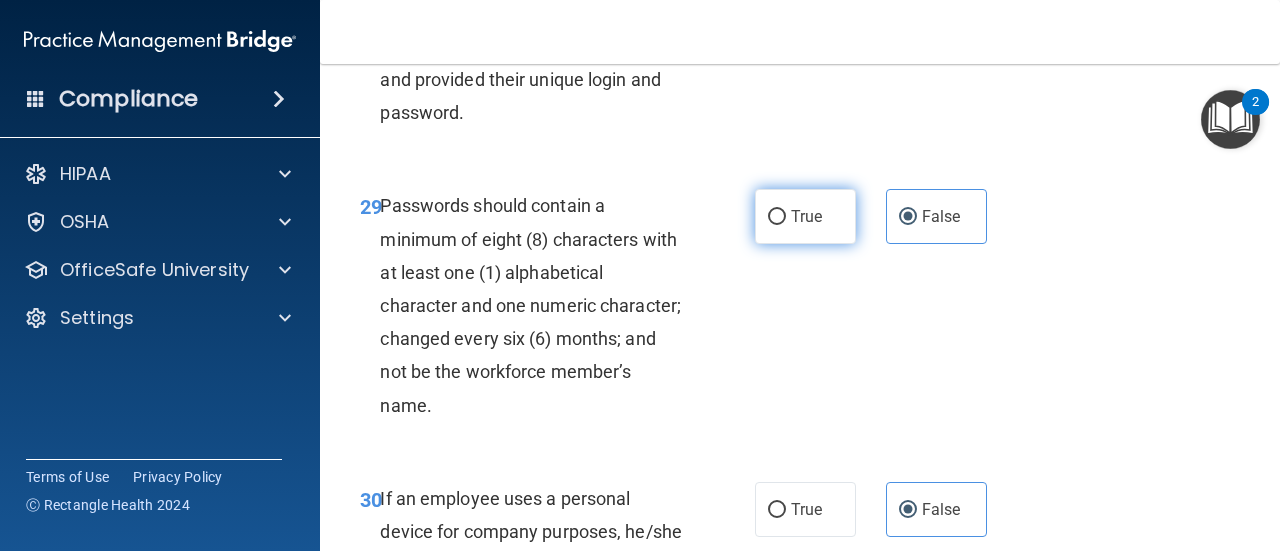 click on "True" at bounding box center [805, 216] 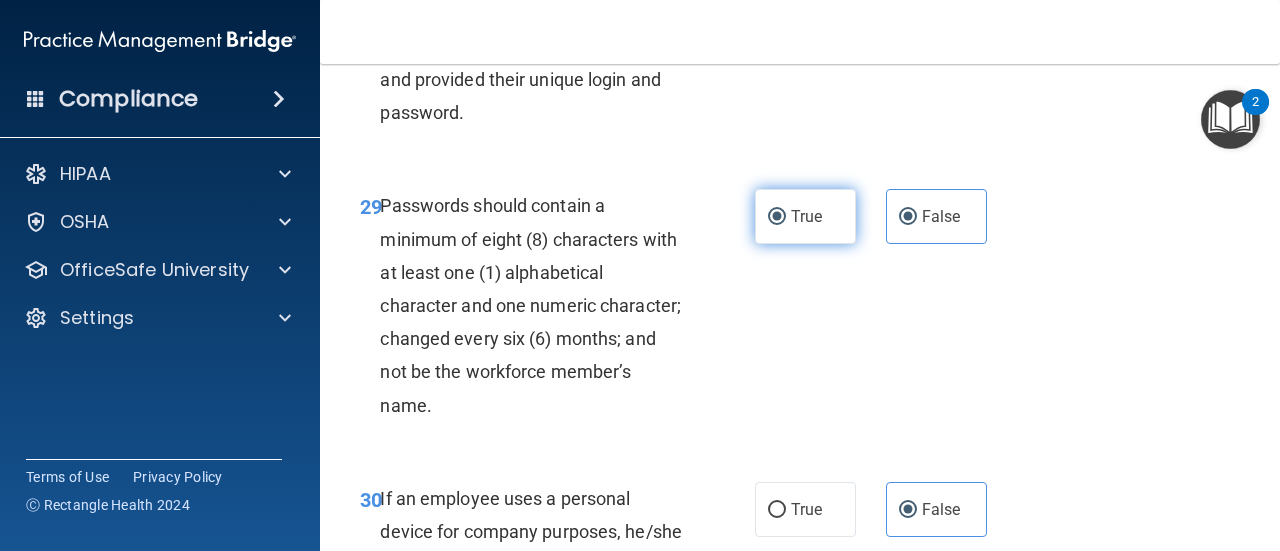 radio on "false" 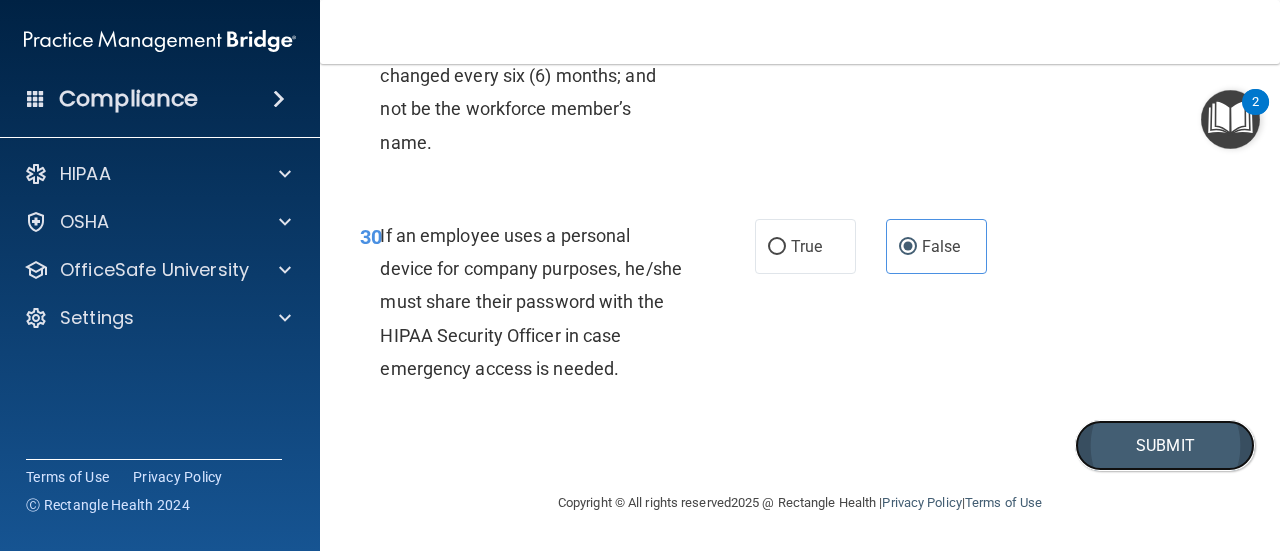 drag, startPoint x: 1148, startPoint y: 457, endPoint x: 1137, endPoint y: 450, distance: 13.038404 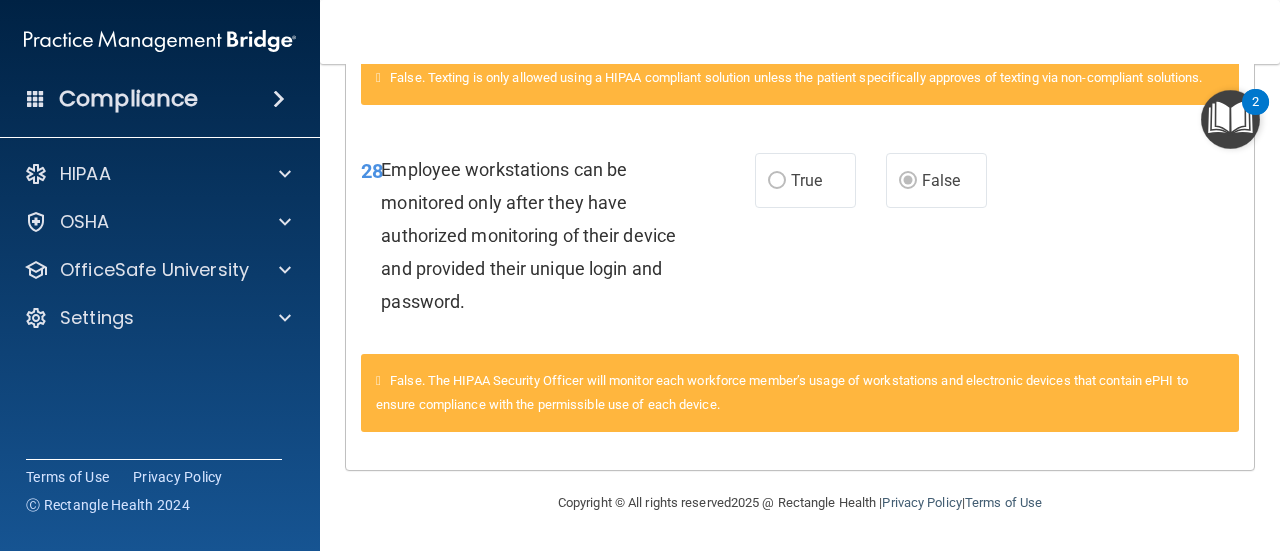 scroll, scrollTop: 1660, scrollLeft: 0, axis: vertical 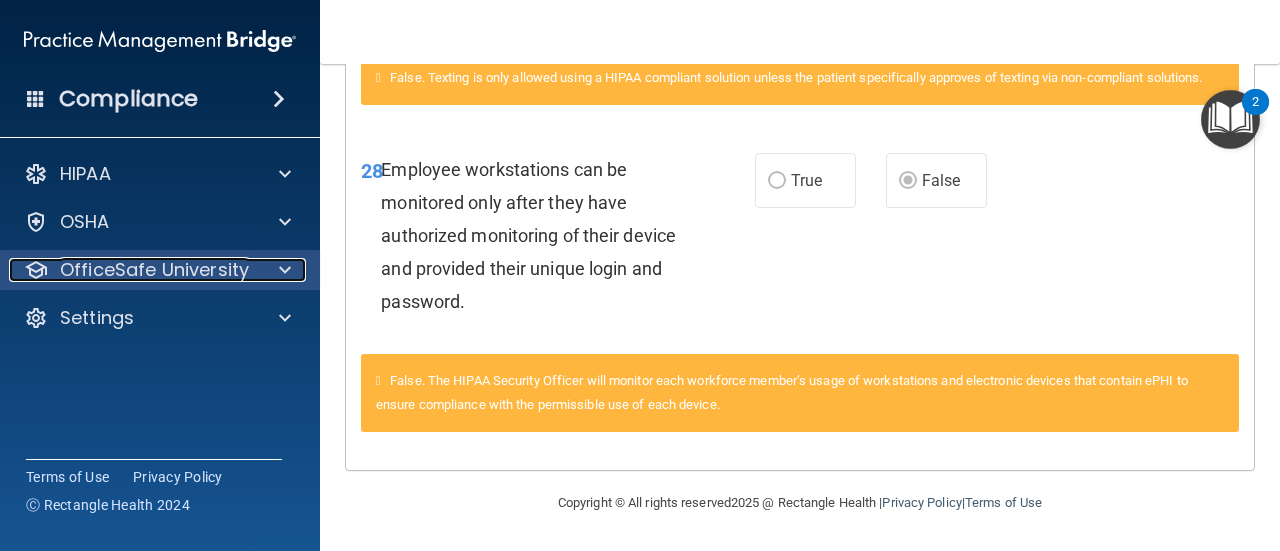 click at bounding box center [282, 270] 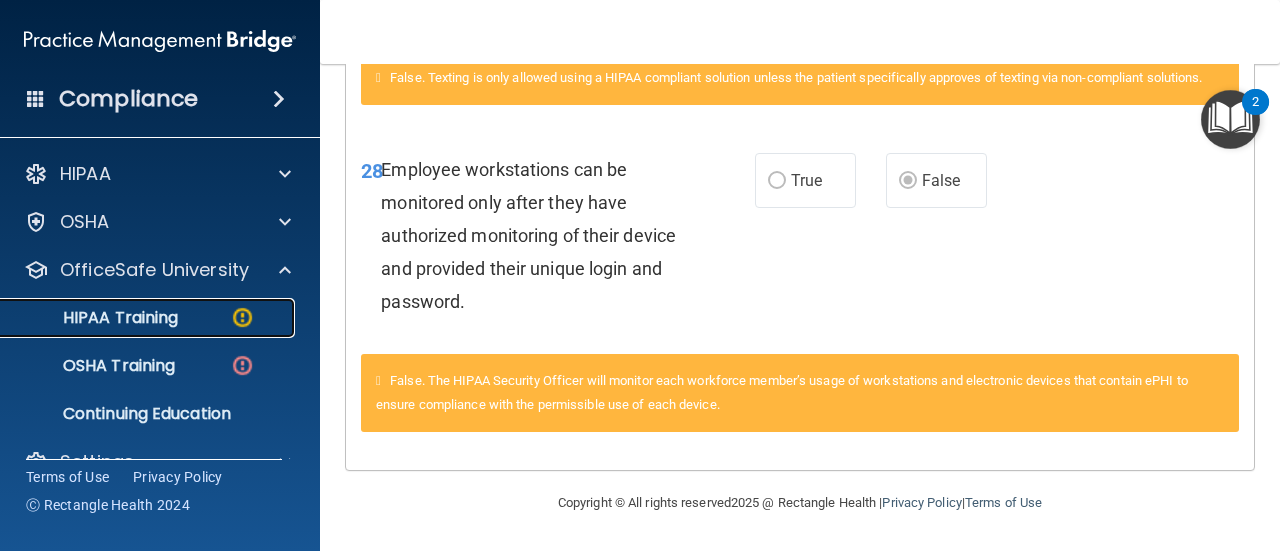 click on "HIPAA Training" at bounding box center (149, 318) 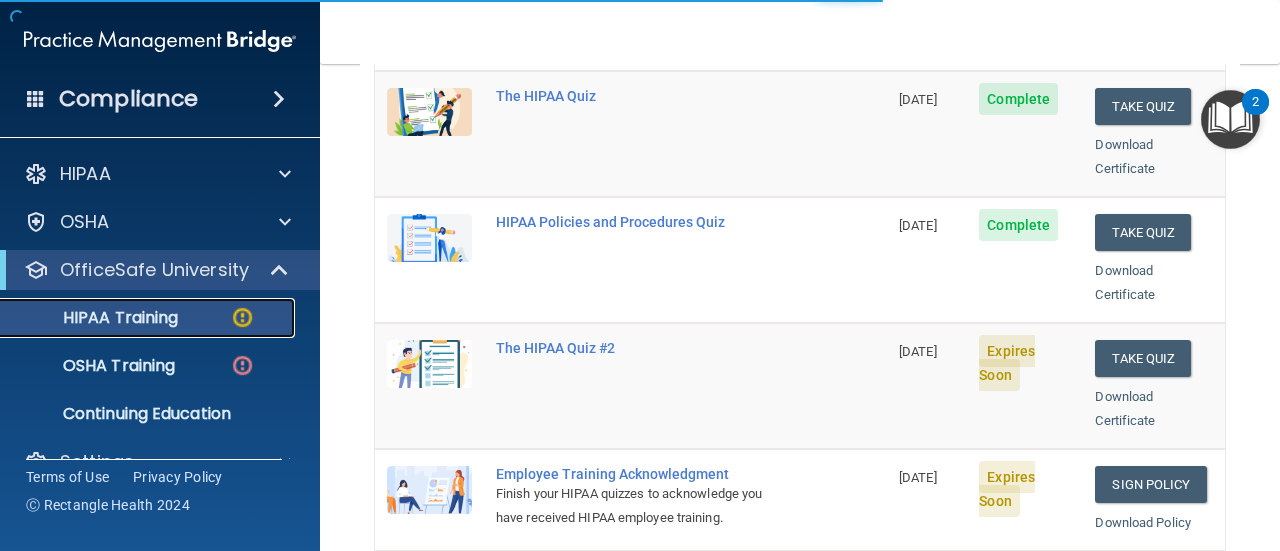 scroll, scrollTop: 240, scrollLeft: 0, axis: vertical 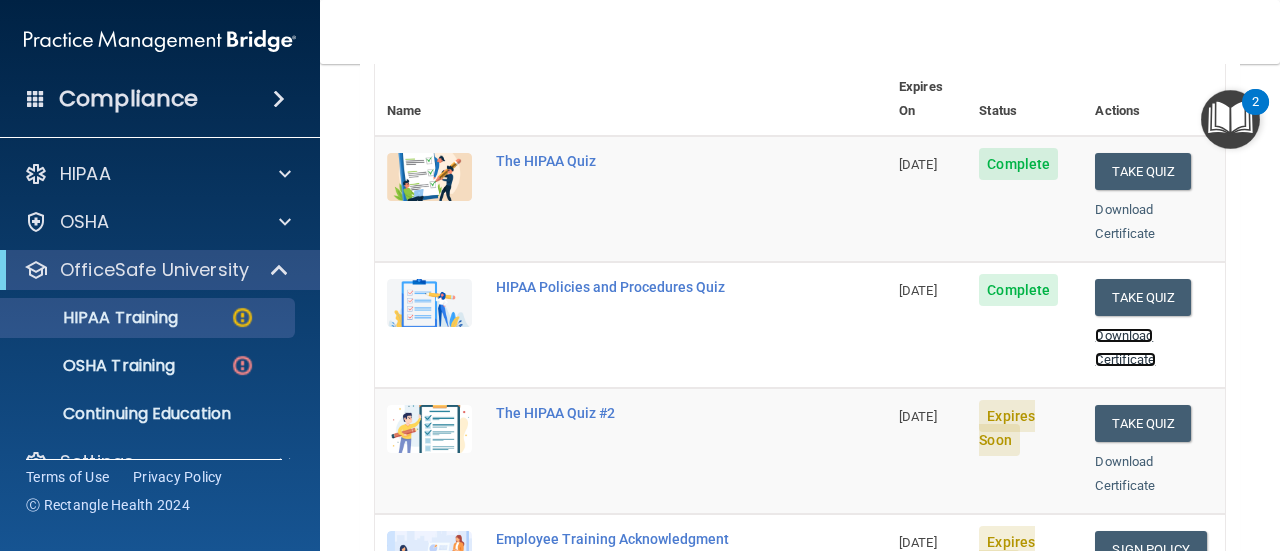 click on "Download Certificate" at bounding box center (1125, 347) 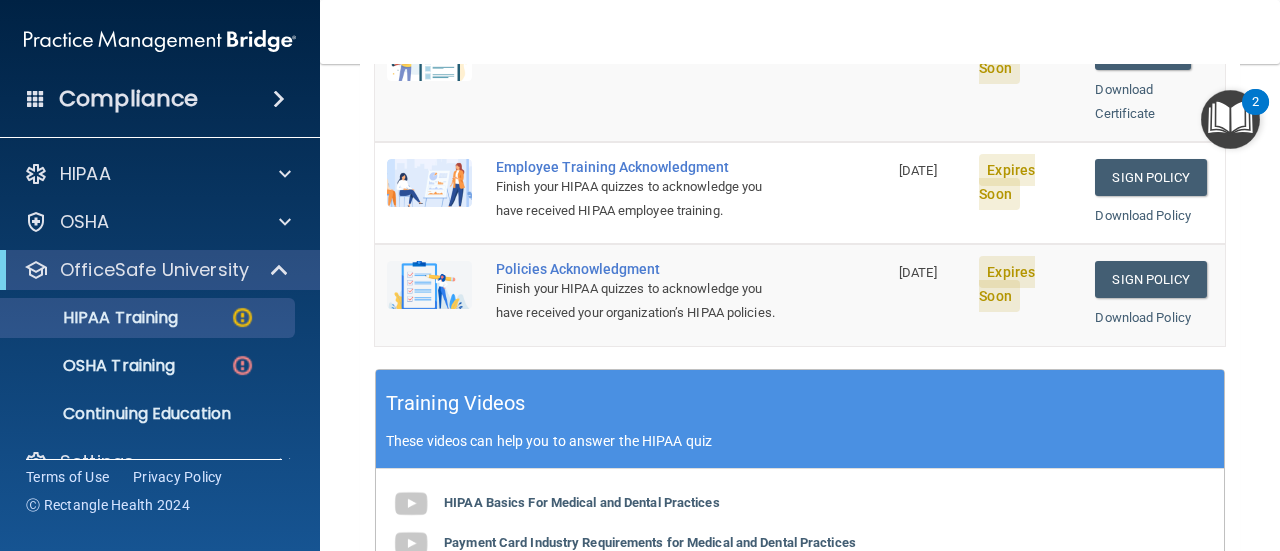 scroll, scrollTop: 440, scrollLeft: 0, axis: vertical 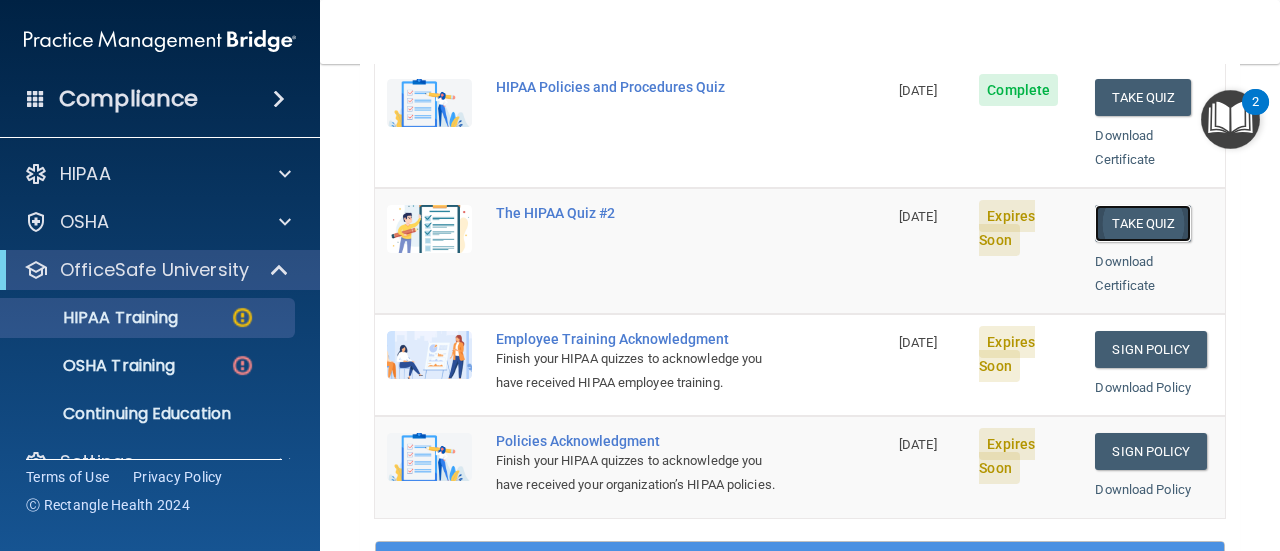 click on "Take Quiz" at bounding box center (1143, 223) 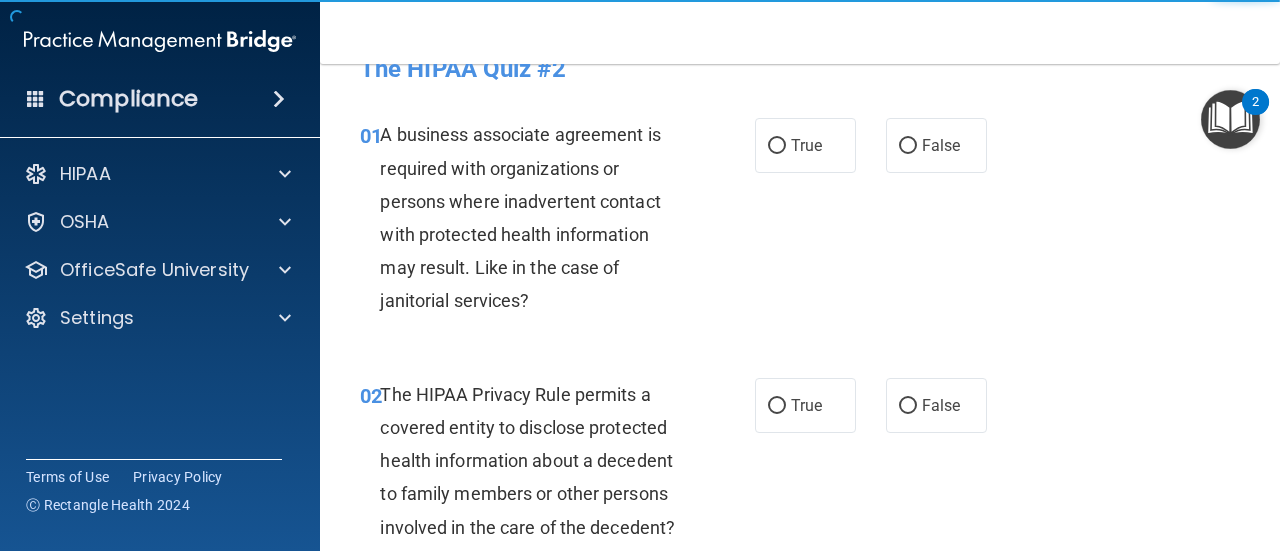 scroll, scrollTop: 0, scrollLeft: 0, axis: both 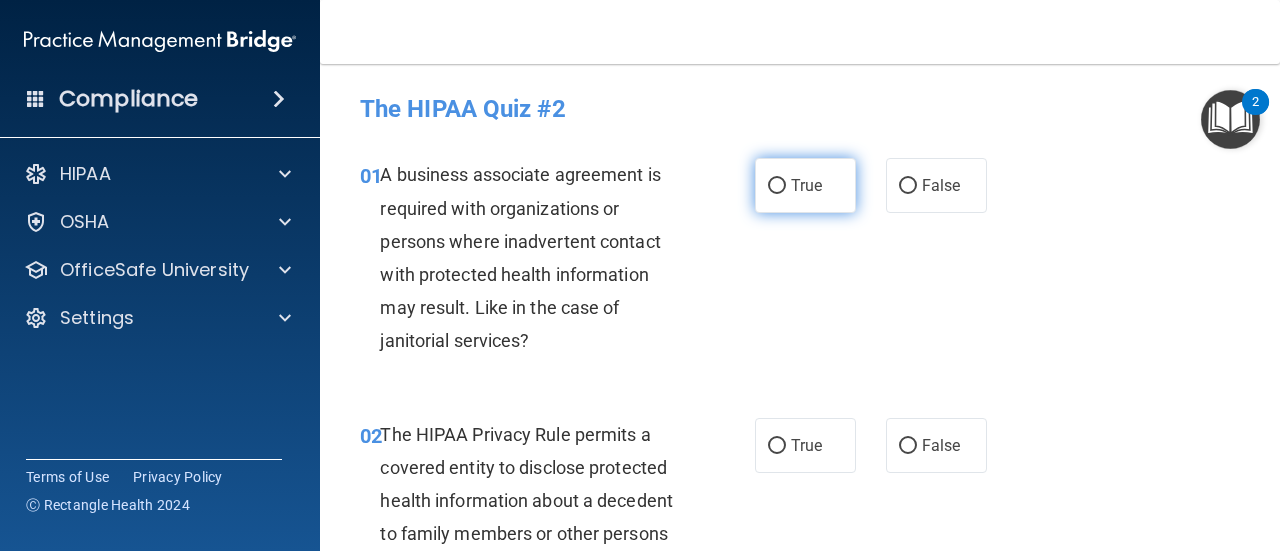 click on "True" at bounding box center (805, 185) 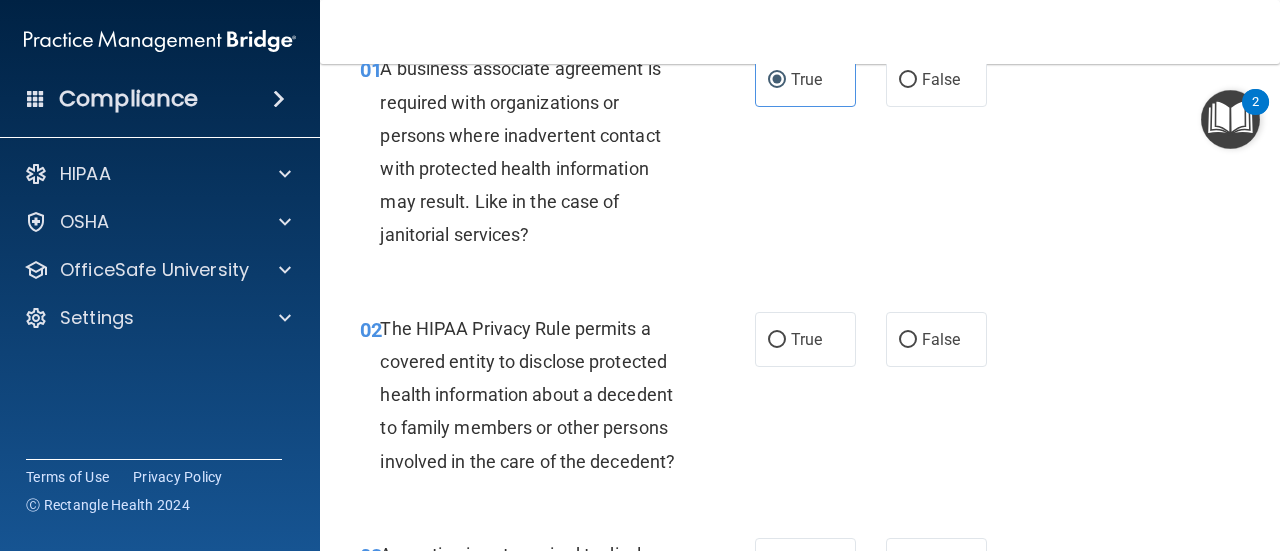 scroll, scrollTop: 200, scrollLeft: 0, axis: vertical 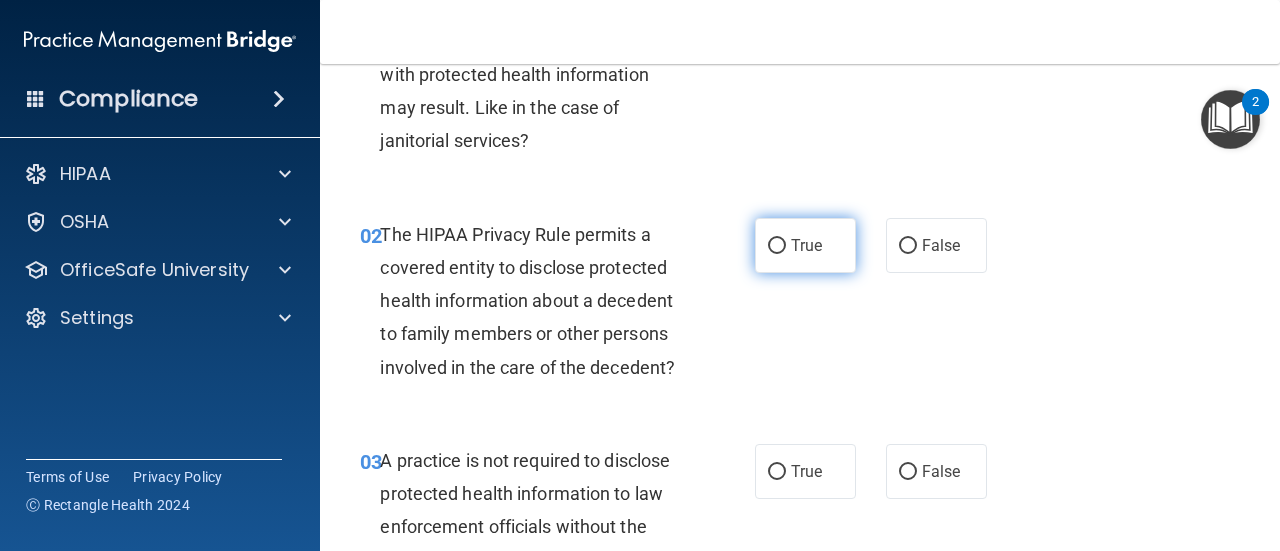 click on "True" at bounding box center [806, 245] 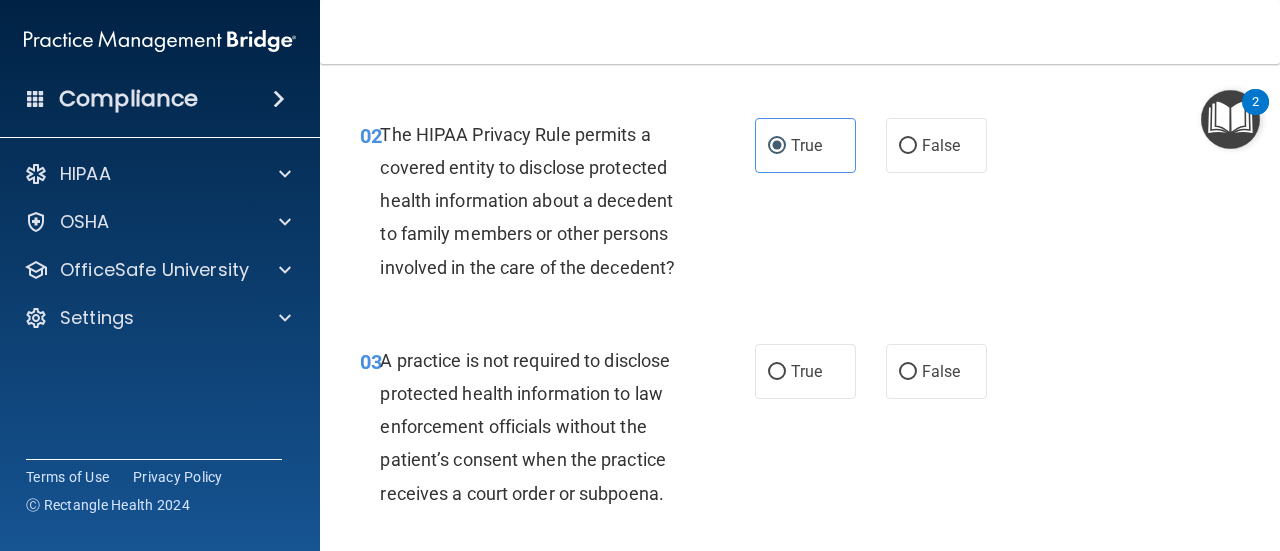 scroll, scrollTop: 400, scrollLeft: 0, axis: vertical 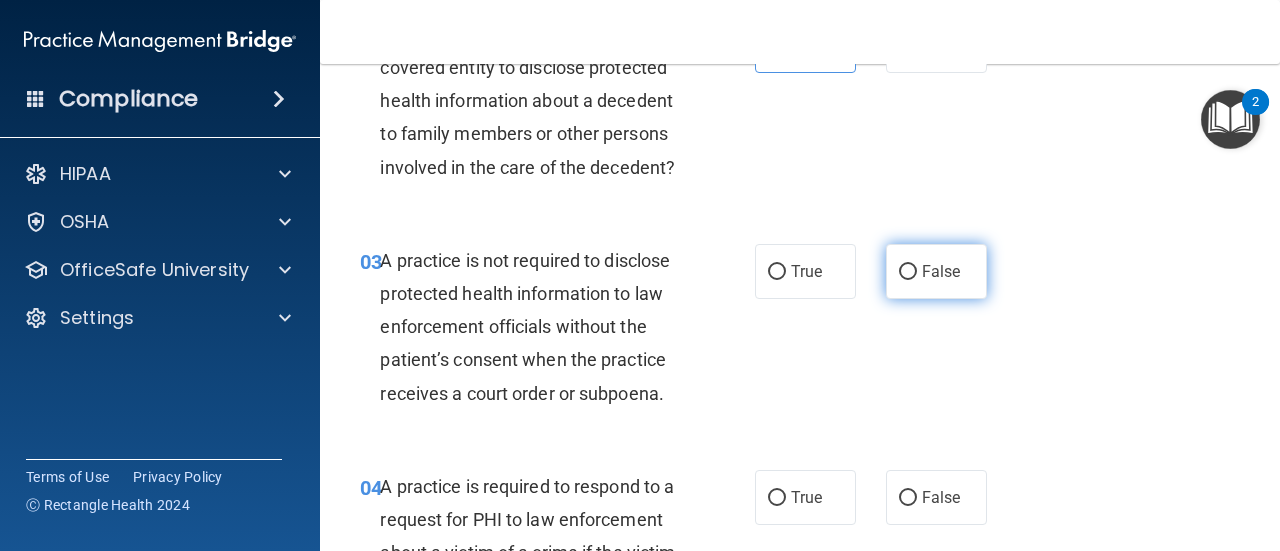 click on "False" at bounding box center [936, 271] 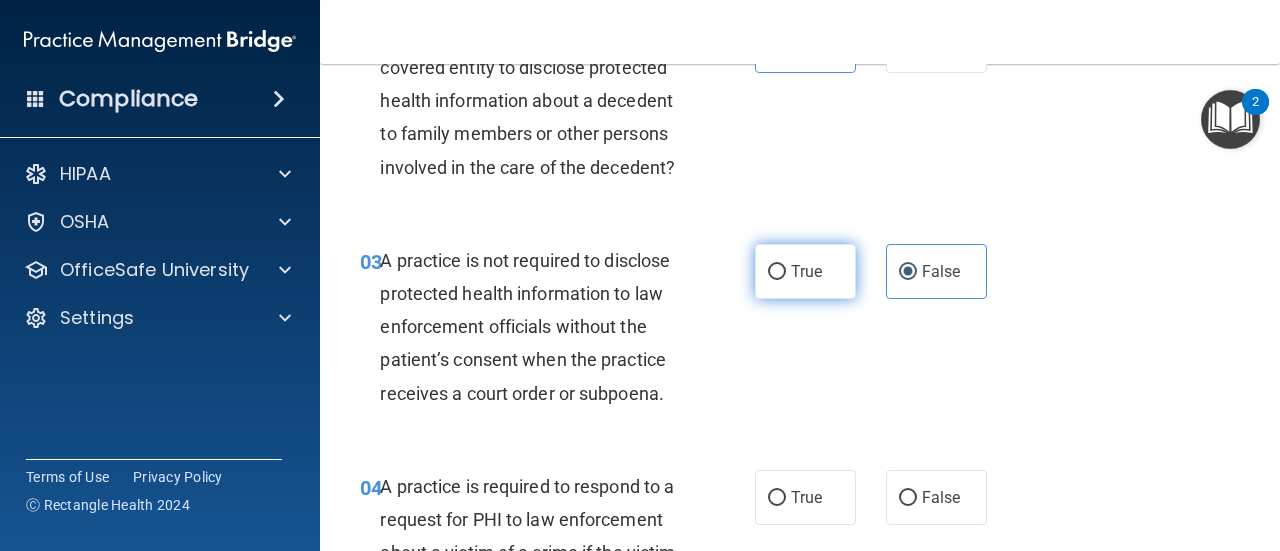 click on "True" at bounding box center [777, 272] 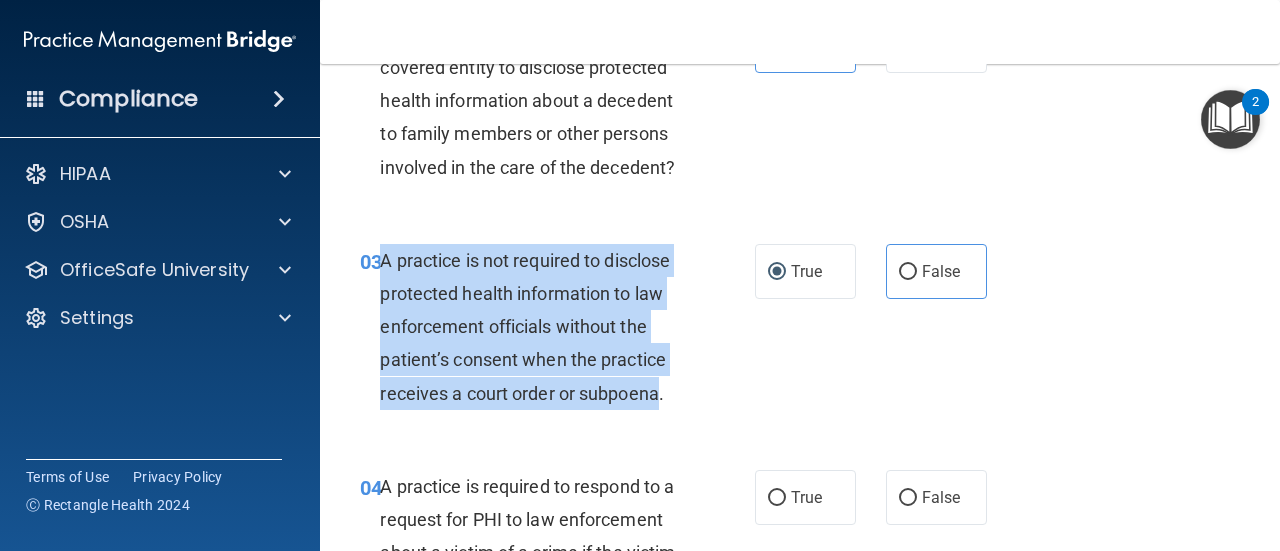 drag, startPoint x: 661, startPoint y: 395, endPoint x: 376, endPoint y: 256, distance: 317.0899 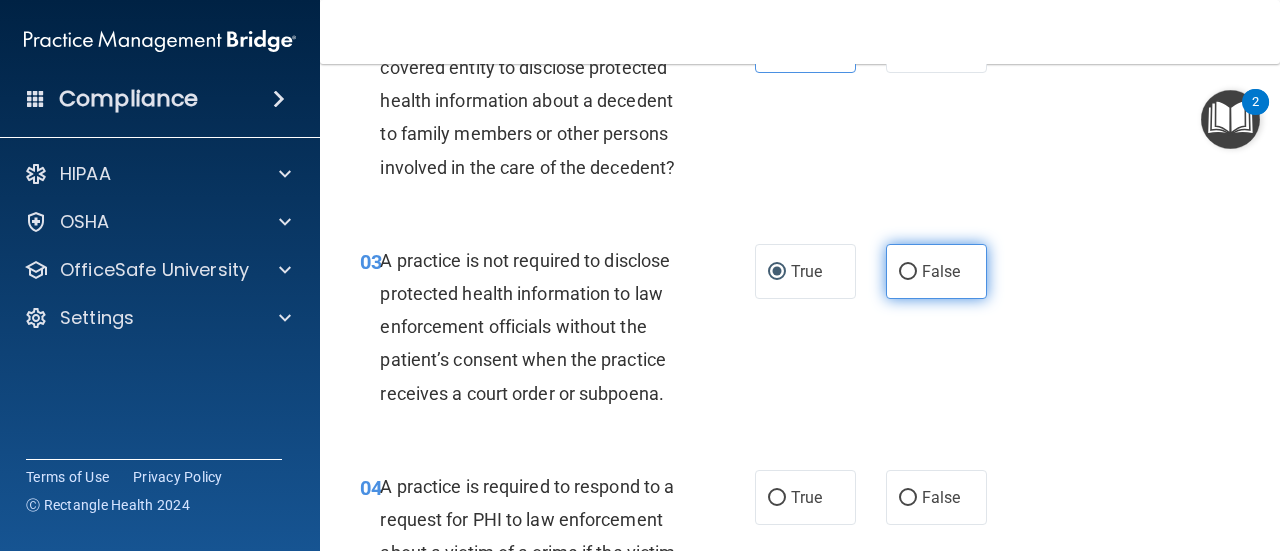 click on "False" at bounding box center (936, 271) 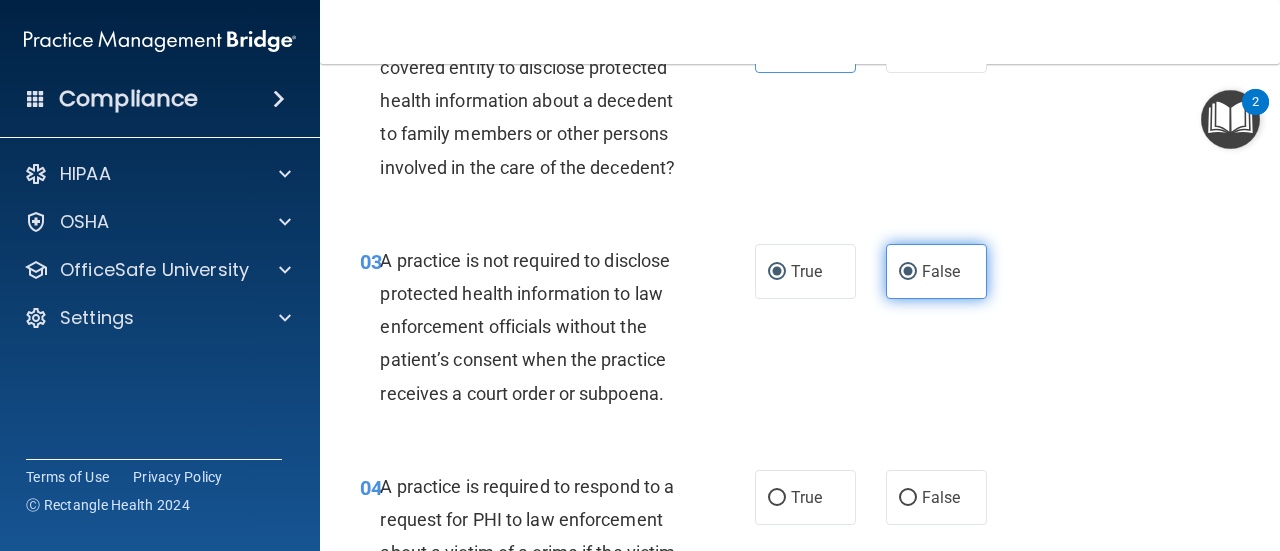 radio on "false" 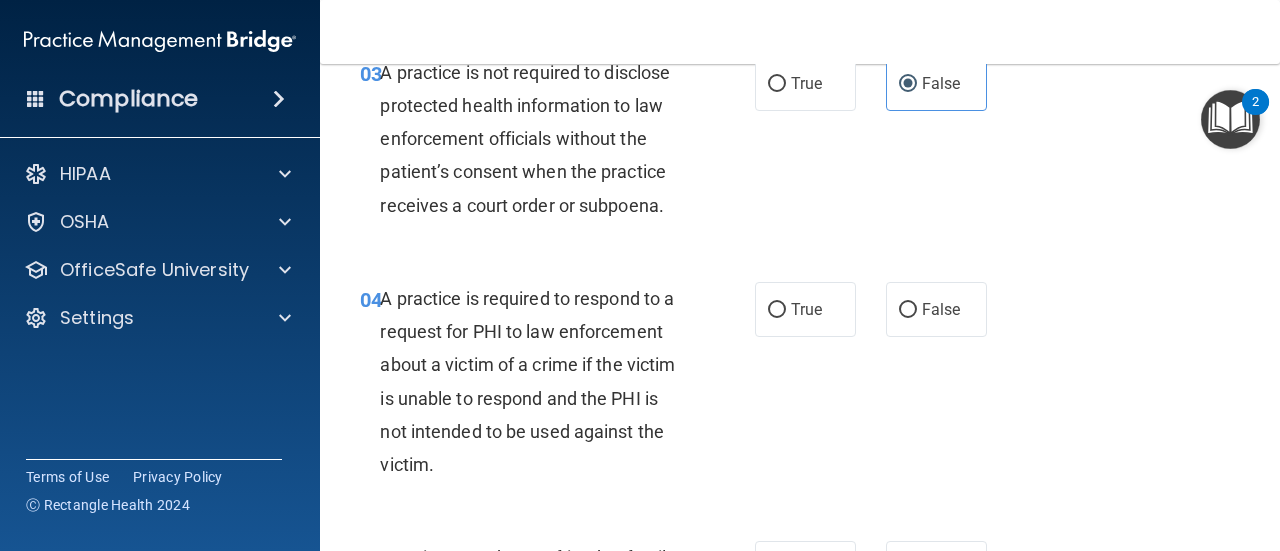 scroll, scrollTop: 600, scrollLeft: 0, axis: vertical 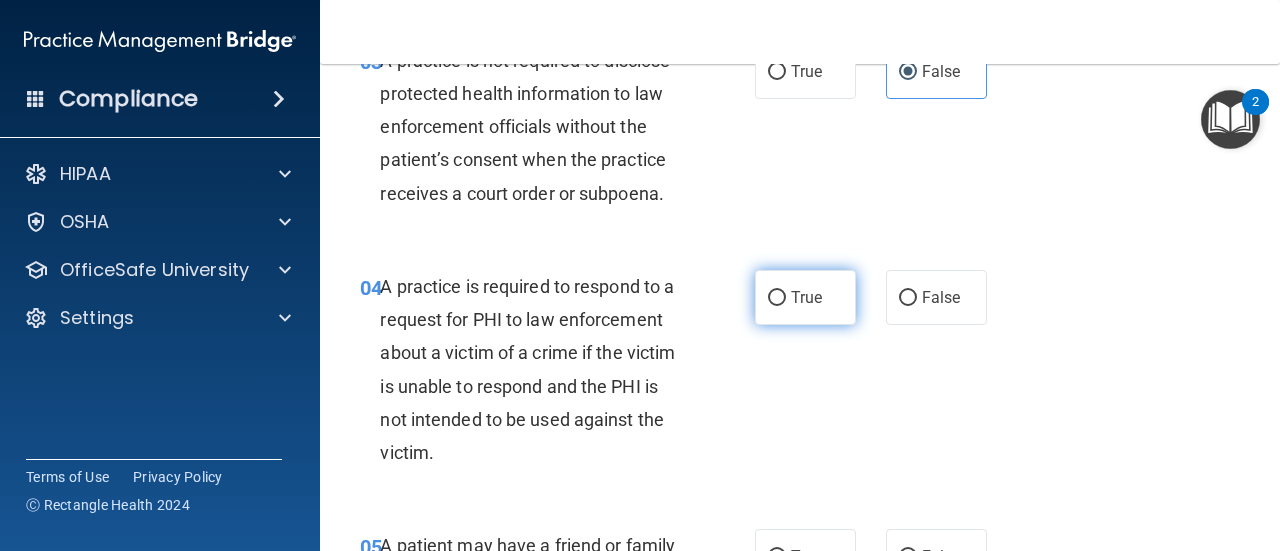 drag, startPoint x: 799, startPoint y: 309, endPoint x: 766, endPoint y: 318, distance: 34.20526 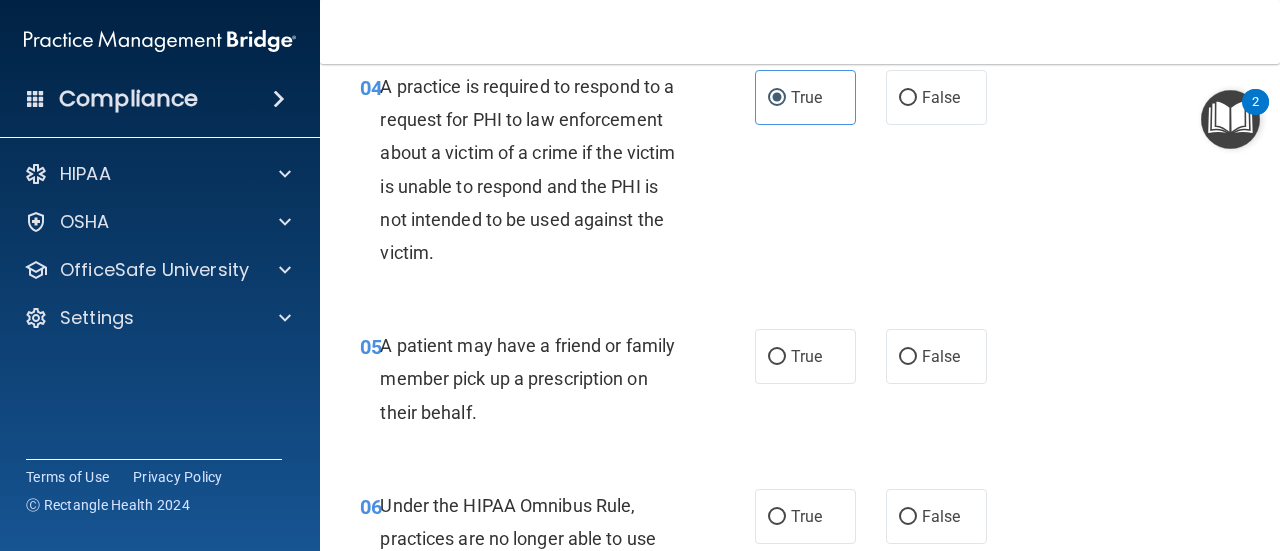 scroll, scrollTop: 900, scrollLeft: 0, axis: vertical 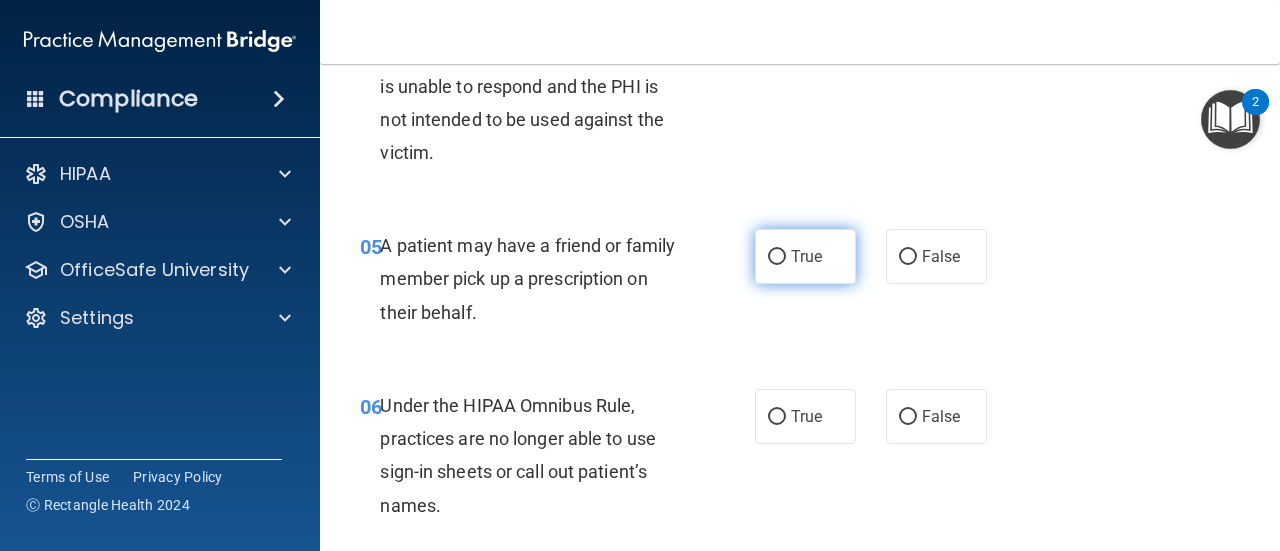 click on "True" at bounding box center [805, 256] 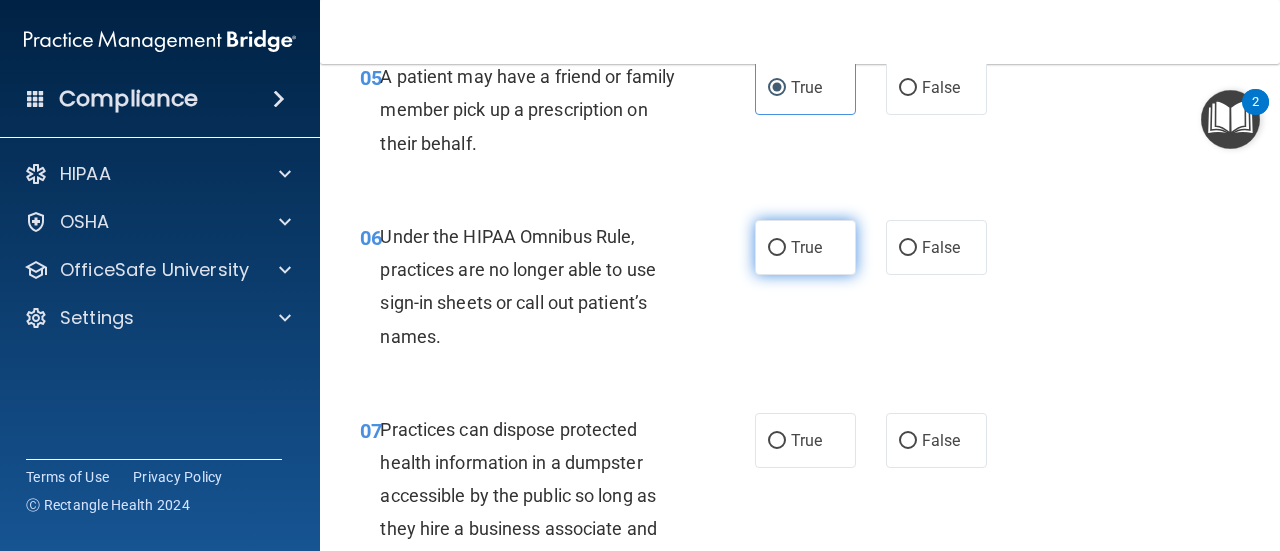 scroll, scrollTop: 1100, scrollLeft: 0, axis: vertical 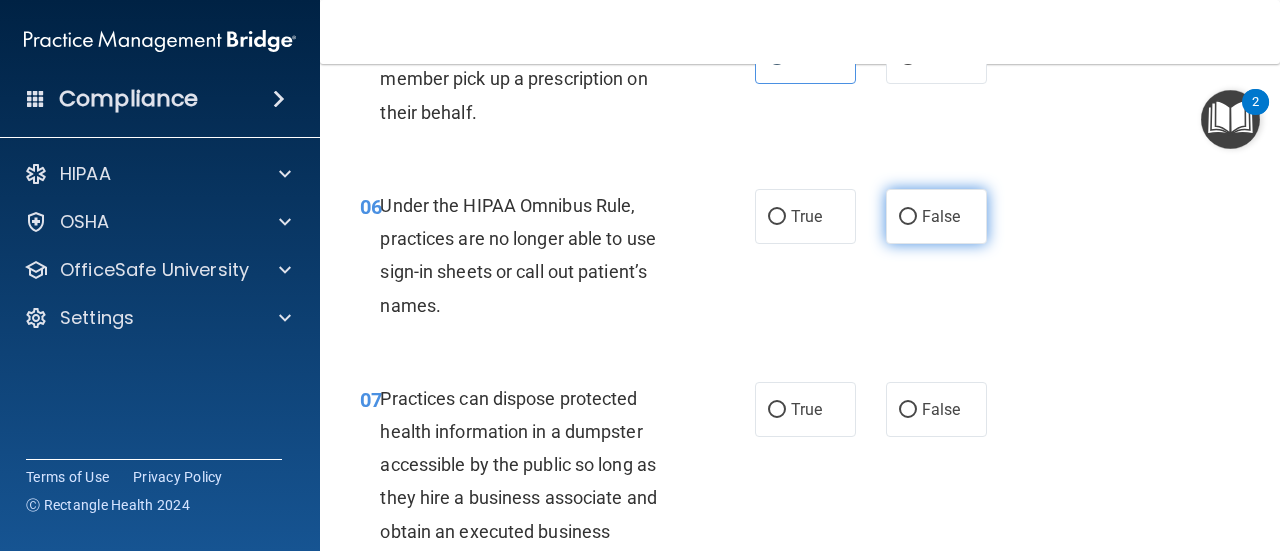 click on "False" at bounding box center [936, 216] 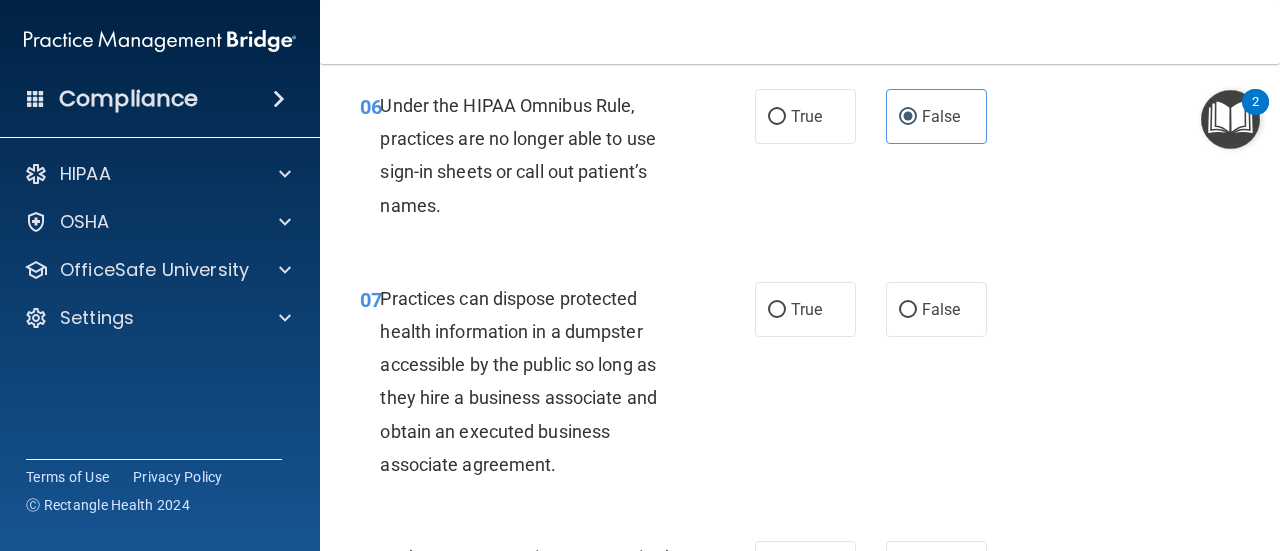 scroll, scrollTop: 1300, scrollLeft: 0, axis: vertical 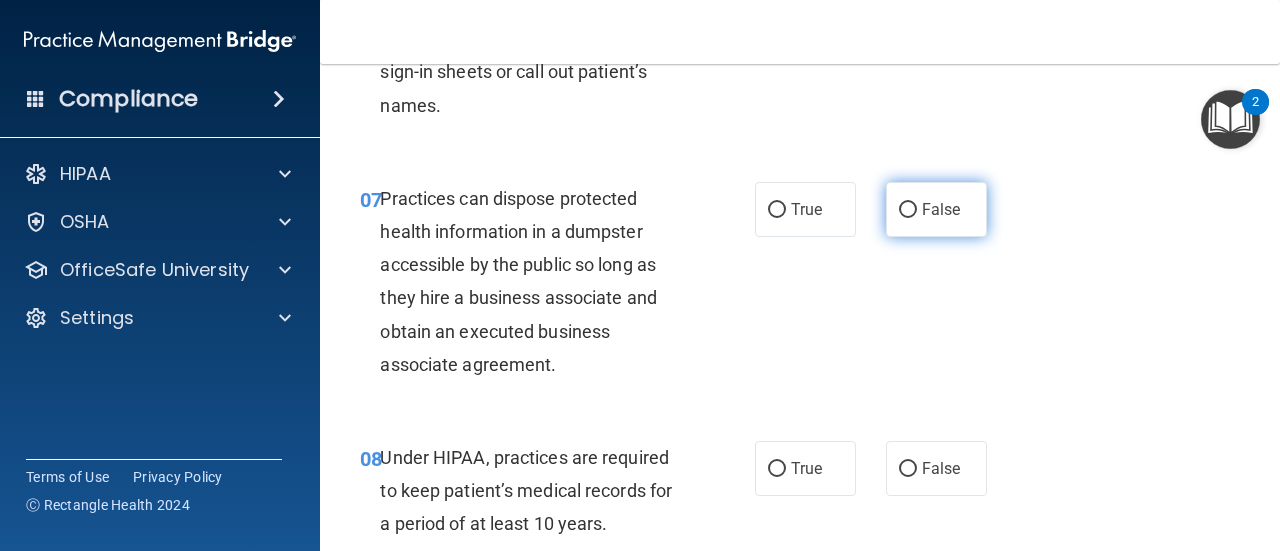 click on "False" at bounding box center (936, 209) 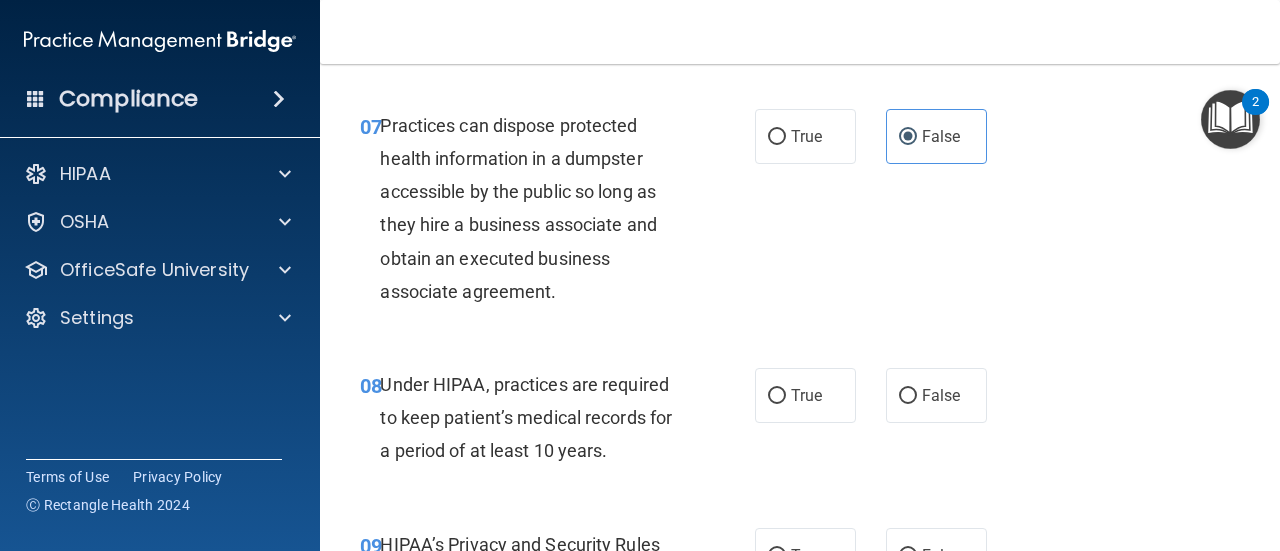 scroll, scrollTop: 1500, scrollLeft: 0, axis: vertical 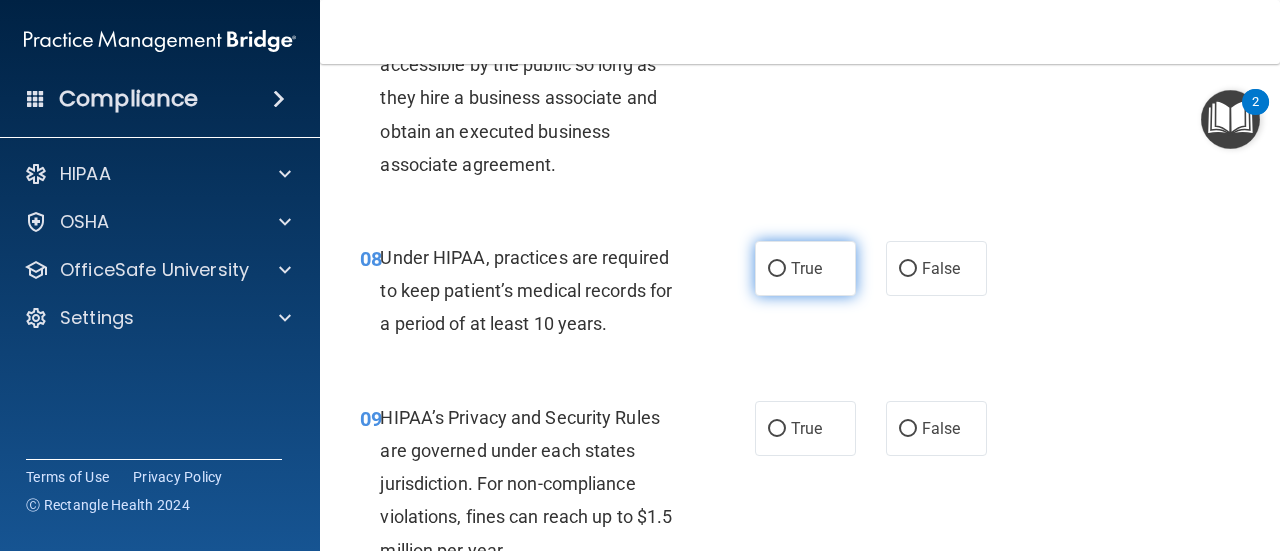 click on "True" at bounding box center (805, 268) 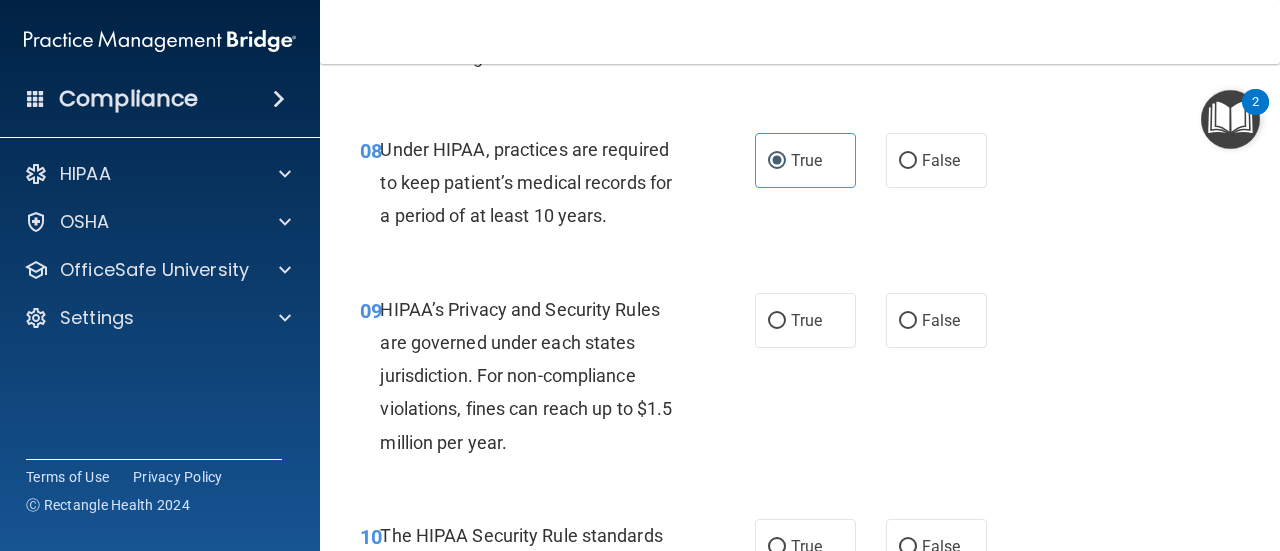 scroll, scrollTop: 1500, scrollLeft: 0, axis: vertical 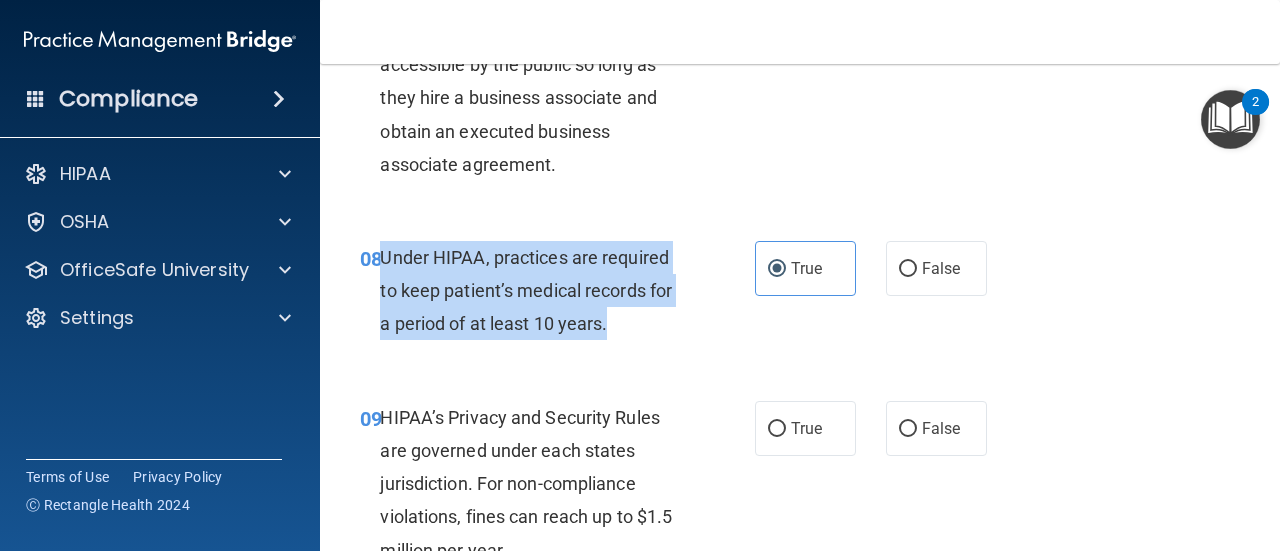 drag, startPoint x: 625, startPoint y: 323, endPoint x: 378, endPoint y: 257, distance: 255.6658 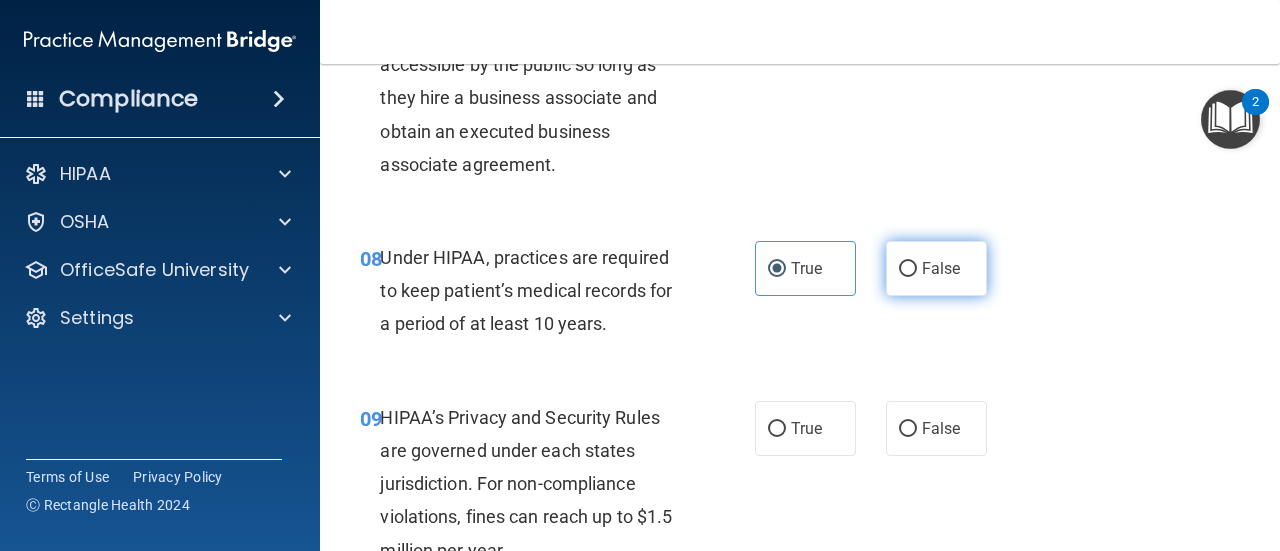 click on "False" at bounding box center [941, 268] 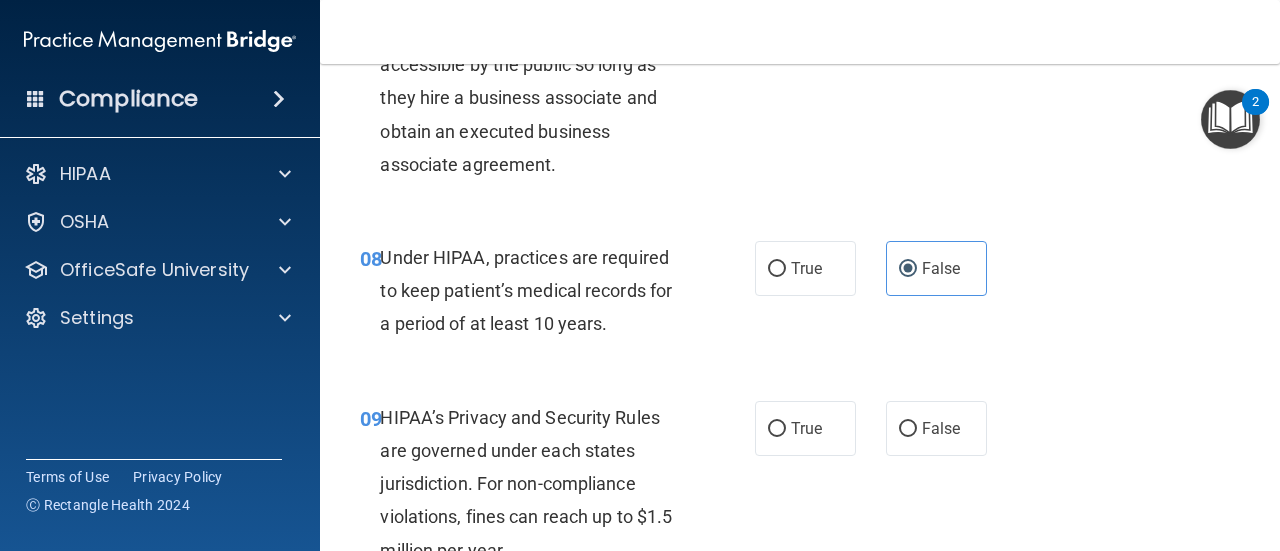 click on "08       Under HIPAA, practices are required to keep patient’s medical records for a period of at least 10 years.                 True           False" at bounding box center [800, 296] 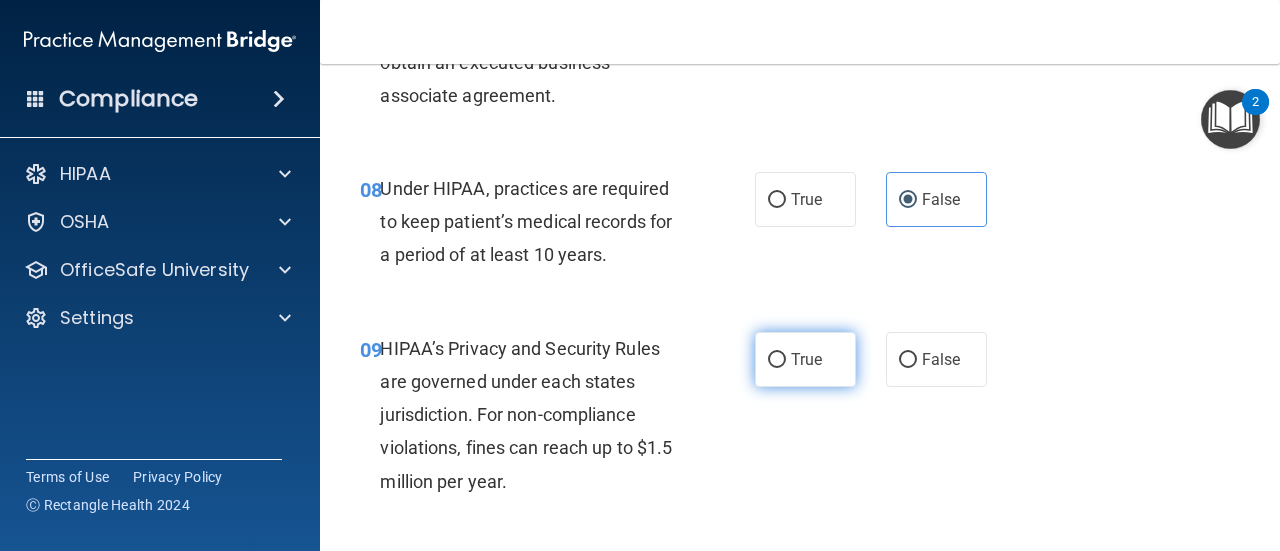 scroll, scrollTop: 1600, scrollLeft: 0, axis: vertical 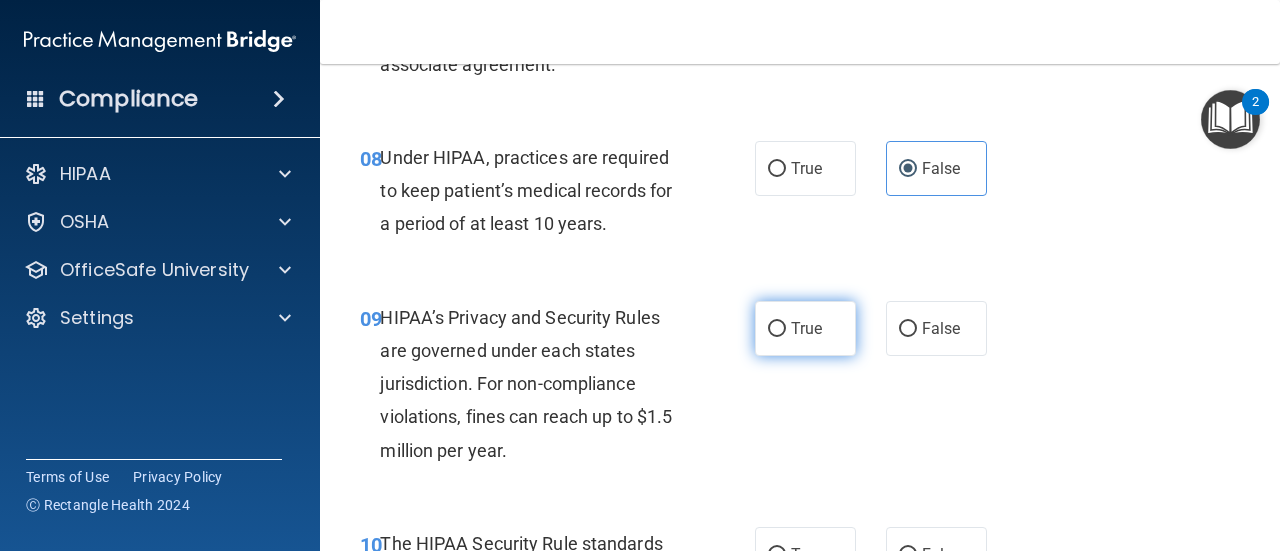 click on "True" at bounding box center (777, 329) 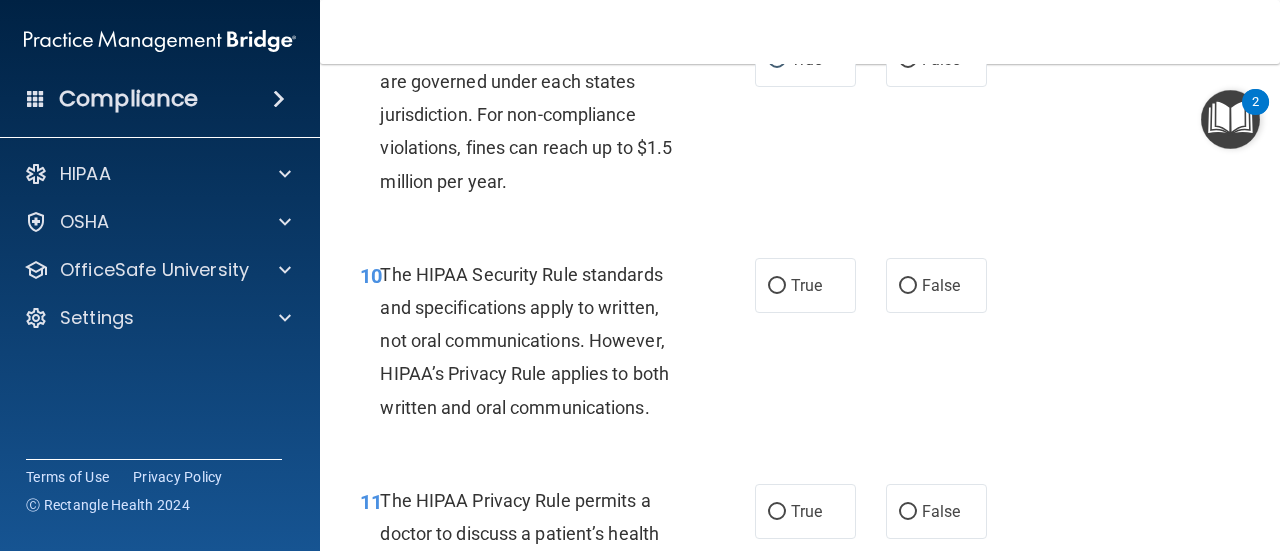 scroll, scrollTop: 1900, scrollLeft: 0, axis: vertical 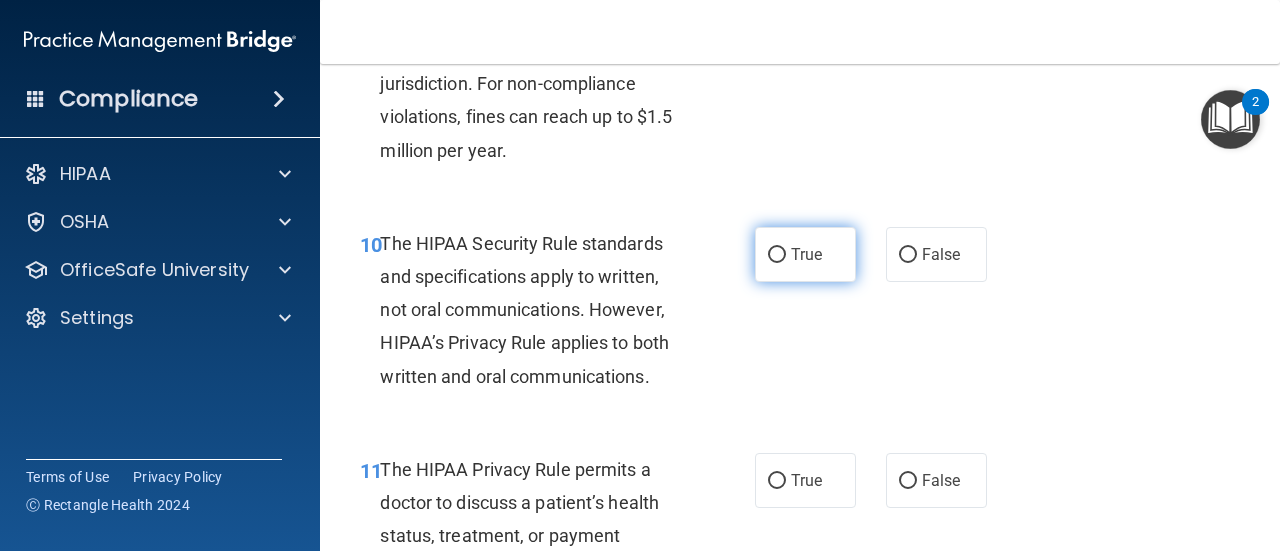 click on "True" at bounding box center (805, 254) 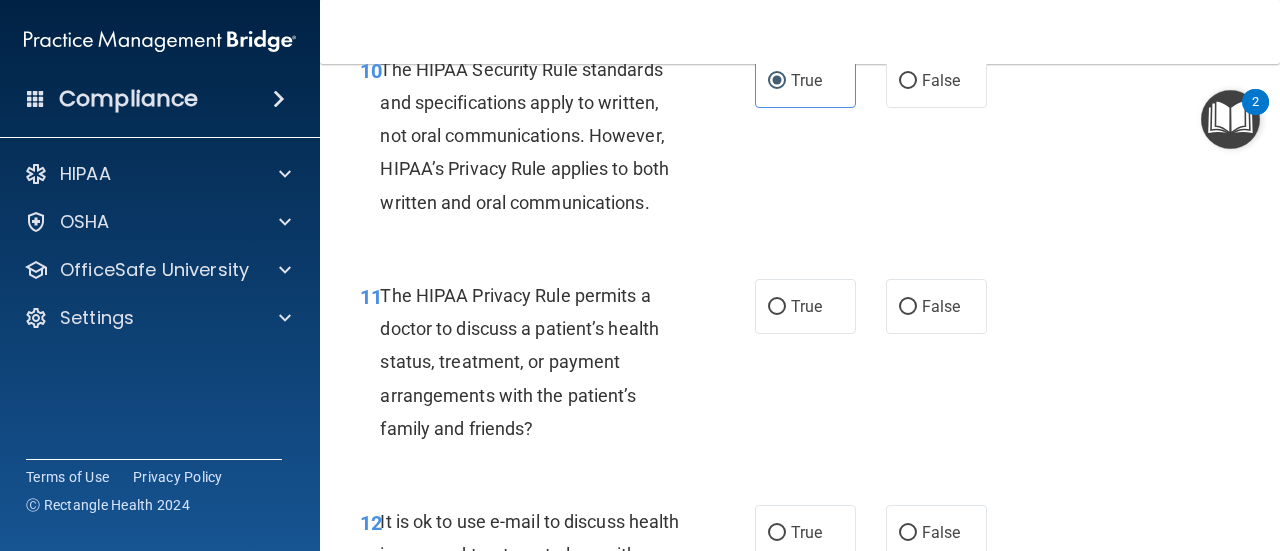 scroll, scrollTop: 2100, scrollLeft: 0, axis: vertical 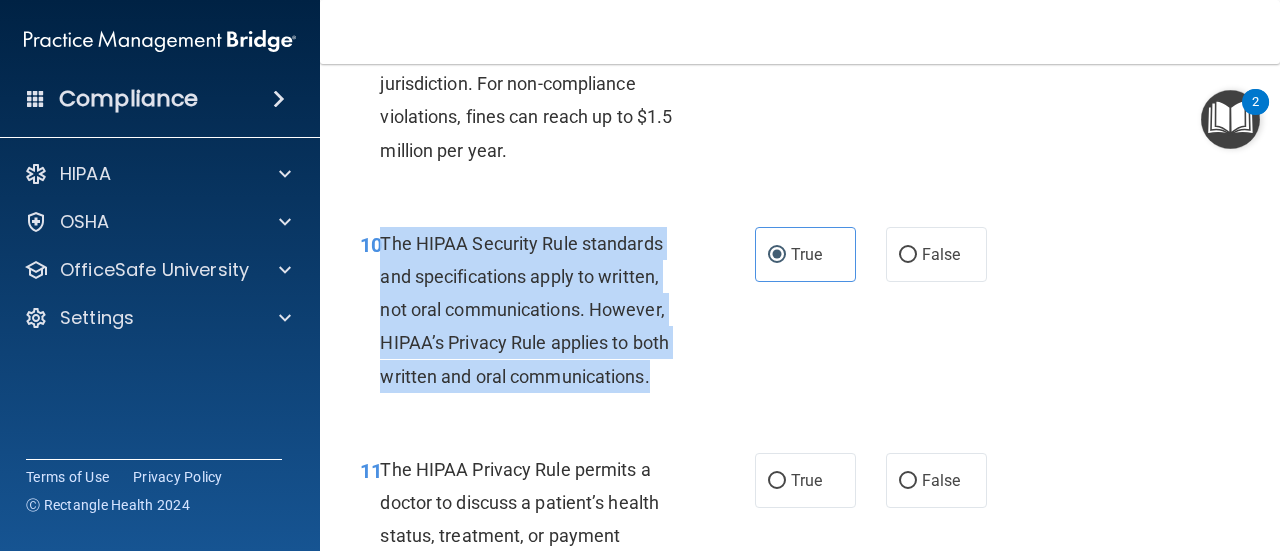 drag, startPoint x: 646, startPoint y: 168, endPoint x: 382, endPoint y: 243, distance: 274.44672 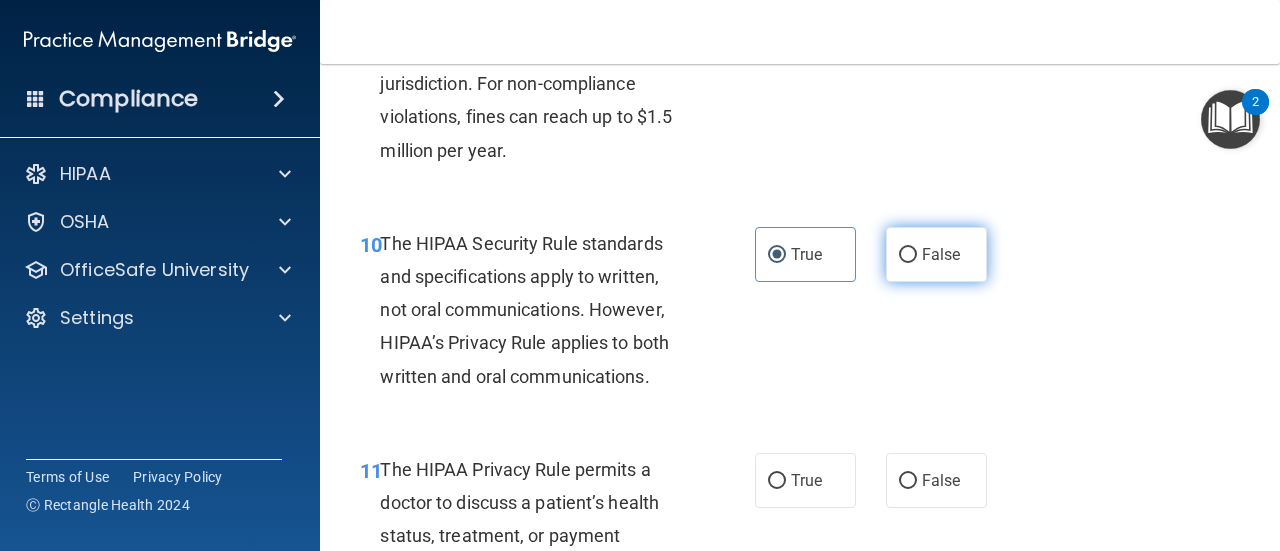 click on "False" at bounding box center (941, 254) 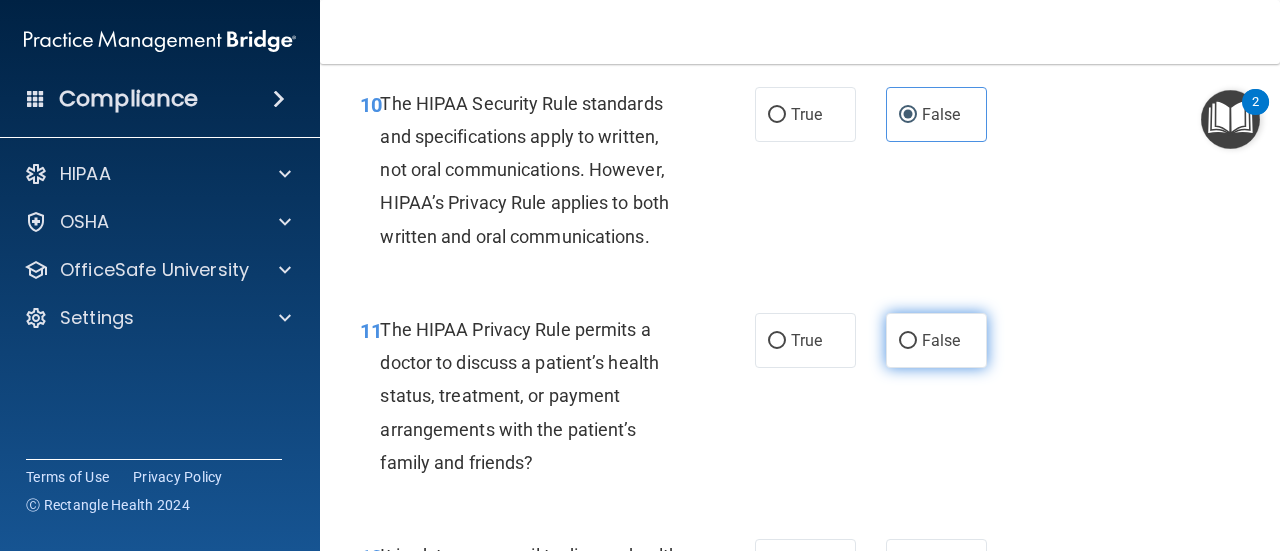 scroll, scrollTop: 2100, scrollLeft: 0, axis: vertical 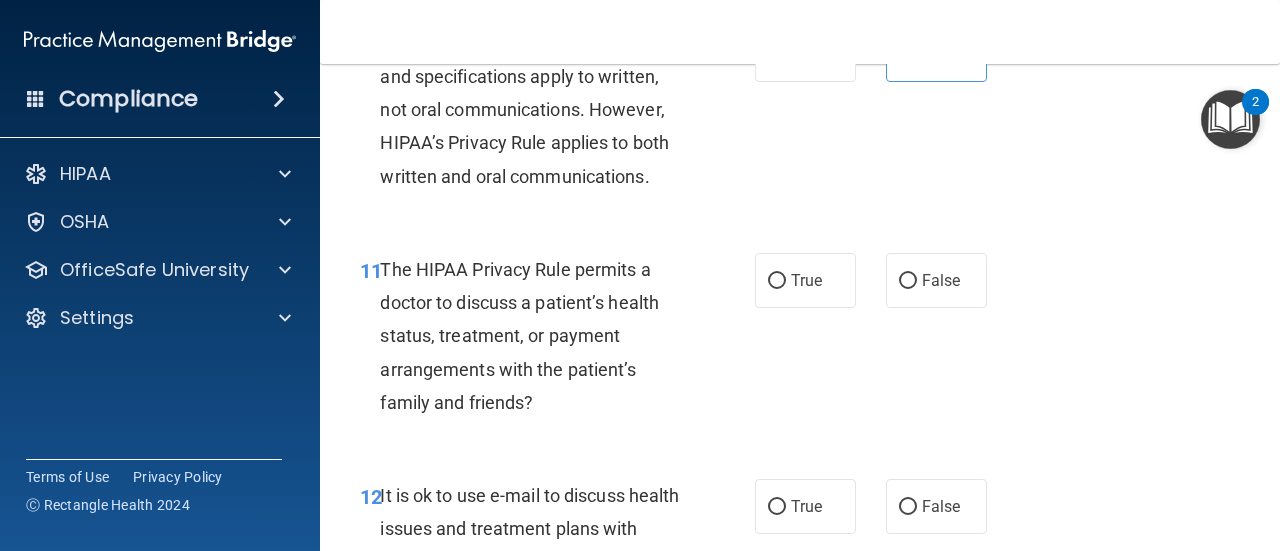 drag, startPoint x: 747, startPoint y: 285, endPoint x: 723, endPoint y: 319, distance: 41.617306 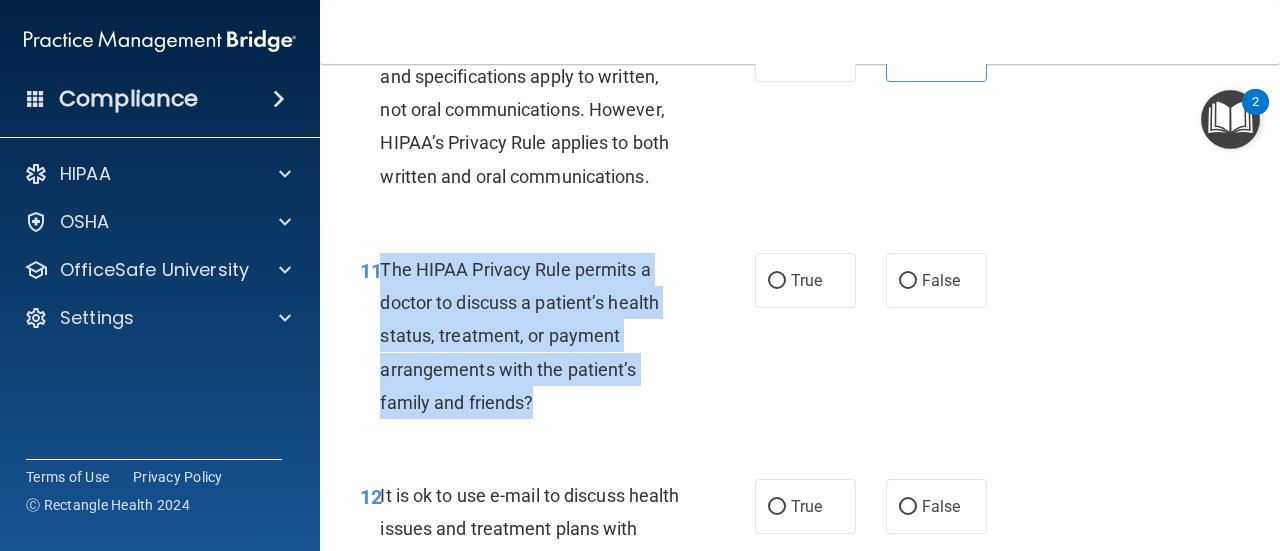 drag, startPoint x: 531, startPoint y: 403, endPoint x: 380, endPoint y: 265, distance: 204.5605 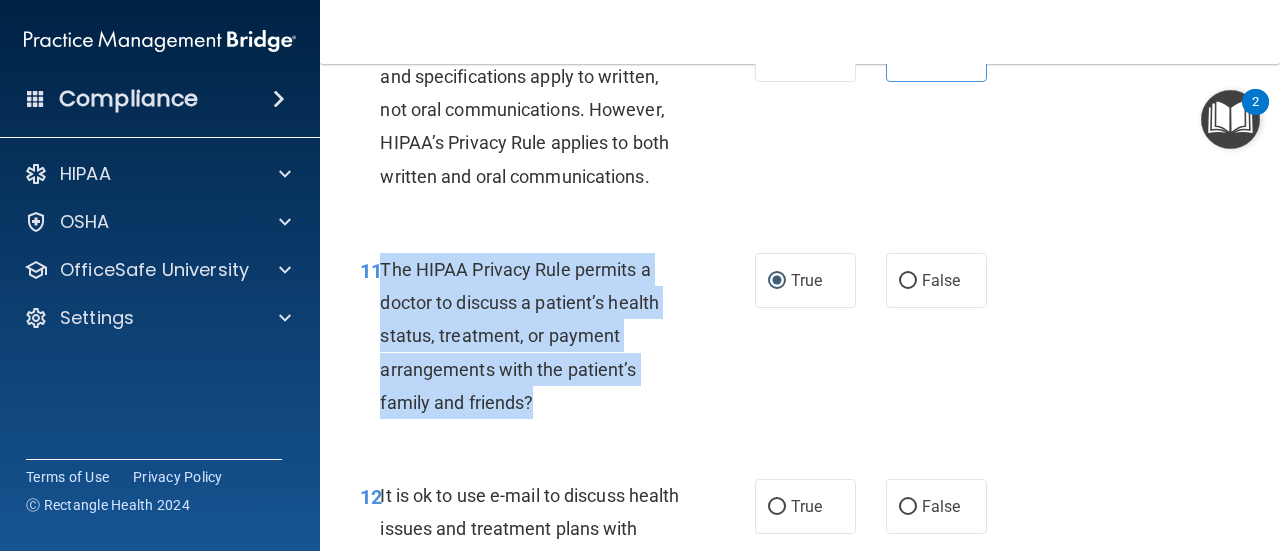 click on "11       The HIPAA Privacy Rule permits a doctor to discuss a patient’s health status, treatment, or payment arrangements with the patient’s family and friends?" at bounding box center (557, 341) 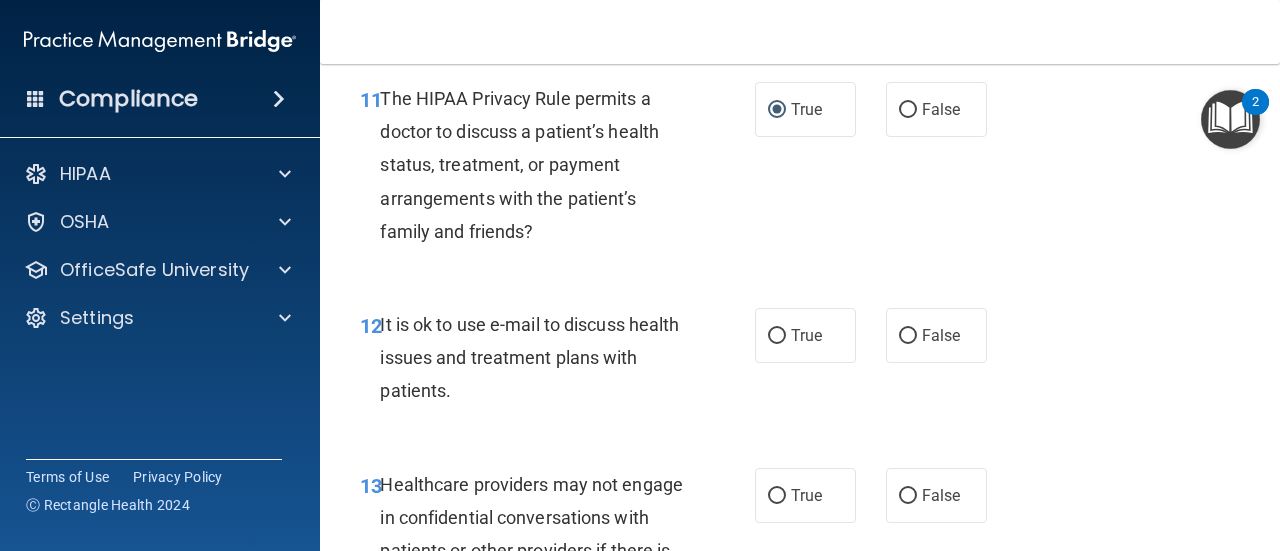 scroll, scrollTop: 2300, scrollLeft: 0, axis: vertical 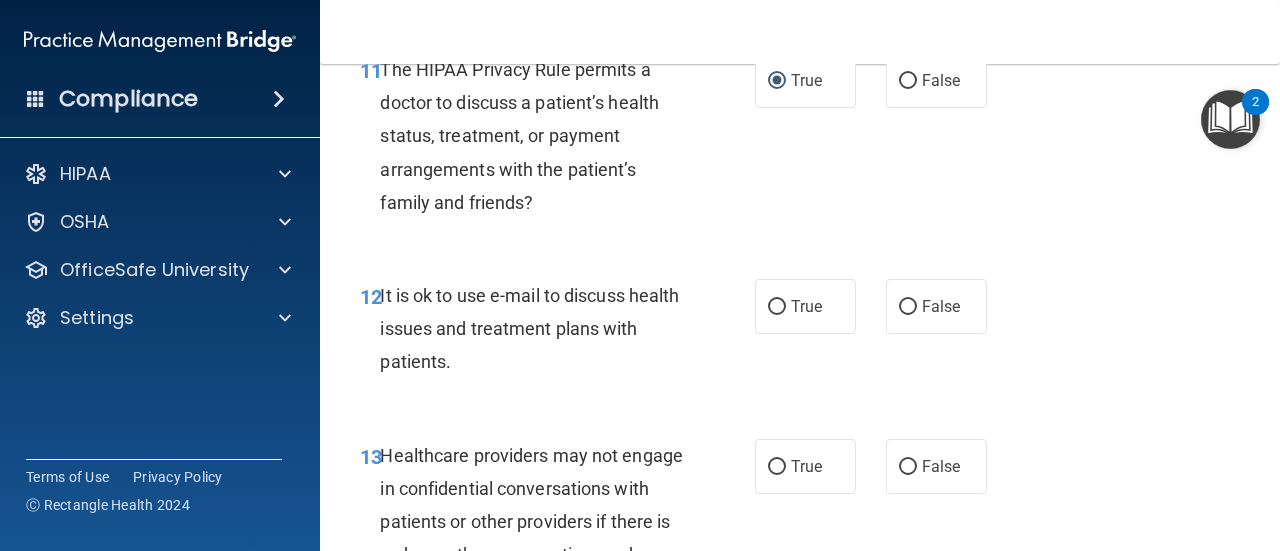 drag, startPoint x: 756, startPoint y: 315, endPoint x: 738, endPoint y: 332, distance: 24.758837 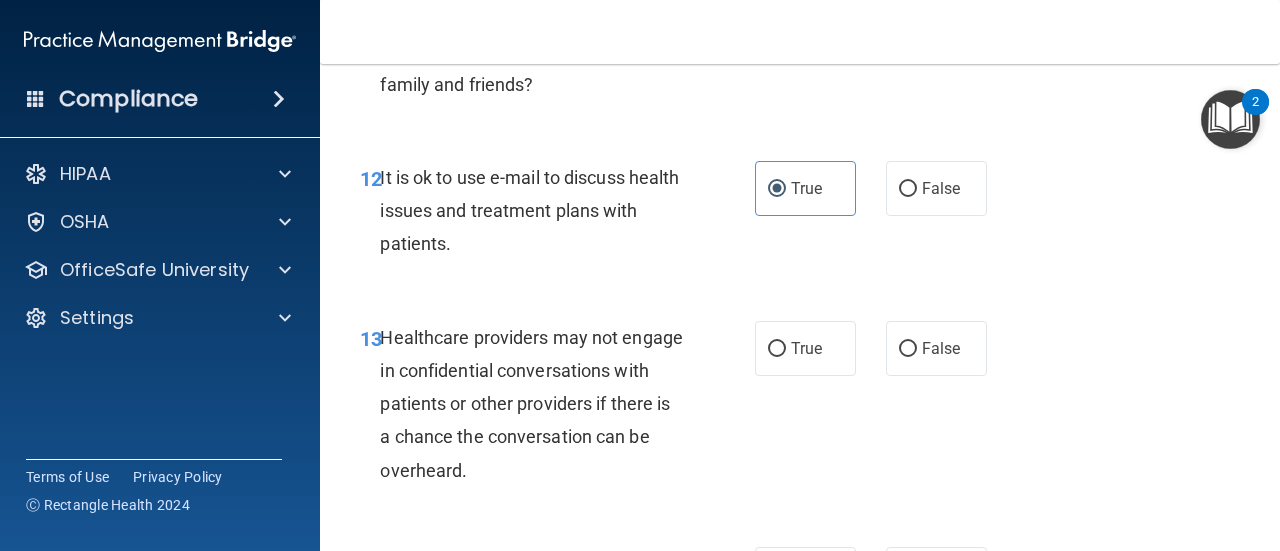 scroll, scrollTop: 2400, scrollLeft: 0, axis: vertical 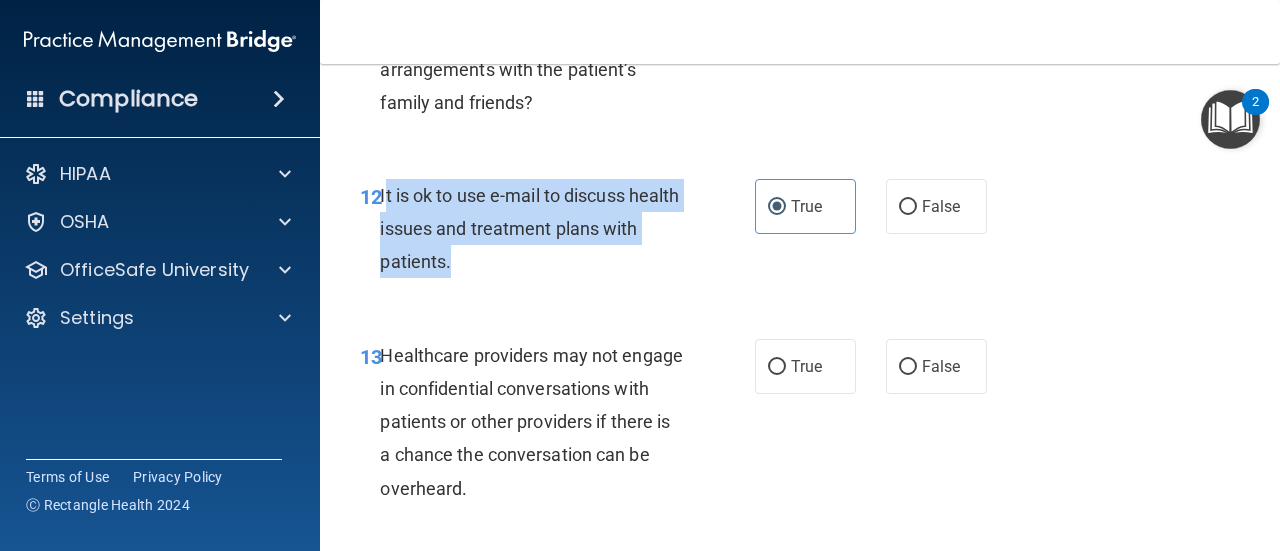 drag, startPoint x: 492, startPoint y: 267, endPoint x: 382, endPoint y: 195, distance: 131.46863 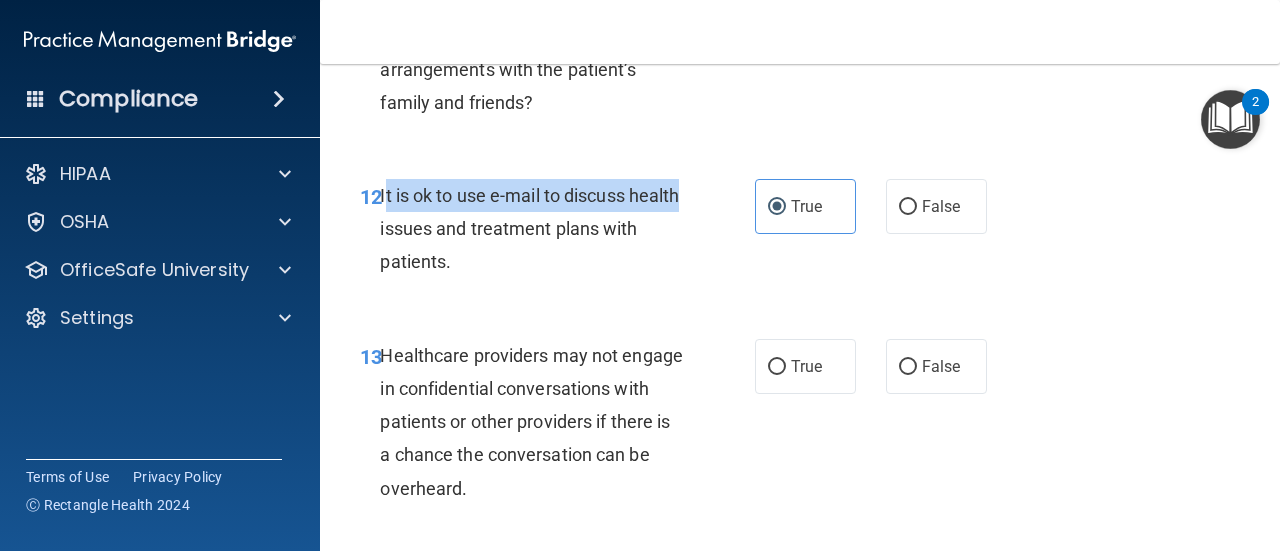 drag, startPoint x: 382, startPoint y: 194, endPoint x: 431, endPoint y: 229, distance: 60.216278 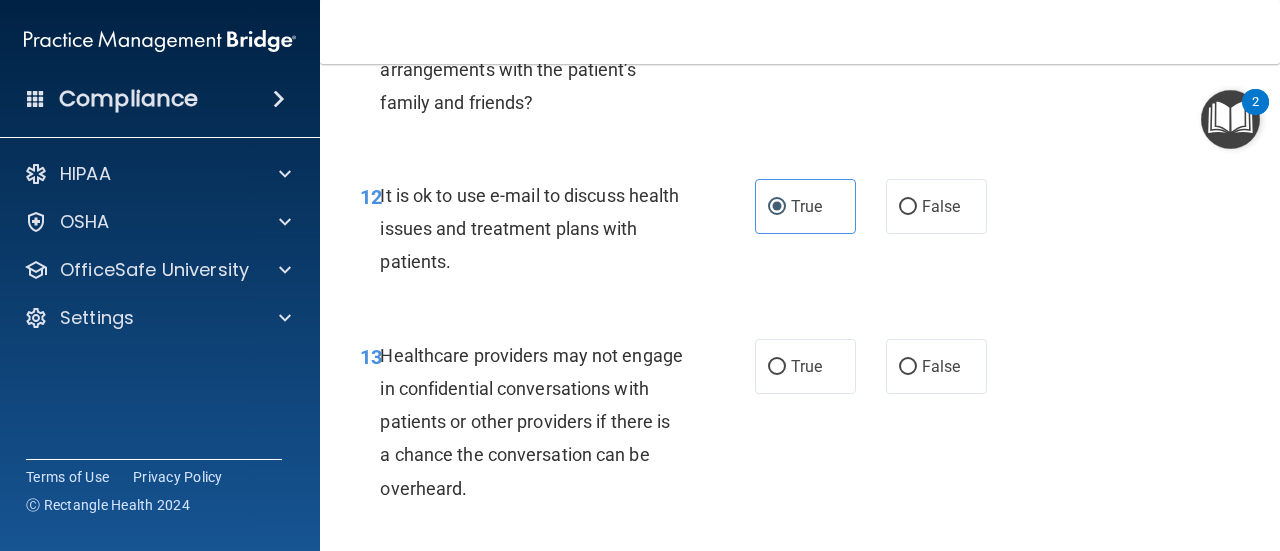 drag, startPoint x: 510, startPoint y: 280, endPoint x: 505, endPoint y: 267, distance: 13.928389 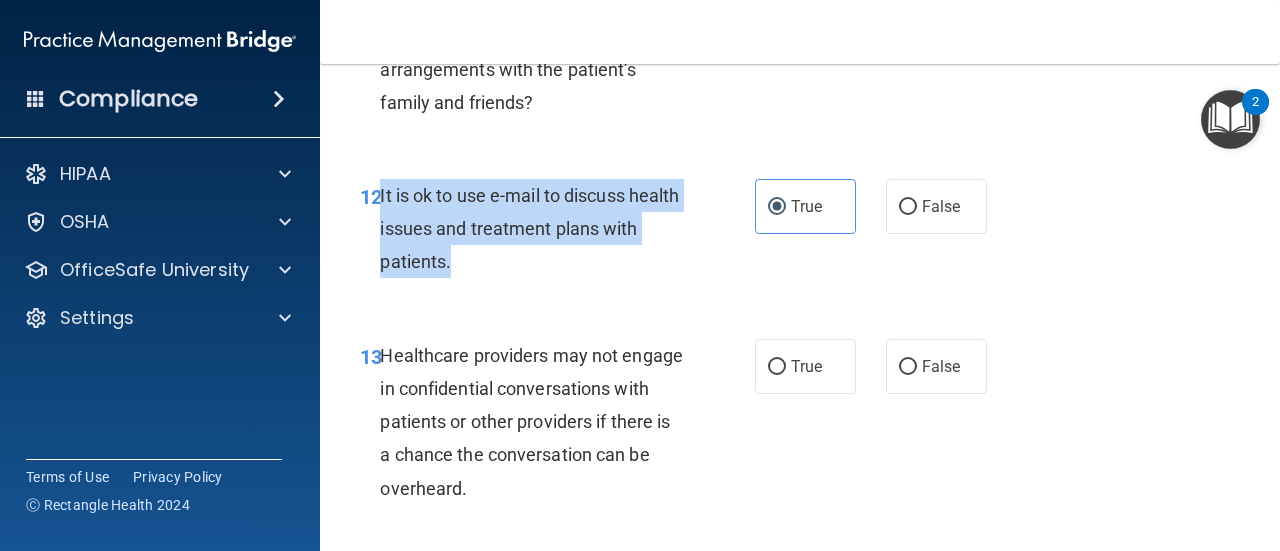 drag, startPoint x: 487, startPoint y: 261, endPoint x: 380, endPoint y: 191, distance: 127.863205 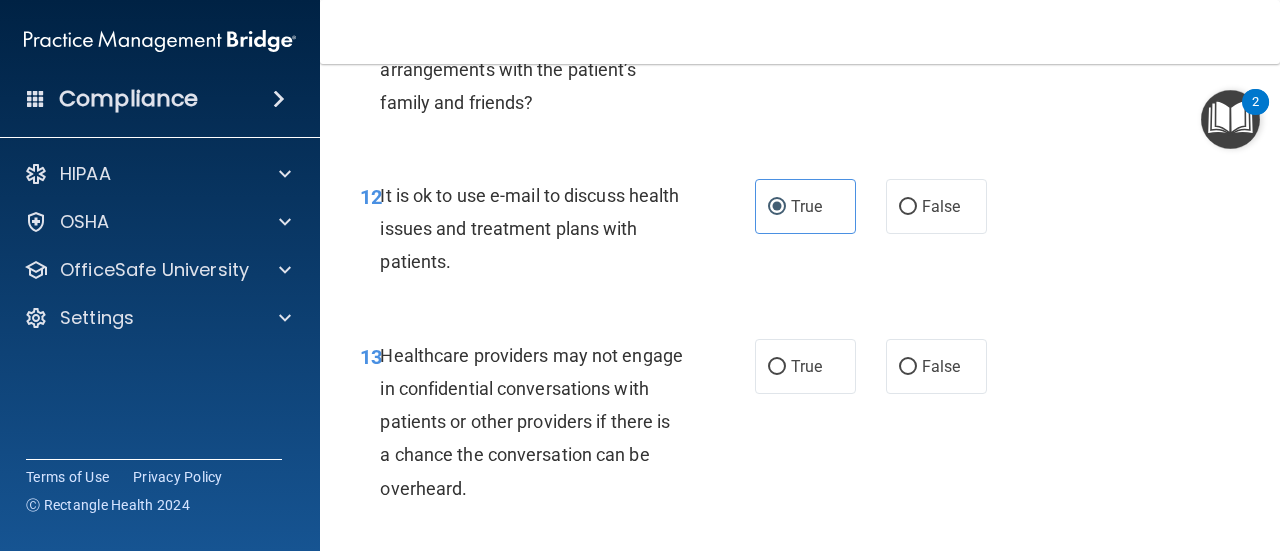 click on "13       Healthcare providers may not engage in confidential conversations with patients or other providers if there is a chance the conversation can be overheard.                  True           False" at bounding box center (800, 427) 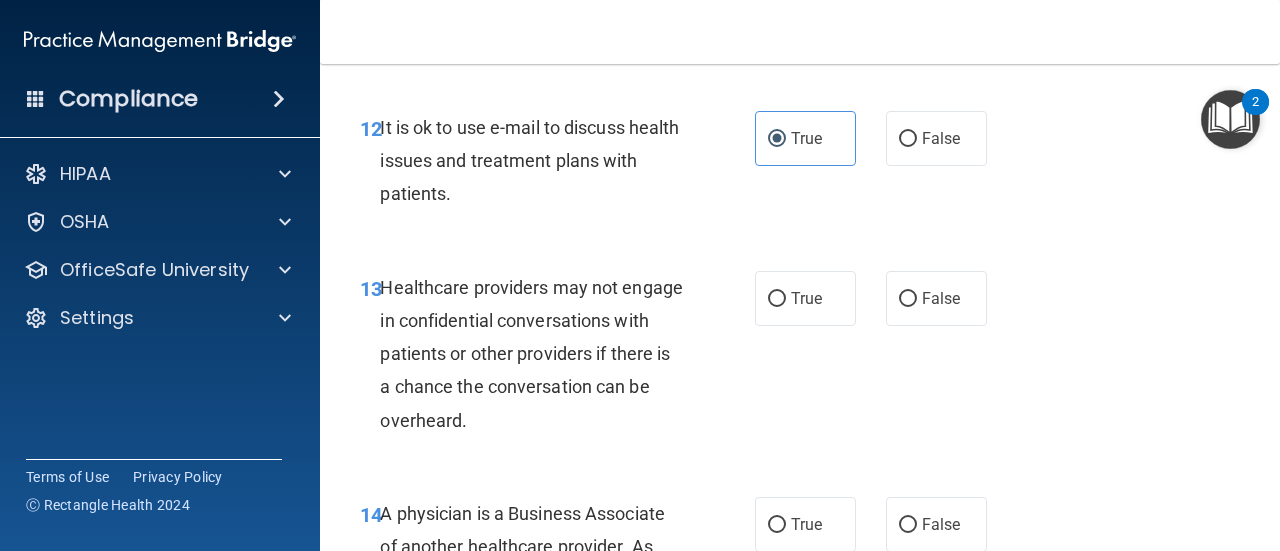 scroll, scrollTop: 2500, scrollLeft: 0, axis: vertical 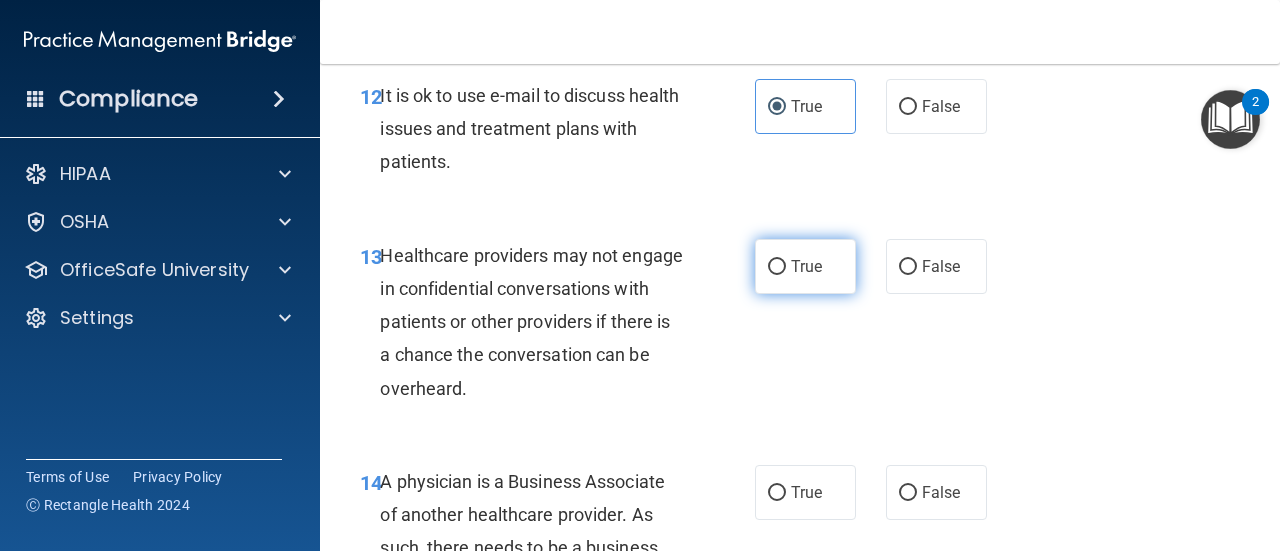 click on "True" at bounding box center [805, 266] 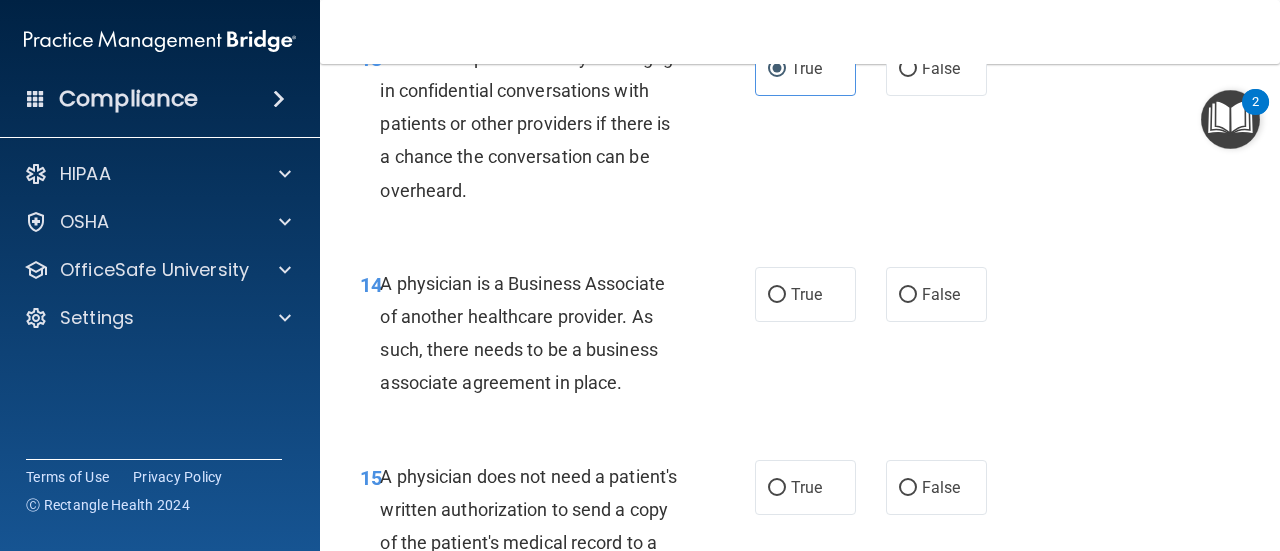 scroll, scrollTop: 2700, scrollLeft: 0, axis: vertical 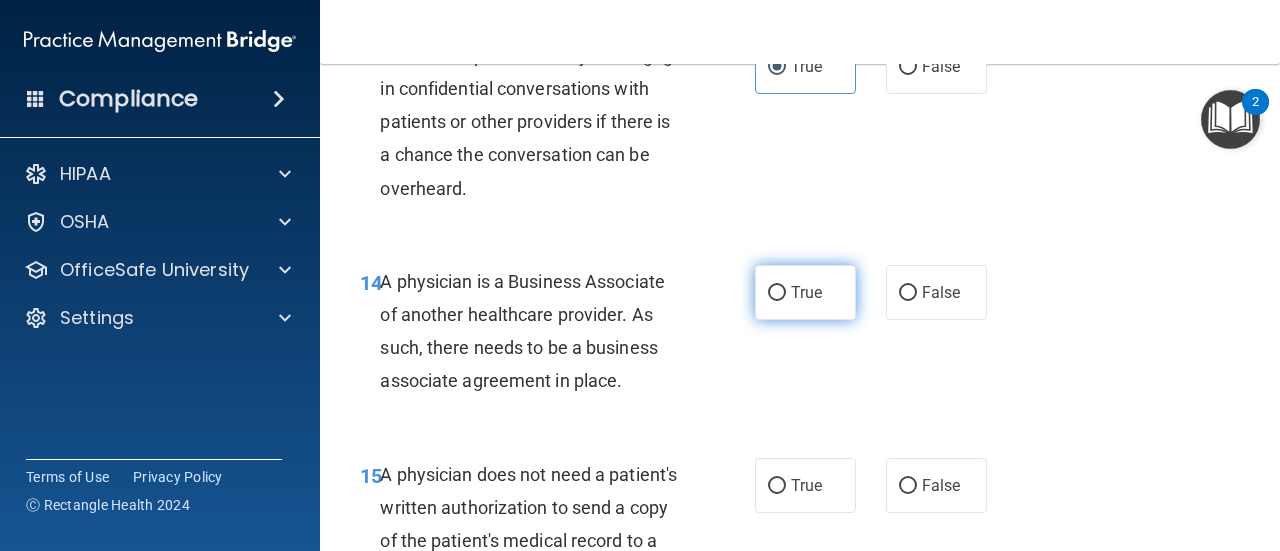 click on "True" at bounding box center (805, 292) 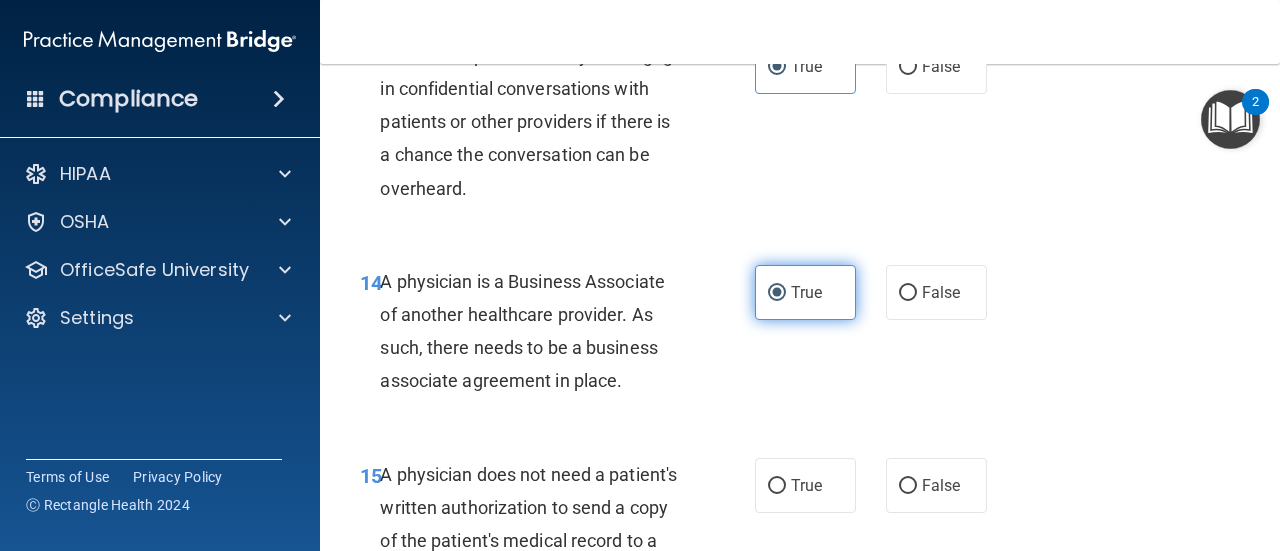 scroll, scrollTop: 2900, scrollLeft: 0, axis: vertical 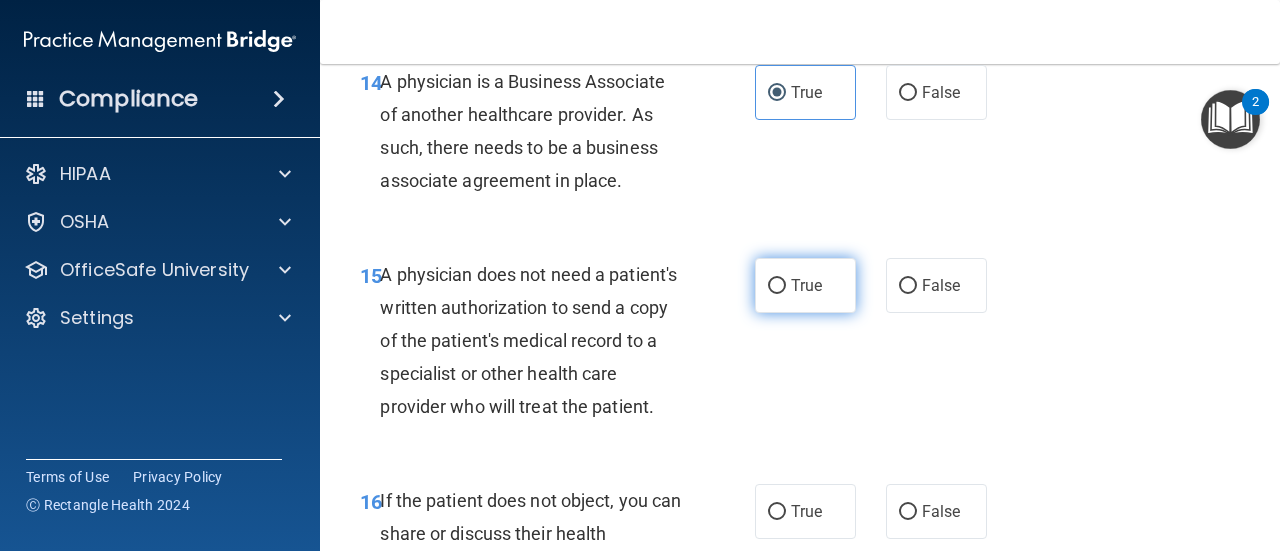 click on "True" at bounding box center (806, 285) 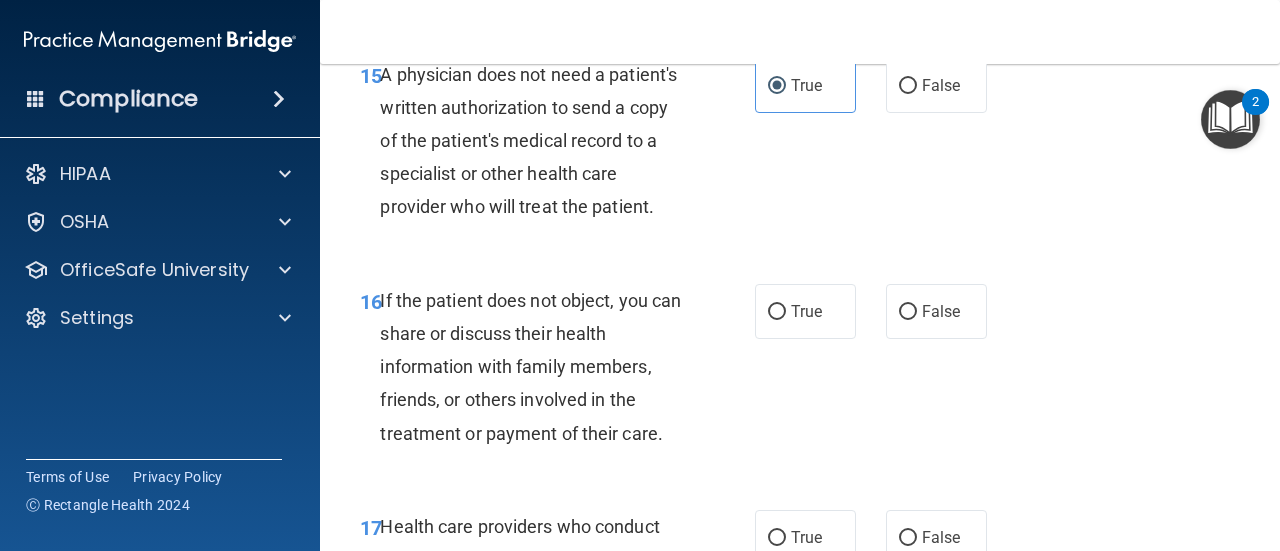 scroll, scrollTop: 3200, scrollLeft: 0, axis: vertical 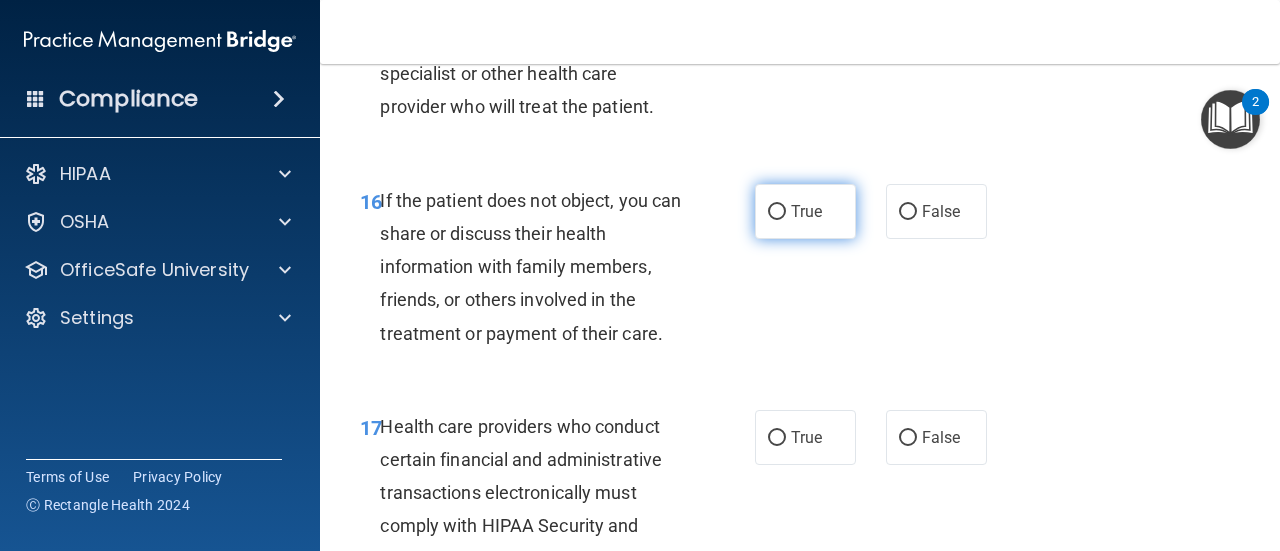 click on "True" at bounding box center (805, 211) 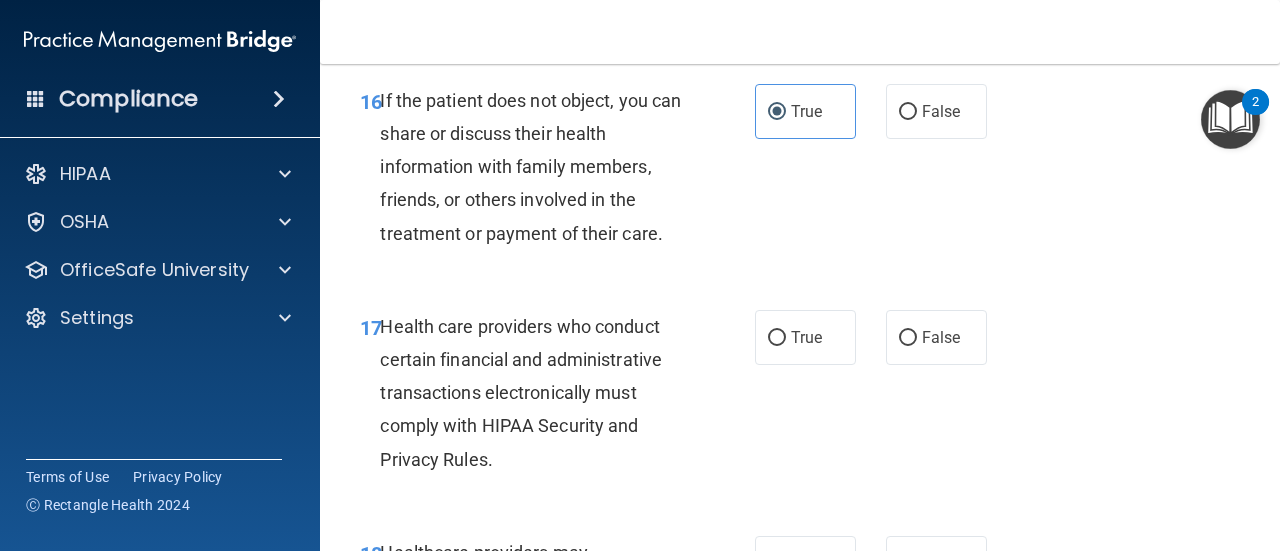 scroll, scrollTop: 3400, scrollLeft: 0, axis: vertical 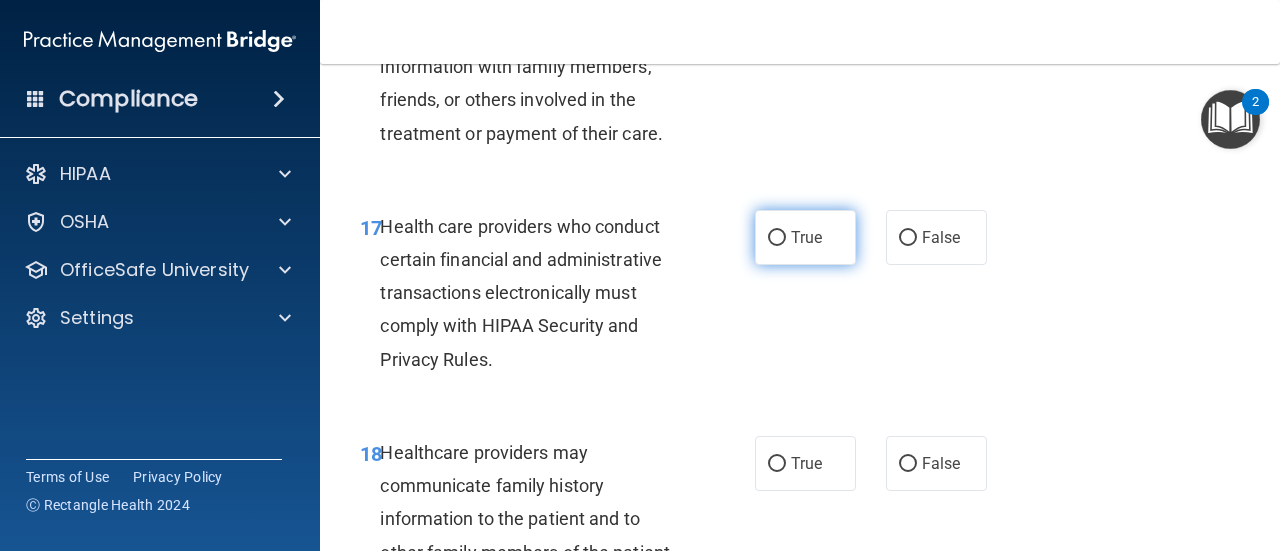 click on "True" at bounding box center (806, 237) 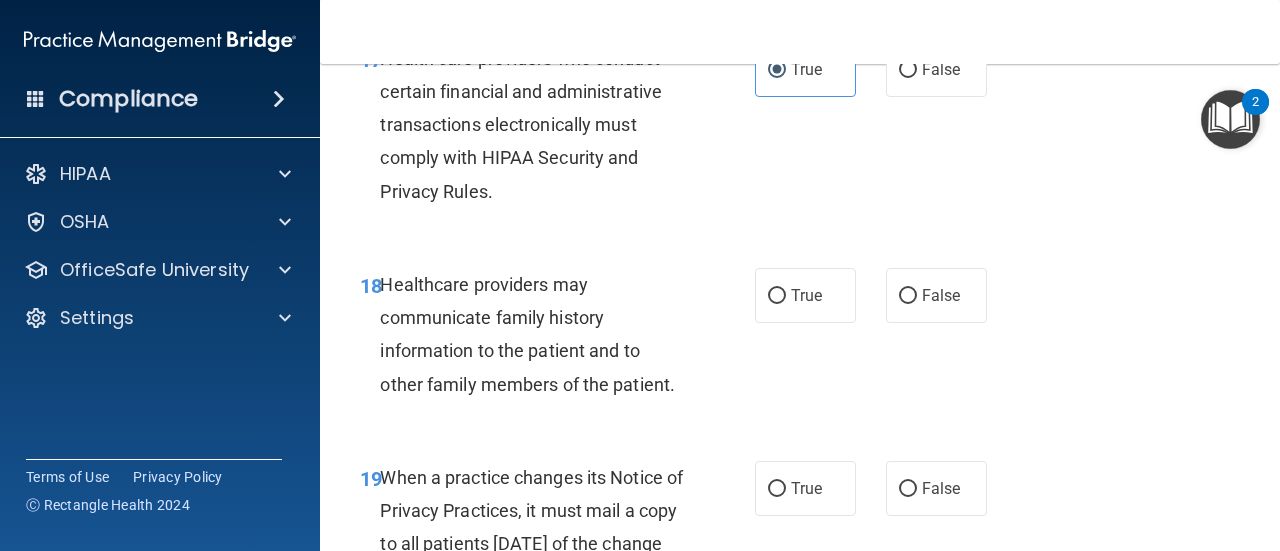 scroll, scrollTop: 3600, scrollLeft: 0, axis: vertical 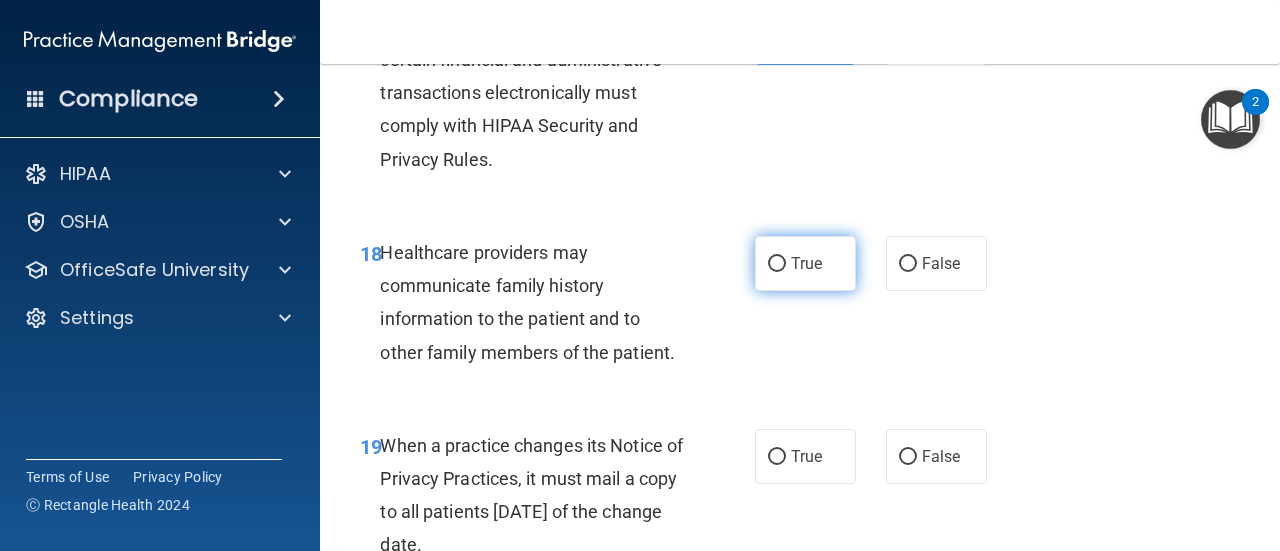 click on "True" at bounding box center [805, 263] 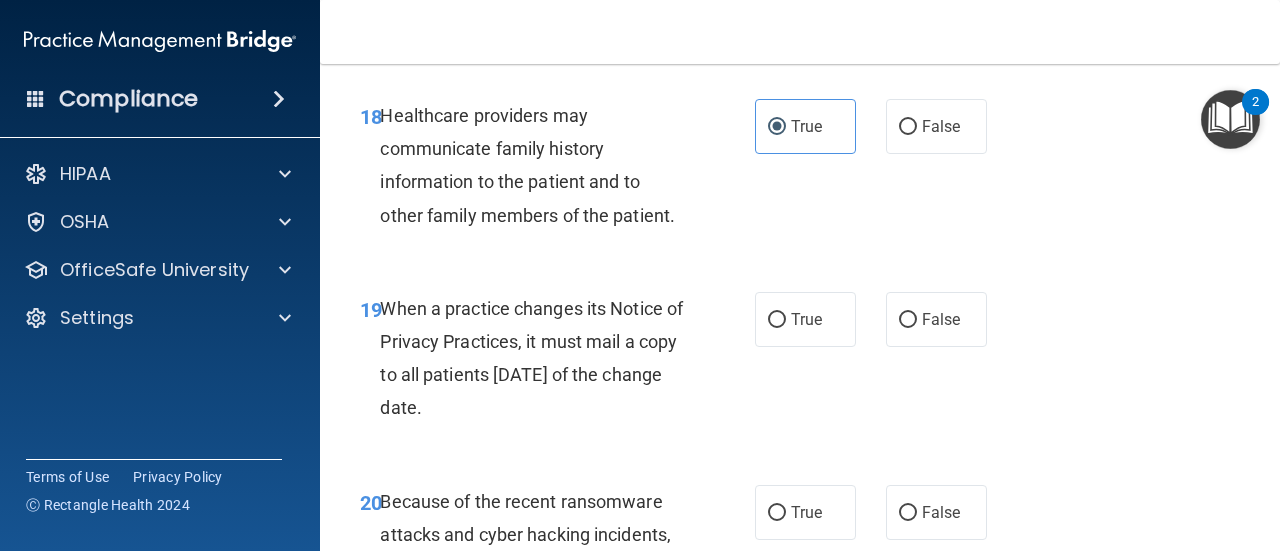 scroll, scrollTop: 3800, scrollLeft: 0, axis: vertical 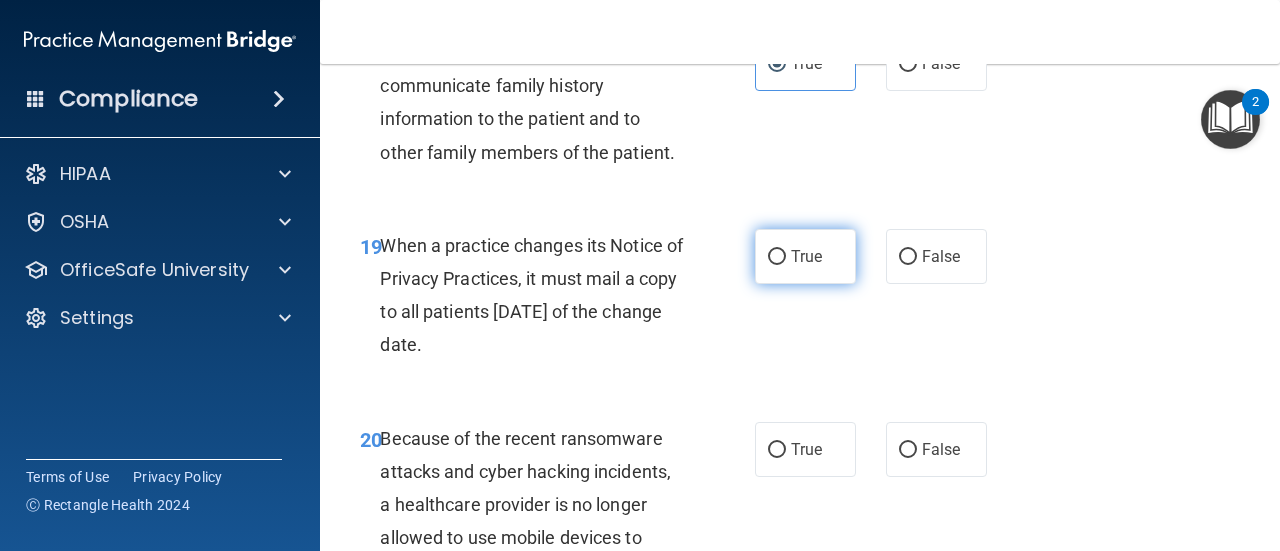 click on "True" at bounding box center [805, 256] 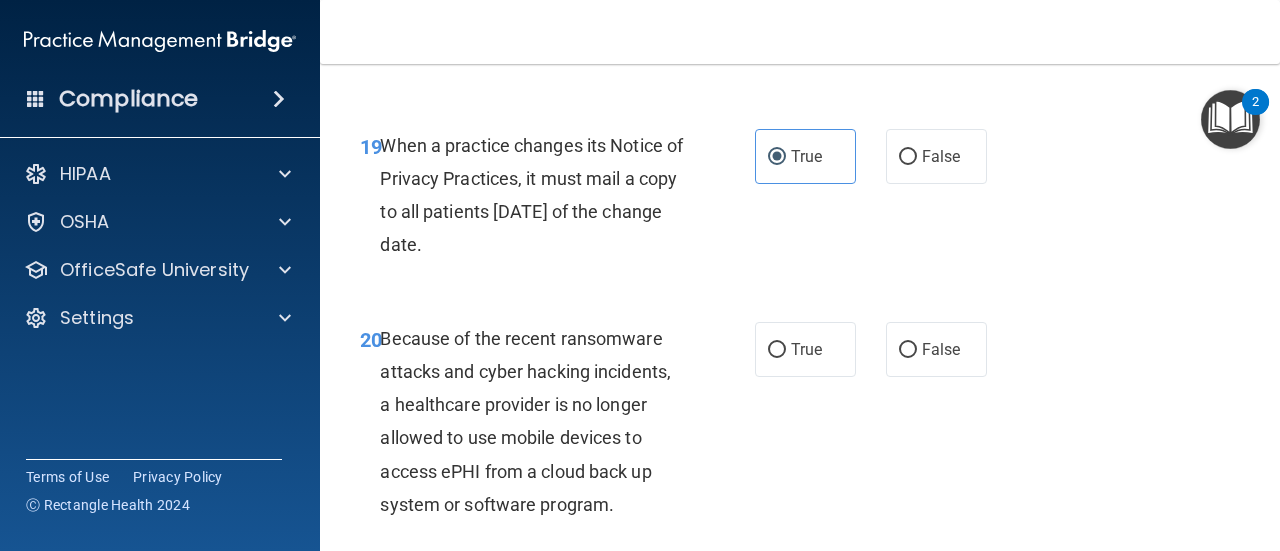 scroll, scrollTop: 4000, scrollLeft: 0, axis: vertical 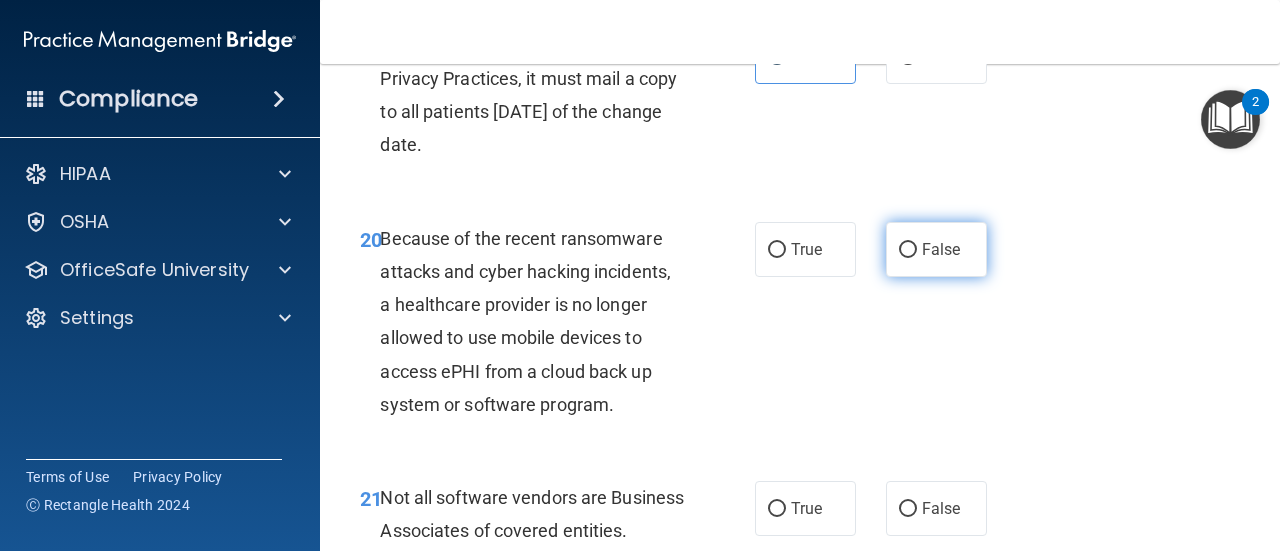 click on "False" at bounding box center (936, 249) 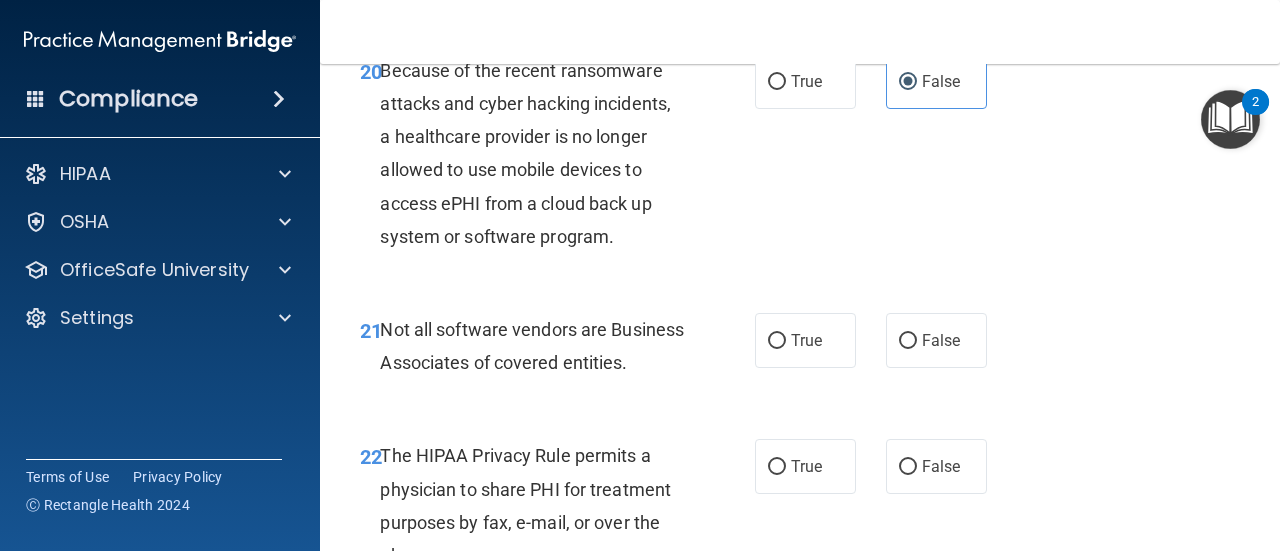 scroll, scrollTop: 4200, scrollLeft: 0, axis: vertical 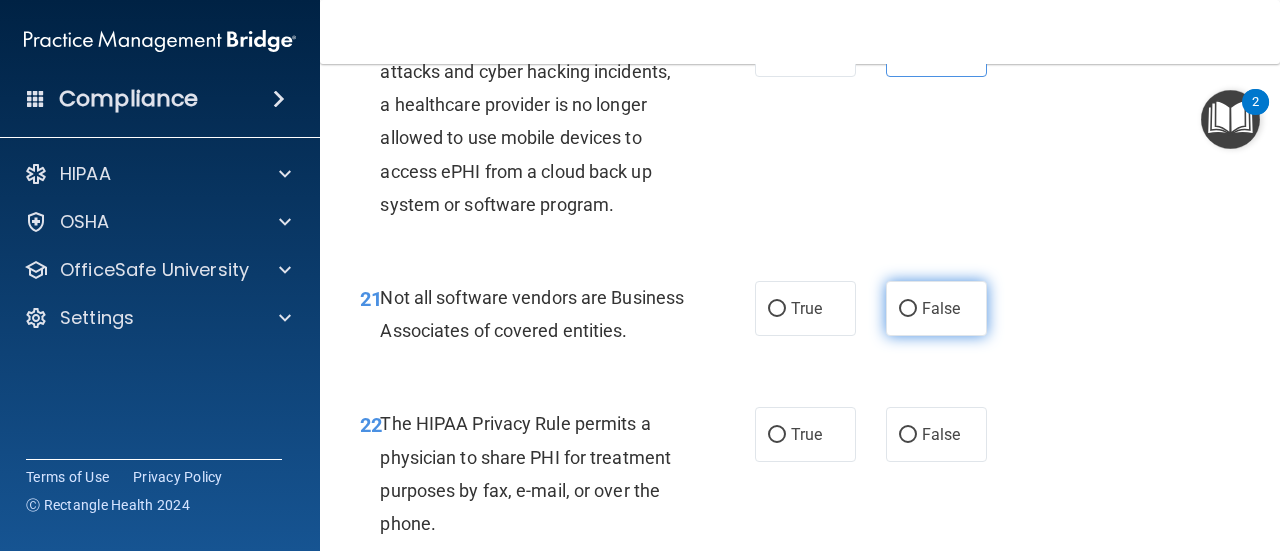 click on "False" at bounding box center (941, 308) 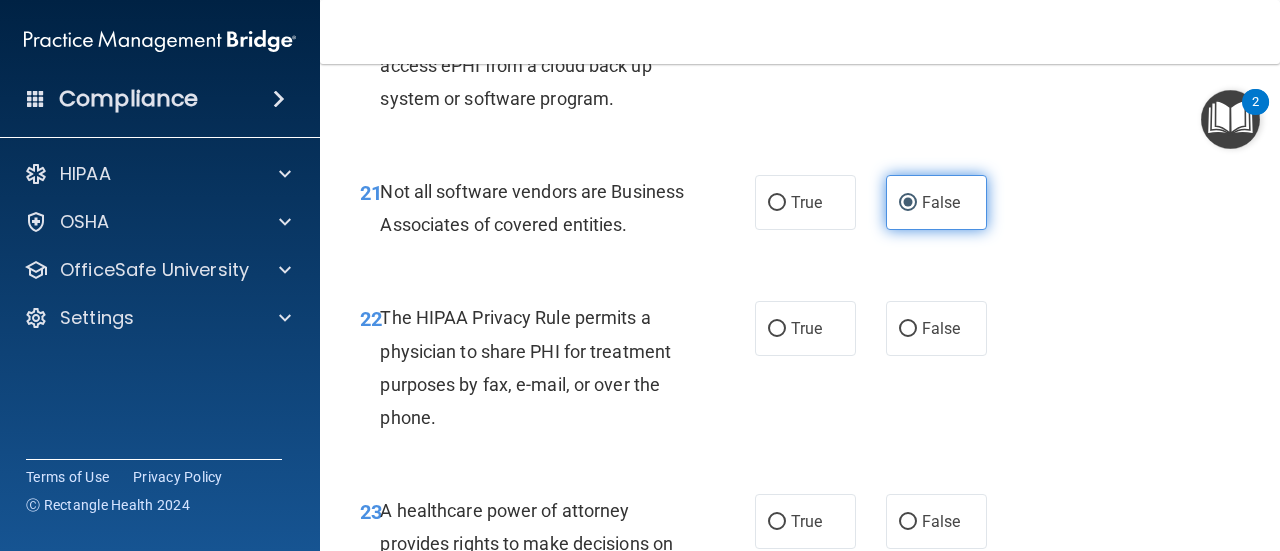 scroll, scrollTop: 4400, scrollLeft: 0, axis: vertical 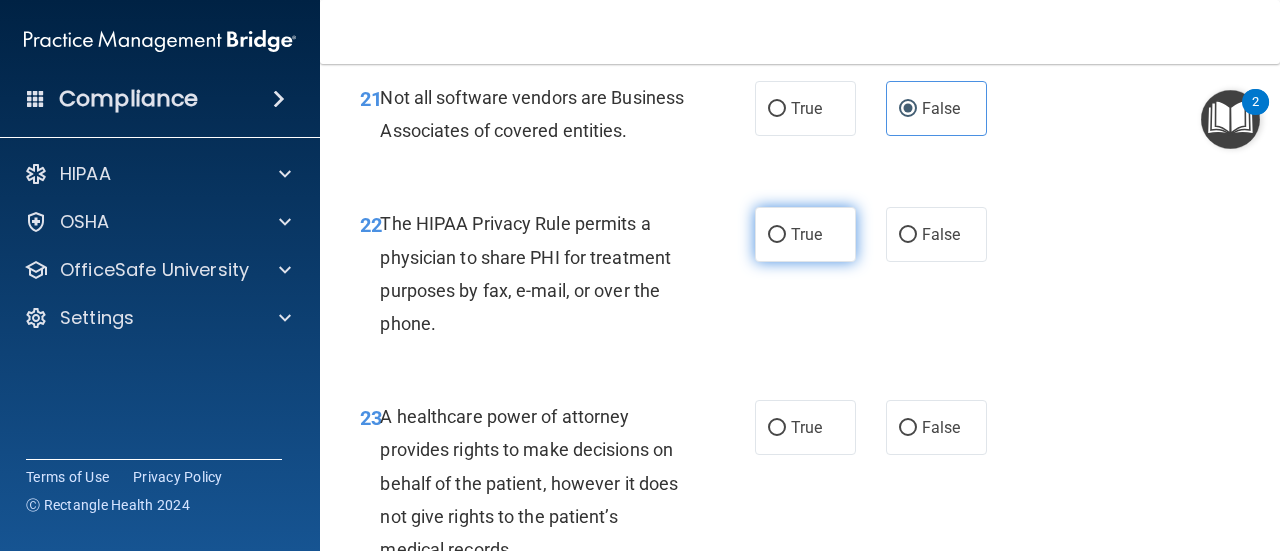 click on "True" at bounding box center (805, 234) 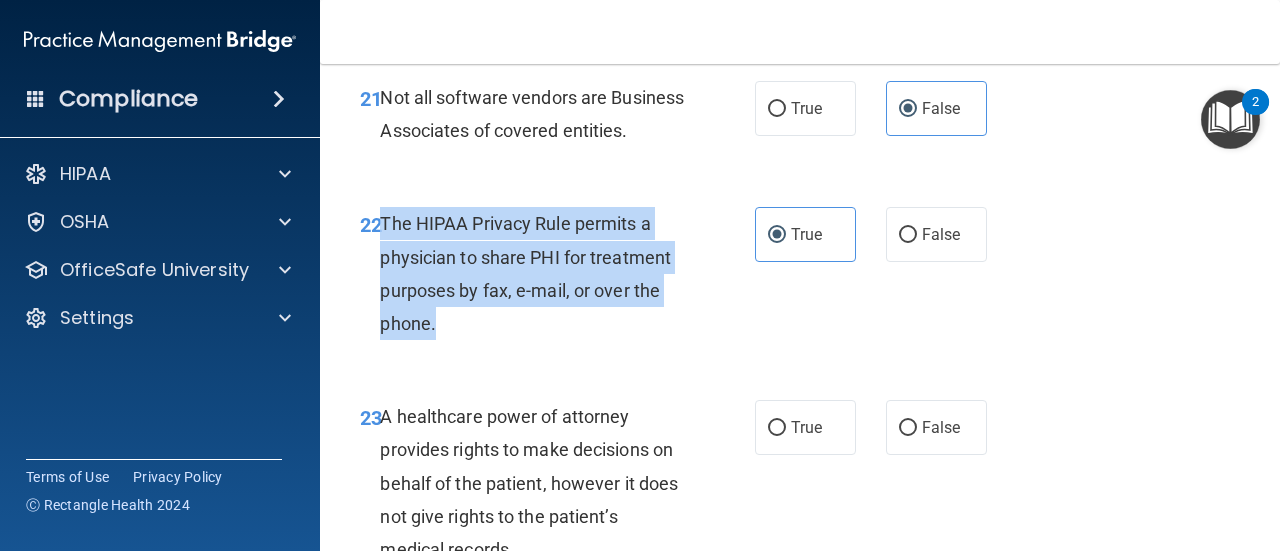 drag, startPoint x: 456, startPoint y: 388, endPoint x: 380, endPoint y: 299, distance: 117.03418 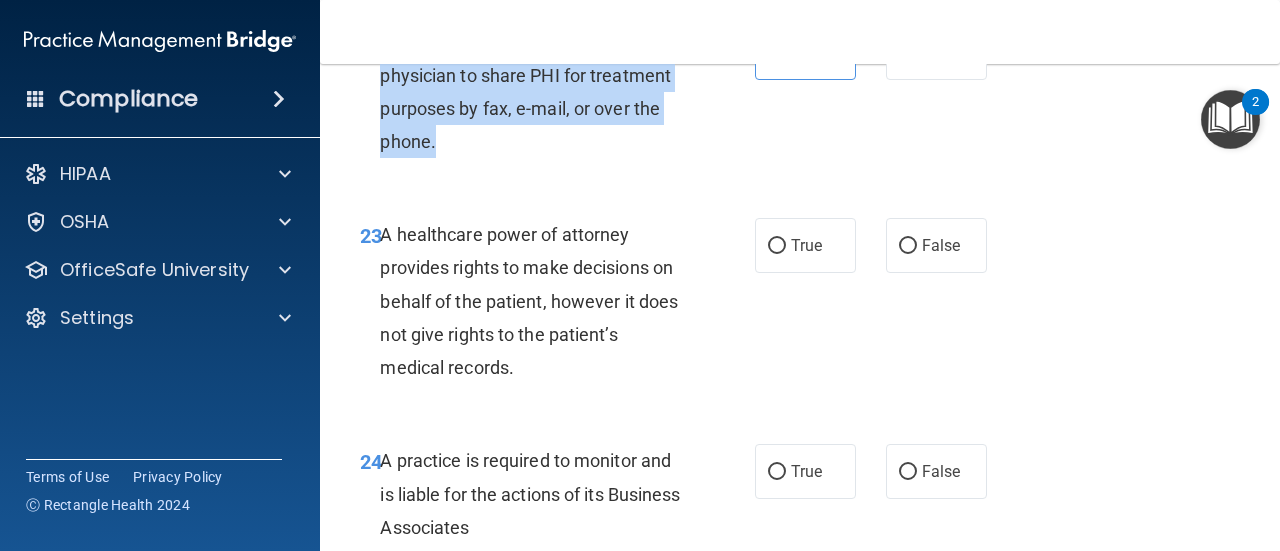 scroll, scrollTop: 4600, scrollLeft: 0, axis: vertical 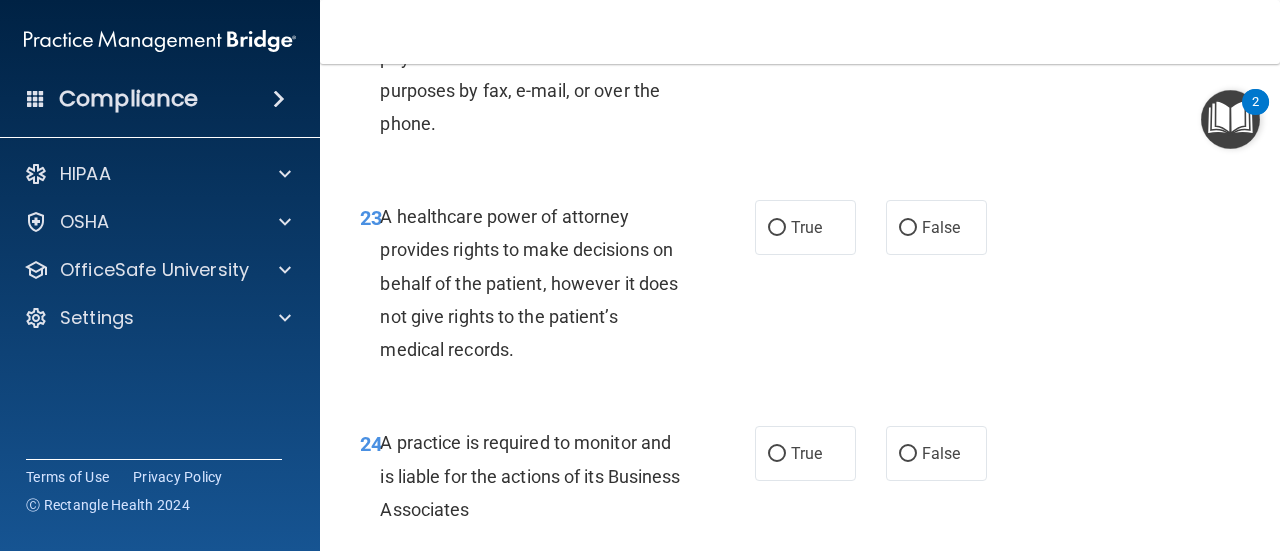 click on "22       The HIPAA Privacy Rule permits a physician to share PHI for treatment purposes by fax, e-mail, or over the phone.                 True           False" at bounding box center (800, 78) 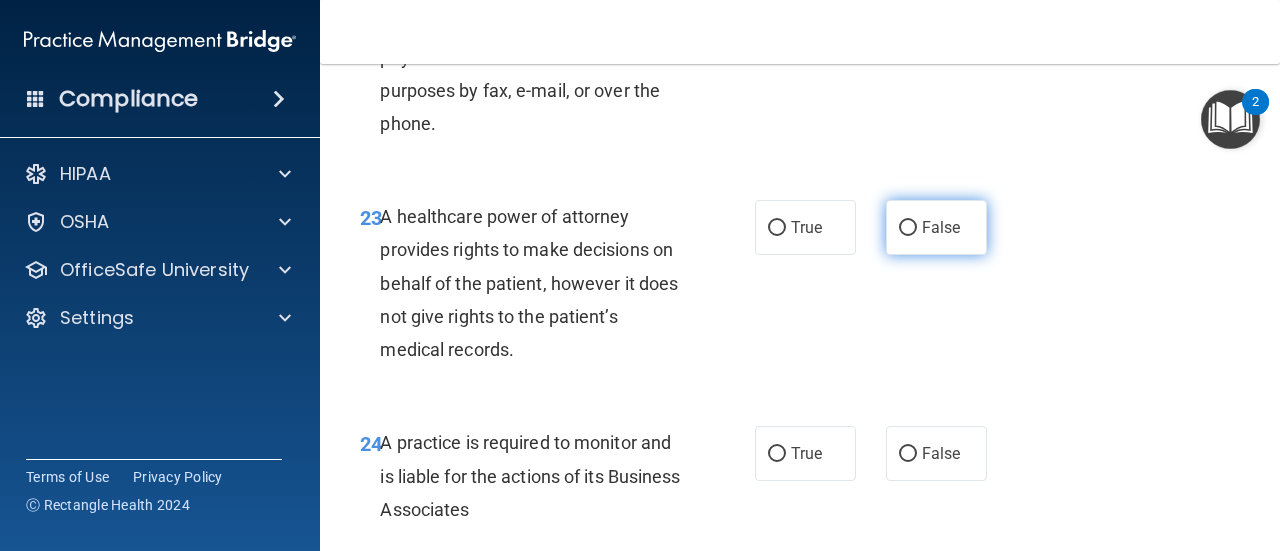 click on "False" at bounding box center [936, 227] 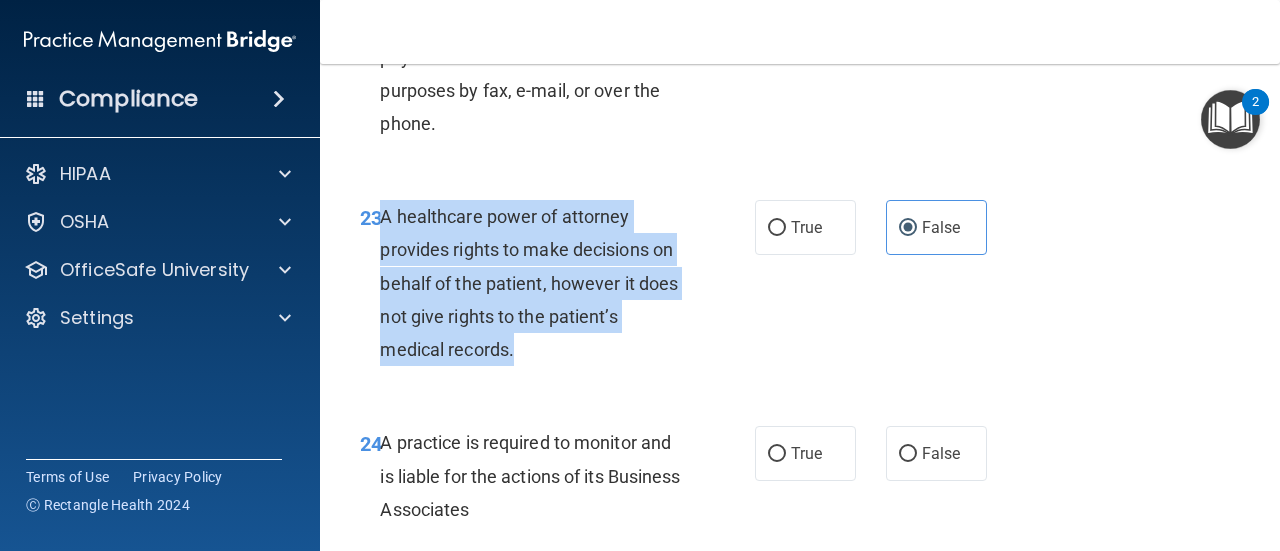 drag, startPoint x: 557, startPoint y: 425, endPoint x: 385, endPoint y: 284, distance: 222.40729 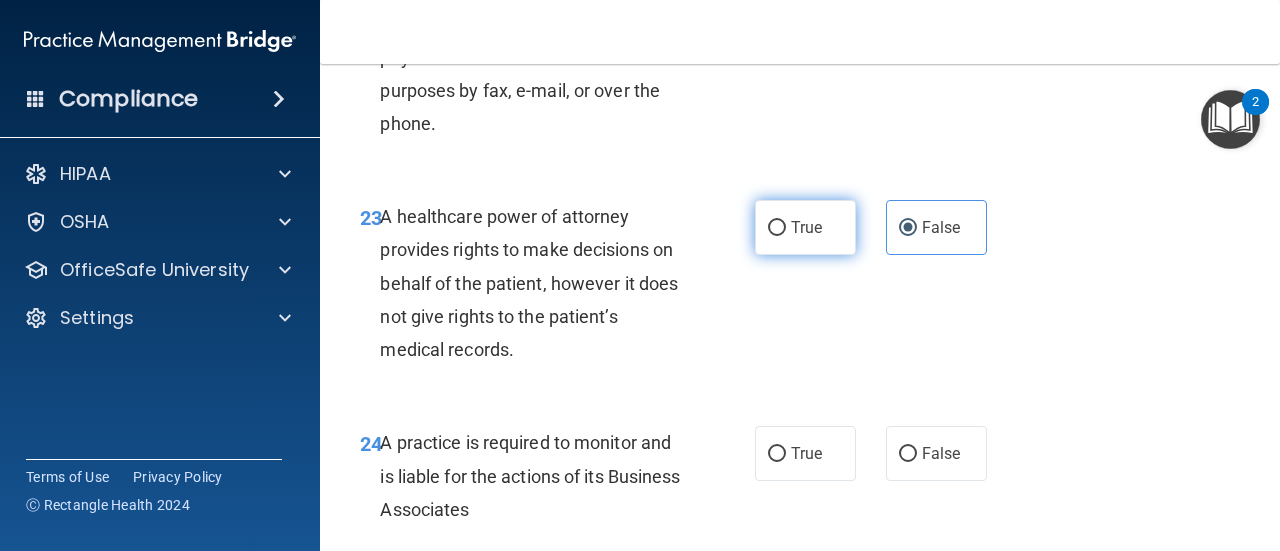 click on "True" at bounding box center [806, 227] 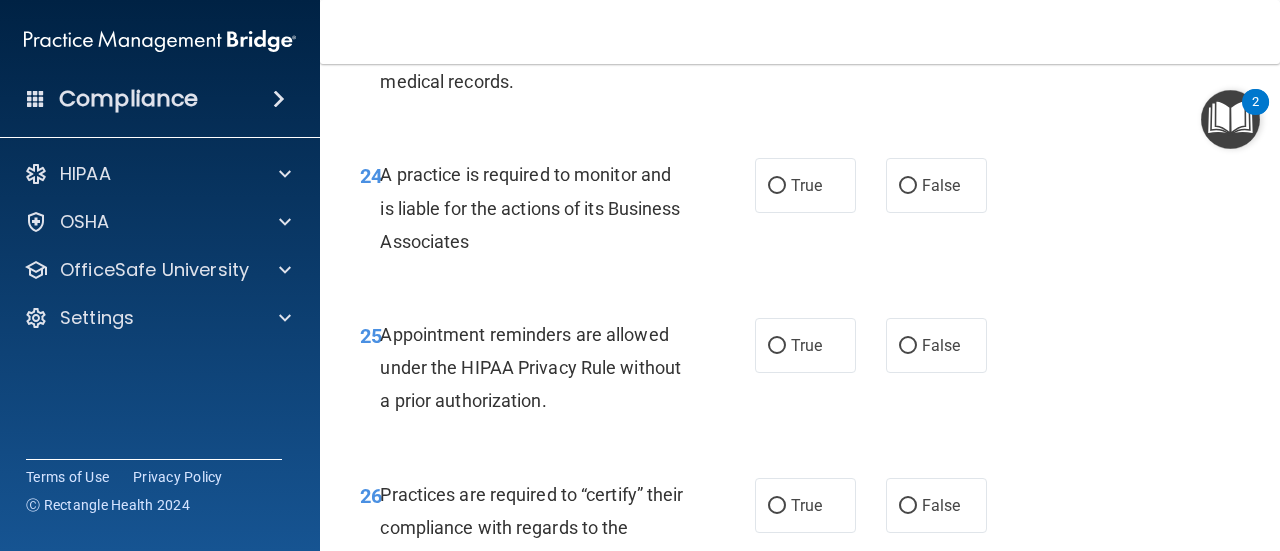 scroll, scrollTop: 4900, scrollLeft: 0, axis: vertical 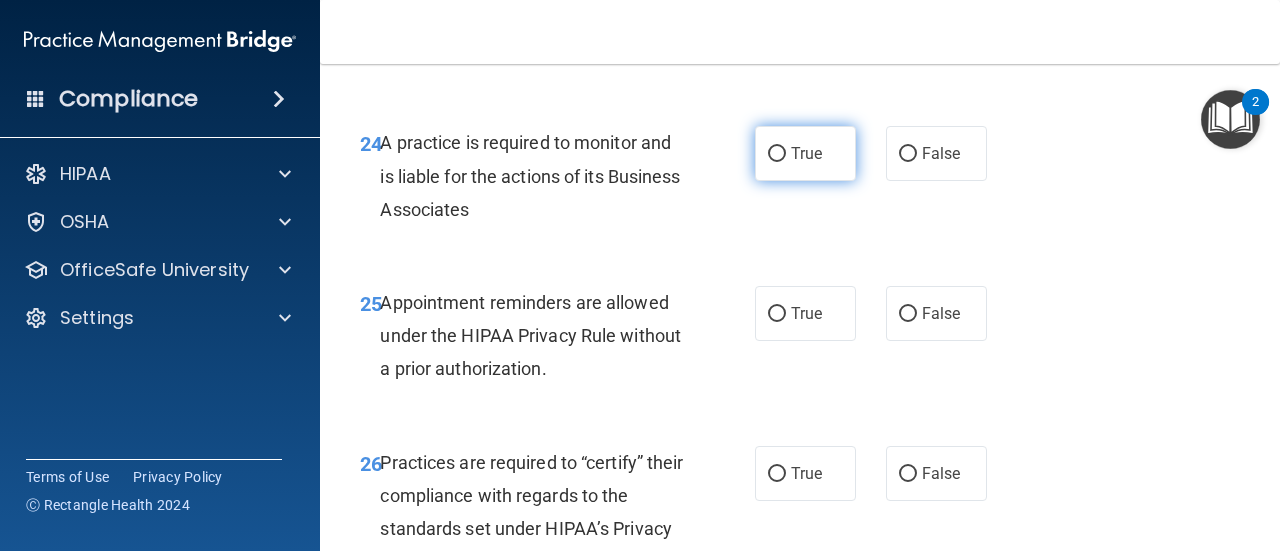 drag, startPoint x: 828, startPoint y: 221, endPoint x: 793, endPoint y: 227, distance: 35.510563 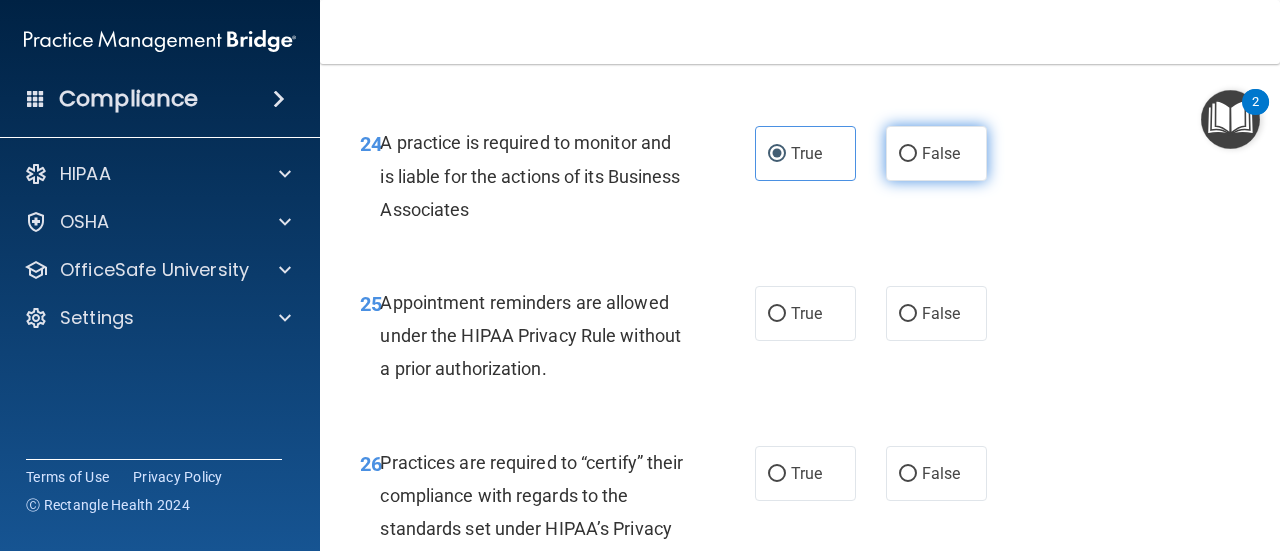 click on "False" at bounding box center (941, 153) 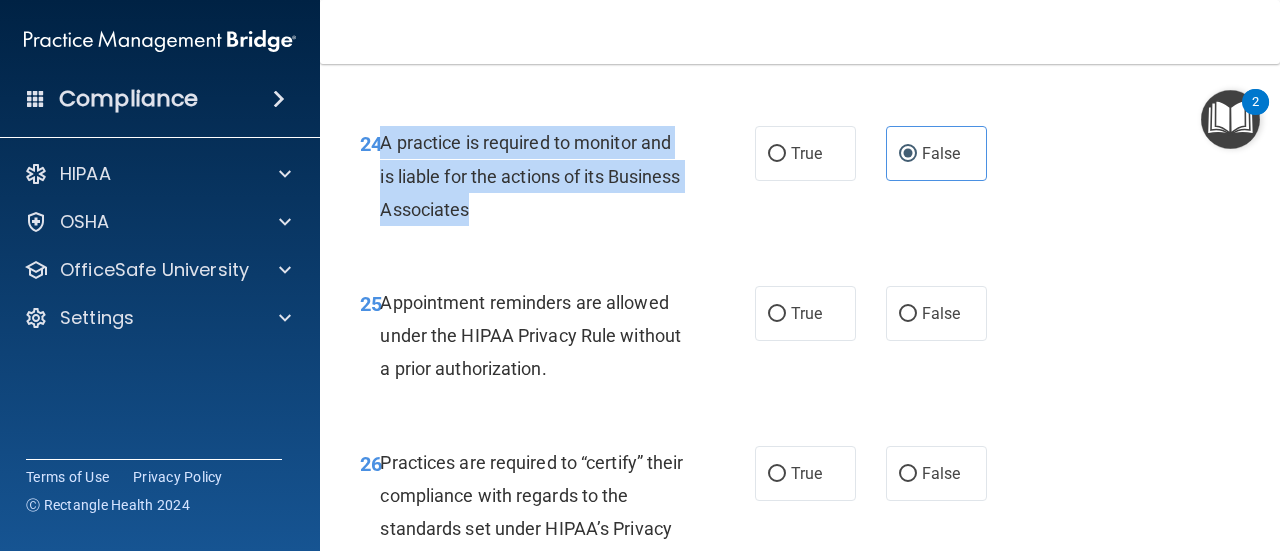 drag, startPoint x: 578, startPoint y: 280, endPoint x: 382, endPoint y: 204, distance: 210.21893 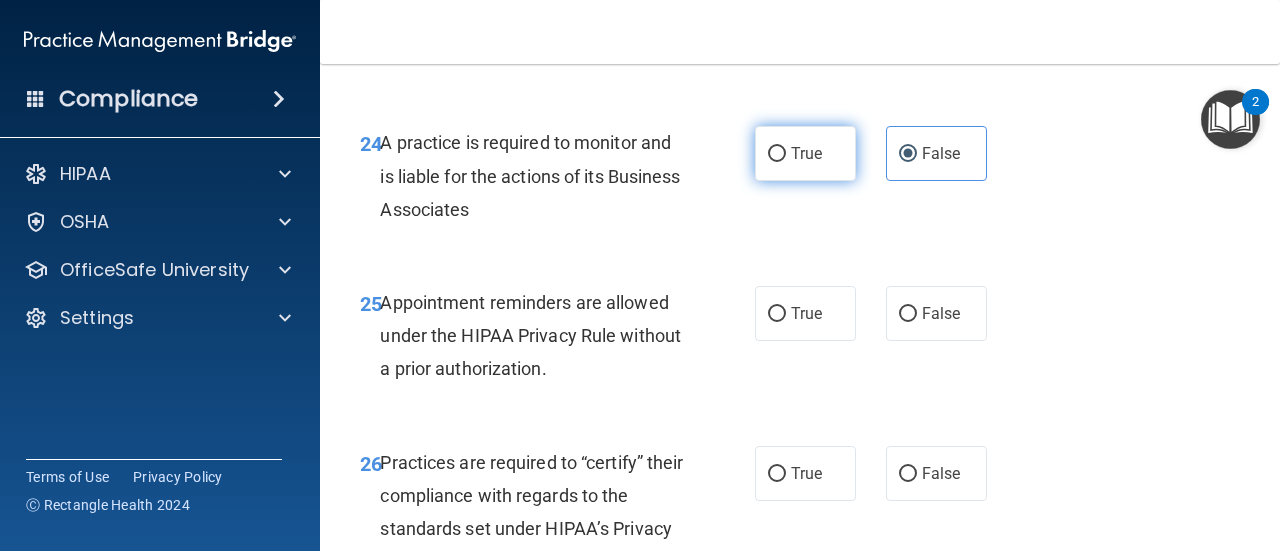 click on "True" at bounding box center (806, 153) 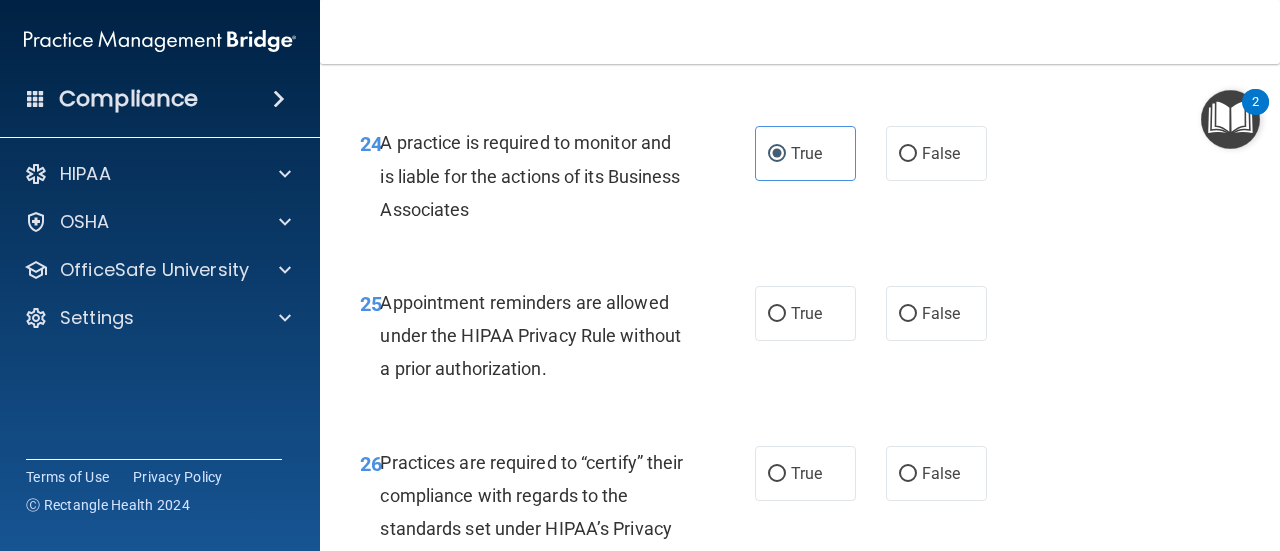 scroll, scrollTop: 5000, scrollLeft: 0, axis: vertical 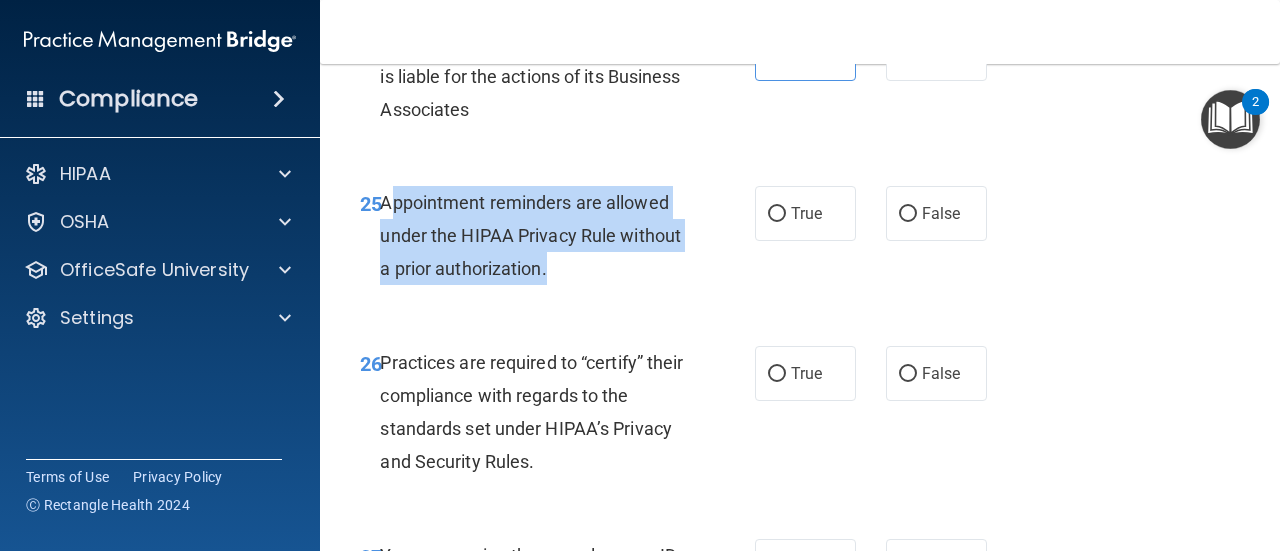 drag, startPoint x: 612, startPoint y: 332, endPoint x: 380, endPoint y: 261, distance: 242.62111 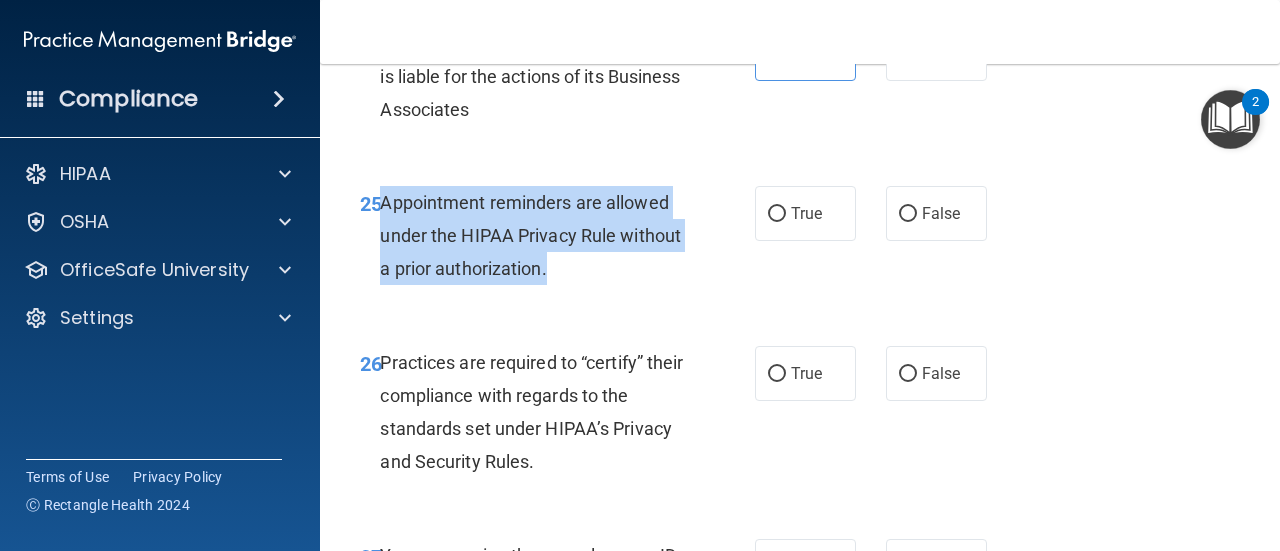 click on "Appointment reminders are allowed under the HIPAA Privacy Rule without a prior authorization." at bounding box center (530, 235) 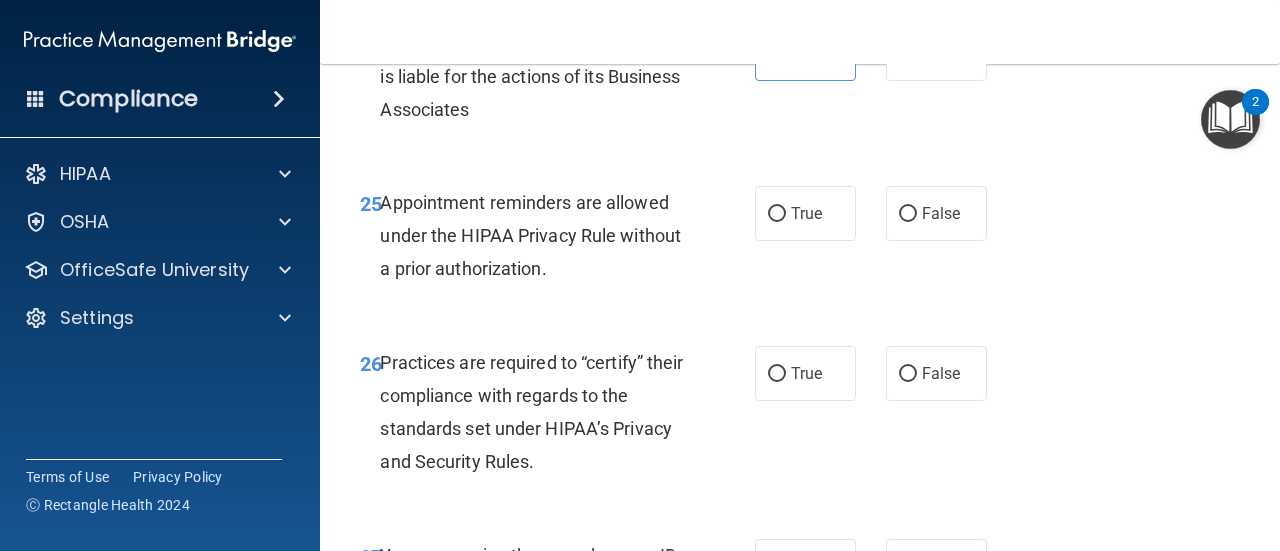 click on "25       Appointment reminders are allowed under the HIPAA Privacy Rule without a prior authorization.                 True           False" at bounding box center [800, 241] 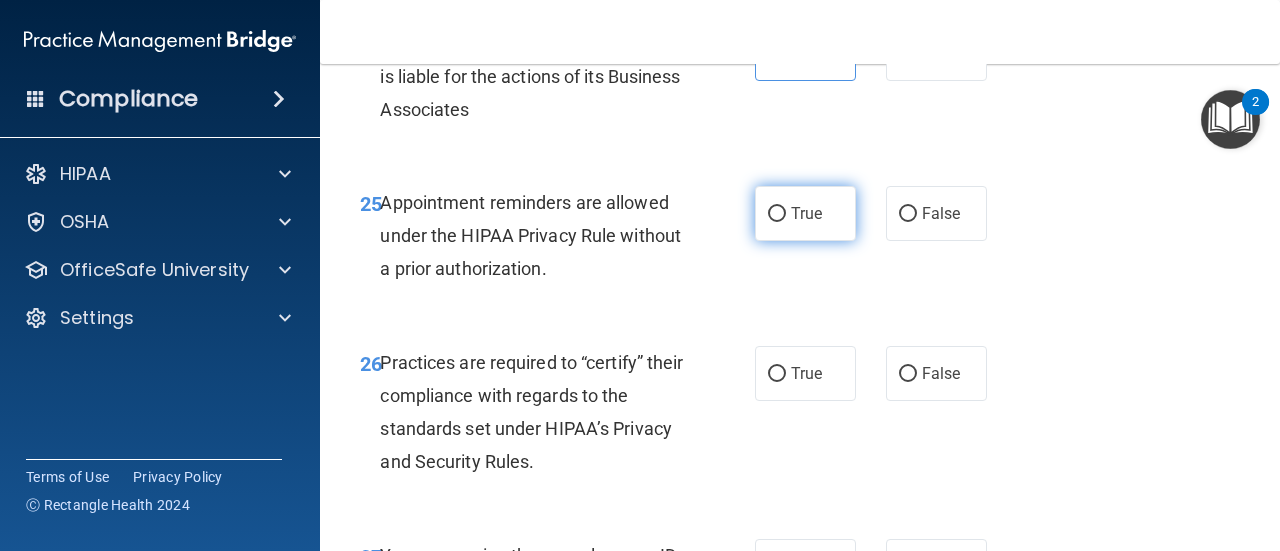 drag, startPoint x: 741, startPoint y: 282, endPoint x: 800, endPoint y: 291, distance: 59.682495 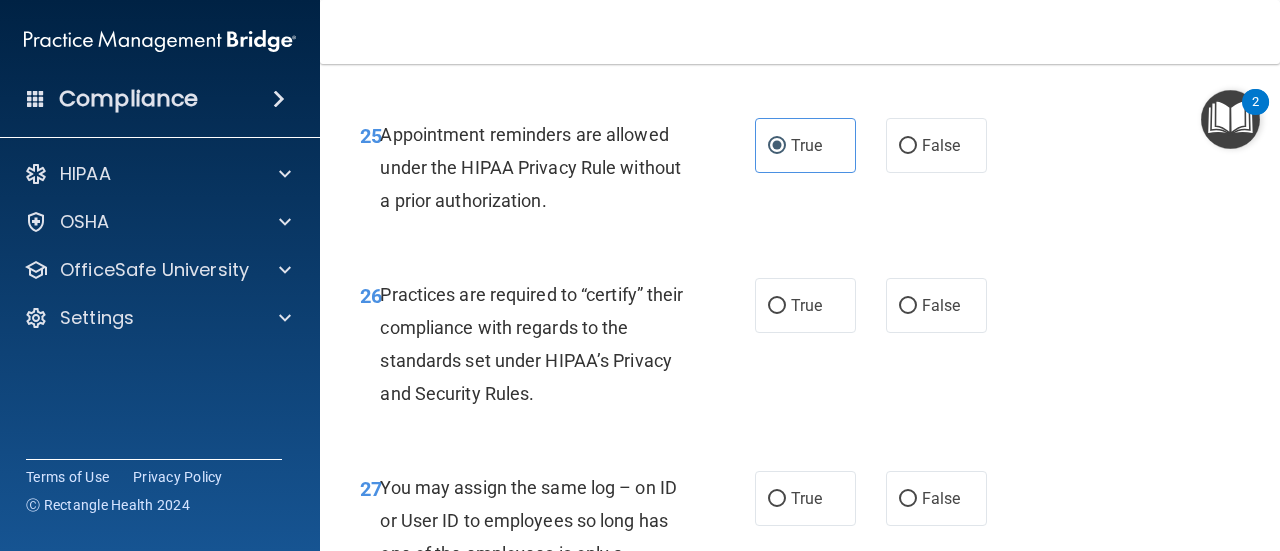 scroll, scrollTop: 5200, scrollLeft: 0, axis: vertical 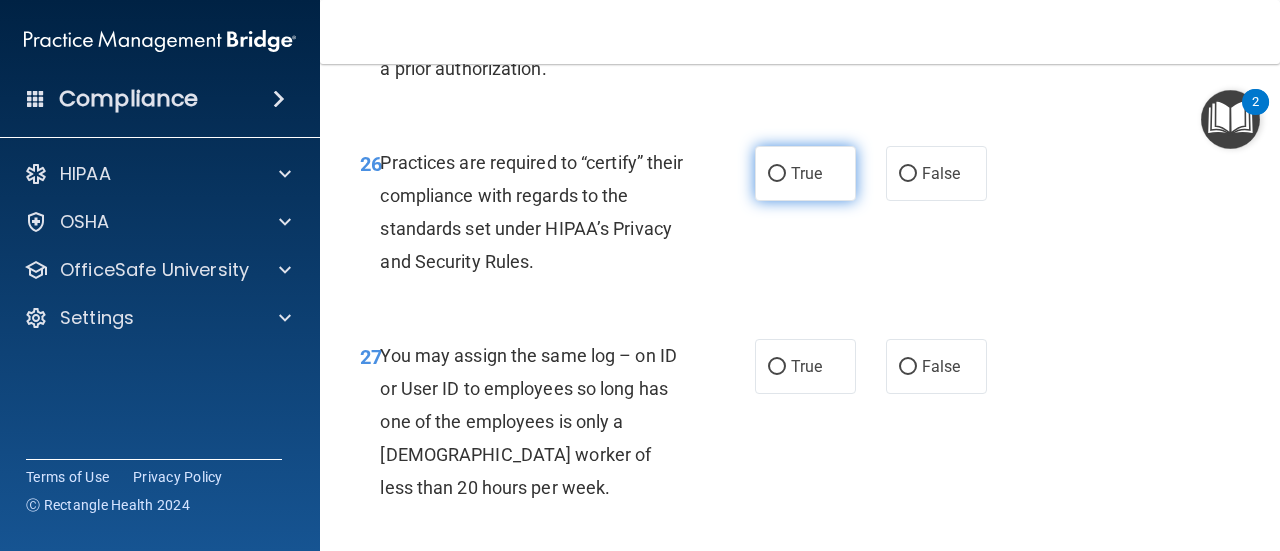 click on "True" at bounding box center (806, 173) 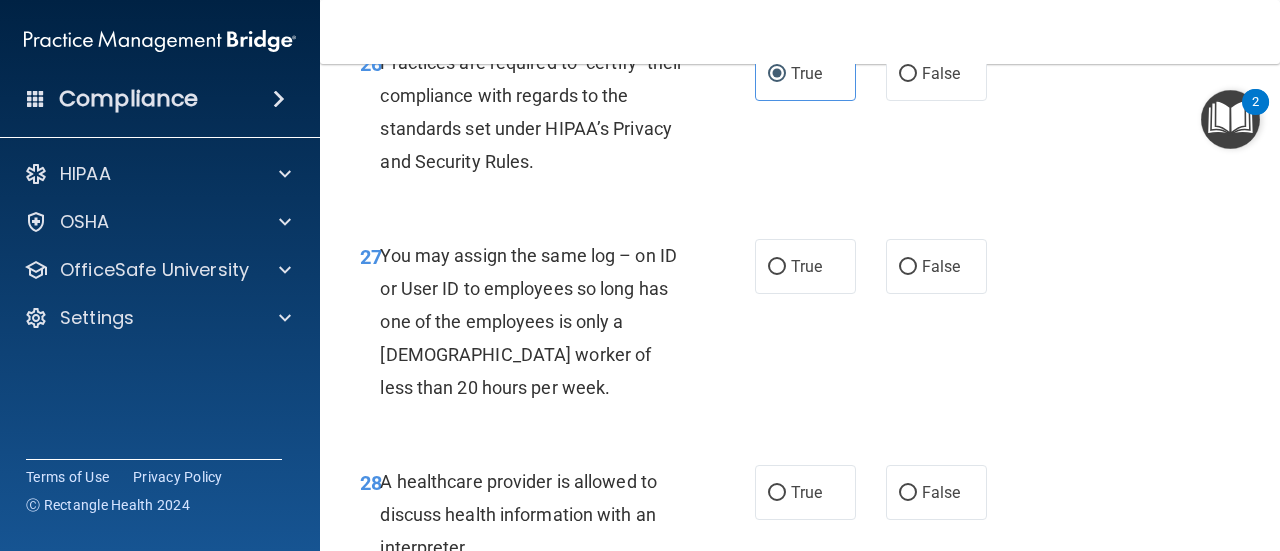 scroll, scrollTop: 5400, scrollLeft: 0, axis: vertical 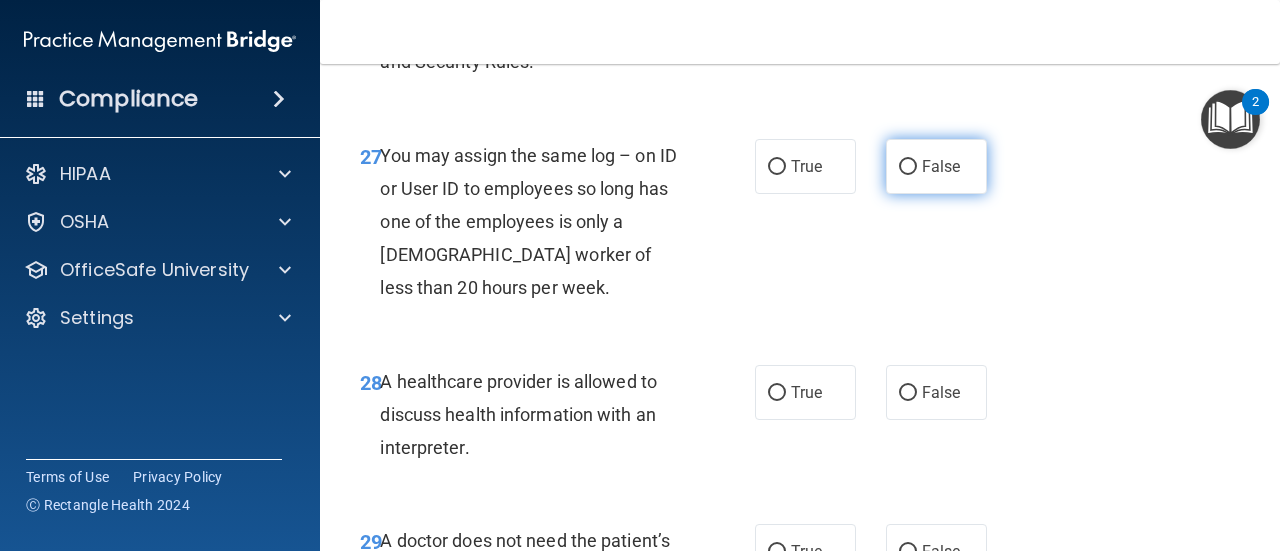 click on "False" at bounding box center [941, 166] 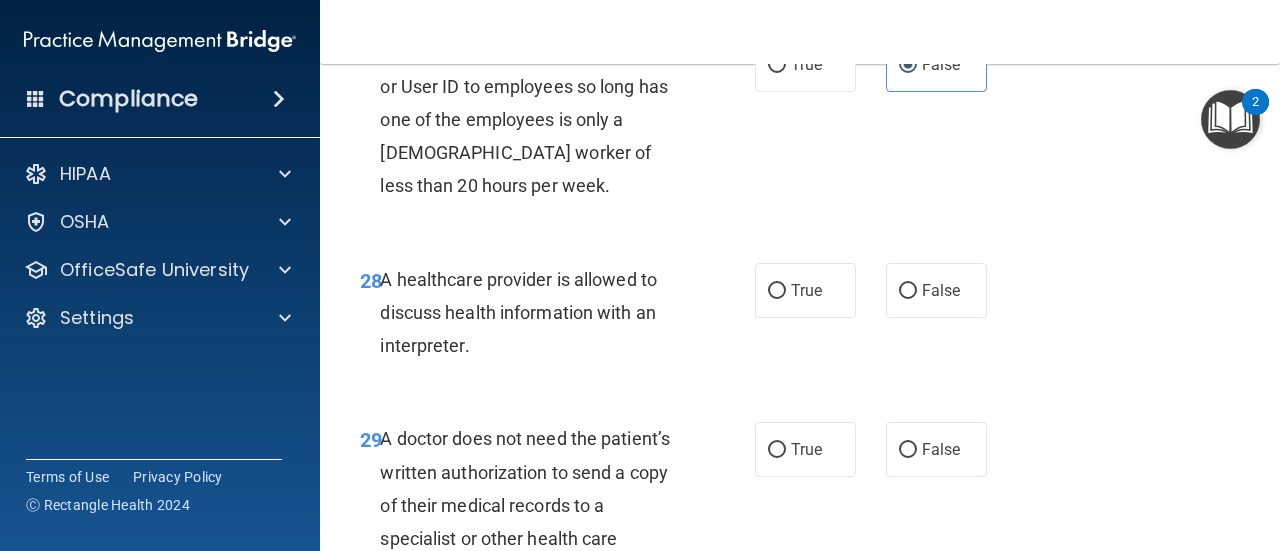 scroll, scrollTop: 5600, scrollLeft: 0, axis: vertical 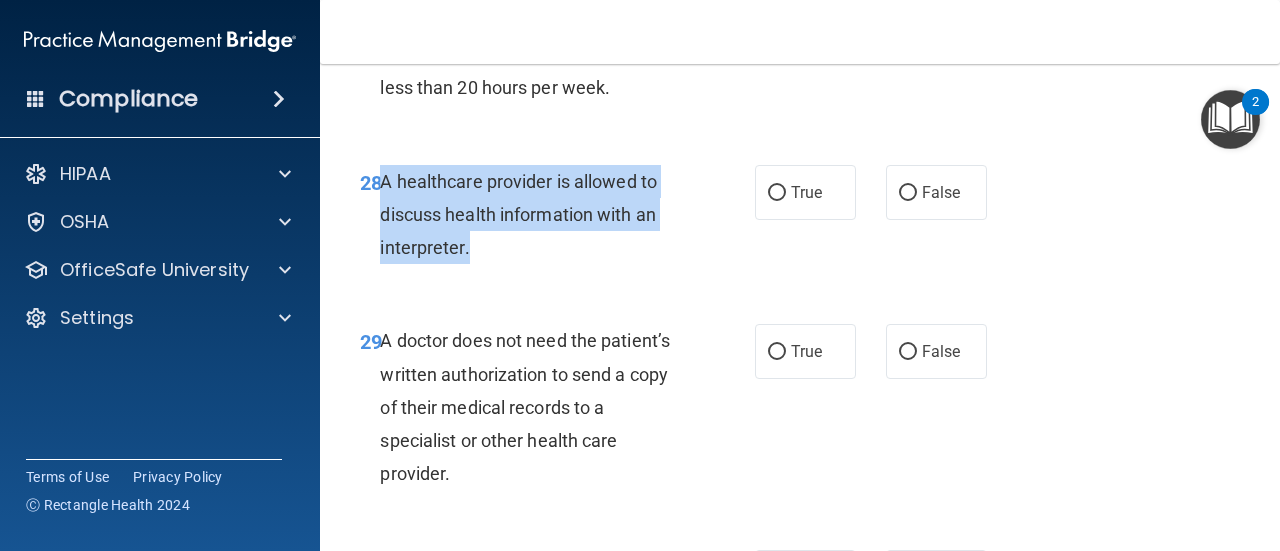 drag, startPoint x: 498, startPoint y: 315, endPoint x: 380, endPoint y: 243, distance: 138.23169 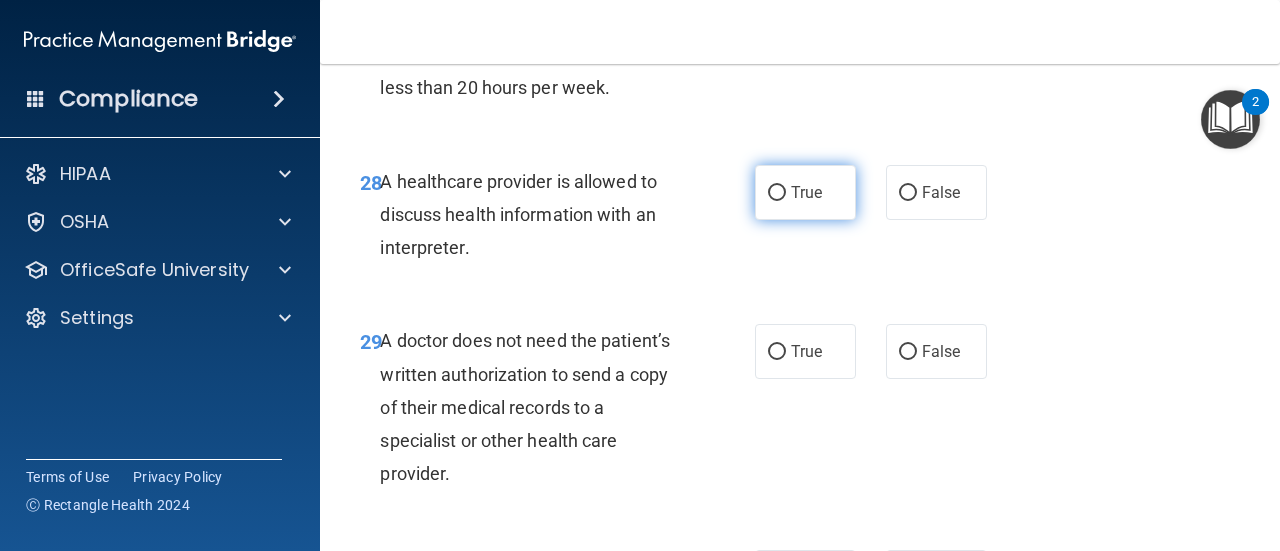 click on "True" at bounding box center (806, 192) 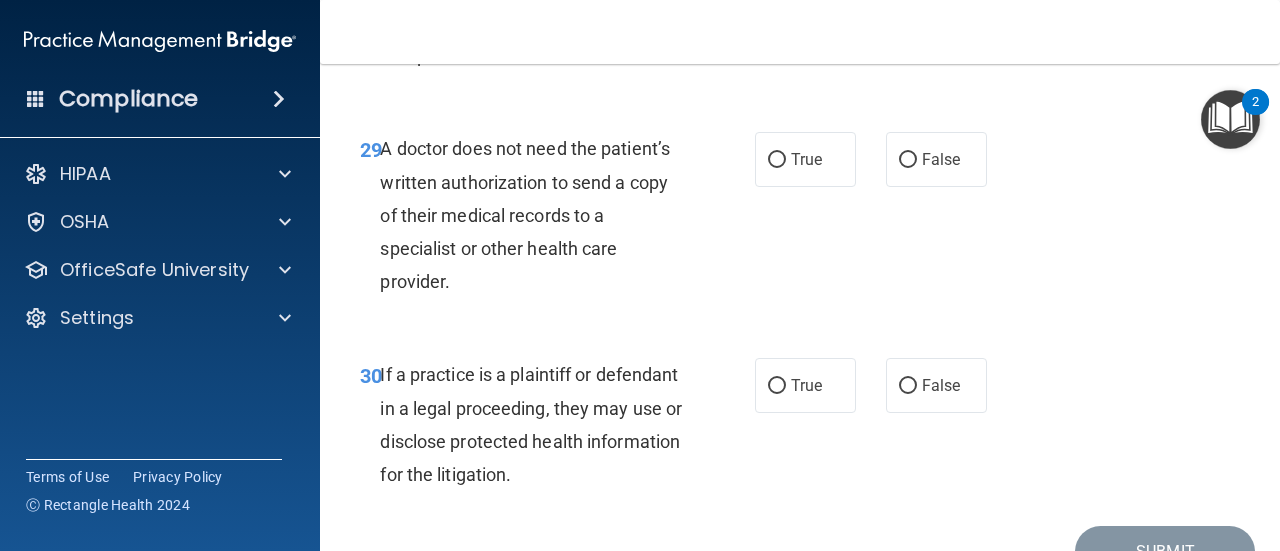 scroll, scrollTop: 5800, scrollLeft: 0, axis: vertical 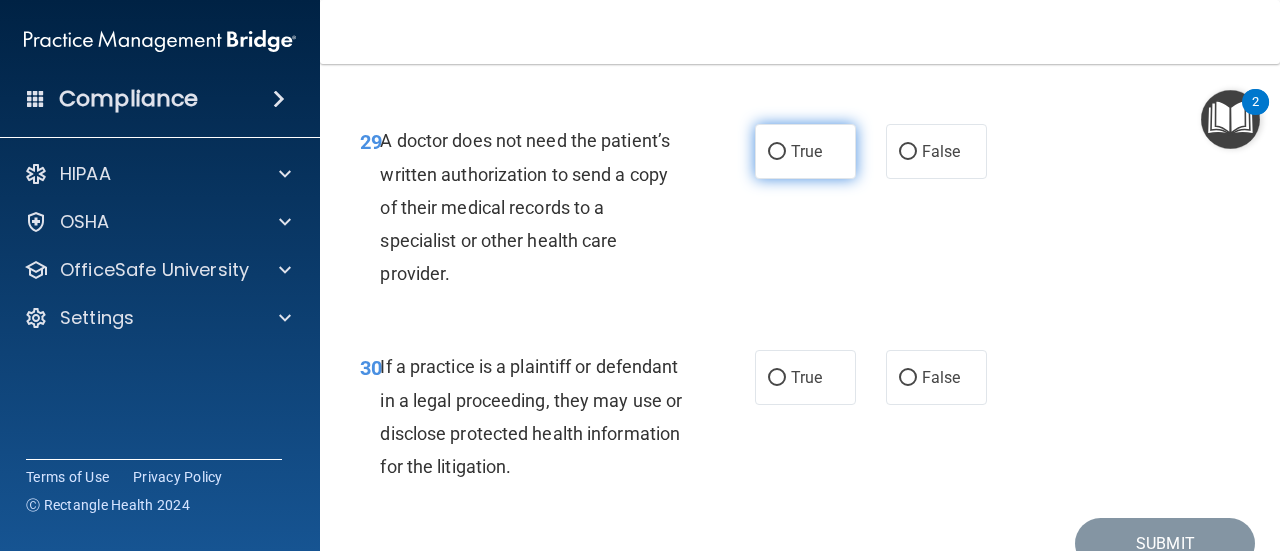 click on "True" at bounding box center (777, 152) 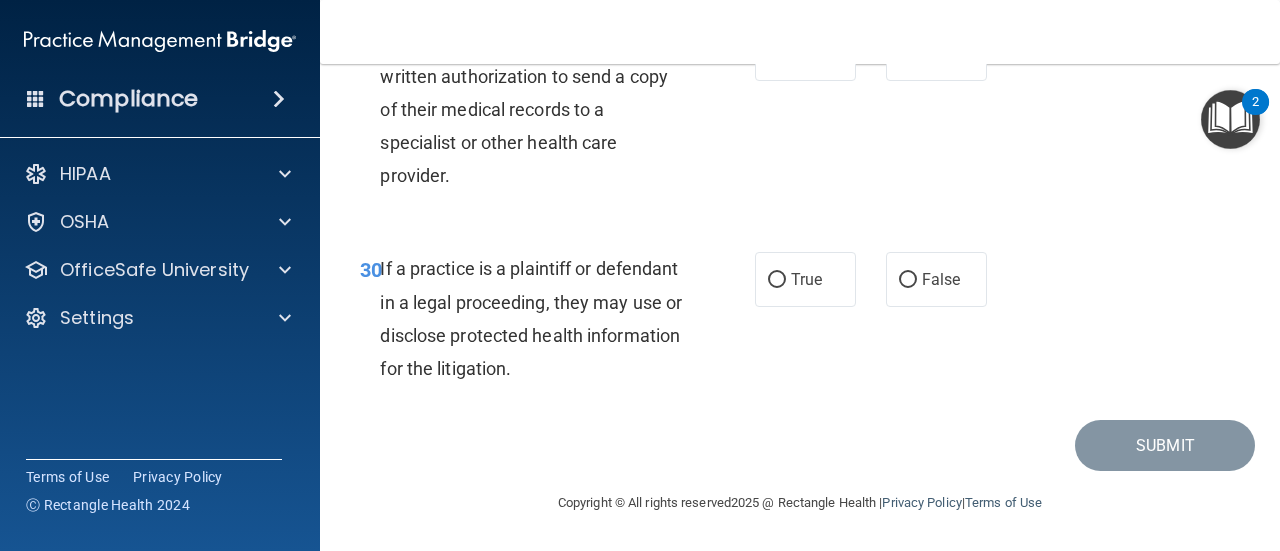 scroll, scrollTop: 5963, scrollLeft: 0, axis: vertical 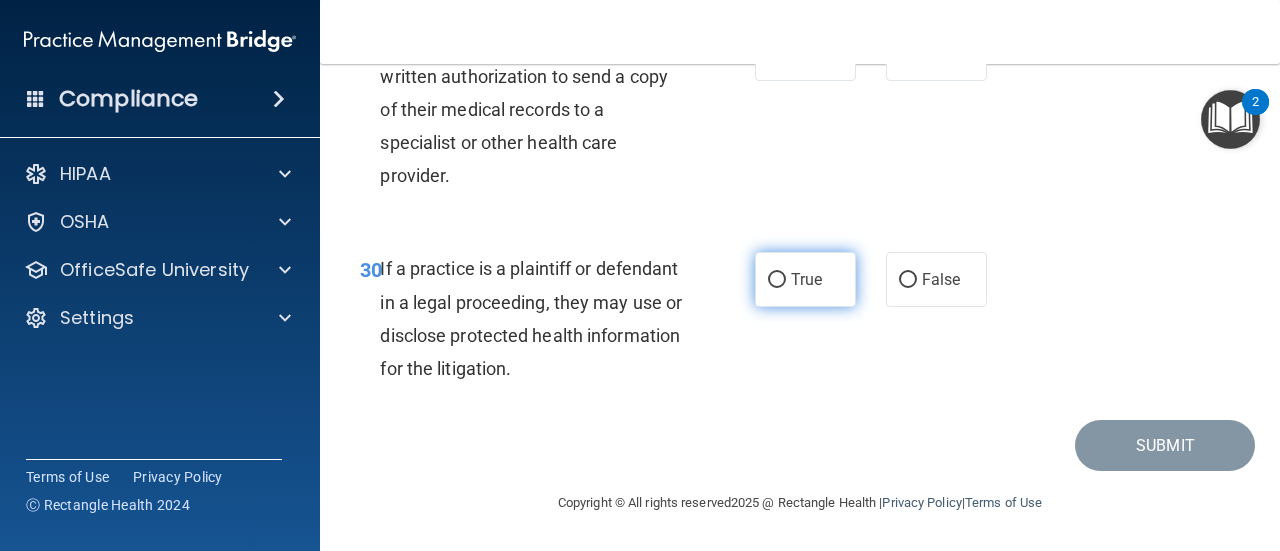 click on "True" at bounding box center [805, 279] 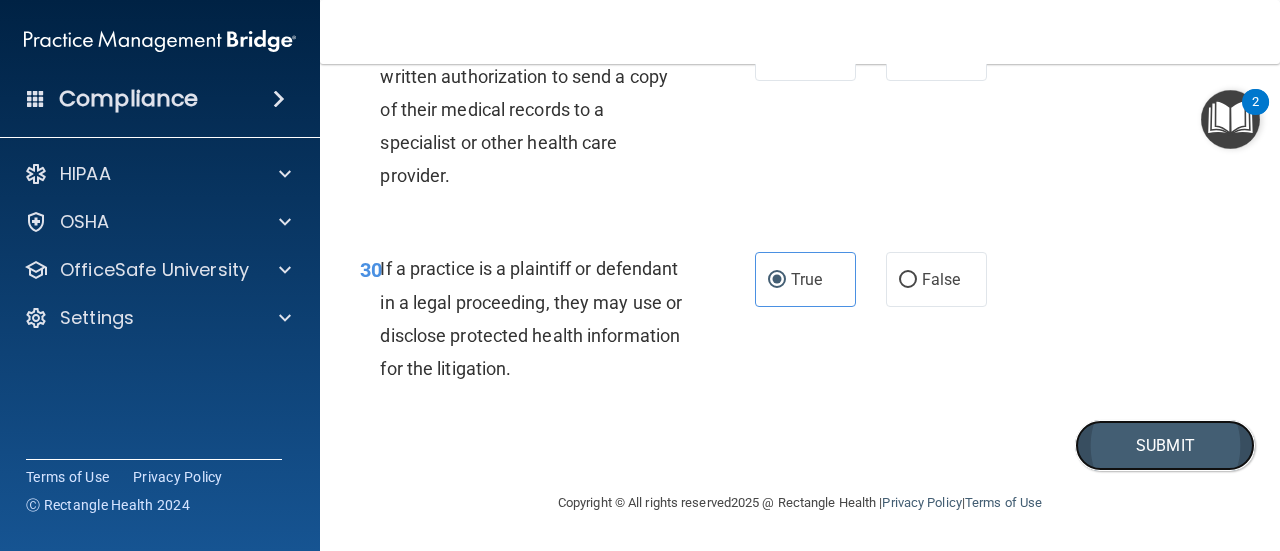click on "Submit" at bounding box center (1165, 445) 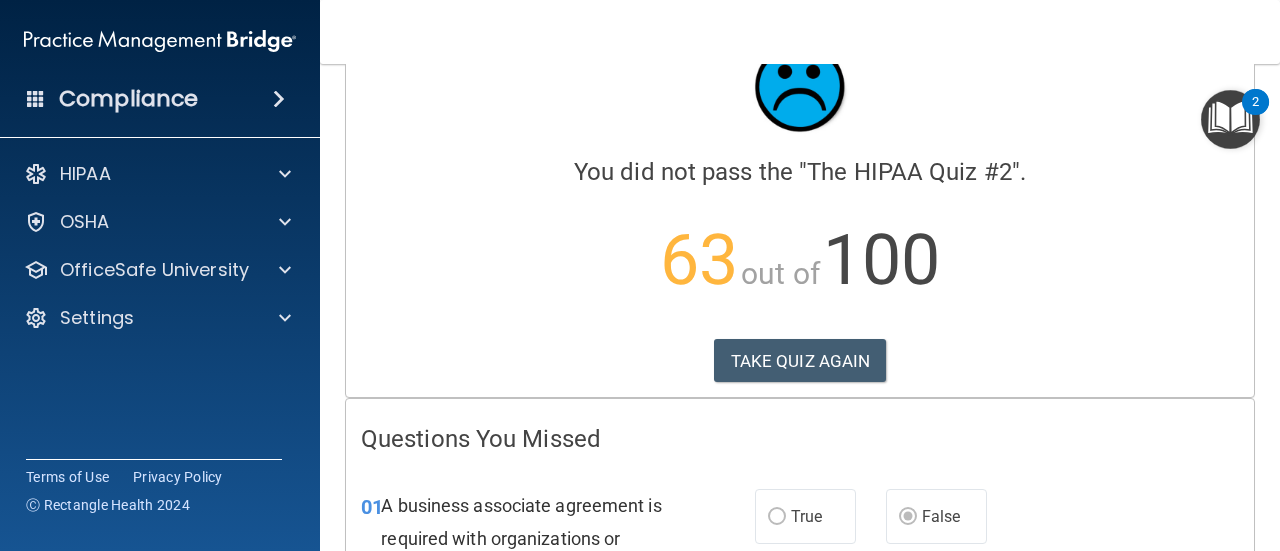 scroll, scrollTop: 32, scrollLeft: 0, axis: vertical 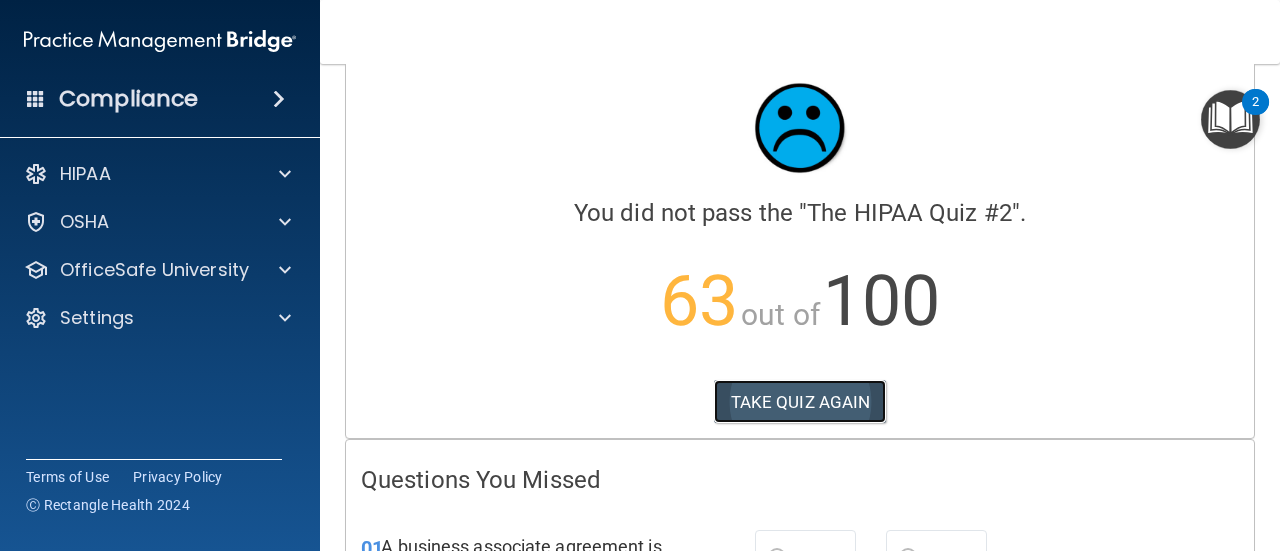click on "TAKE QUIZ AGAIN" at bounding box center [800, 402] 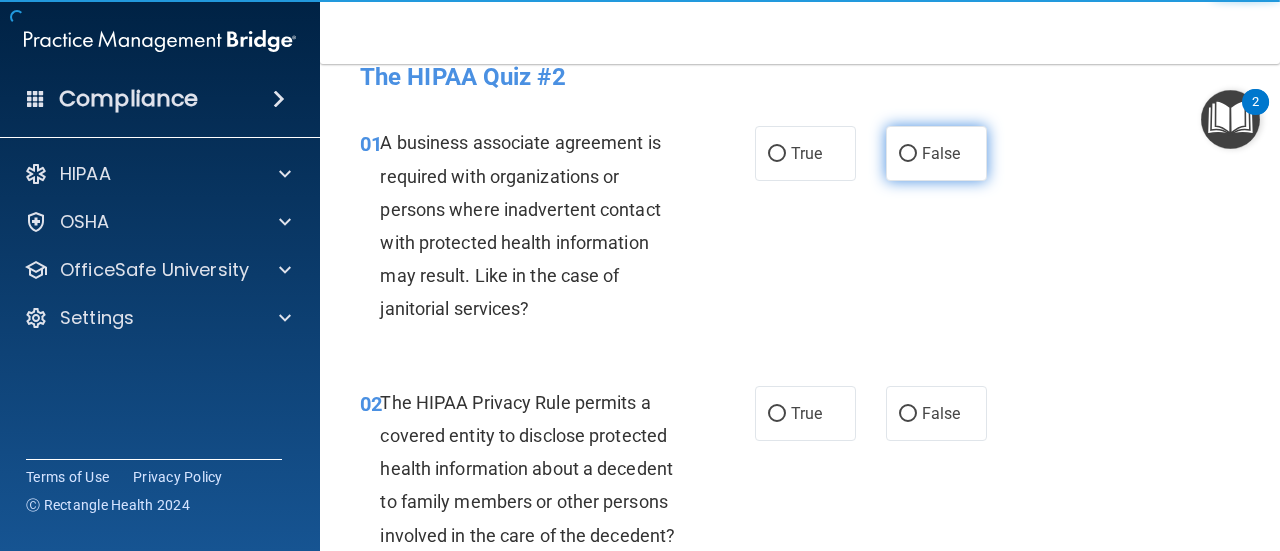 click on "False" at bounding box center [941, 153] 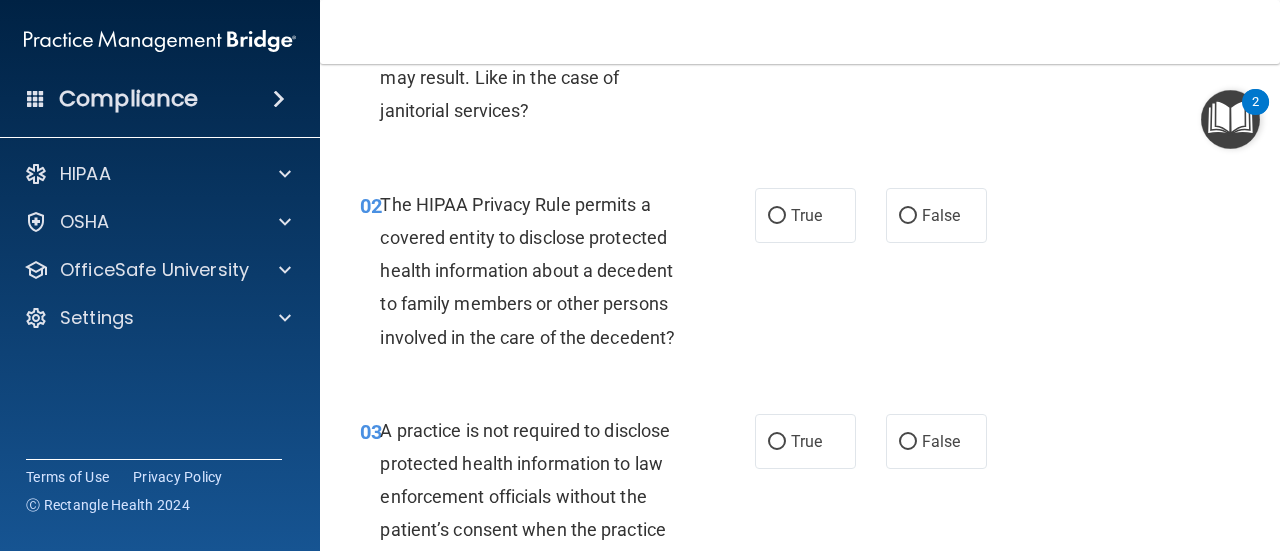 scroll, scrollTop: 232, scrollLeft: 0, axis: vertical 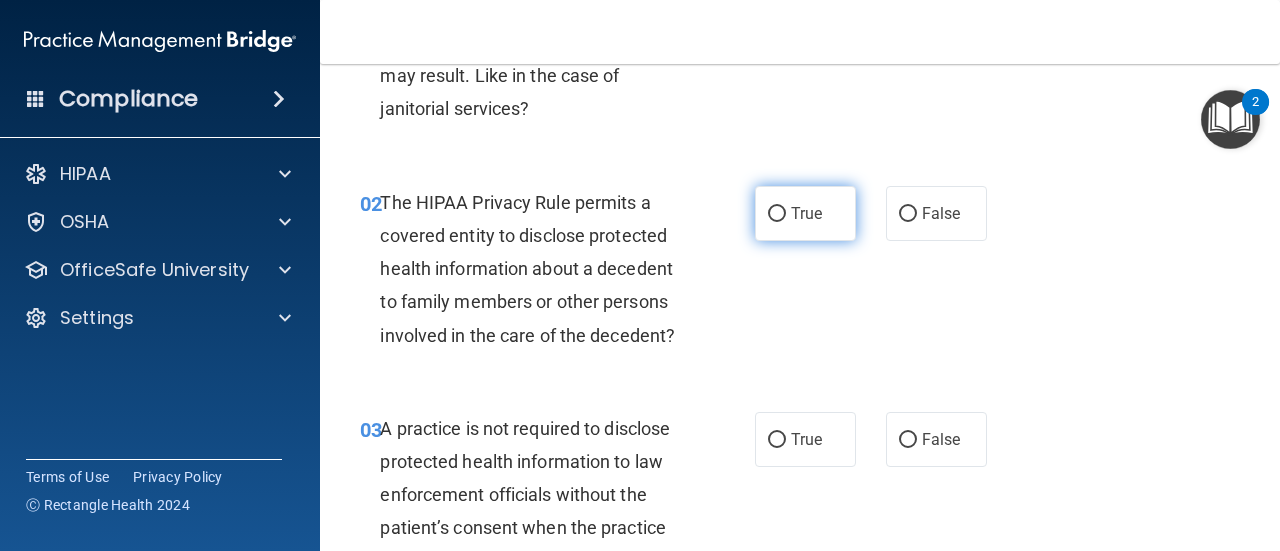 click on "True" at bounding box center [806, 213] 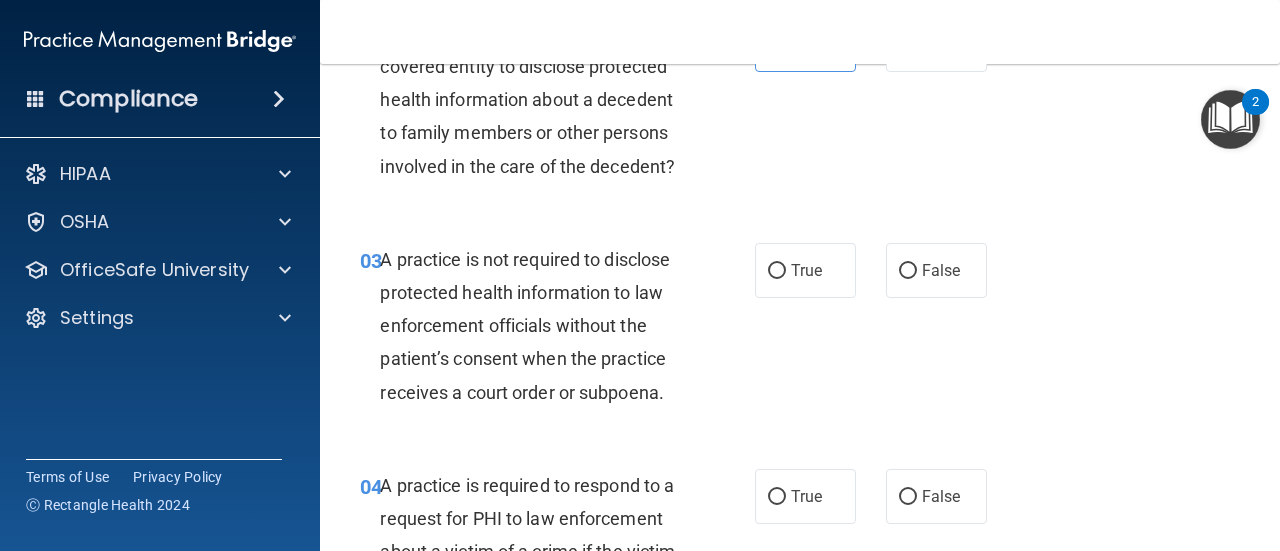 scroll, scrollTop: 432, scrollLeft: 0, axis: vertical 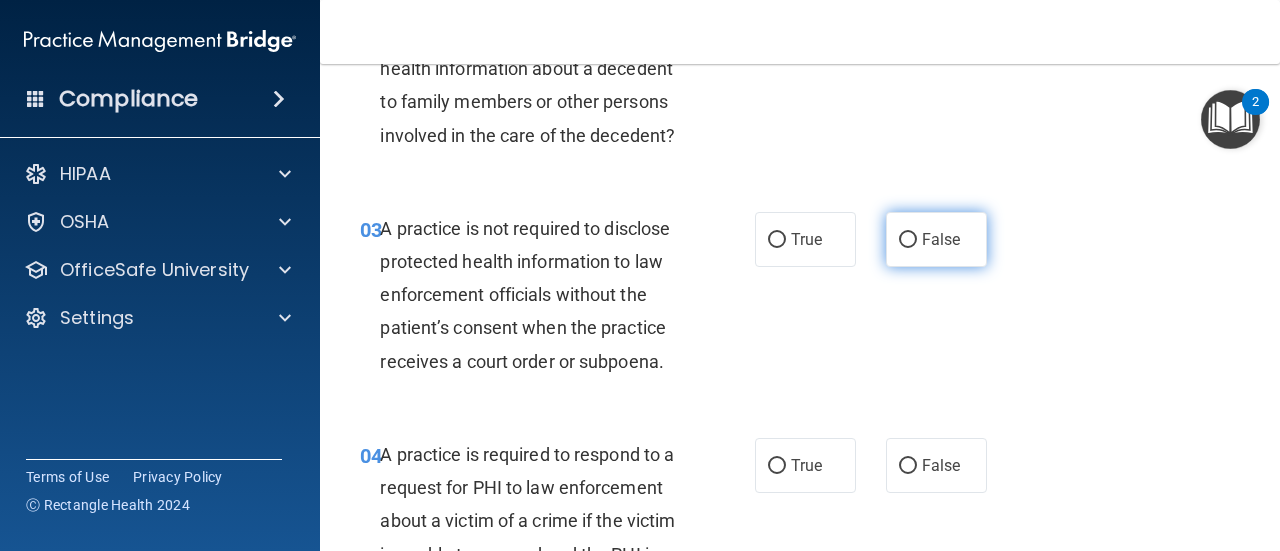 click on "False" at bounding box center [936, 239] 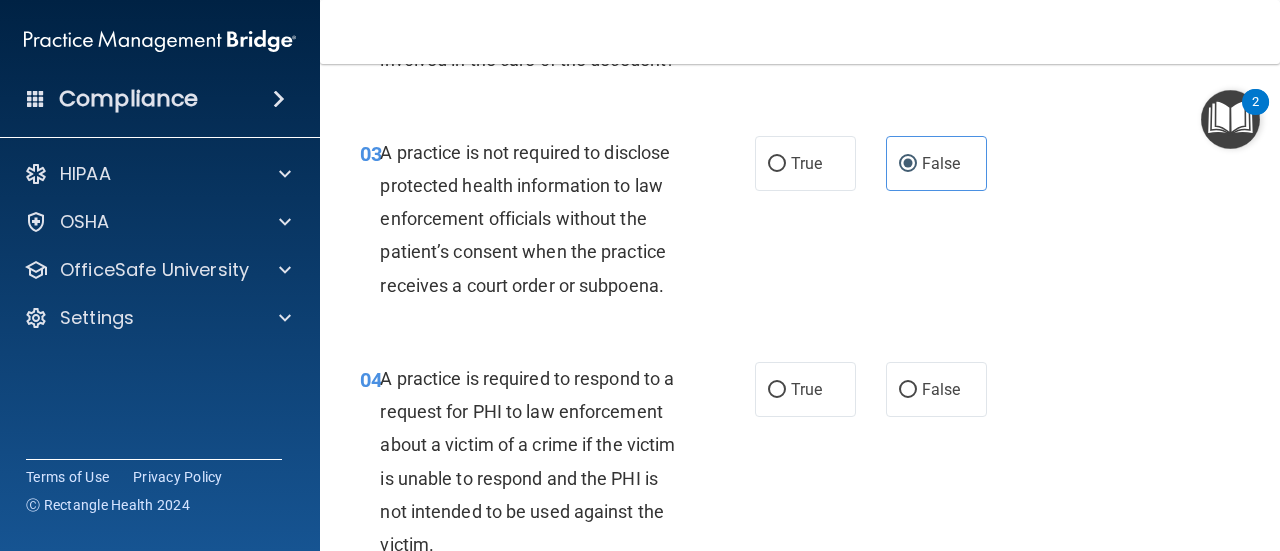scroll, scrollTop: 632, scrollLeft: 0, axis: vertical 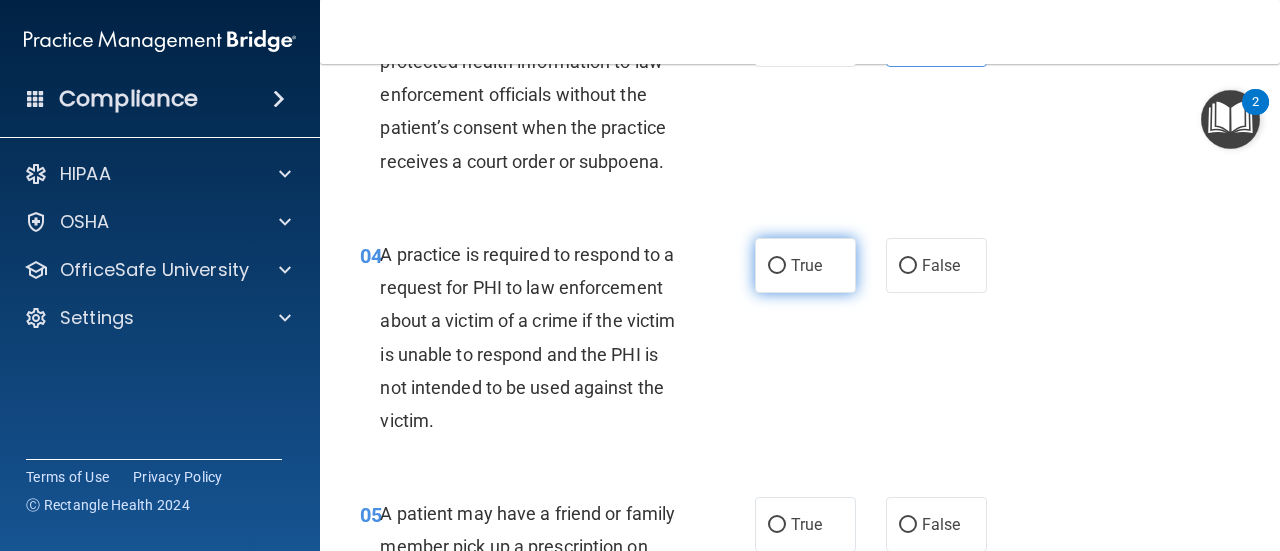 click on "True" at bounding box center (805, 265) 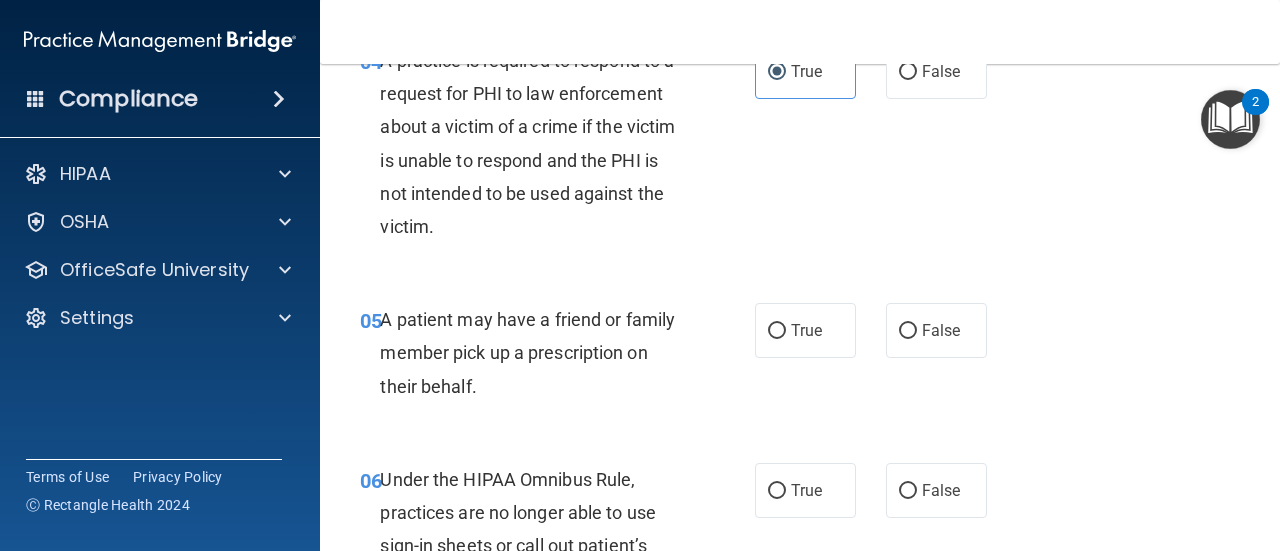 scroll, scrollTop: 832, scrollLeft: 0, axis: vertical 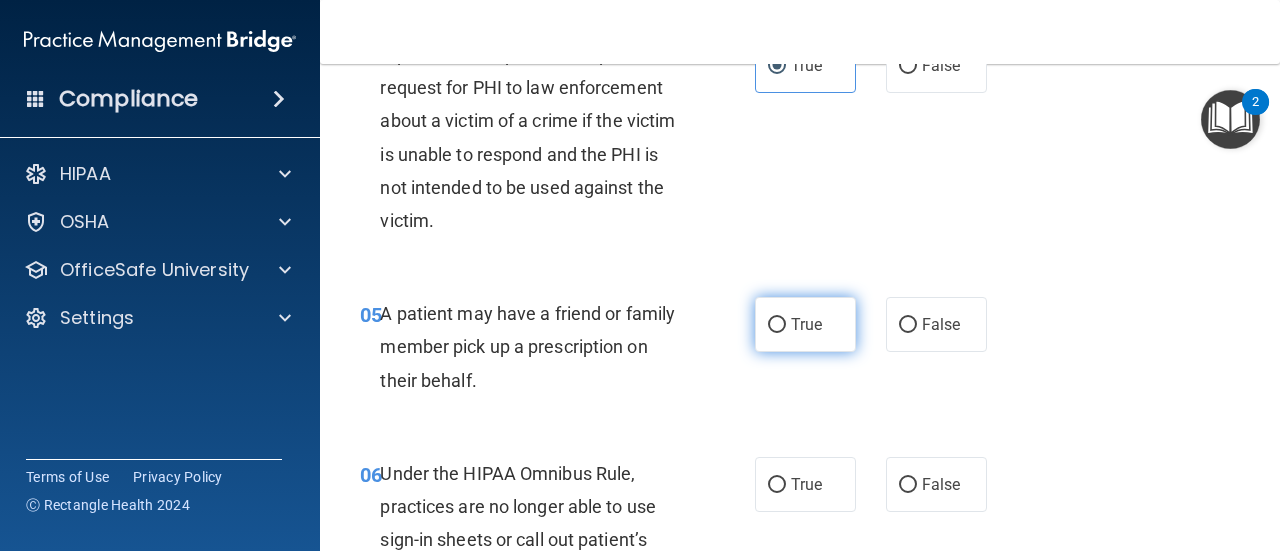 click on "True" at bounding box center (805, 324) 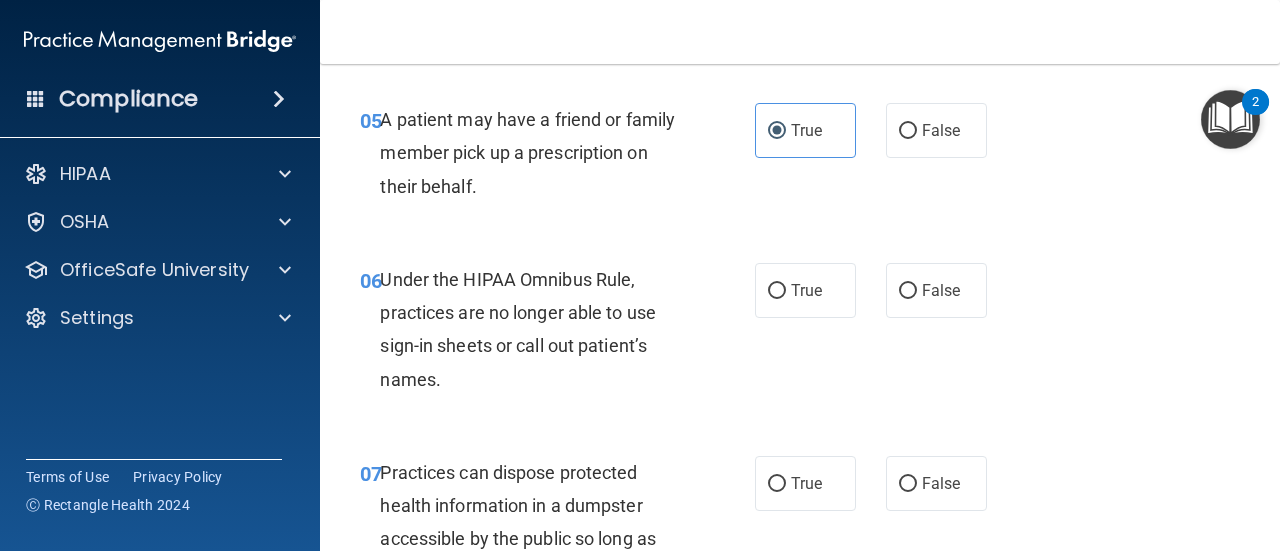scroll, scrollTop: 1032, scrollLeft: 0, axis: vertical 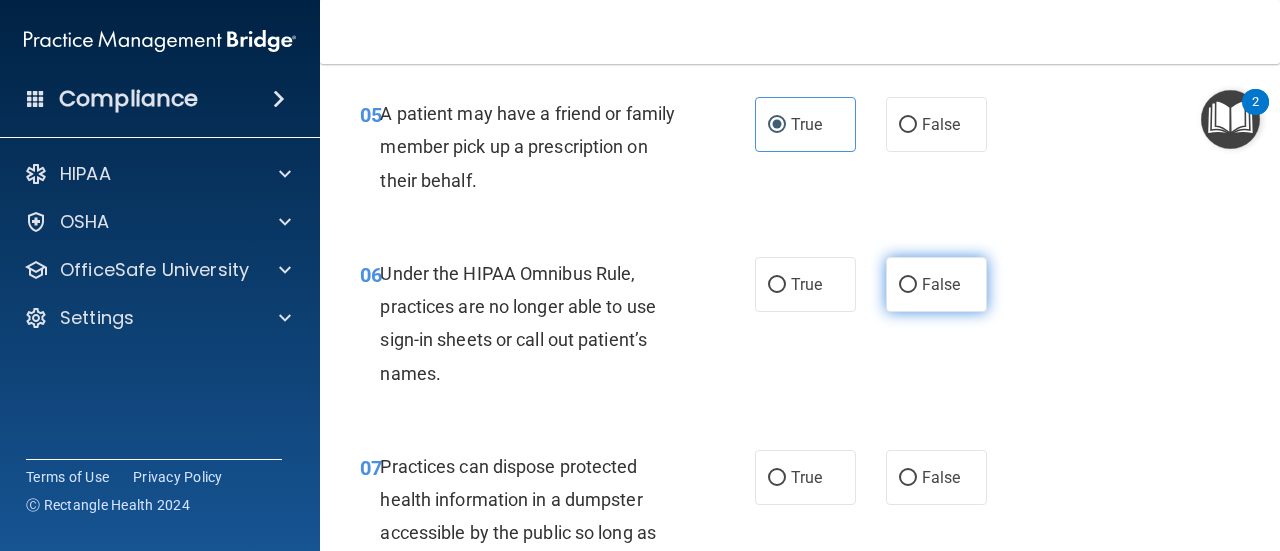 click on "False" at bounding box center (941, 284) 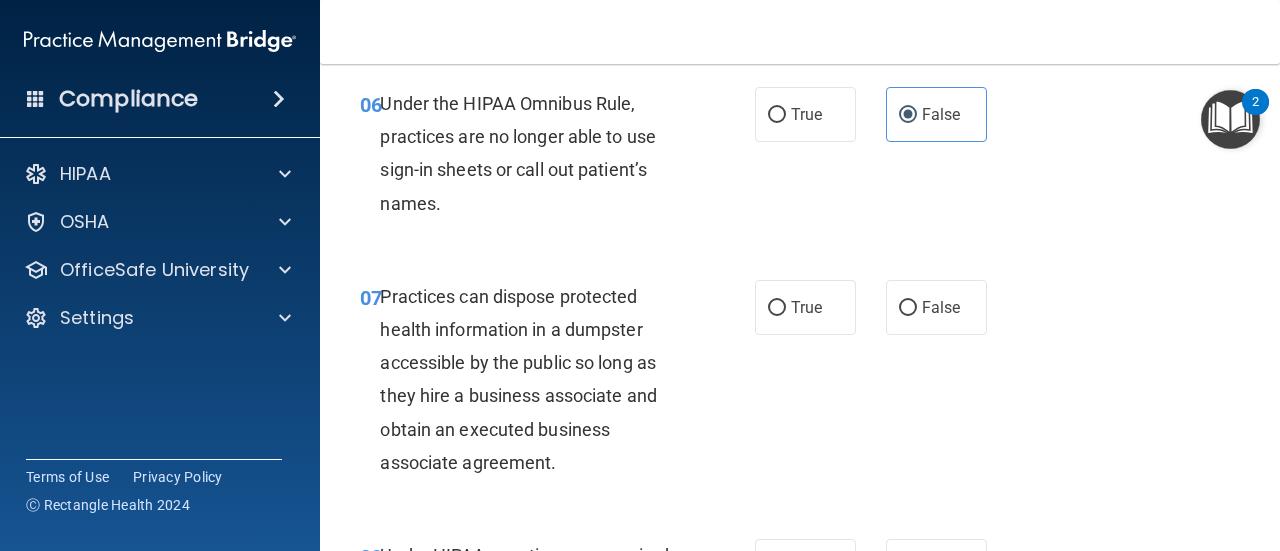 scroll, scrollTop: 1232, scrollLeft: 0, axis: vertical 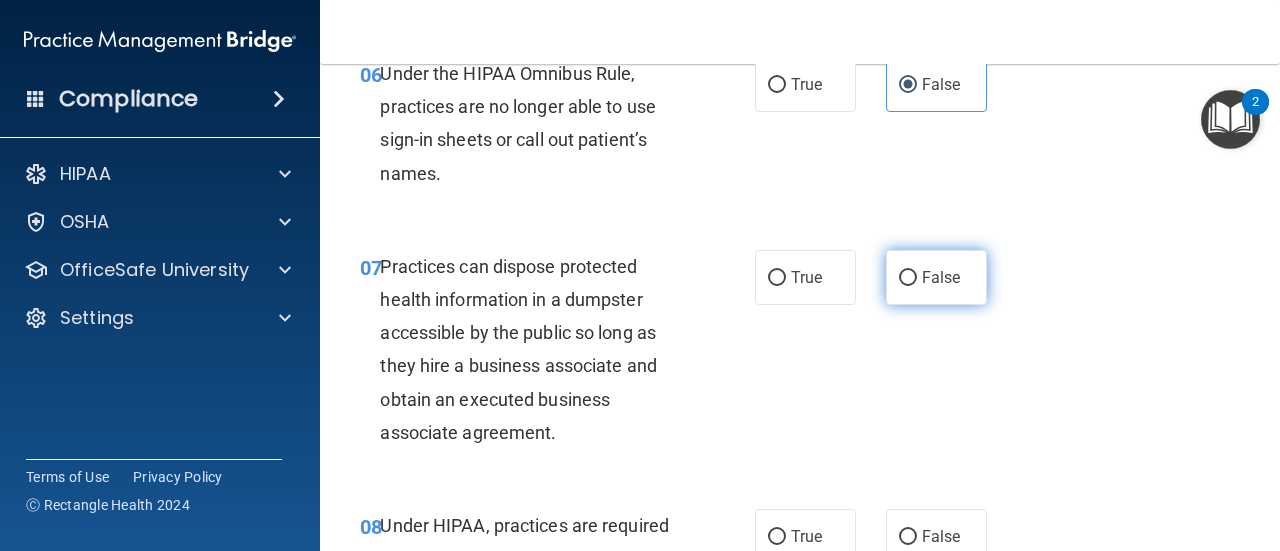click on "False" at bounding box center (936, 277) 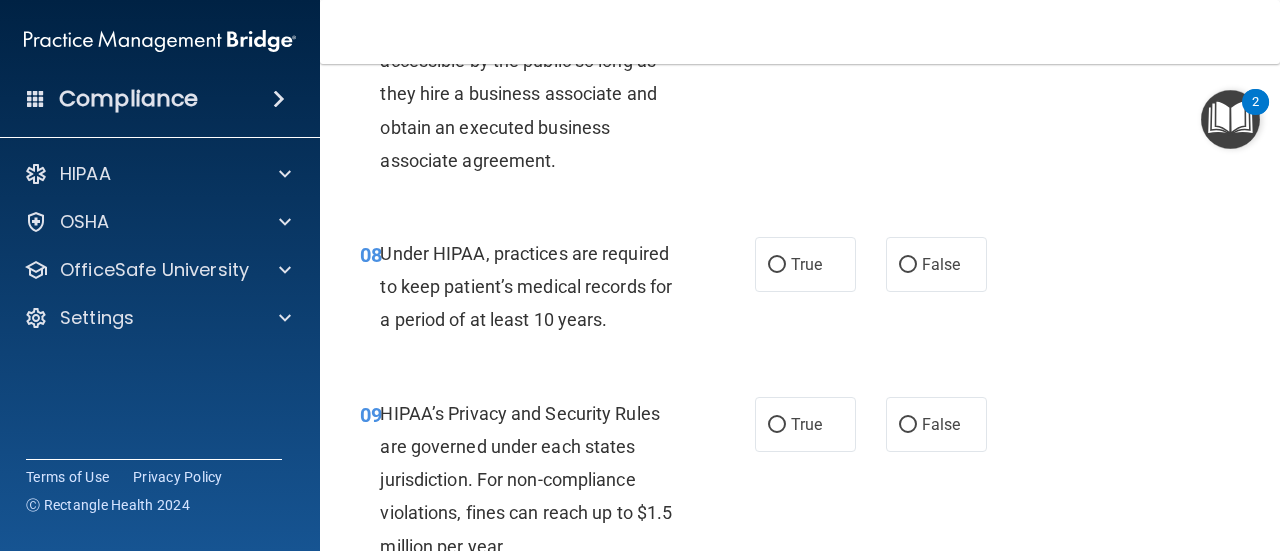 scroll, scrollTop: 1532, scrollLeft: 0, axis: vertical 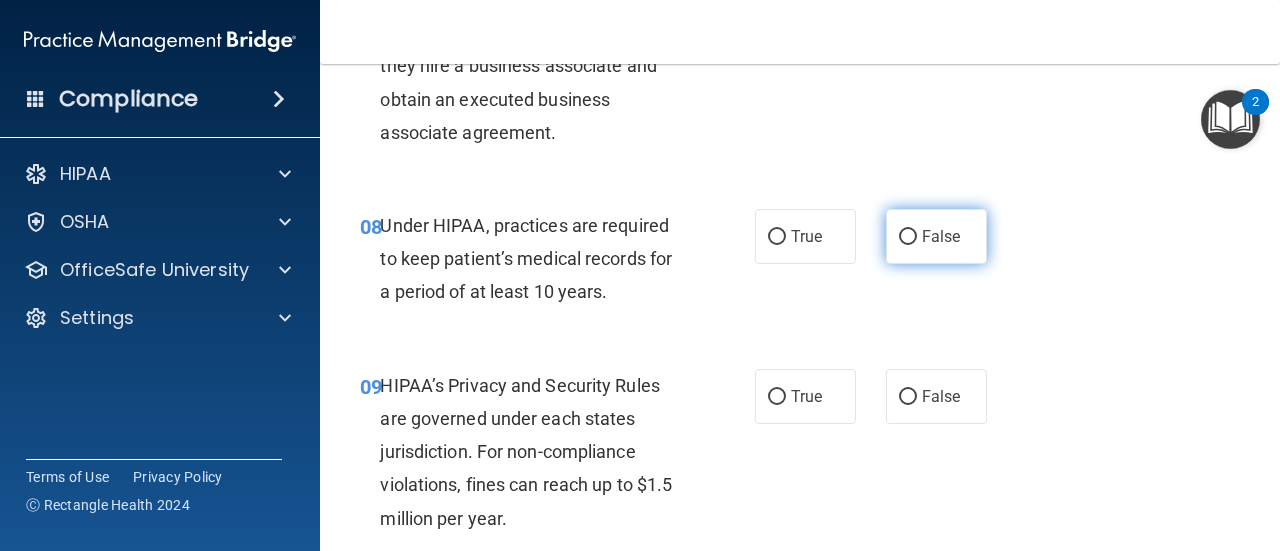 click on "False" at bounding box center (941, 236) 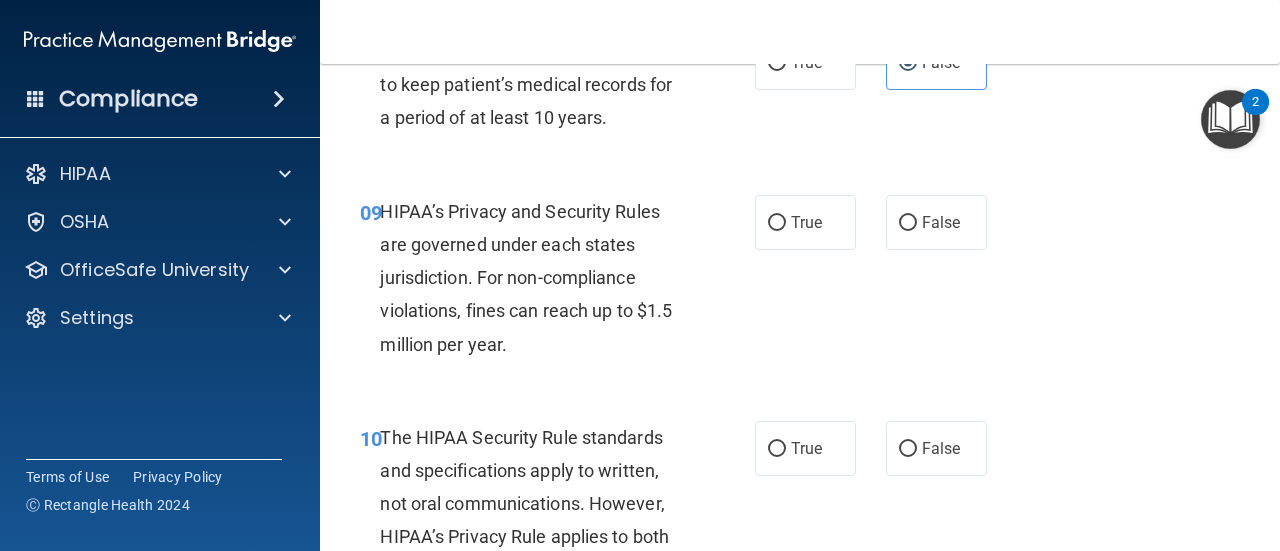 scroll, scrollTop: 1732, scrollLeft: 0, axis: vertical 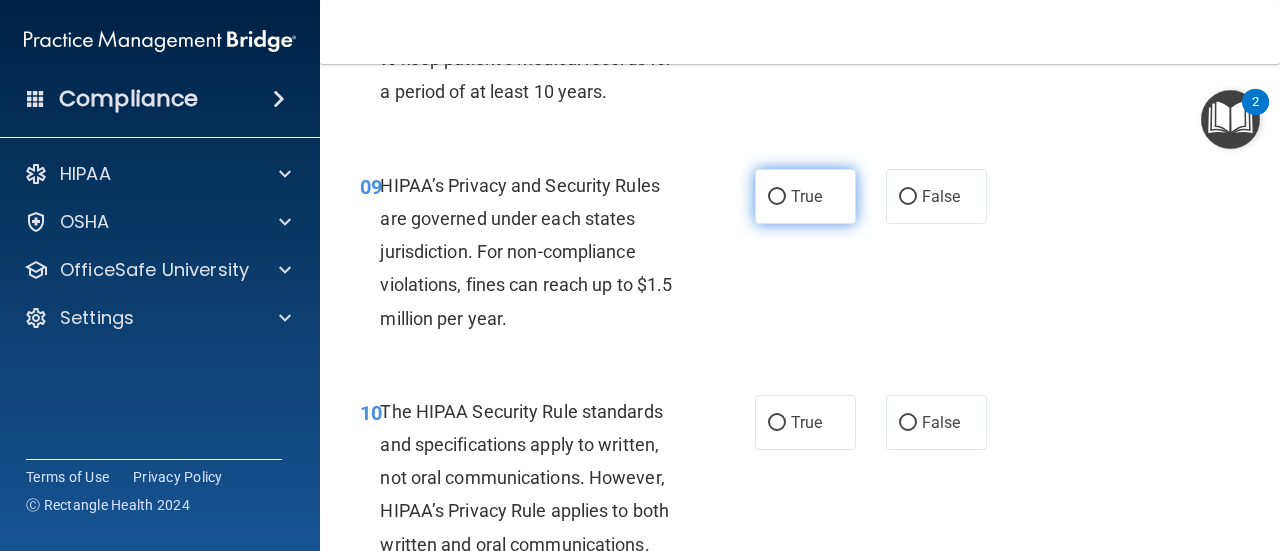 click on "True" at bounding box center [806, 196] 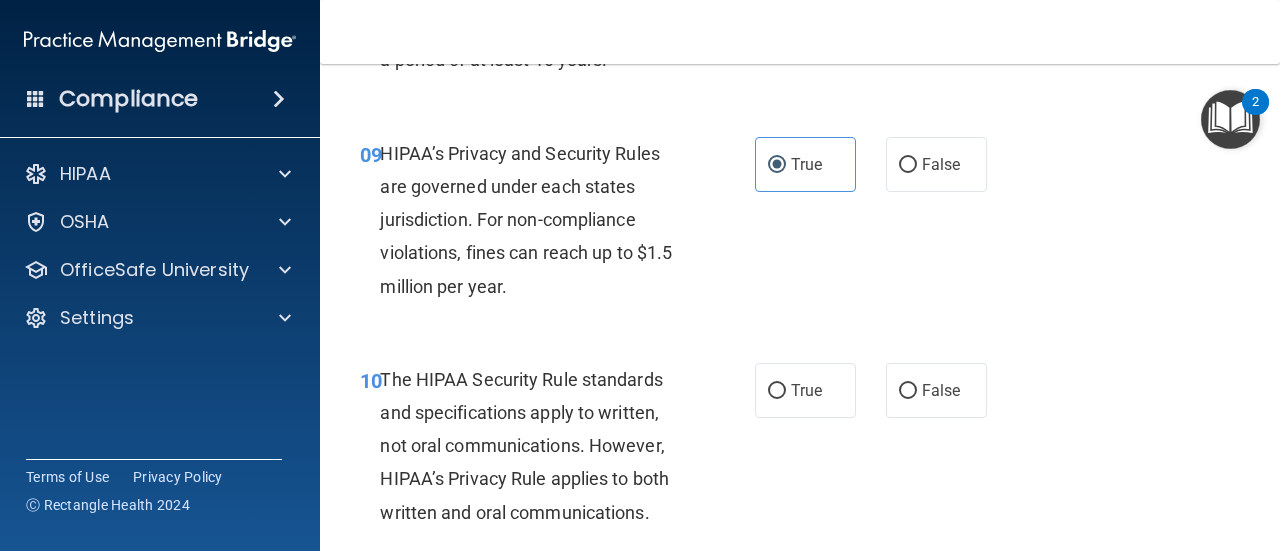 scroll, scrollTop: 1732, scrollLeft: 0, axis: vertical 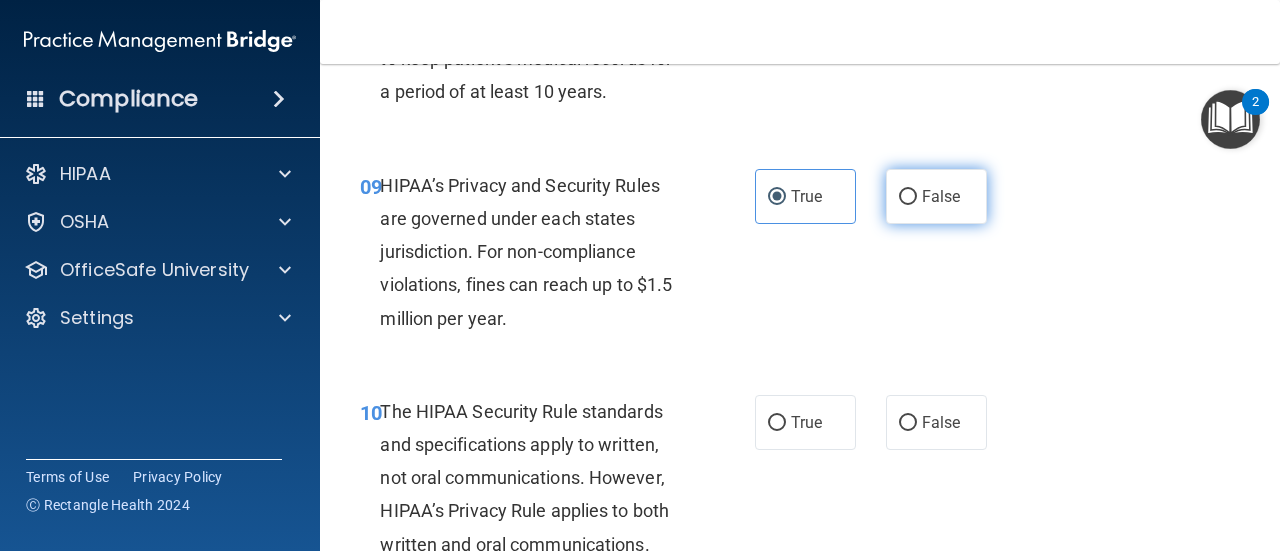 click on "False" at bounding box center (936, 196) 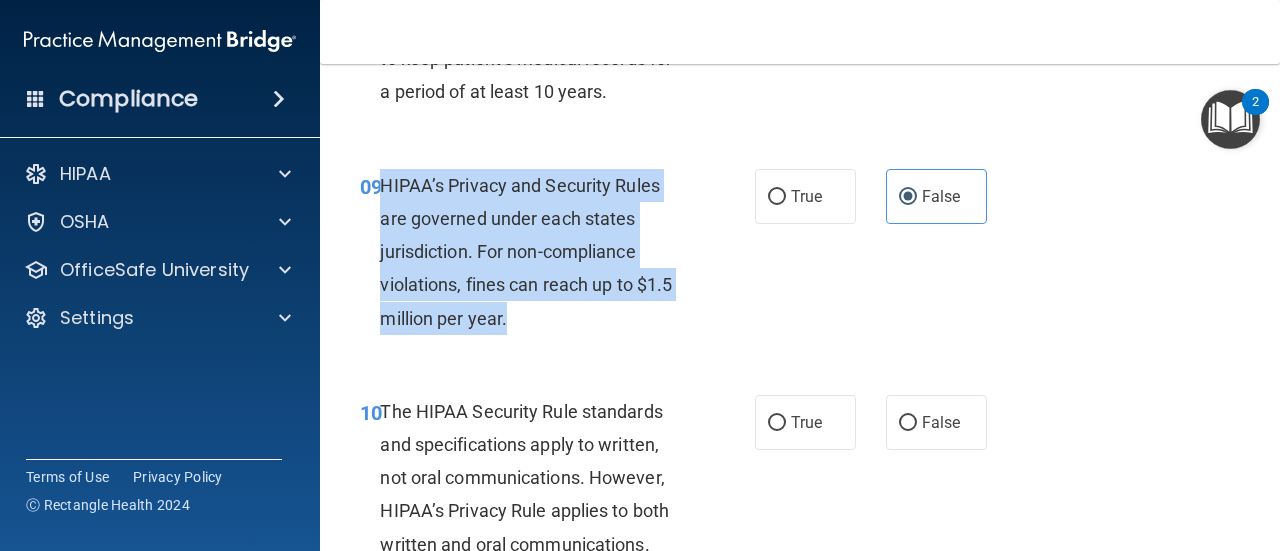 drag, startPoint x: 519, startPoint y: 313, endPoint x: 386, endPoint y: 191, distance: 180.47992 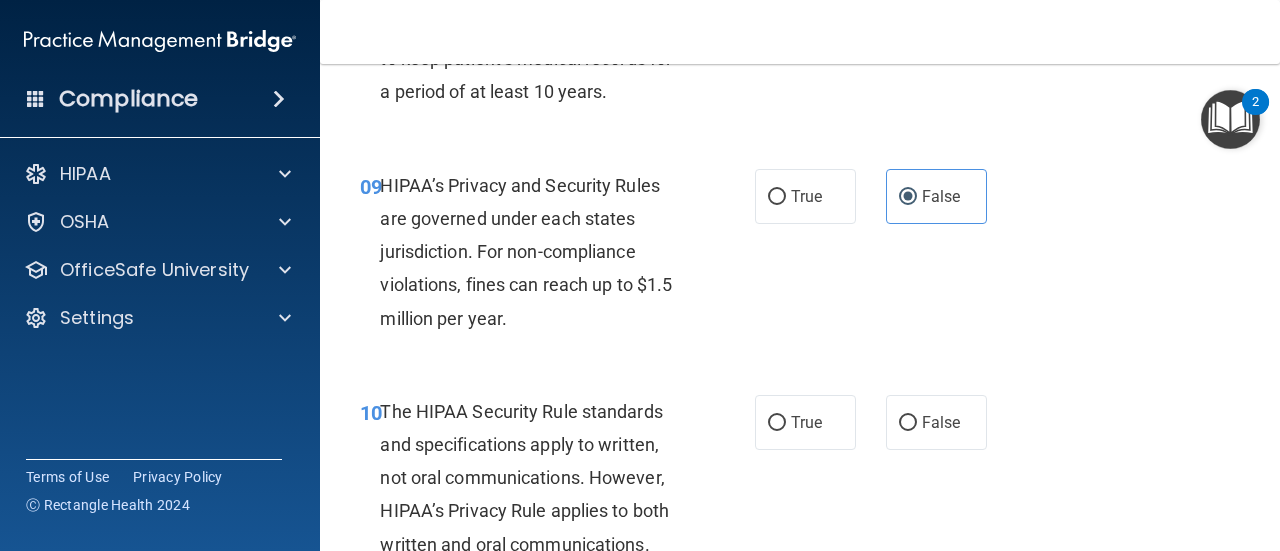 click on "09       HIPAA’s Privacy and Security Rules are governed under each states jurisdiction.  For non-compliance violations, fines can reach up to $1.5 million per year.                 True           False" at bounding box center [800, 257] 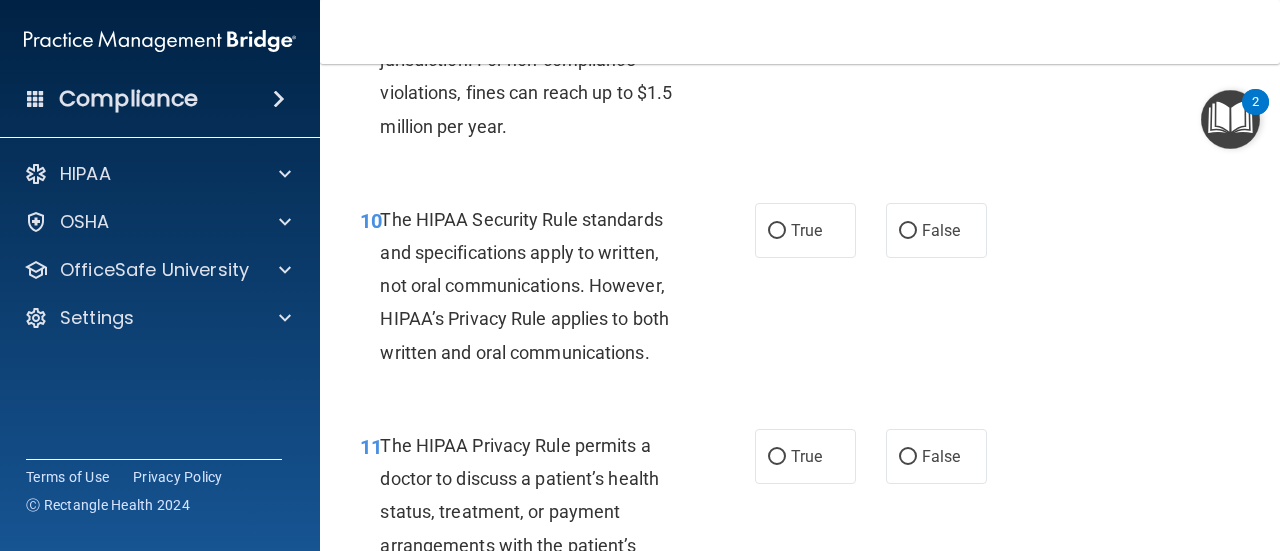 scroll, scrollTop: 1932, scrollLeft: 0, axis: vertical 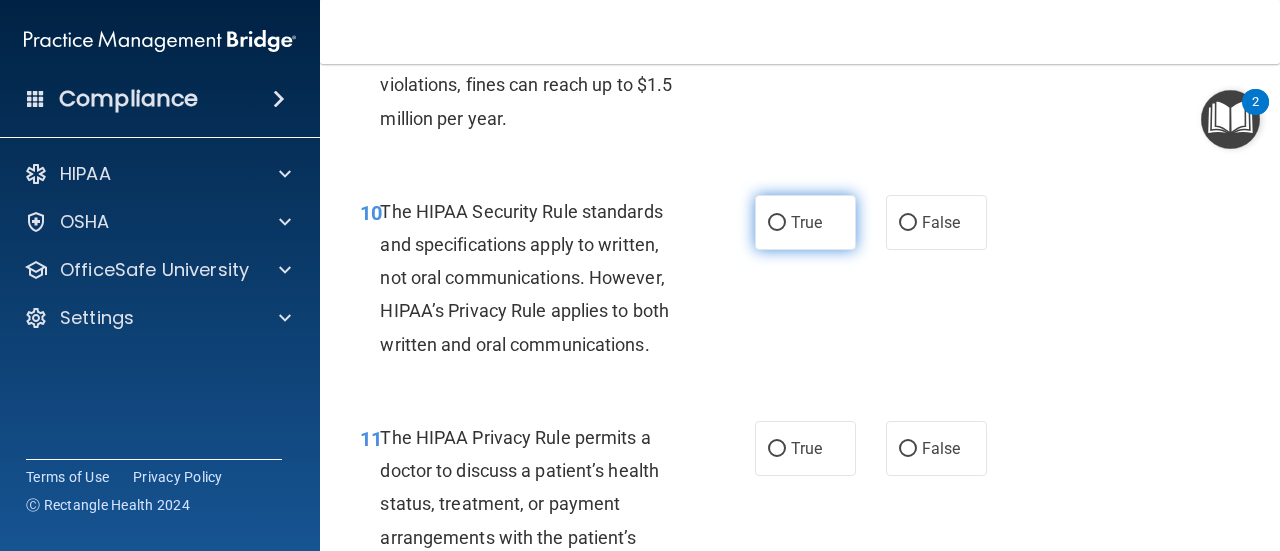 click on "True" at bounding box center (806, 222) 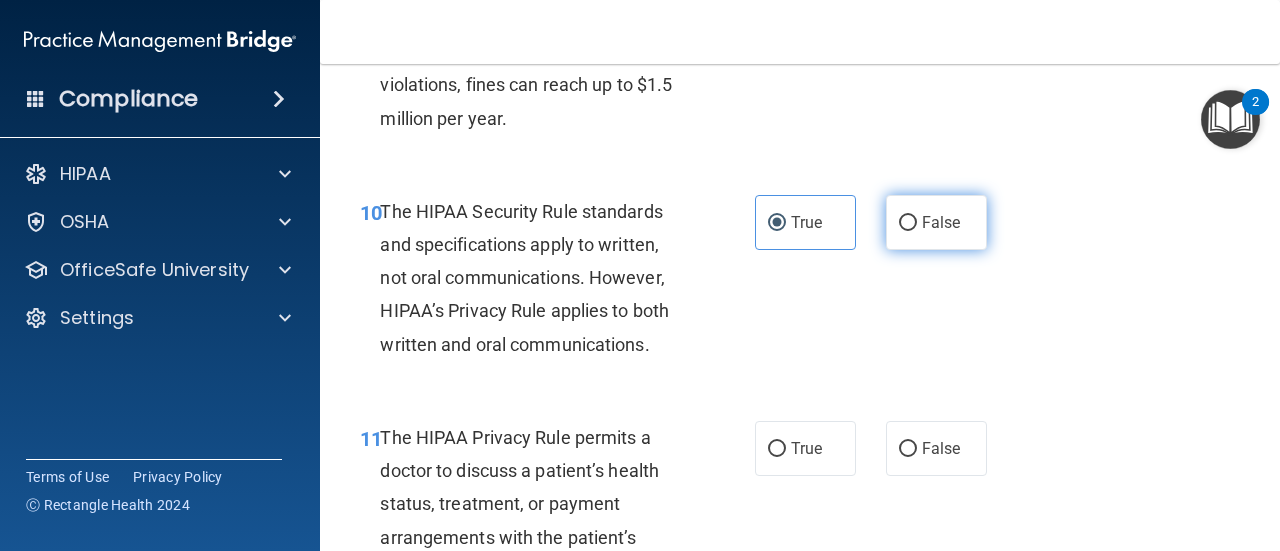 click on "False" at bounding box center (908, 223) 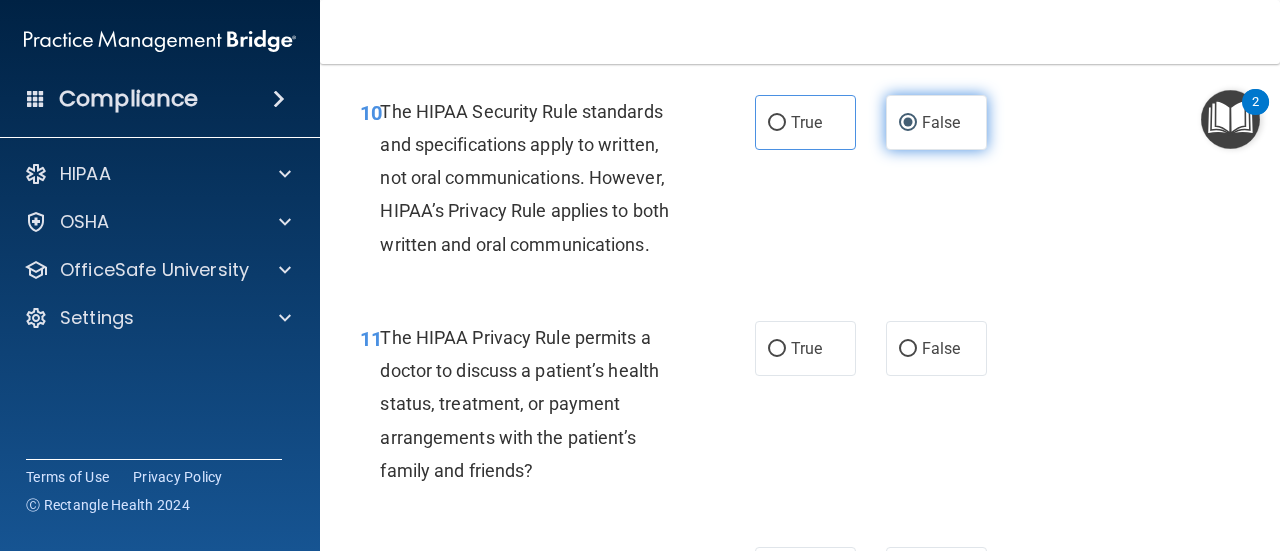 scroll, scrollTop: 2132, scrollLeft: 0, axis: vertical 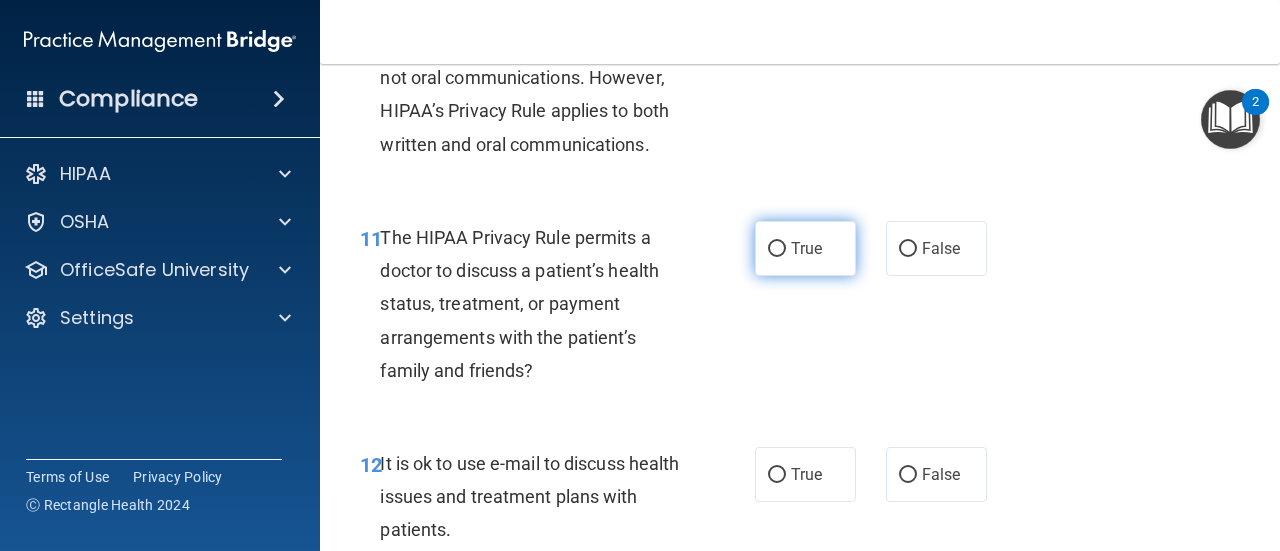 click on "True" at bounding box center [806, 248] 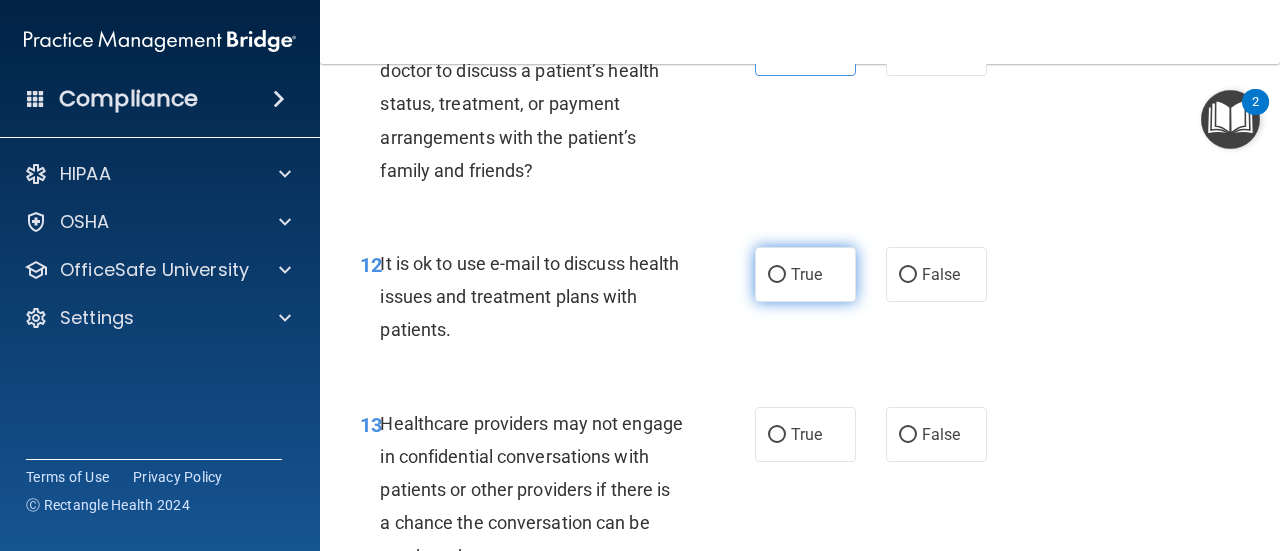 click on "True" at bounding box center [806, 274] 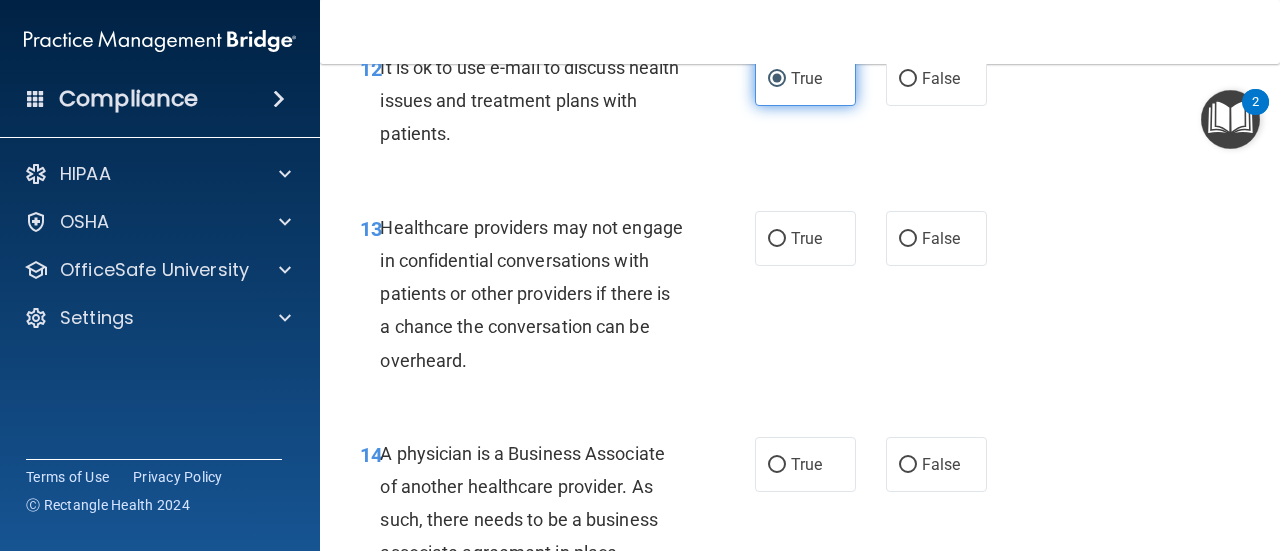 scroll, scrollTop: 2532, scrollLeft: 0, axis: vertical 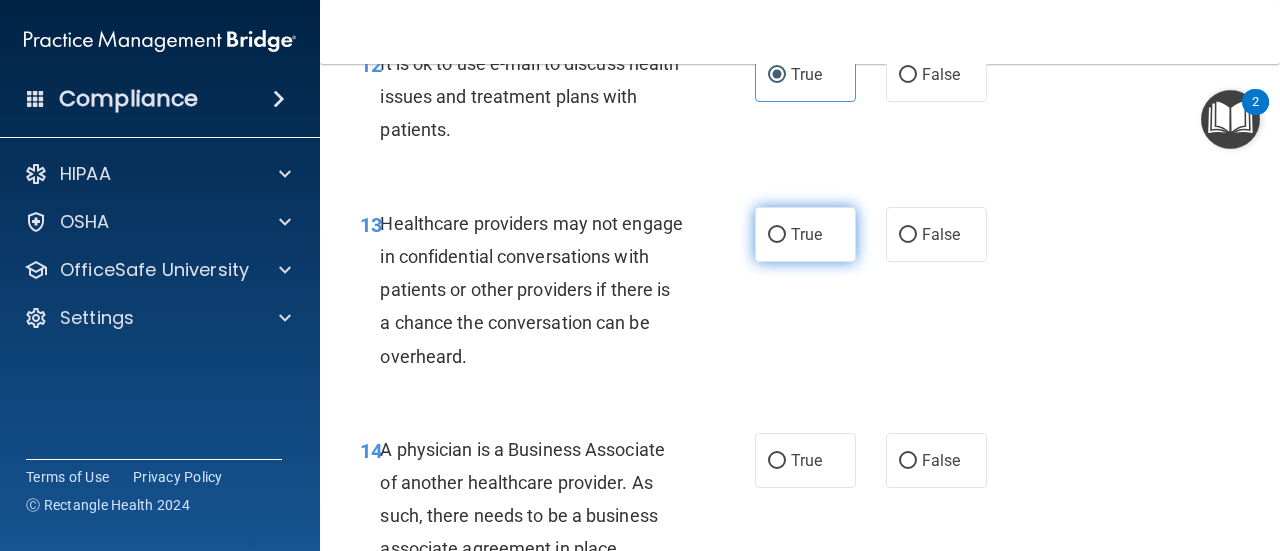 click on "True" at bounding box center [806, 234] 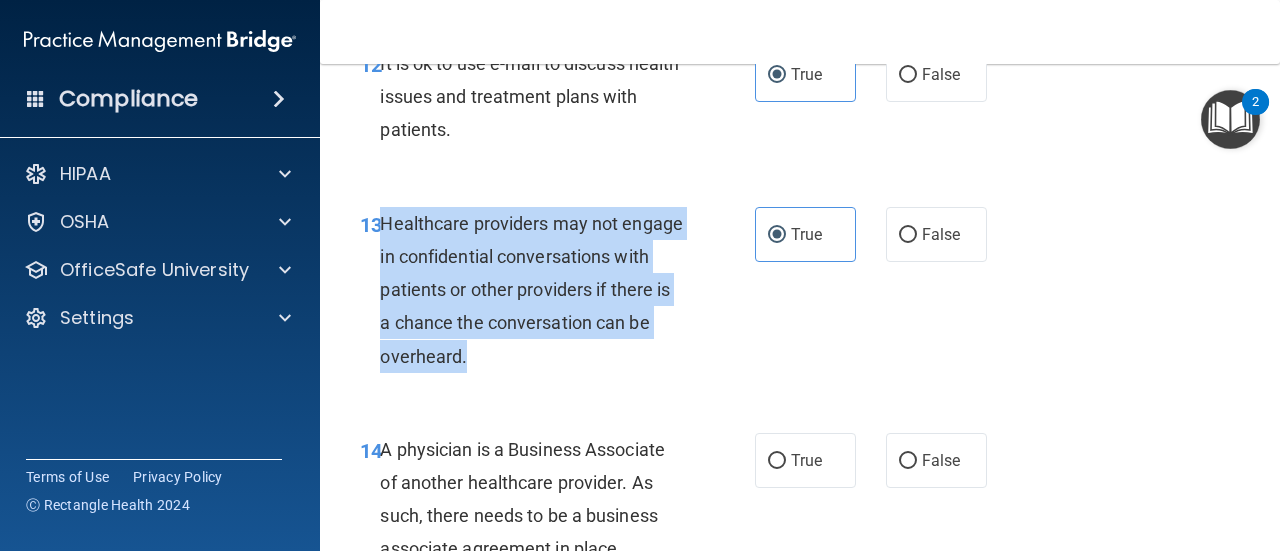 drag, startPoint x: 542, startPoint y: 357, endPoint x: 379, endPoint y: 209, distance: 220.16585 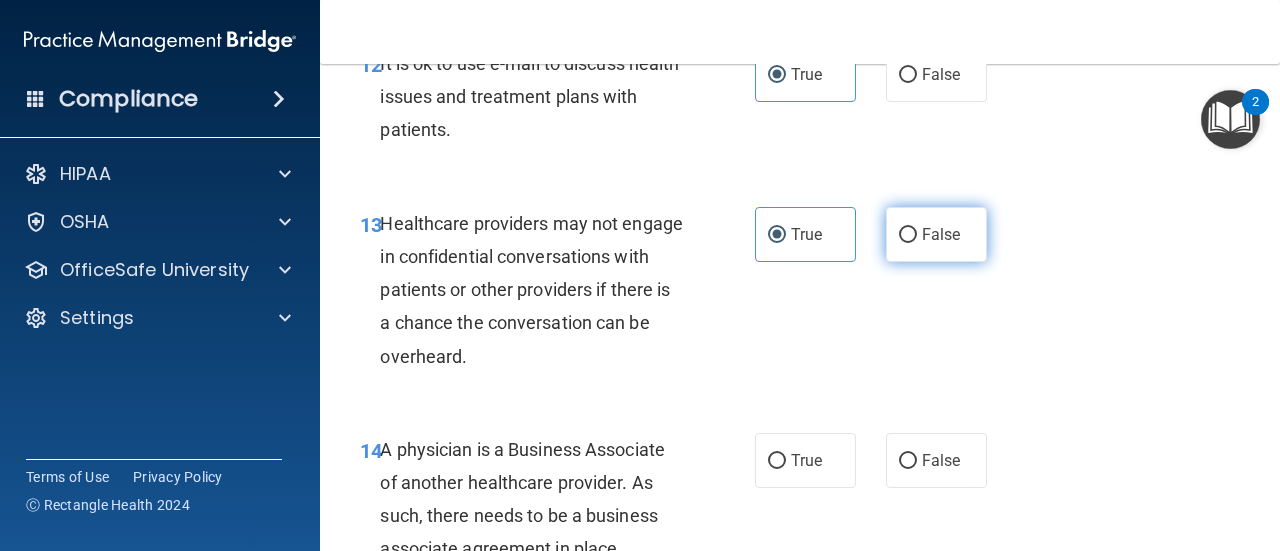 click on "False" at bounding box center (941, 234) 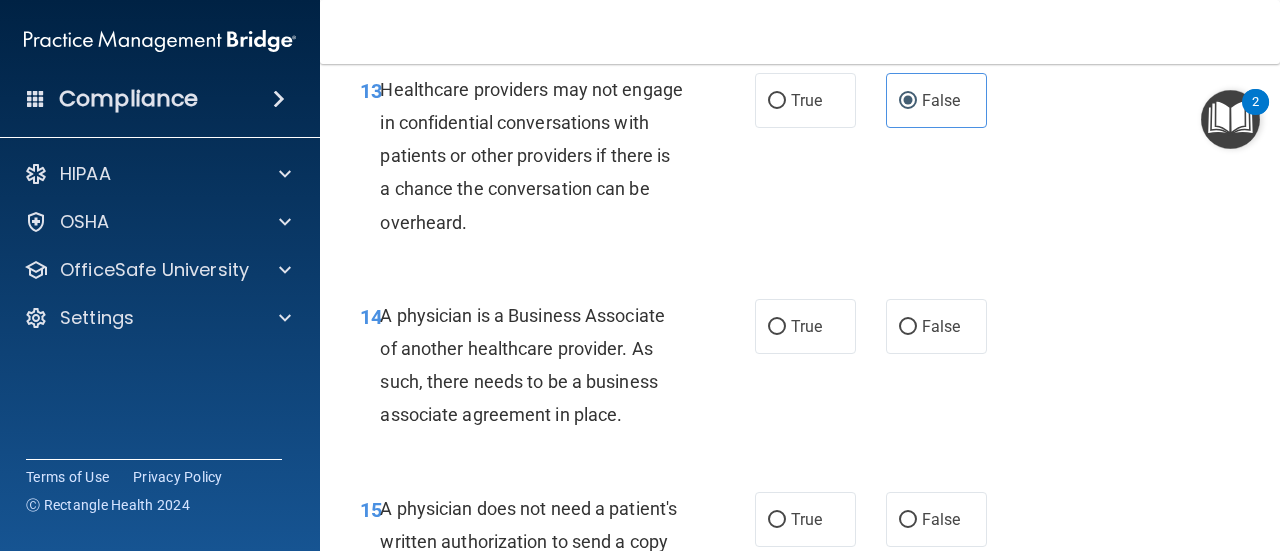 scroll, scrollTop: 2732, scrollLeft: 0, axis: vertical 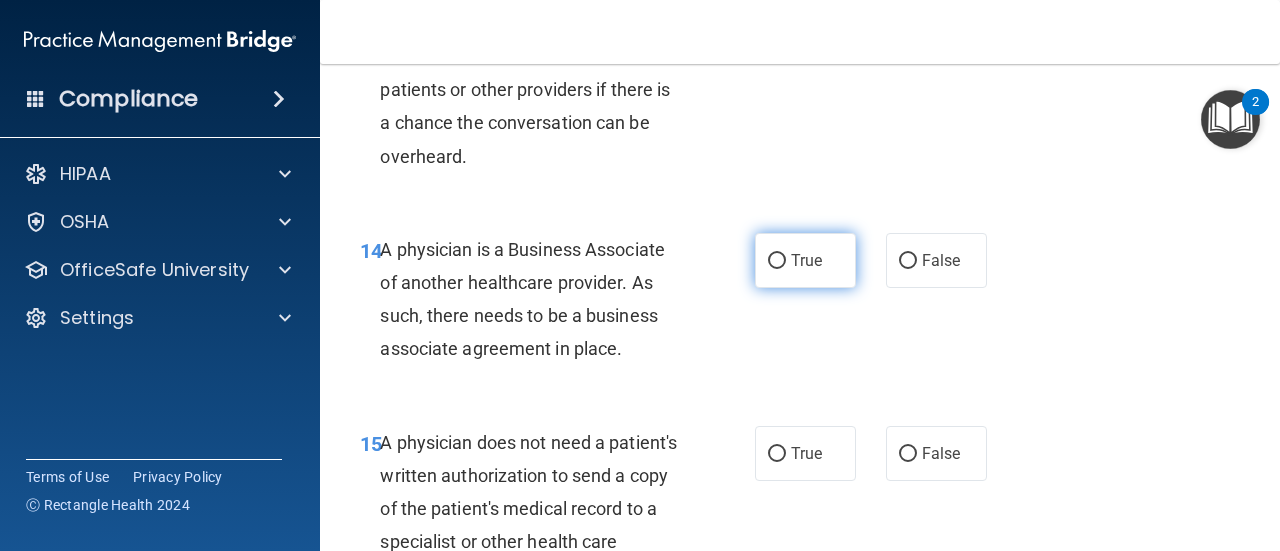 click on "True" at bounding box center (806, 260) 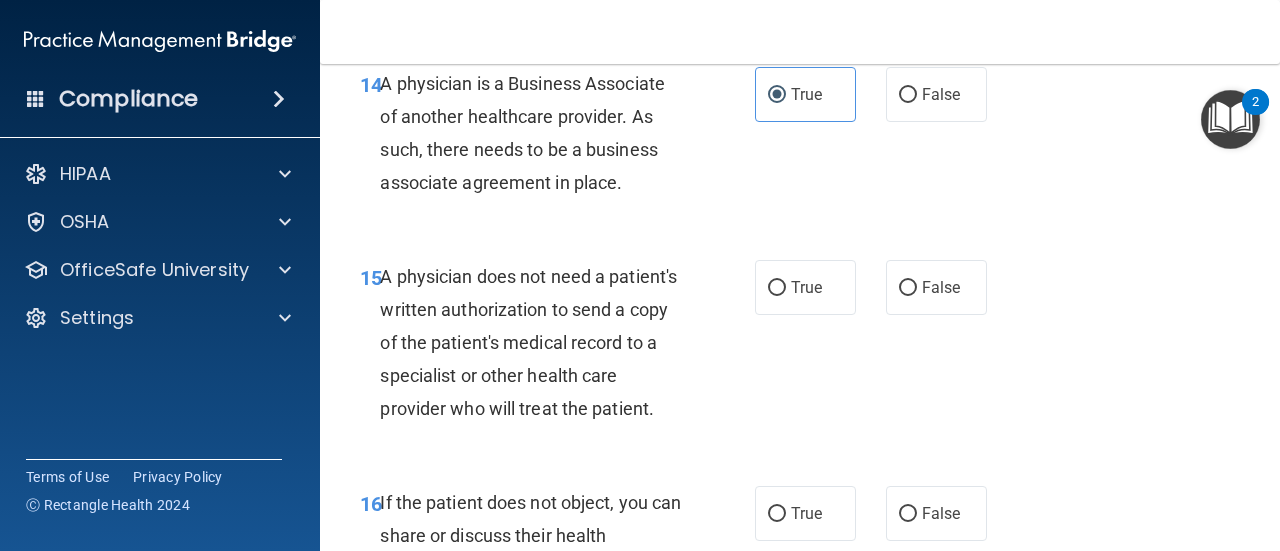 scroll, scrollTop: 2932, scrollLeft: 0, axis: vertical 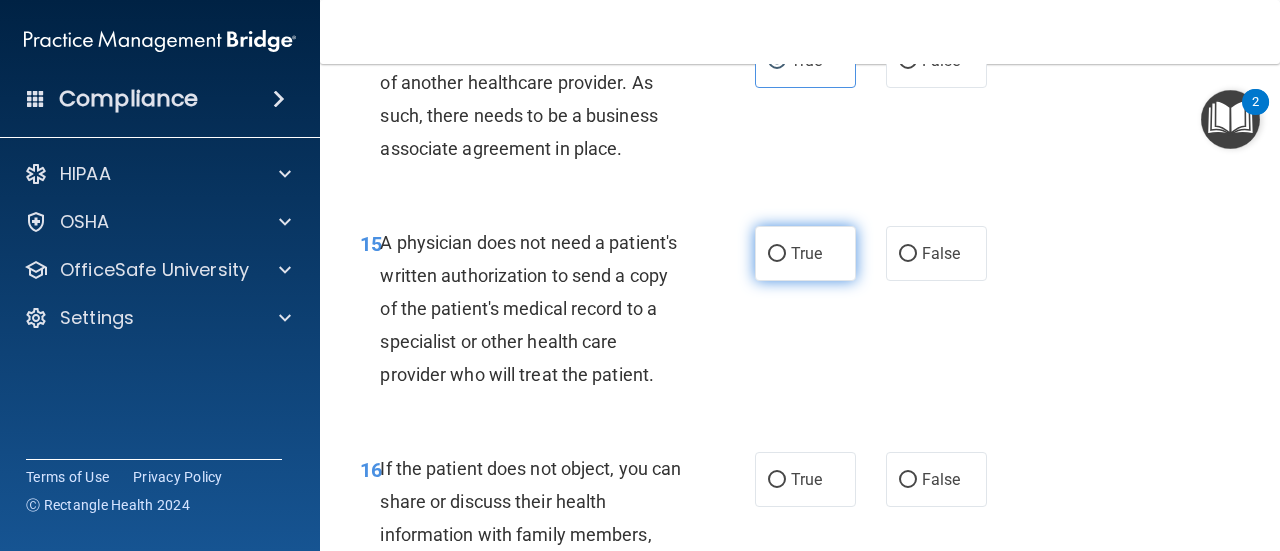 click on "True" at bounding box center (805, 253) 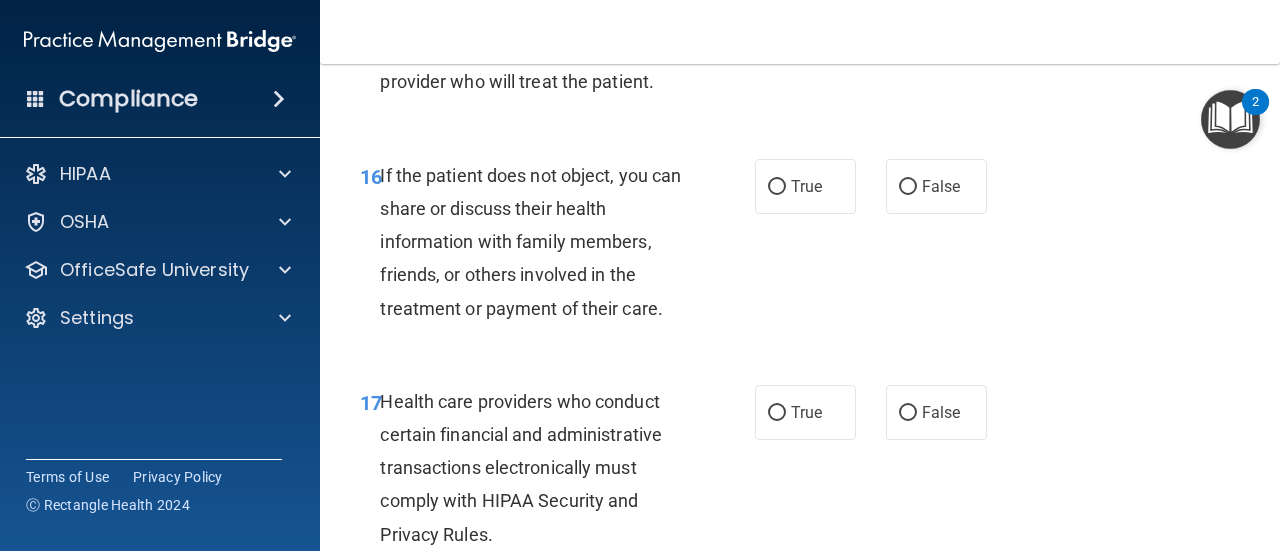 scroll, scrollTop: 3232, scrollLeft: 0, axis: vertical 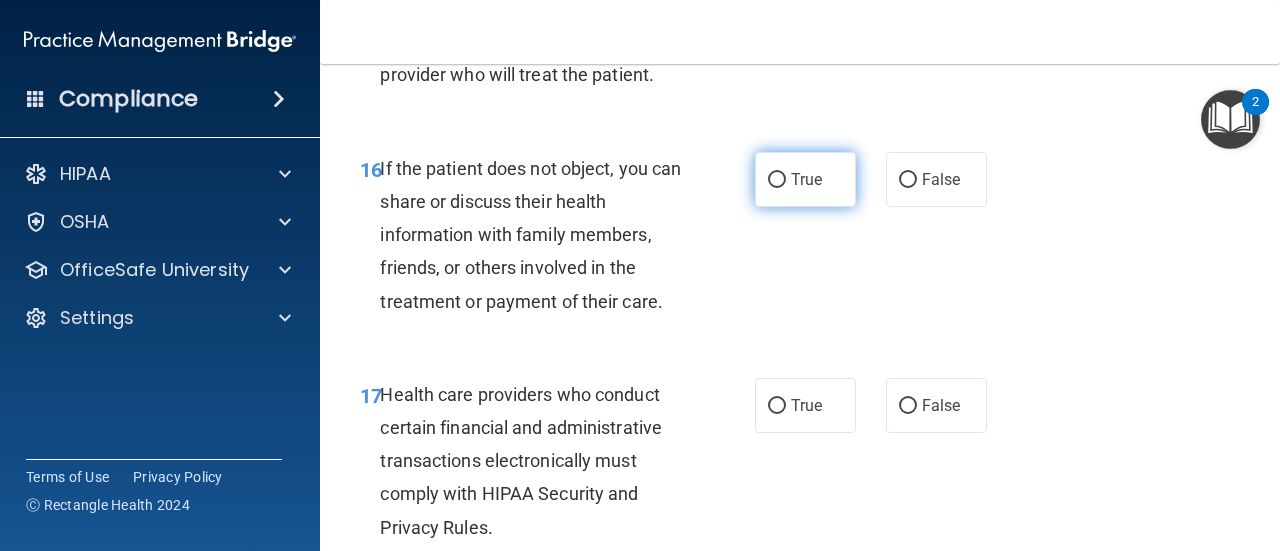 click on "True" at bounding box center [805, 179] 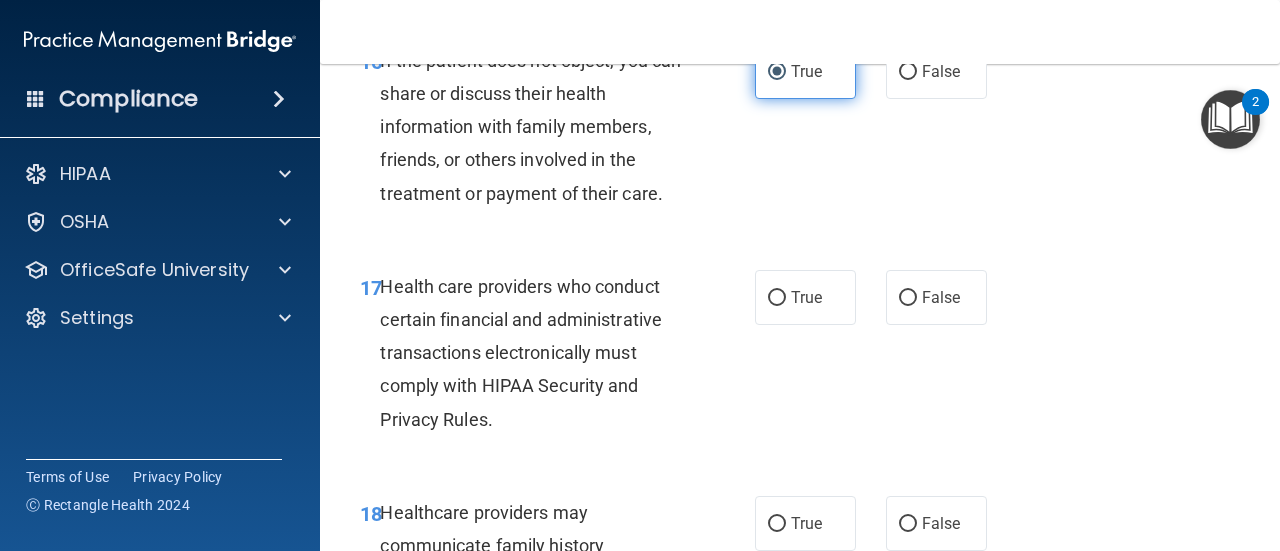 scroll, scrollTop: 3432, scrollLeft: 0, axis: vertical 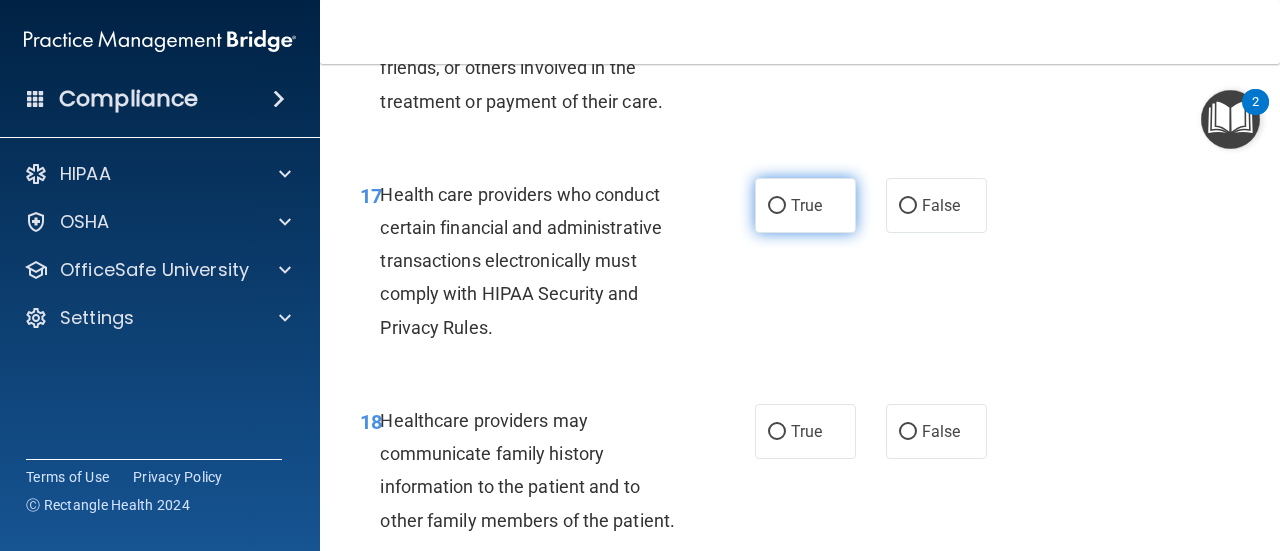click on "True" at bounding box center (805, 205) 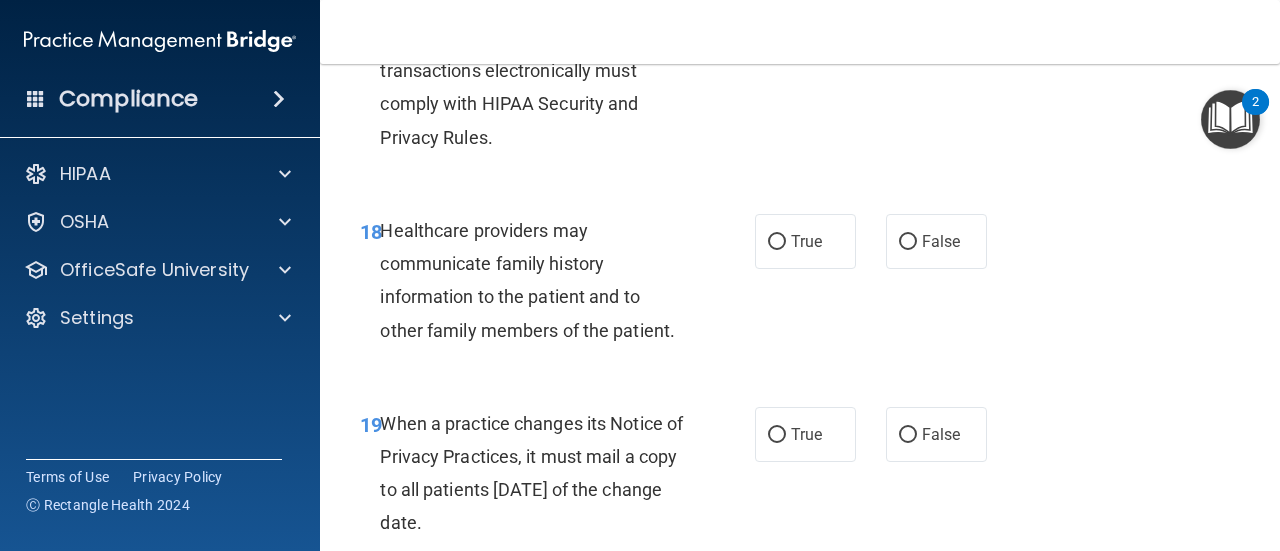 scroll, scrollTop: 3632, scrollLeft: 0, axis: vertical 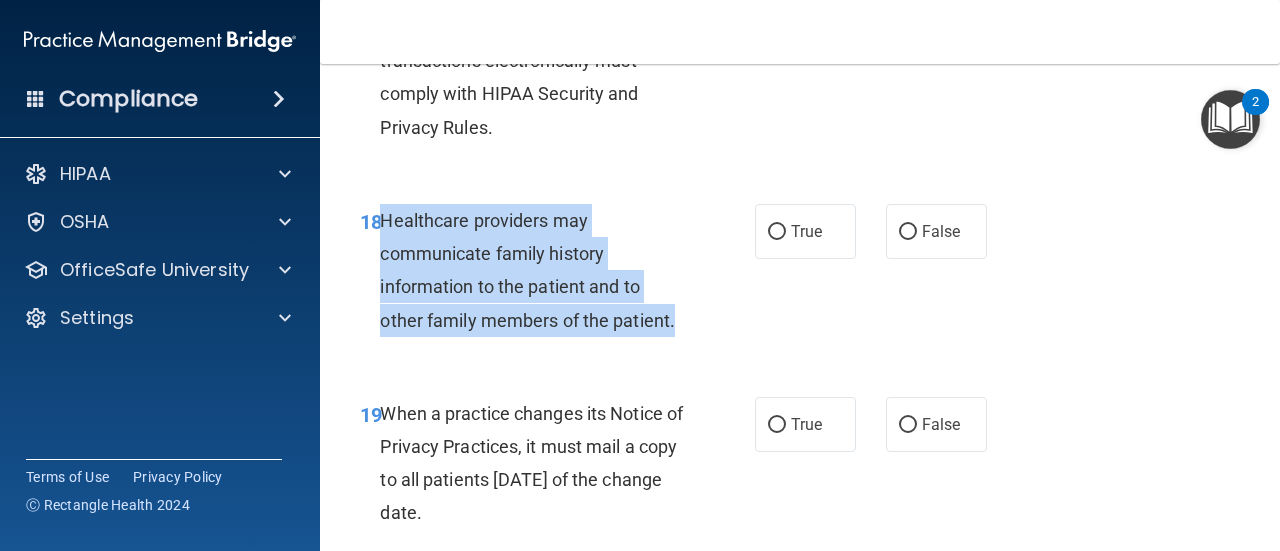drag, startPoint x: 674, startPoint y: 345, endPoint x: 384, endPoint y: 257, distance: 303.05774 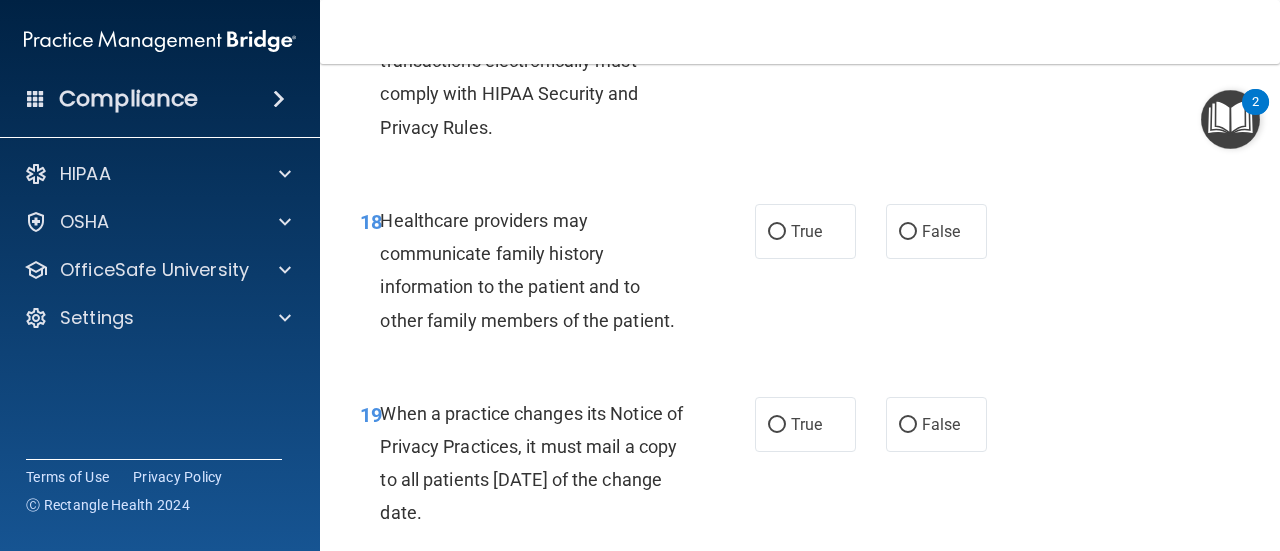 click on "18       Healthcare providers may communicate family history information to the patient and to other family members of the patient.                 True           False" at bounding box center [800, 275] 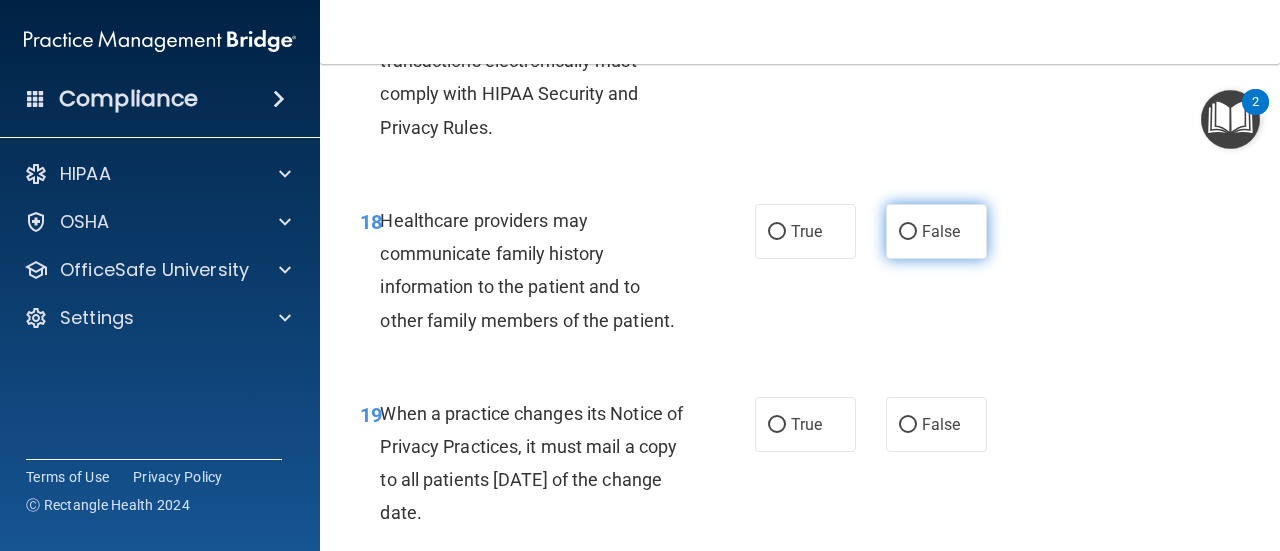 click on "False" at bounding box center [936, 231] 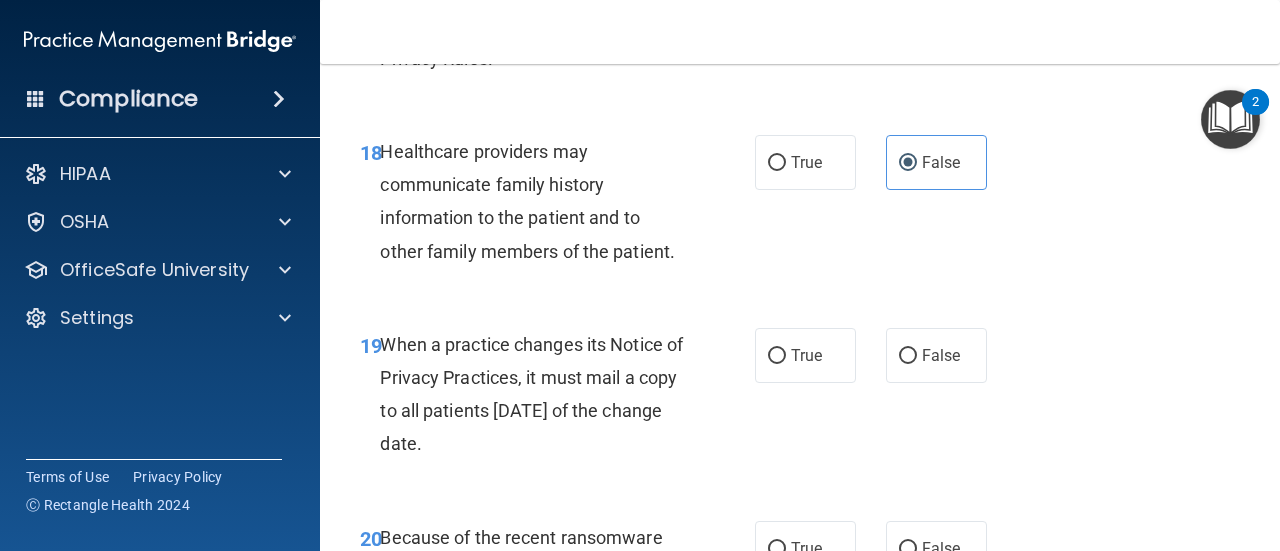 scroll, scrollTop: 3732, scrollLeft: 0, axis: vertical 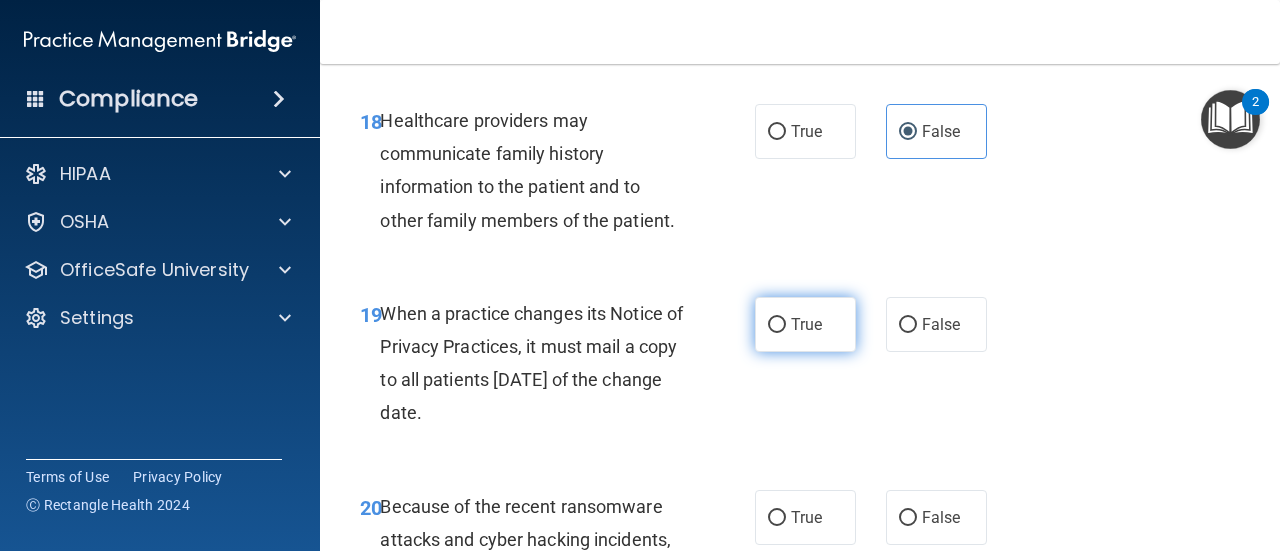 click on "True" at bounding box center [805, 324] 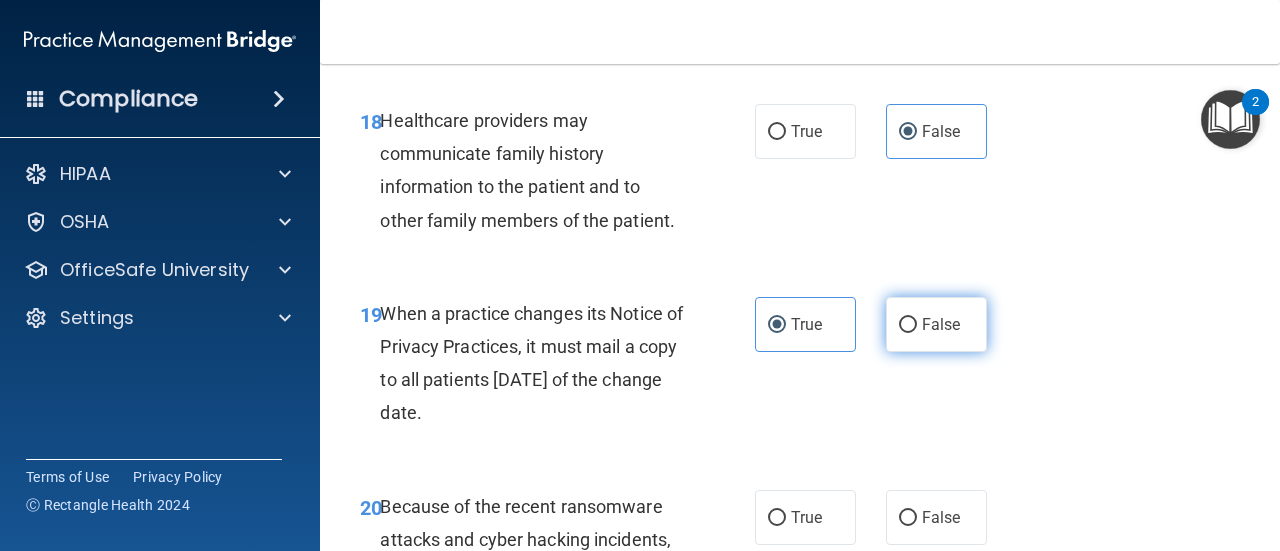 click on "False" at bounding box center [936, 324] 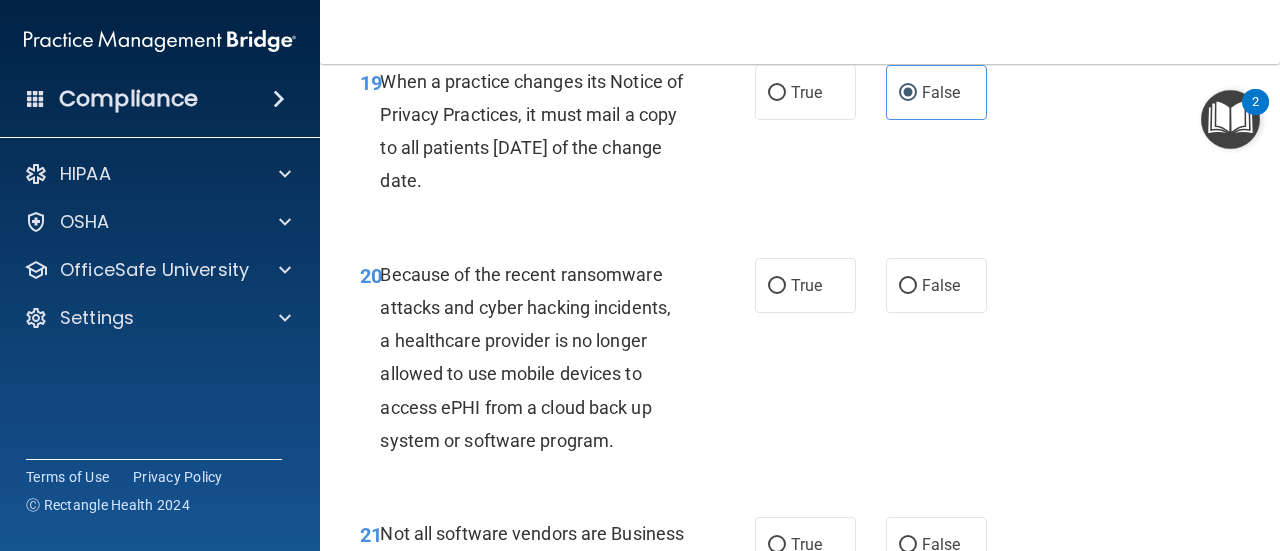 scroll, scrollTop: 3932, scrollLeft: 0, axis: vertical 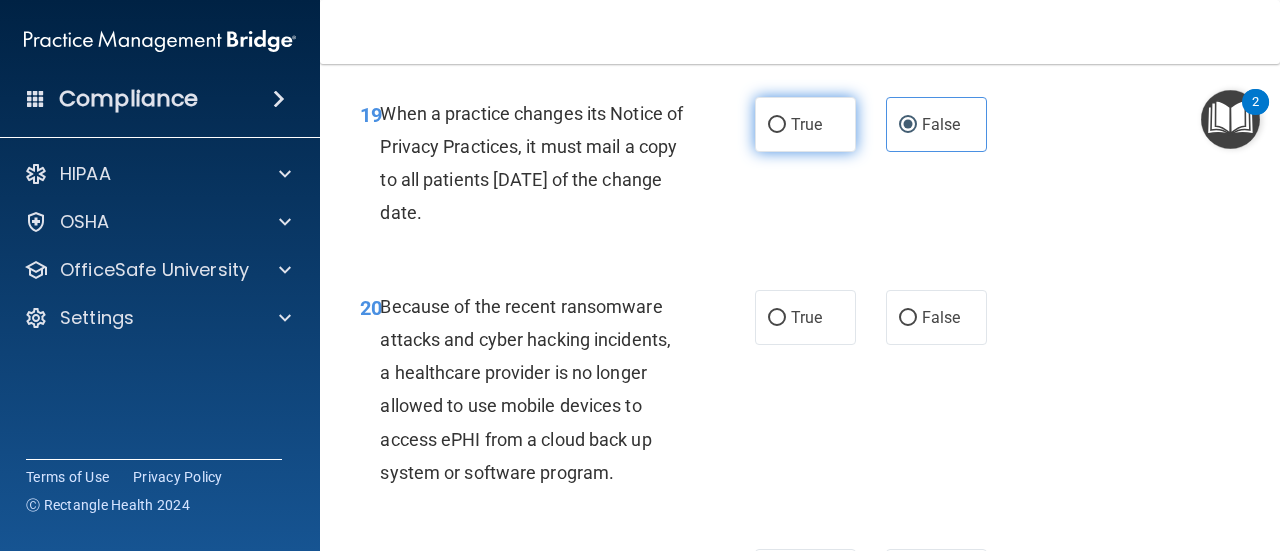 click on "True" at bounding box center (806, 124) 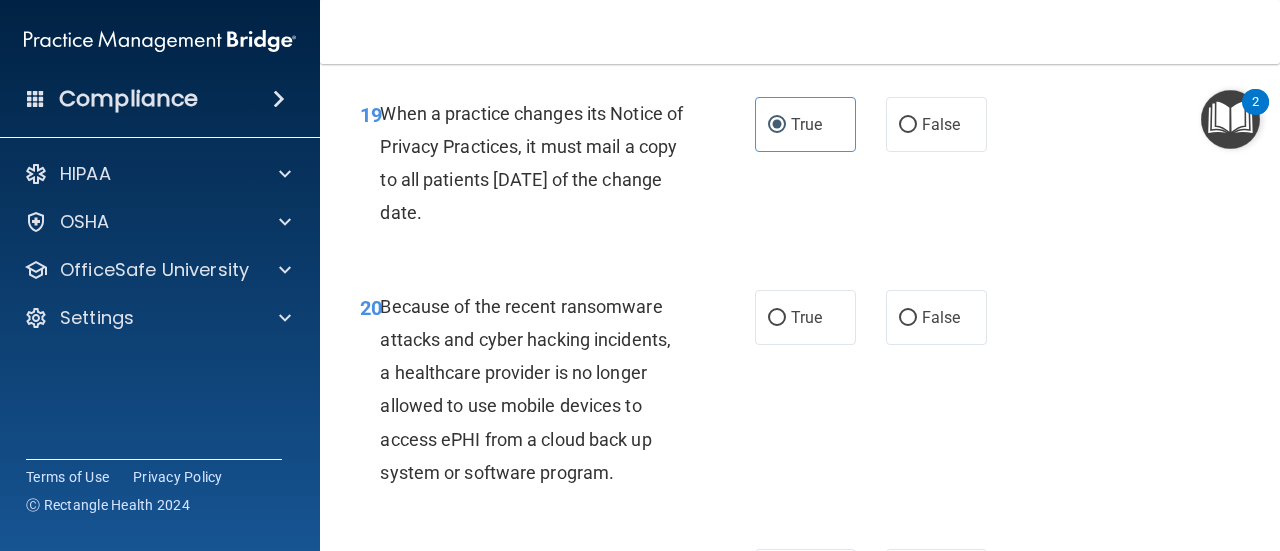 scroll, scrollTop: 4032, scrollLeft: 0, axis: vertical 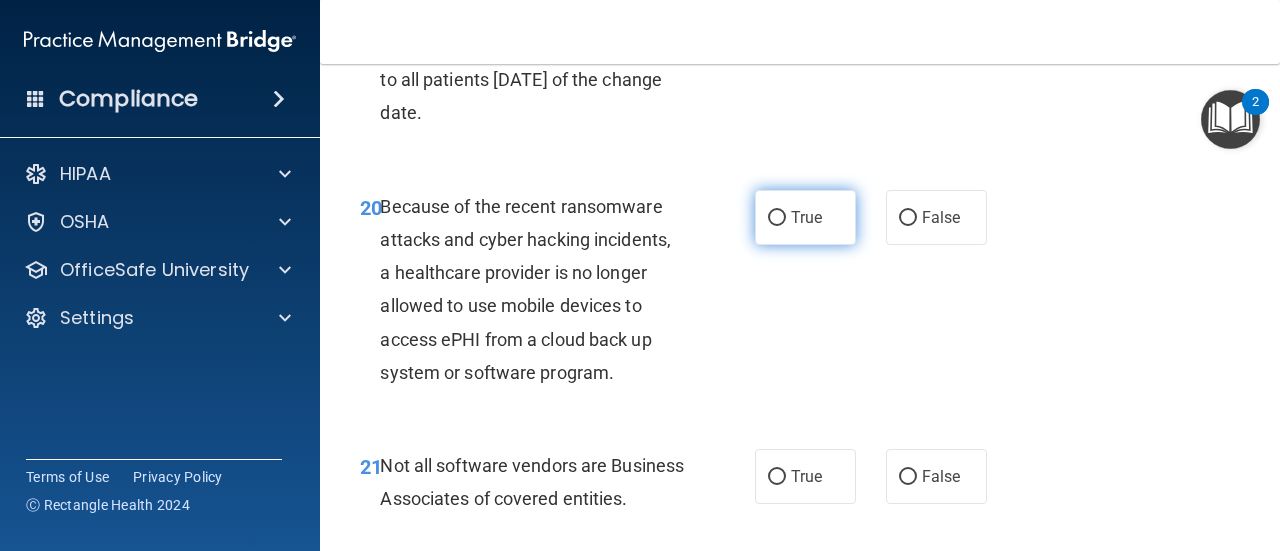 click on "True" at bounding box center [805, 217] 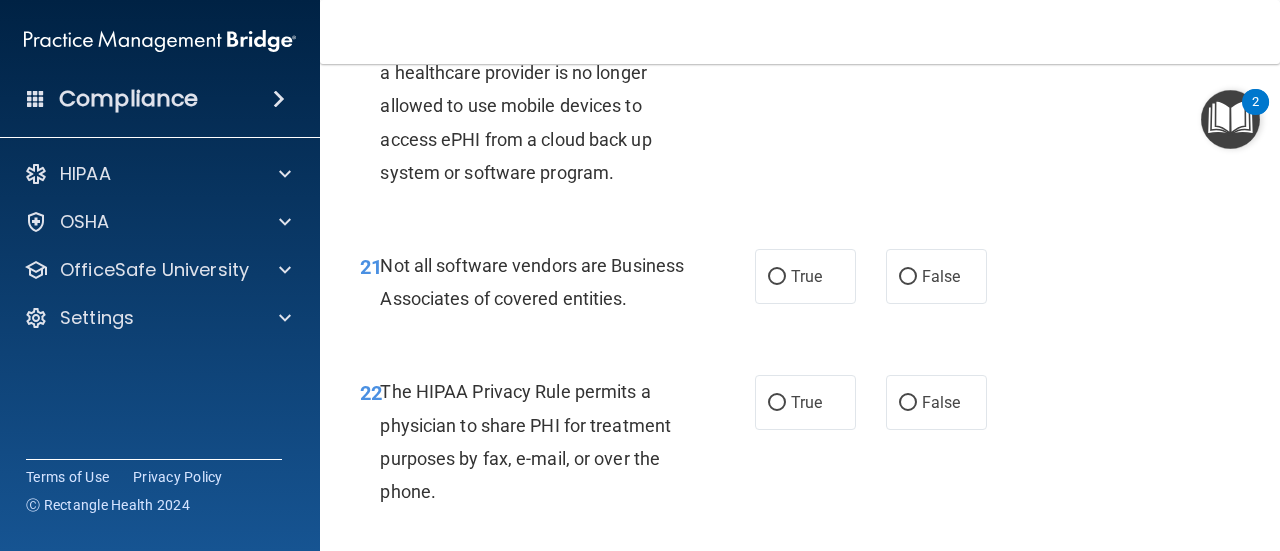 scroll, scrollTop: 4132, scrollLeft: 0, axis: vertical 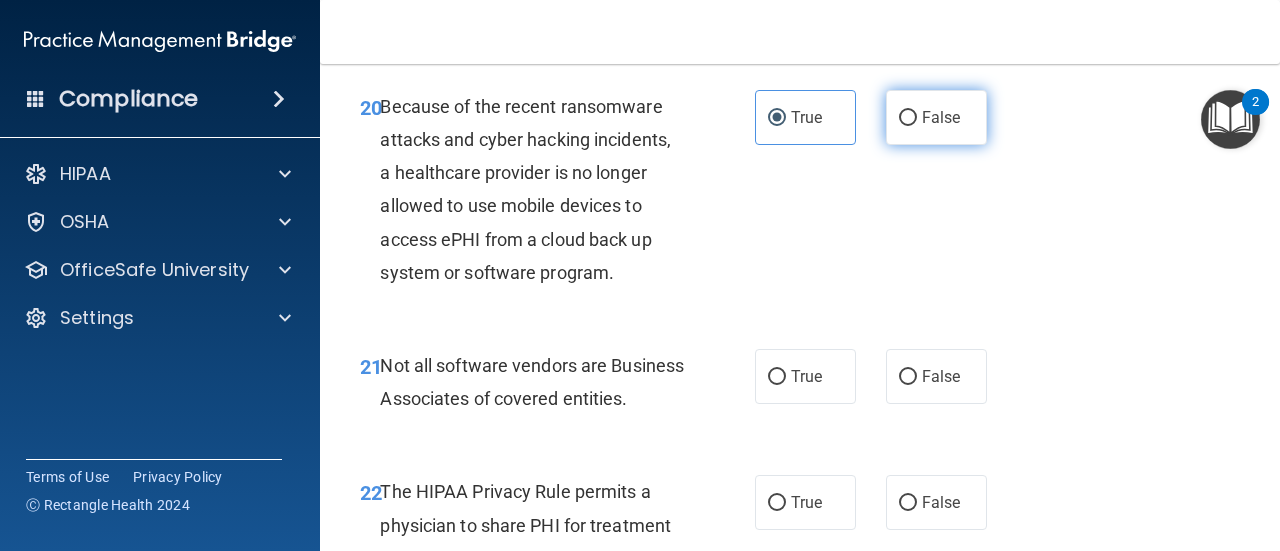 drag, startPoint x: 934, startPoint y: 138, endPoint x: 929, endPoint y: 156, distance: 18.681541 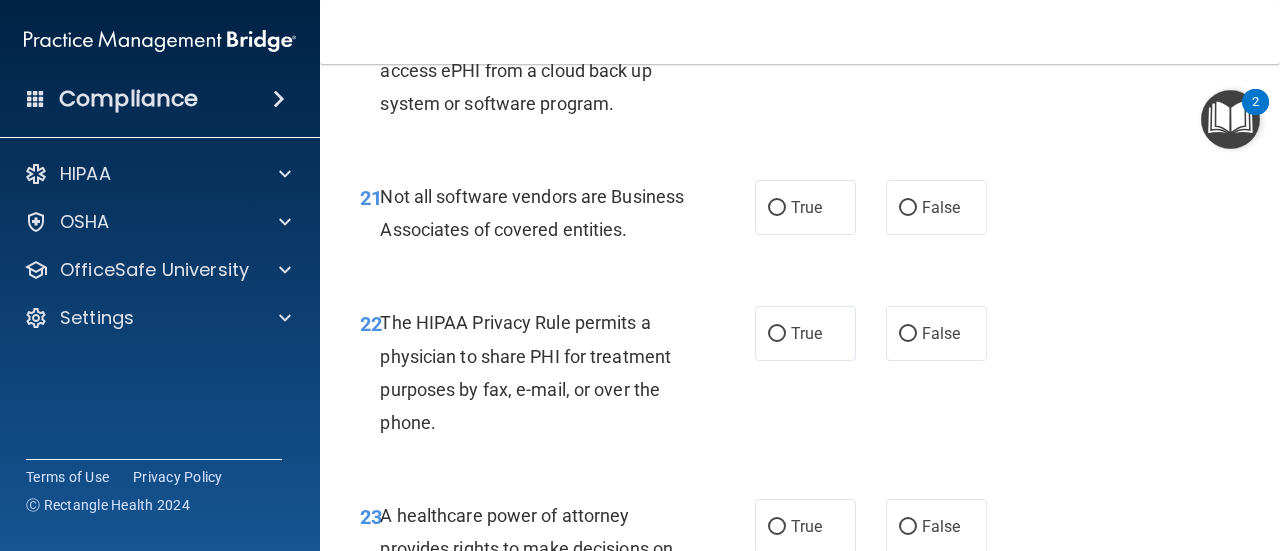 scroll, scrollTop: 4332, scrollLeft: 0, axis: vertical 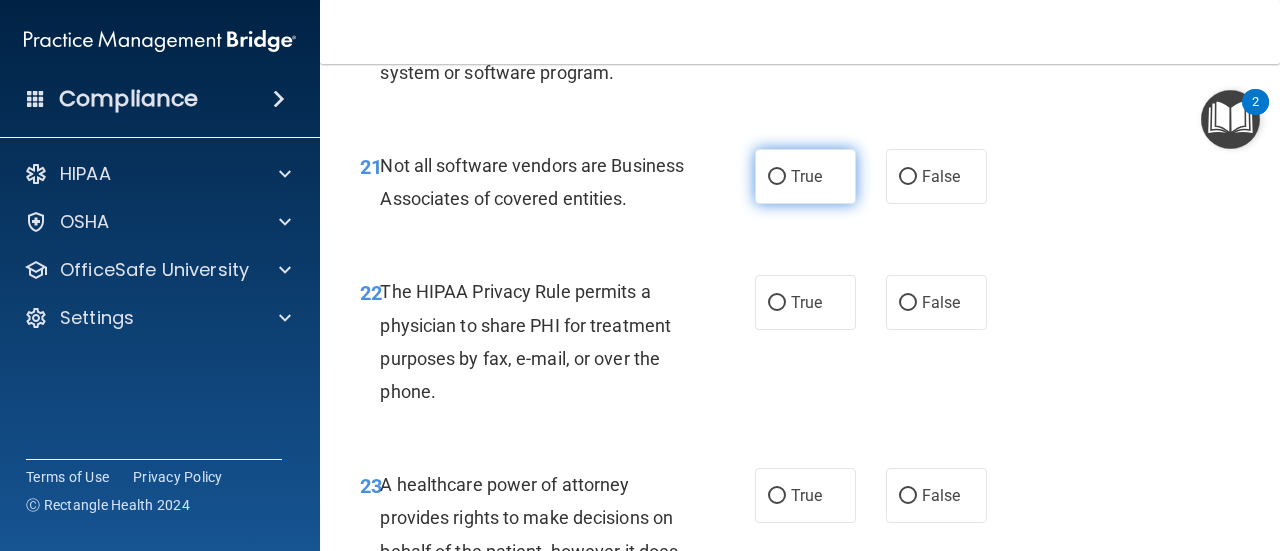 click on "True" at bounding box center (805, 176) 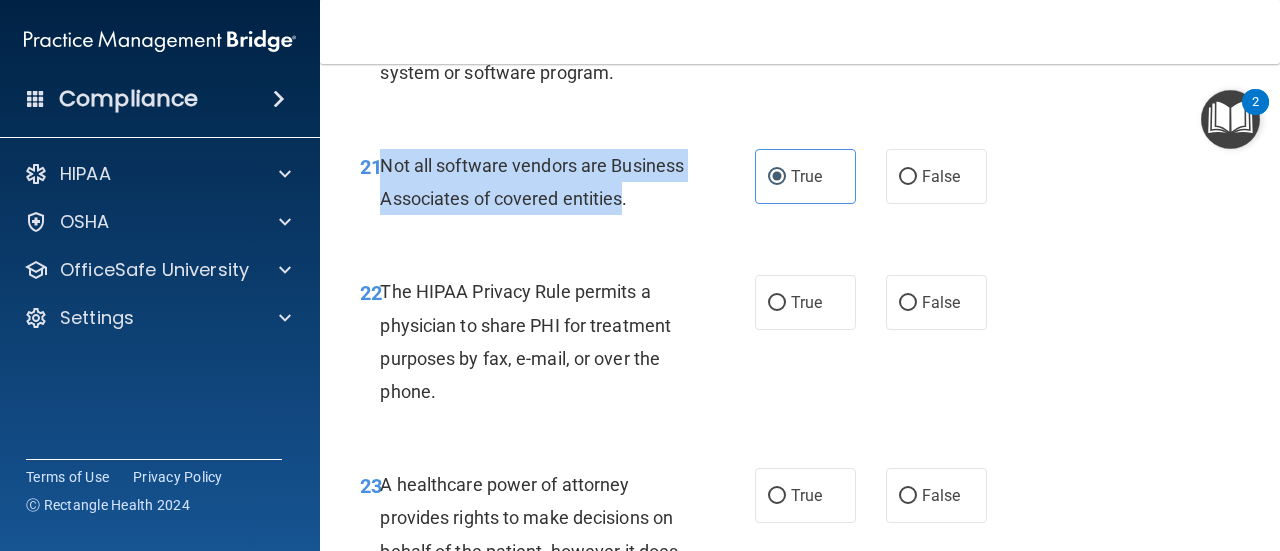 drag, startPoint x: 399, startPoint y: 240, endPoint x: 383, endPoint y: 193, distance: 49.648766 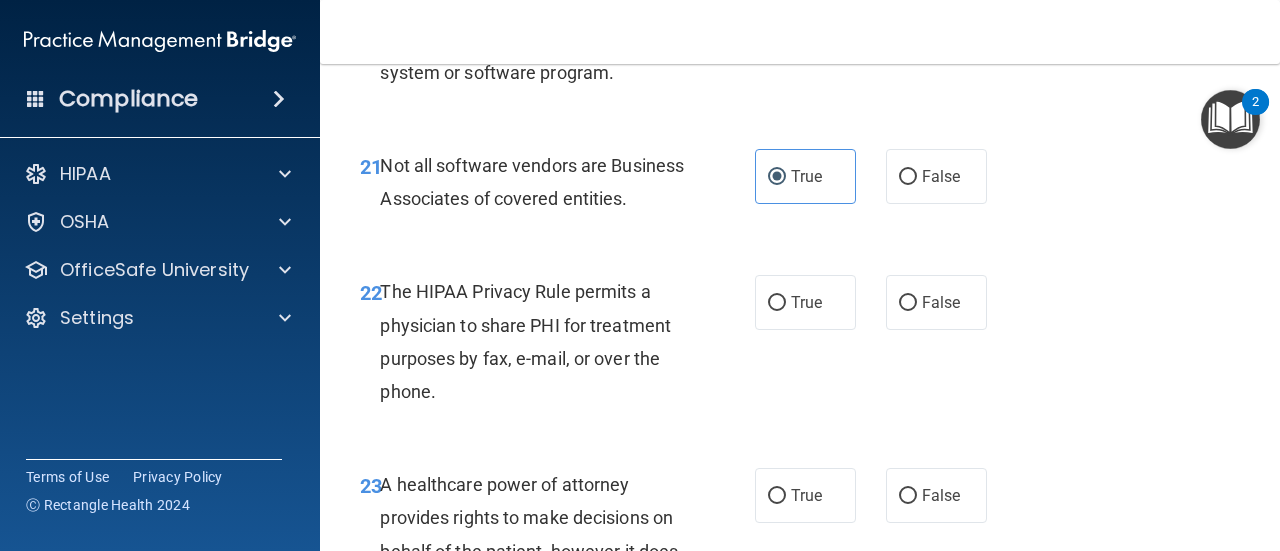 click on "Not all software vendors are Business Associates of covered entities." at bounding box center (539, 182) 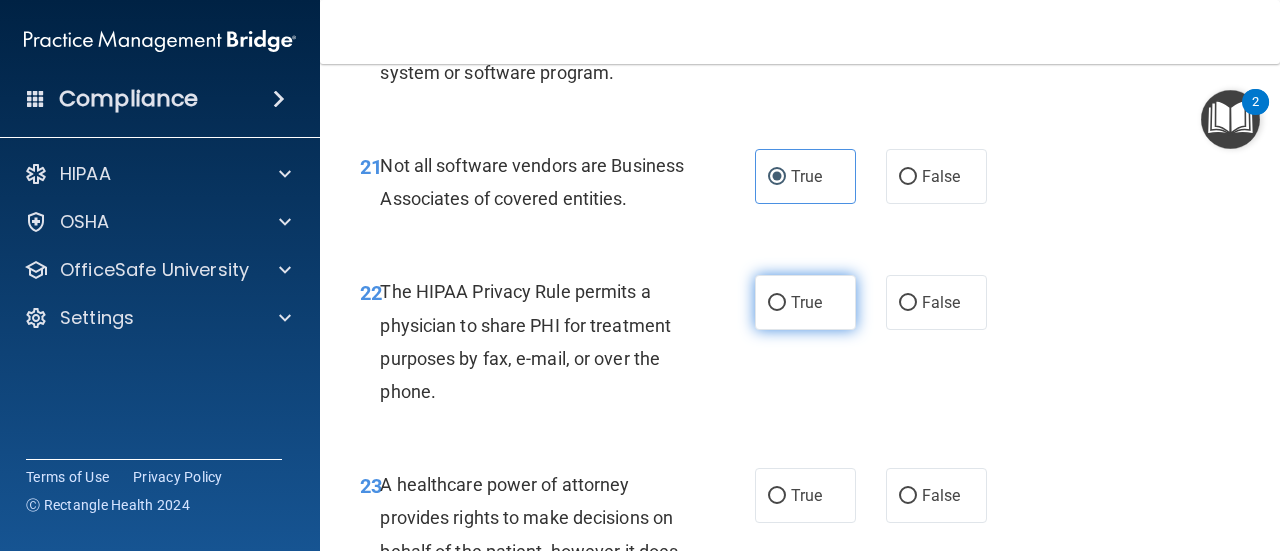 click on "True" at bounding box center (806, 302) 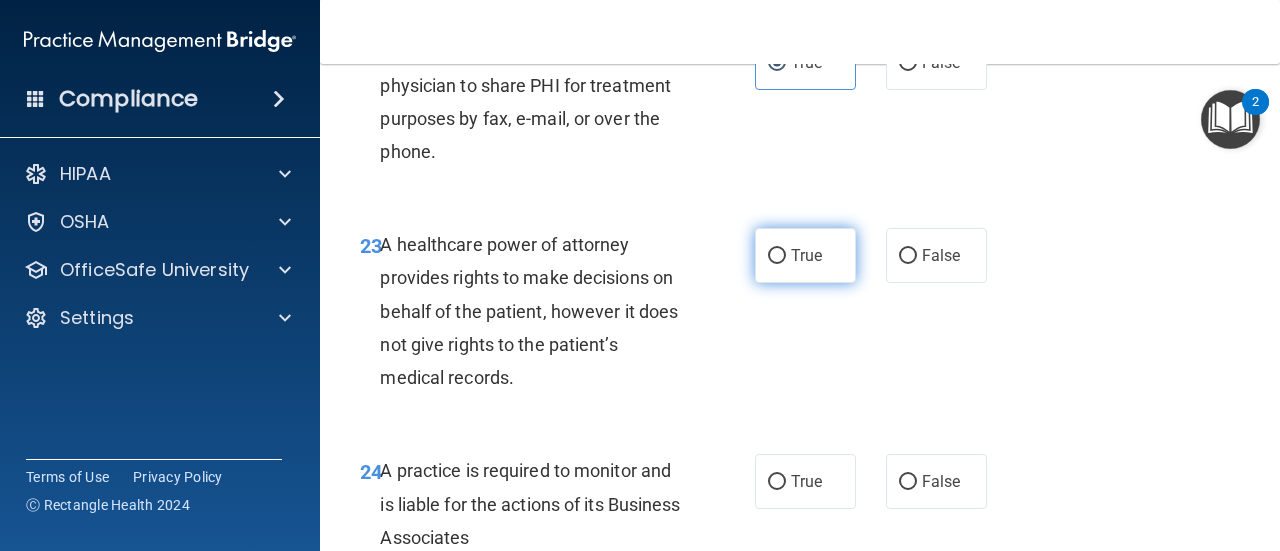 scroll, scrollTop: 4632, scrollLeft: 0, axis: vertical 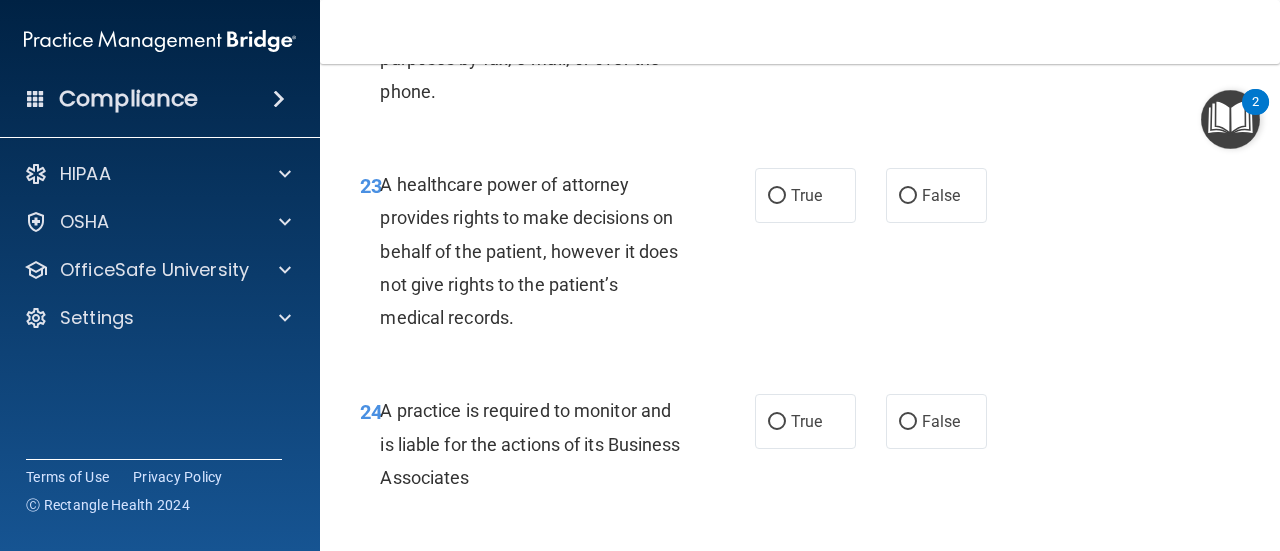 drag, startPoint x: 761, startPoint y: 261, endPoint x: 742, endPoint y: 323, distance: 64.84597 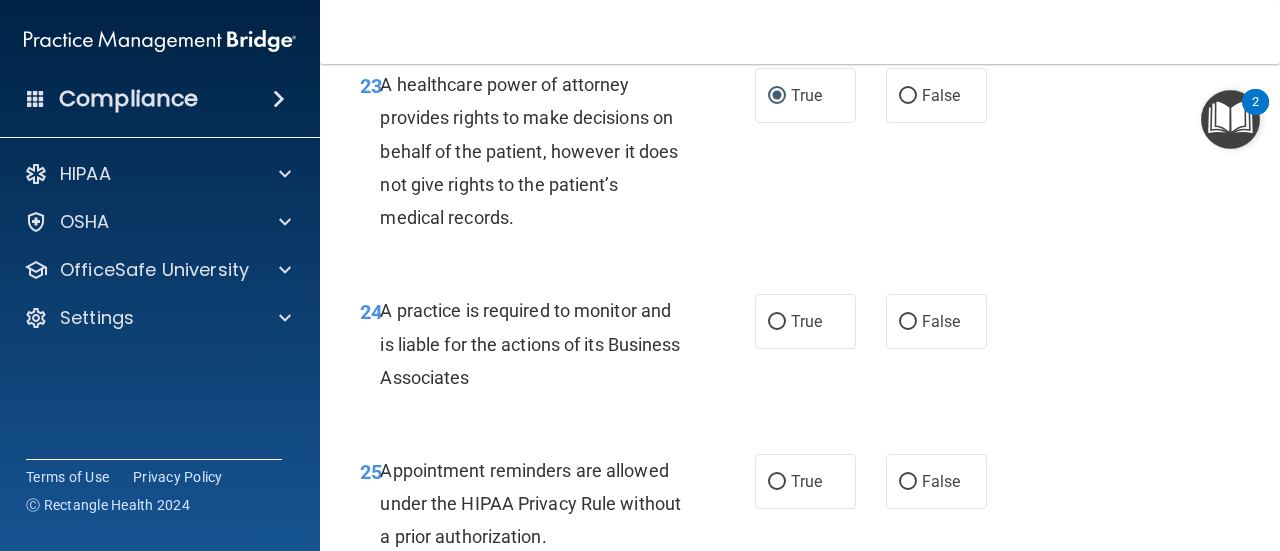 scroll, scrollTop: 4832, scrollLeft: 0, axis: vertical 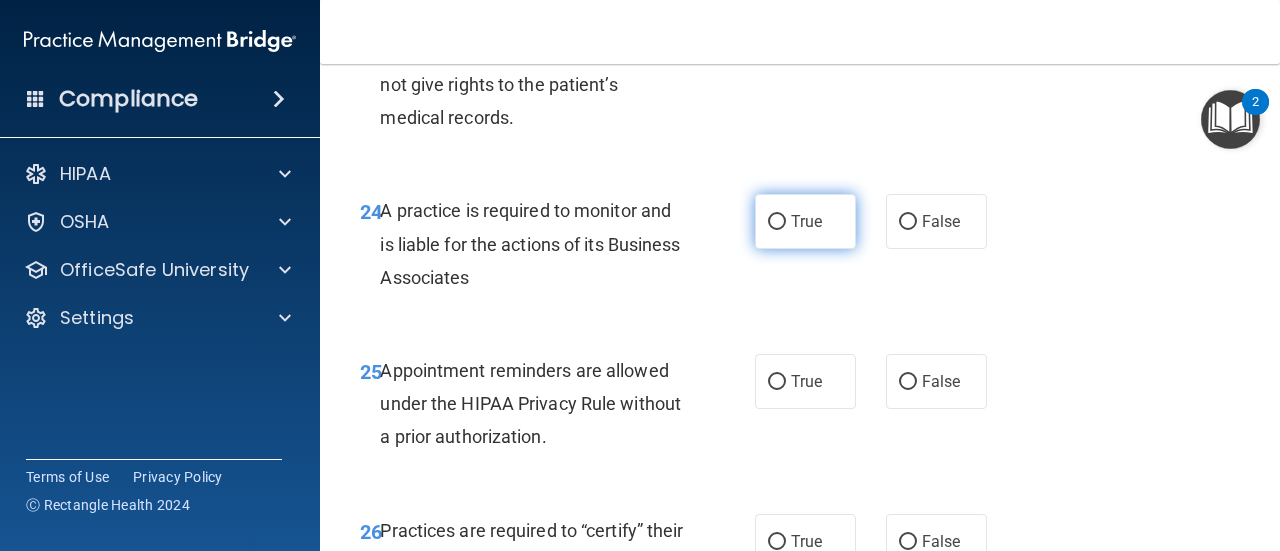 click on "True" at bounding box center [805, 221] 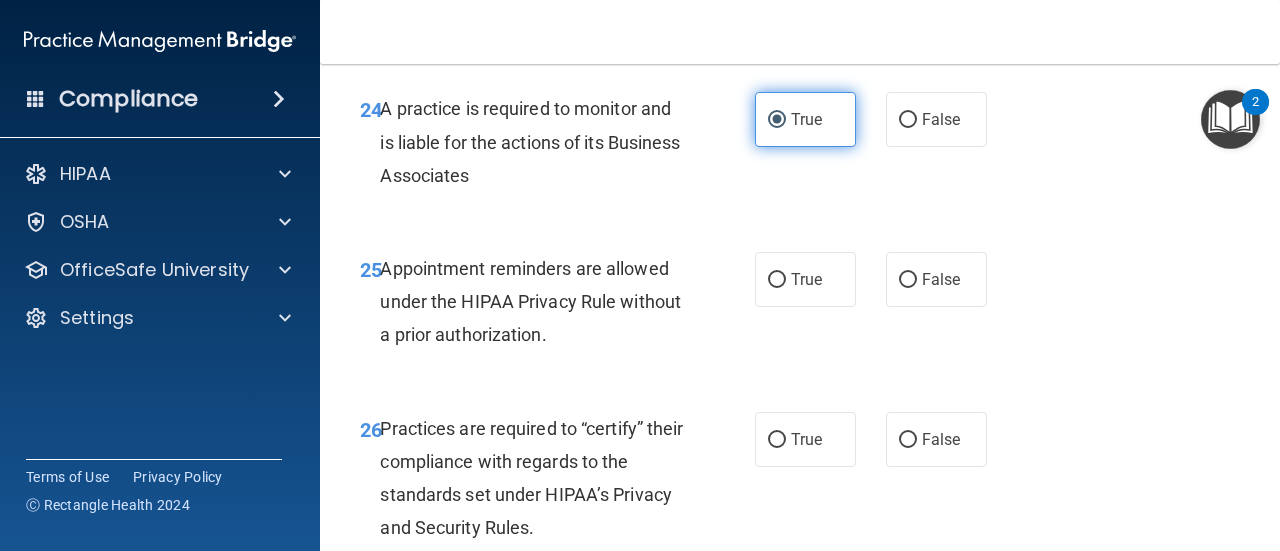 scroll, scrollTop: 5032, scrollLeft: 0, axis: vertical 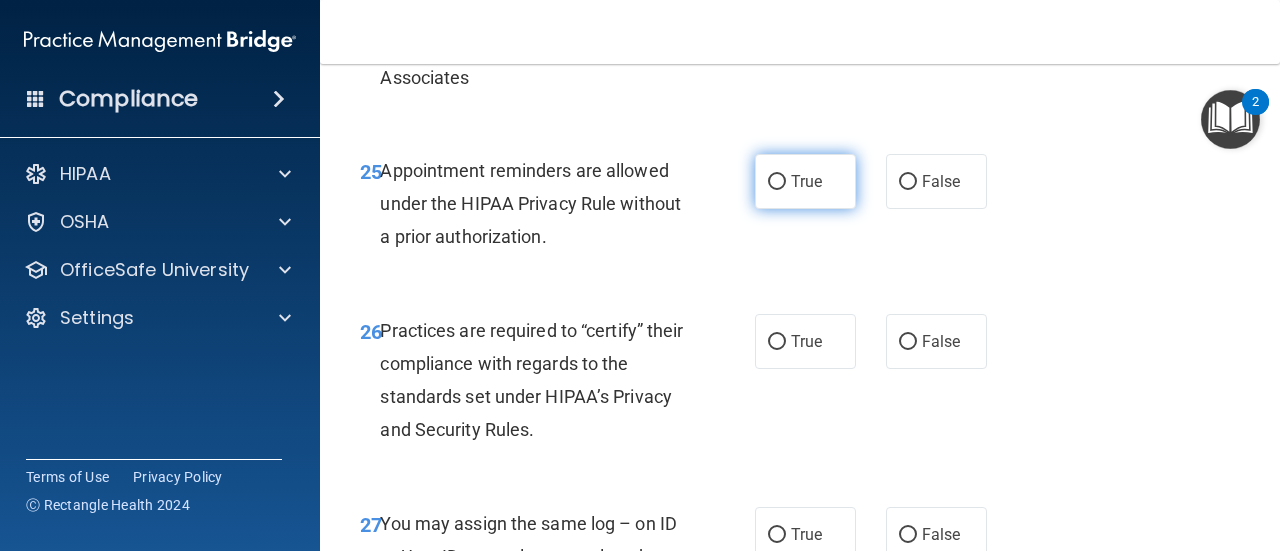 click on "True" at bounding box center [805, 181] 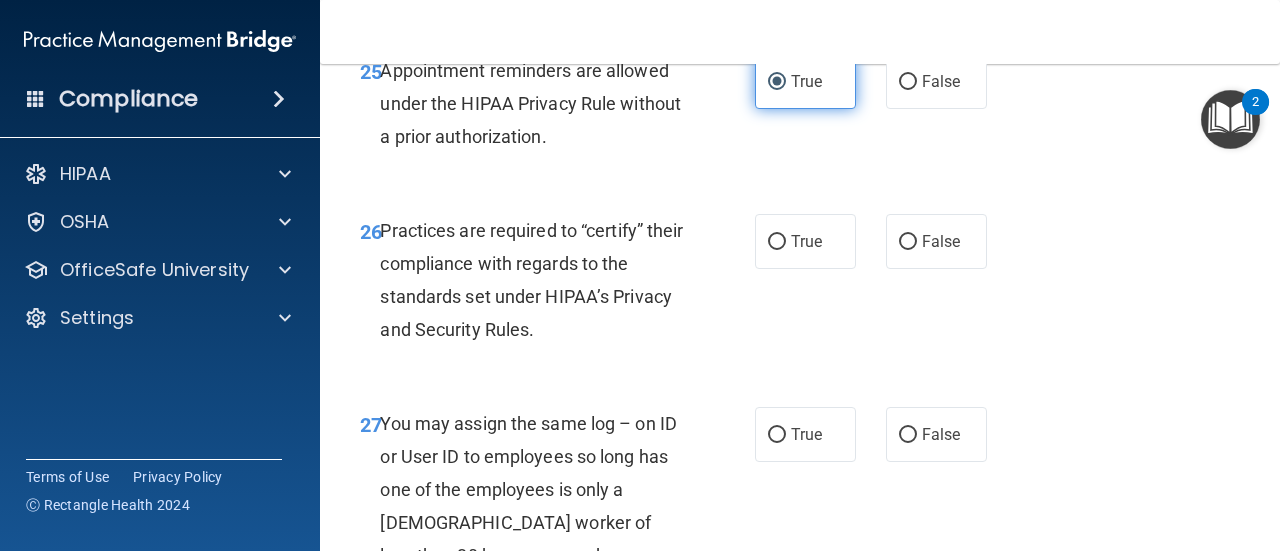 scroll, scrollTop: 5232, scrollLeft: 0, axis: vertical 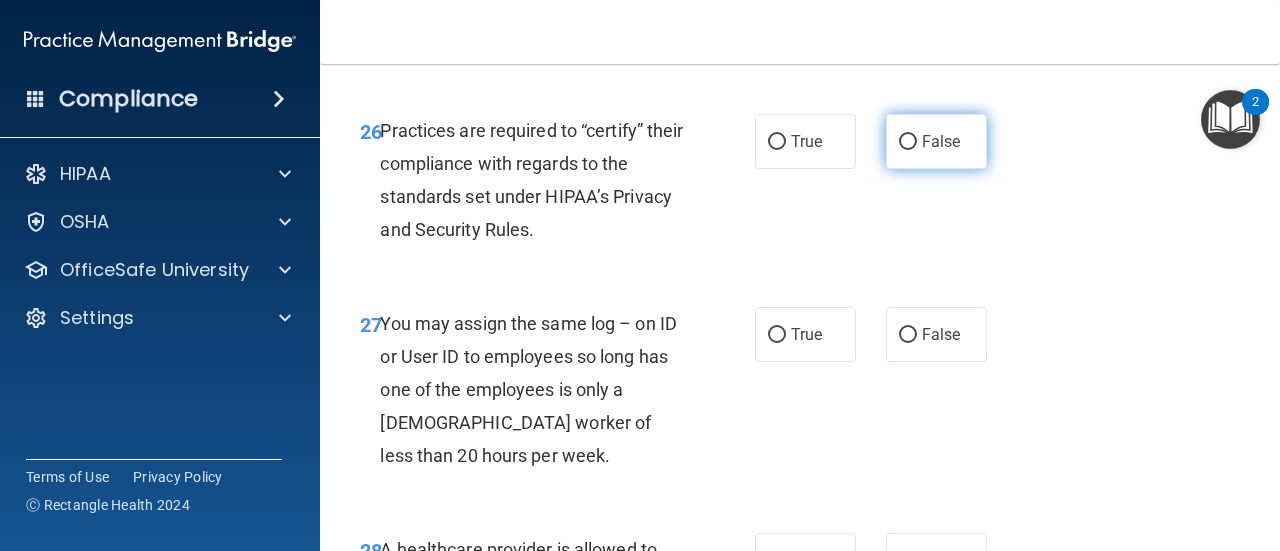 click on "False" at bounding box center (936, 141) 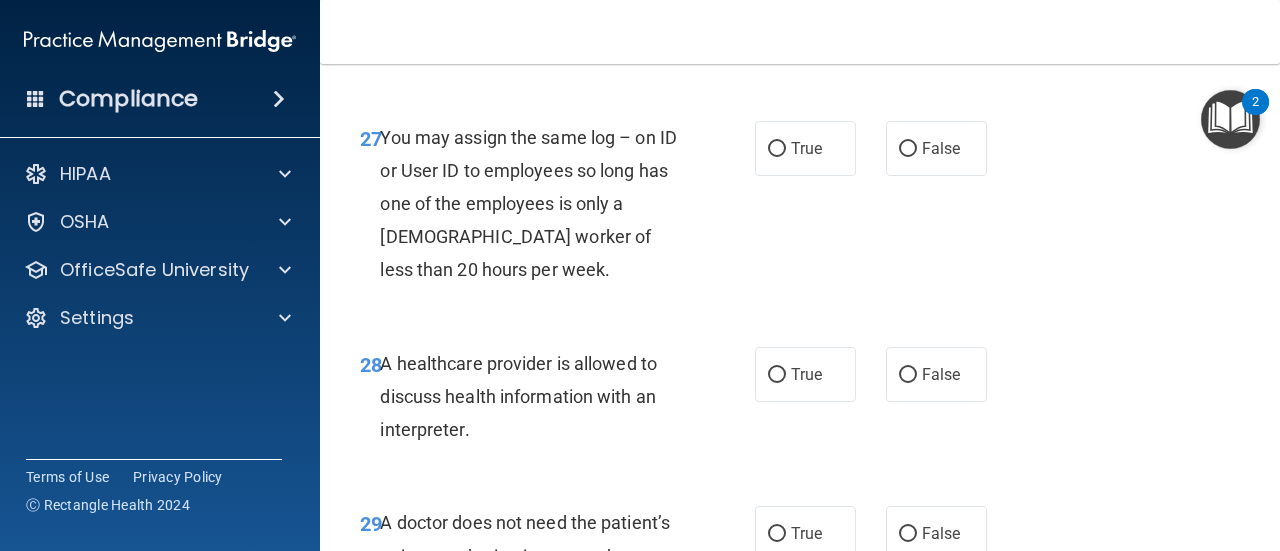 scroll, scrollTop: 5432, scrollLeft: 0, axis: vertical 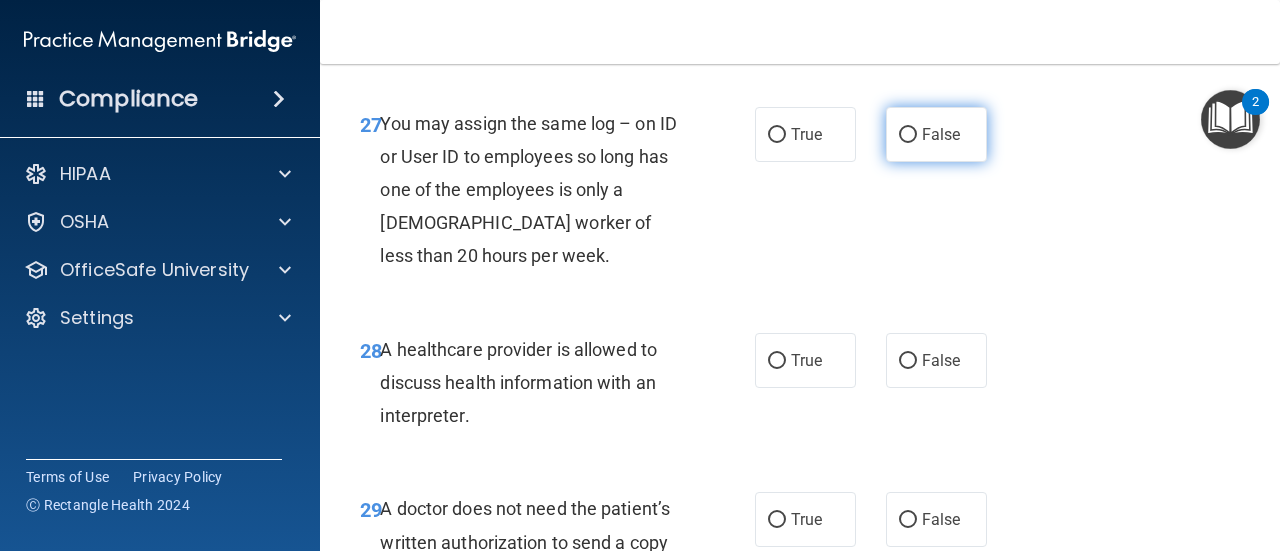 click on "False" at bounding box center [941, 134] 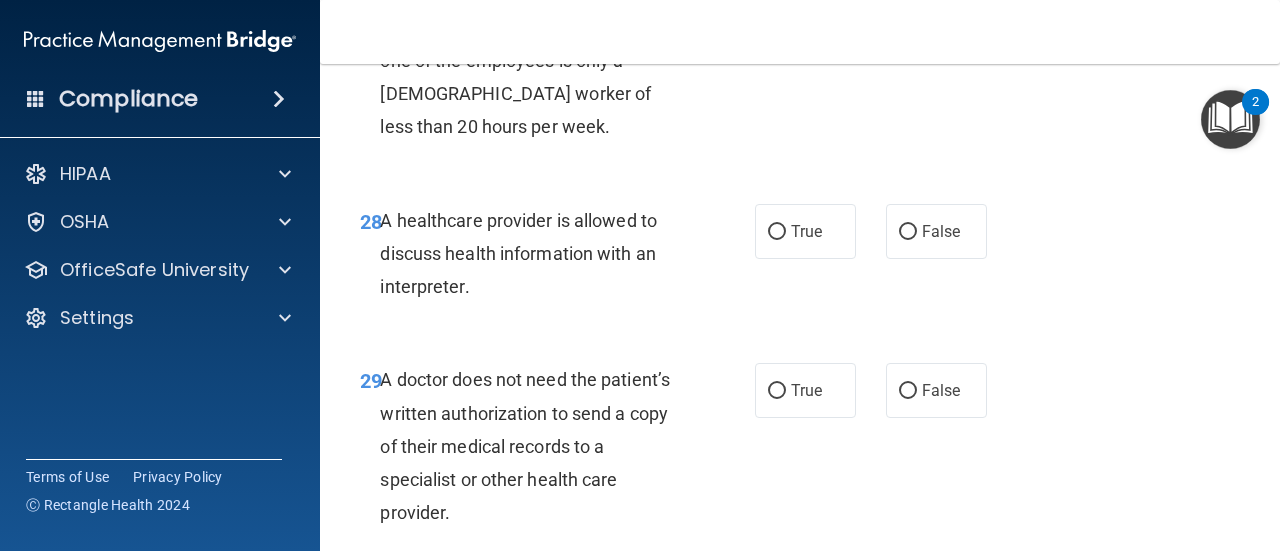 scroll, scrollTop: 5632, scrollLeft: 0, axis: vertical 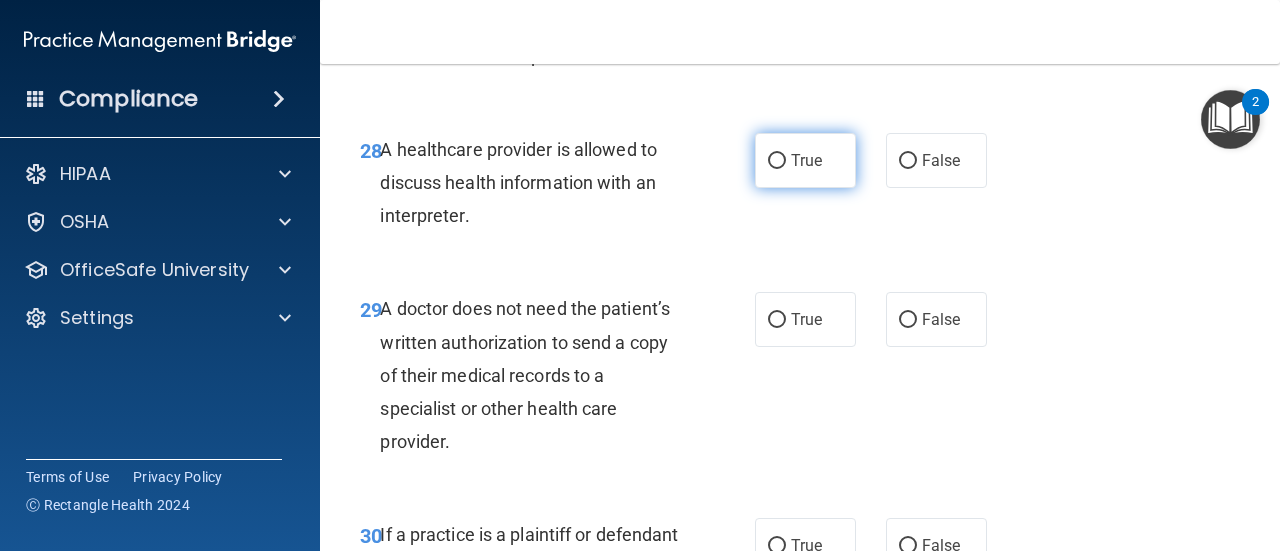 click on "True" at bounding box center (805, 160) 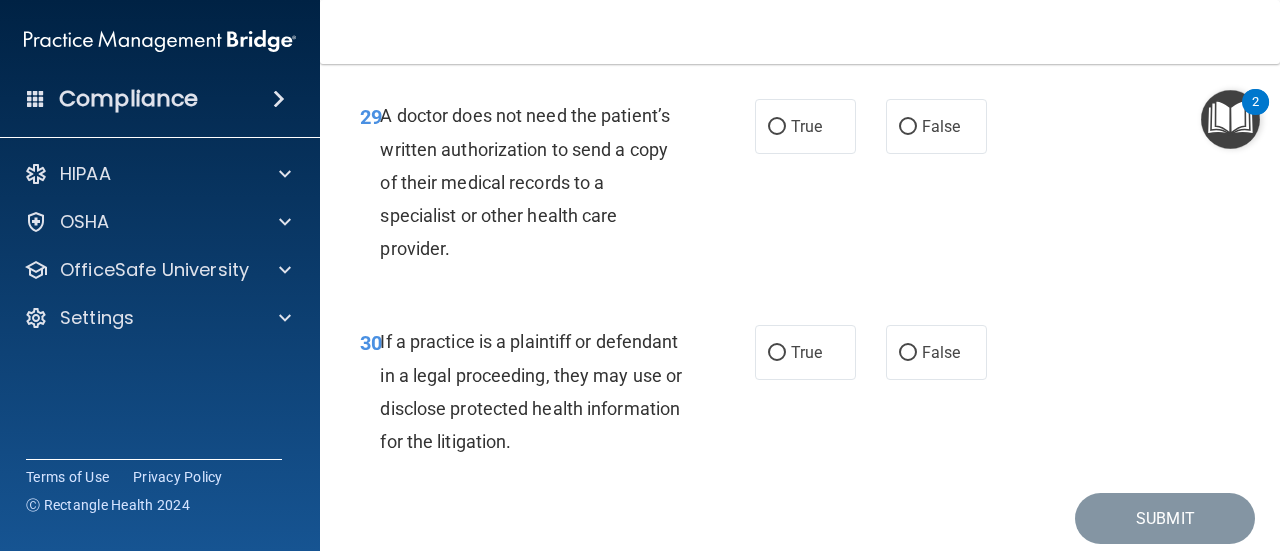 scroll, scrollTop: 5832, scrollLeft: 0, axis: vertical 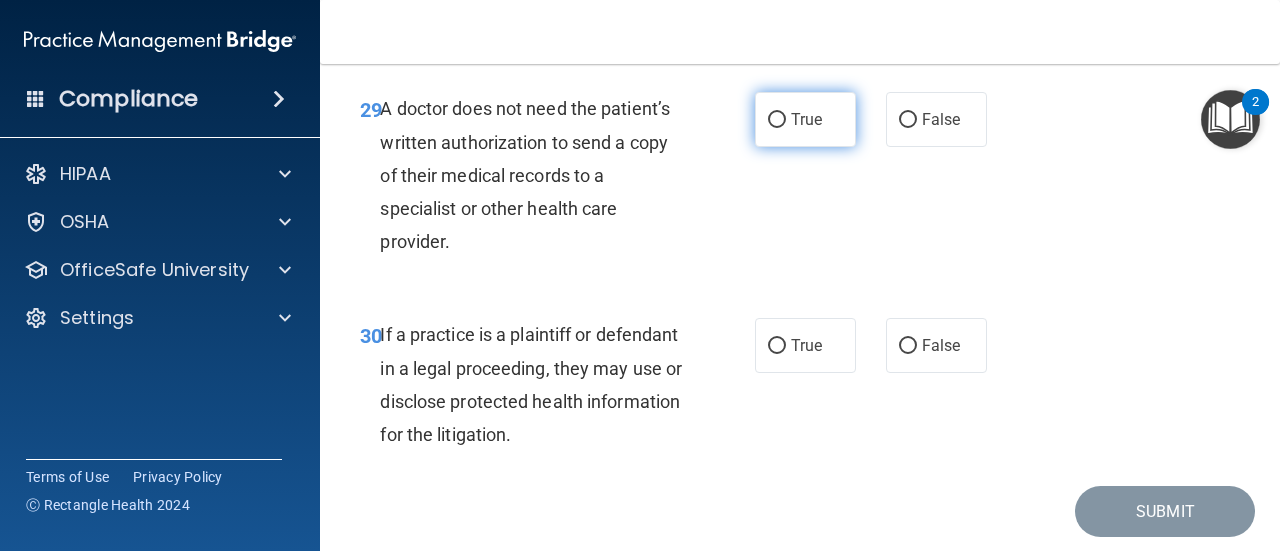 click on "True" at bounding box center (805, 119) 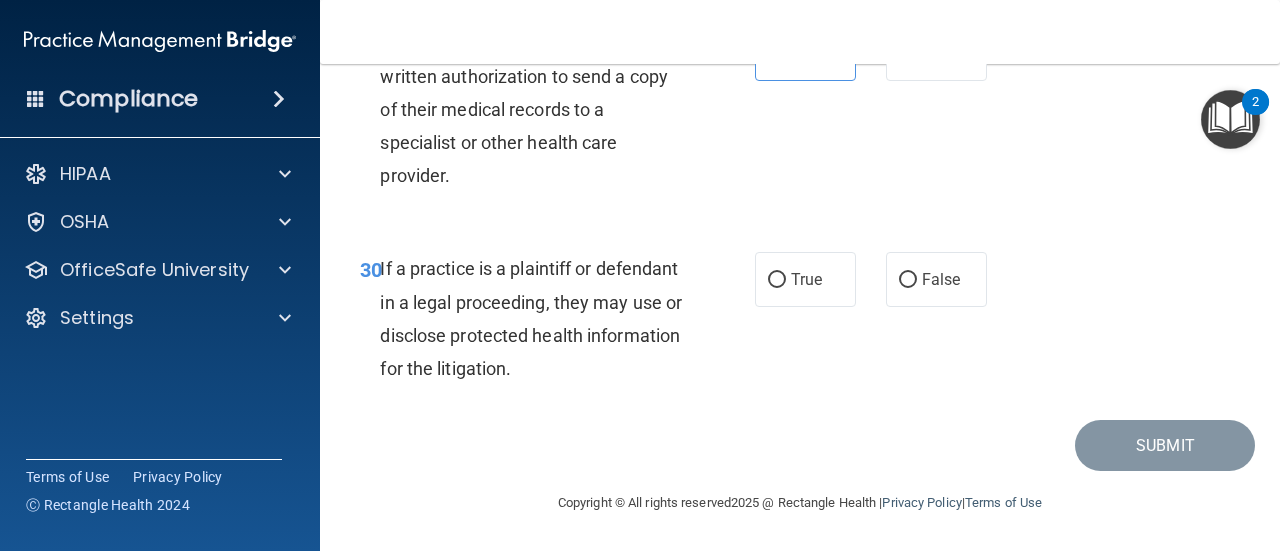 scroll, scrollTop: 5963, scrollLeft: 0, axis: vertical 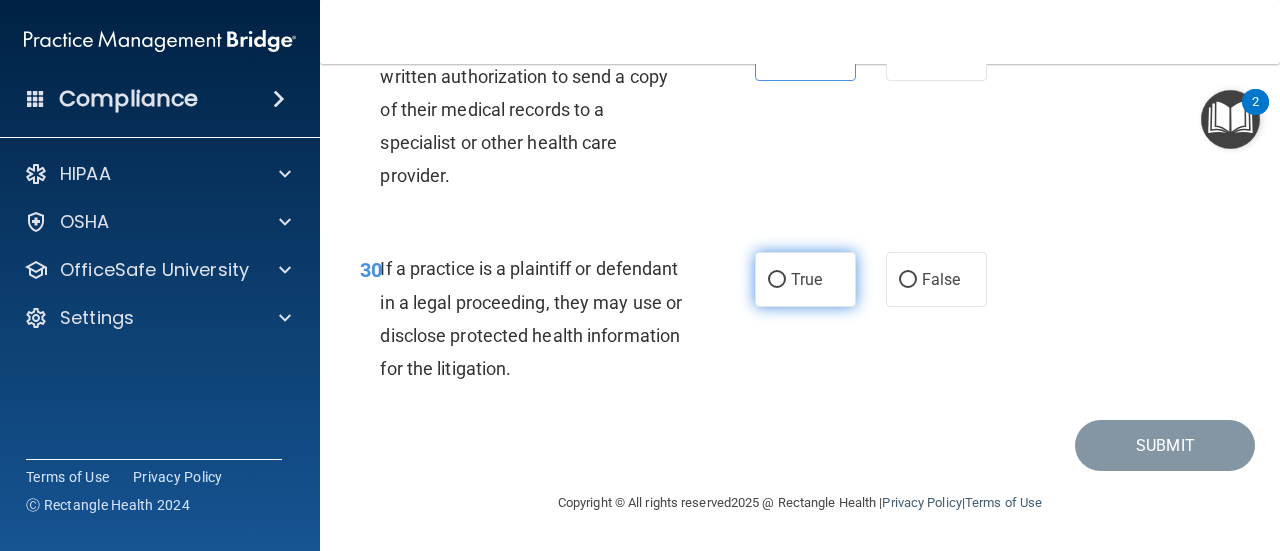 click on "True" at bounding box center (805, 279) 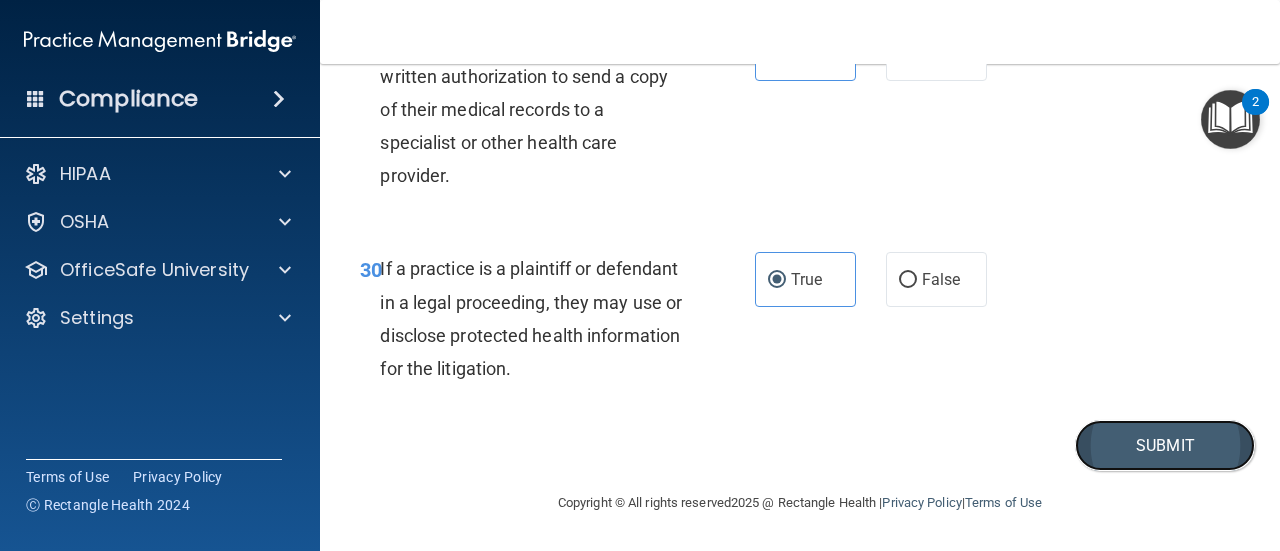 click on "Submit" at bounding box center [1165, 445] 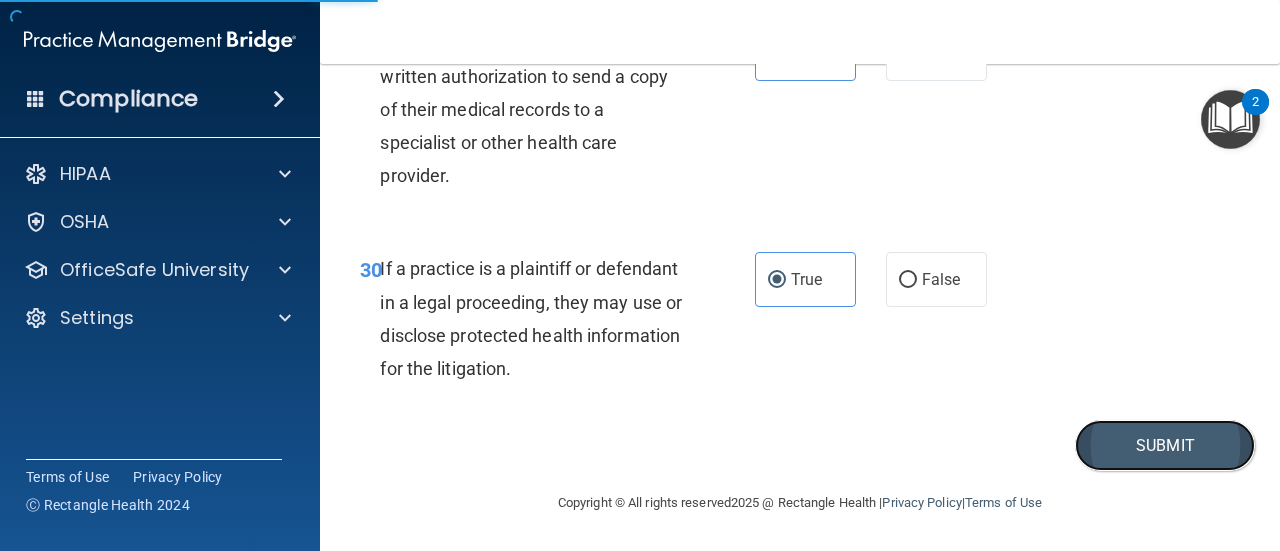 click on "Submit" at bounding box center [1165, 445] 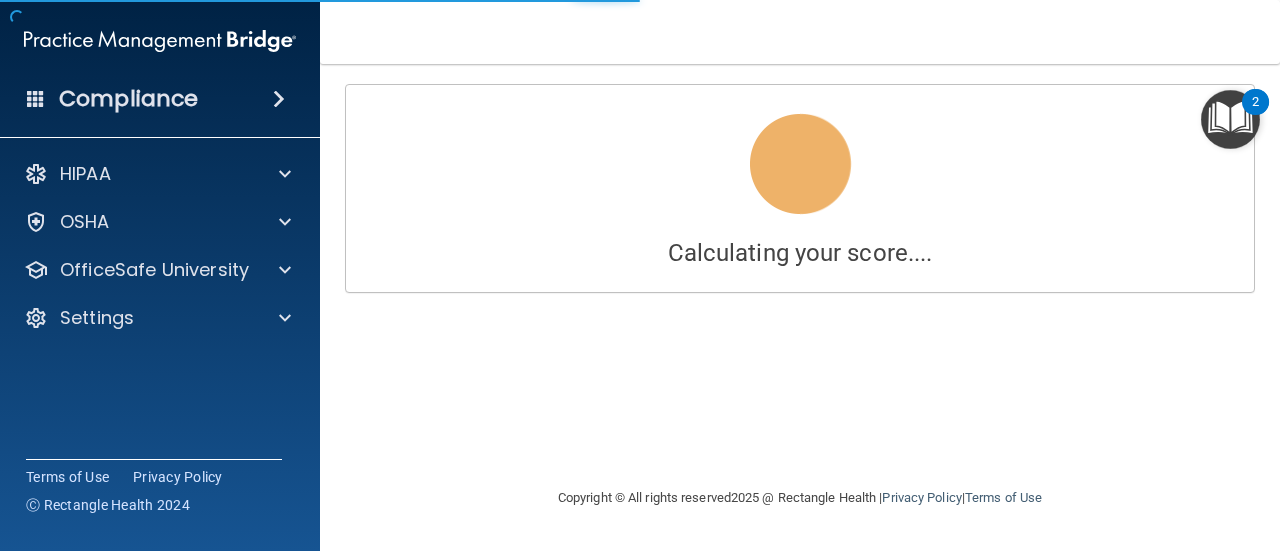 scroll, scrollTop: 0, scrollLeft: 0, axis: both 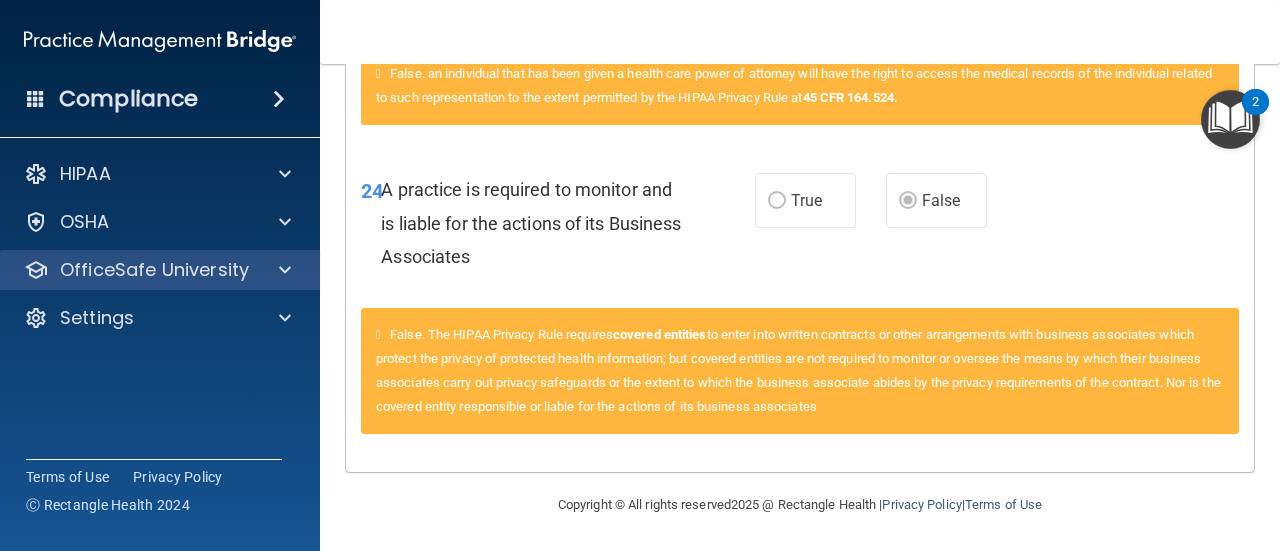 click on "OfficeSafe University" at bounding box center [160, 270] 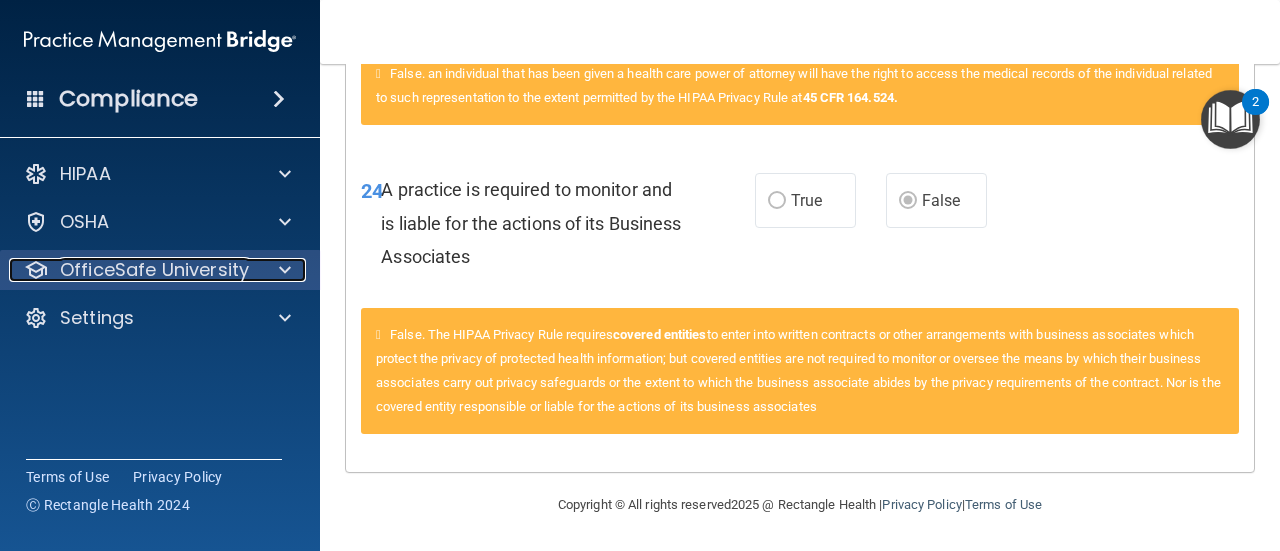 click at bounding box center (285, 270) 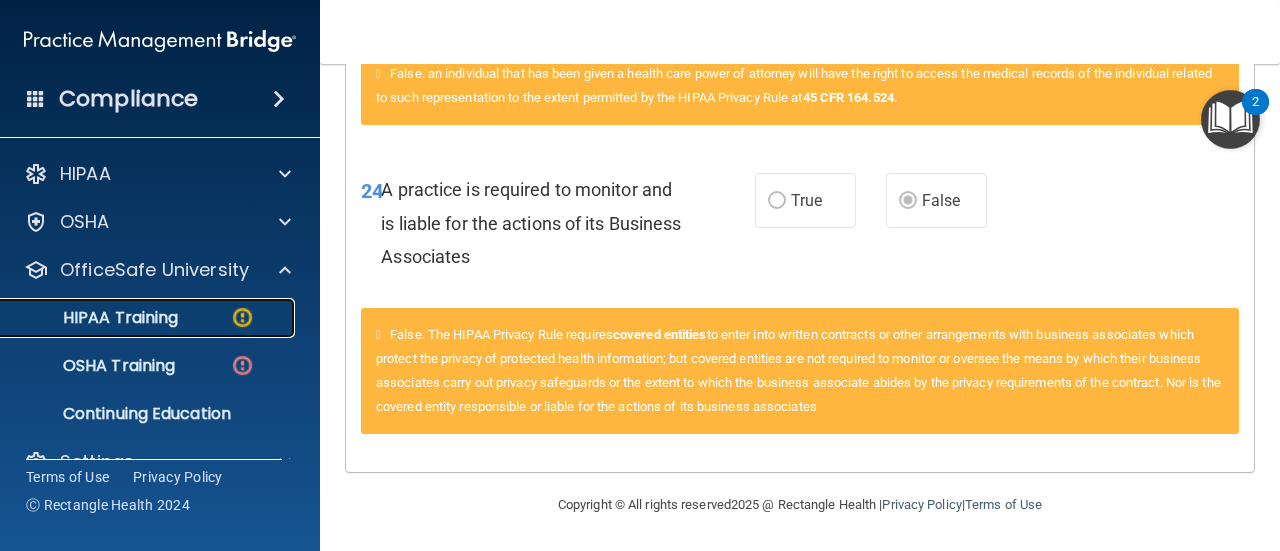 click on "HIPAA Training" at bounding box center (137, 318) 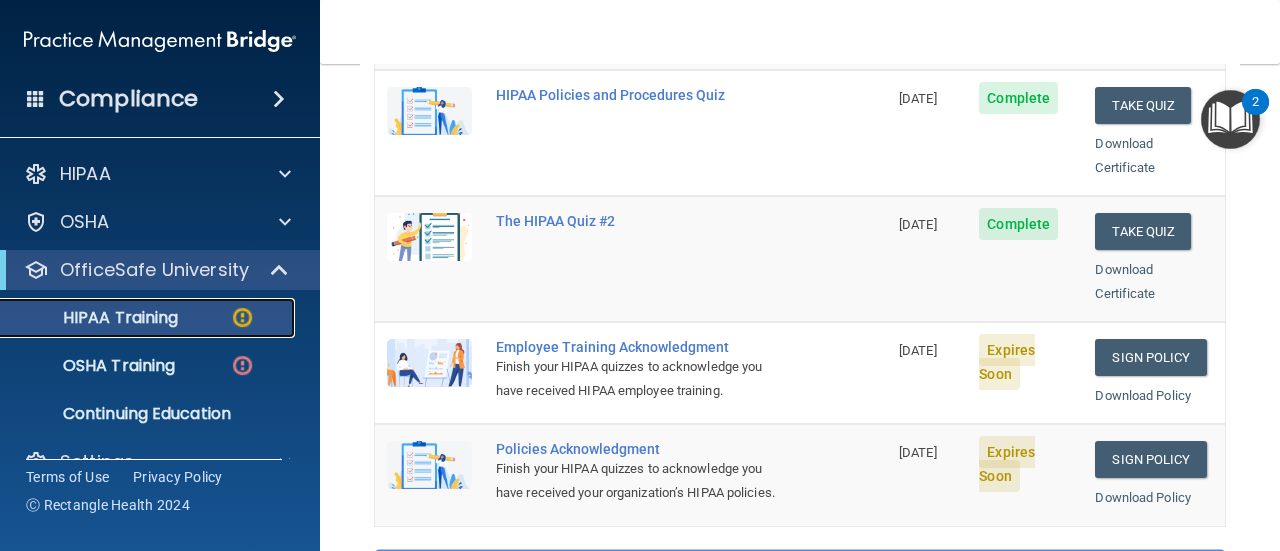 scroll, scrollTop: 440, scrollLeft: 0, axis: vertical 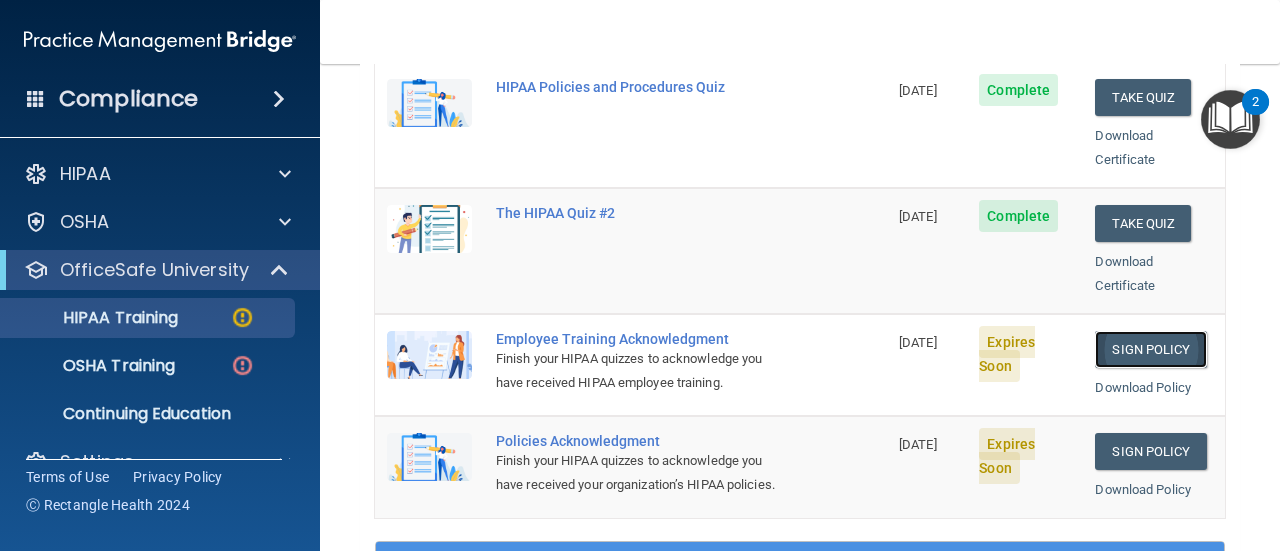 click on "Sign Policy" at bounding box center (1150, 349) 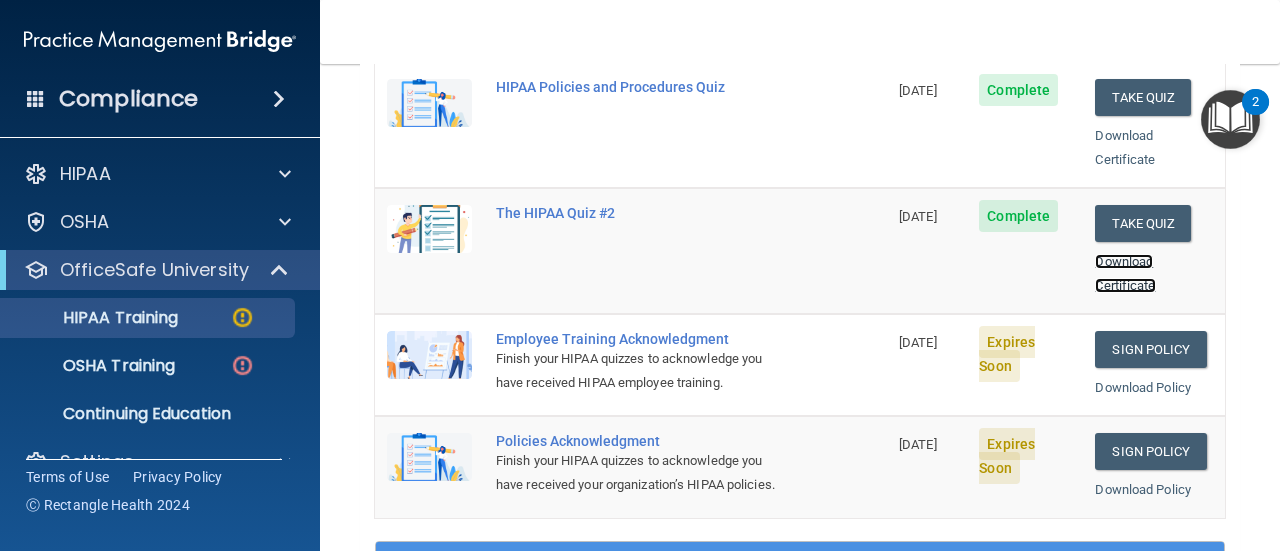 click on "Download Certificate" at bounding box center [1125, 273] 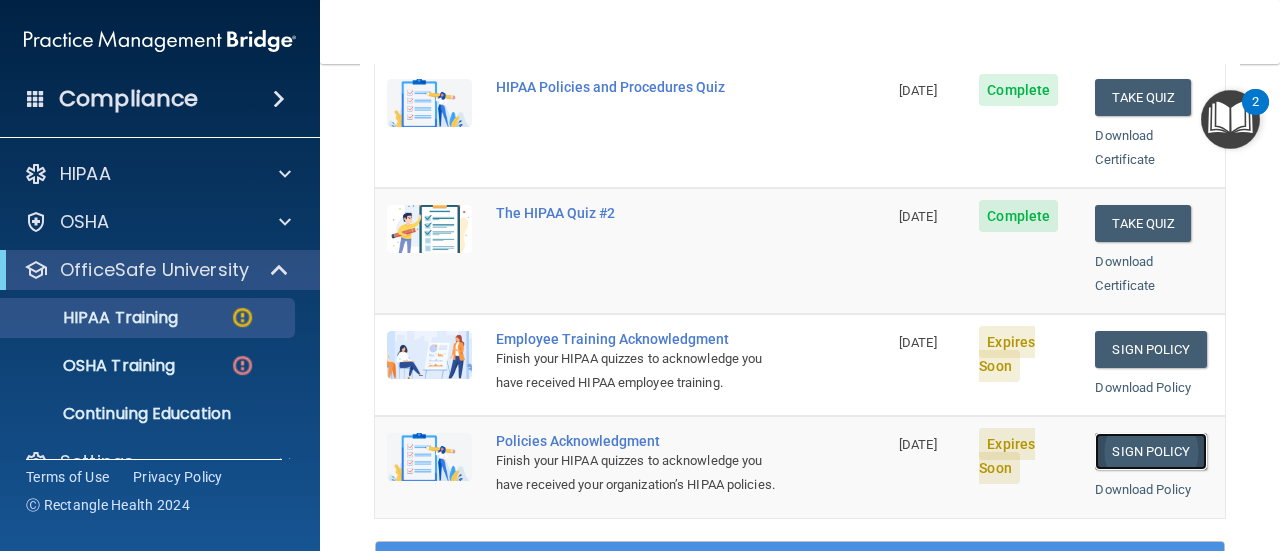 click on "Sign Policy" at bounding box center [1150, 451] 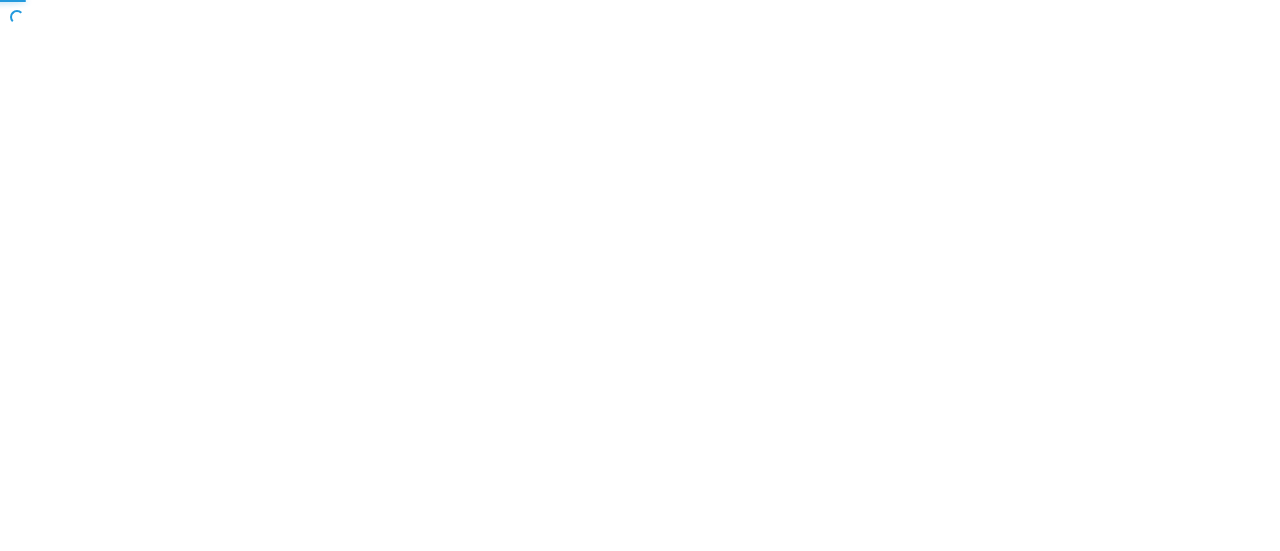 scroll, scrollTop: 0, scrollLeft: 0, axis: both 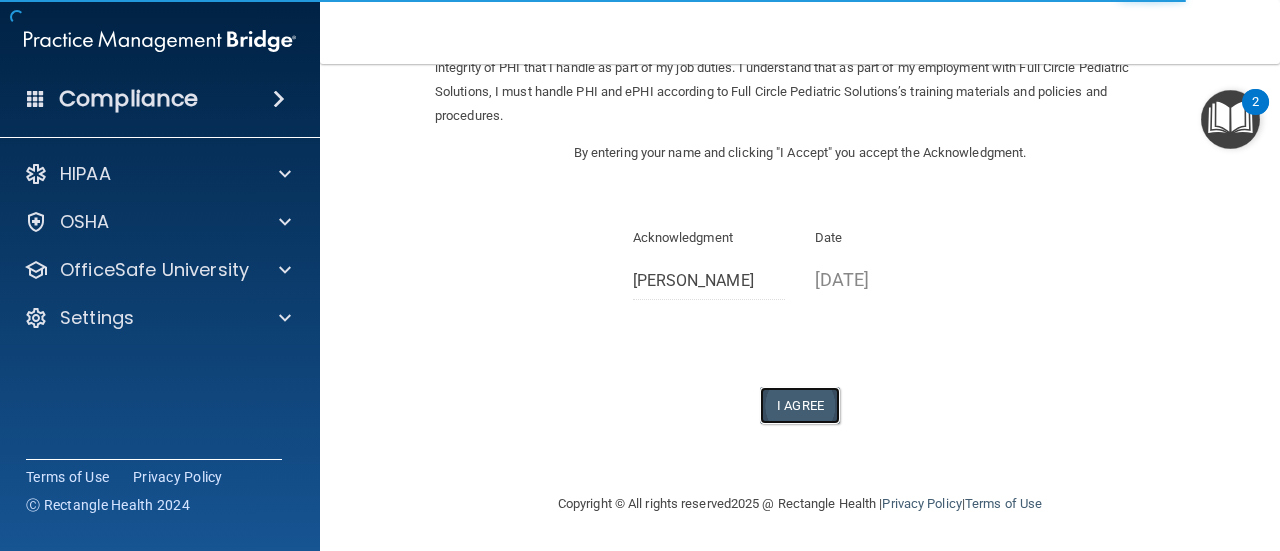 click on "I Agree" at bounding box center (800, 405) 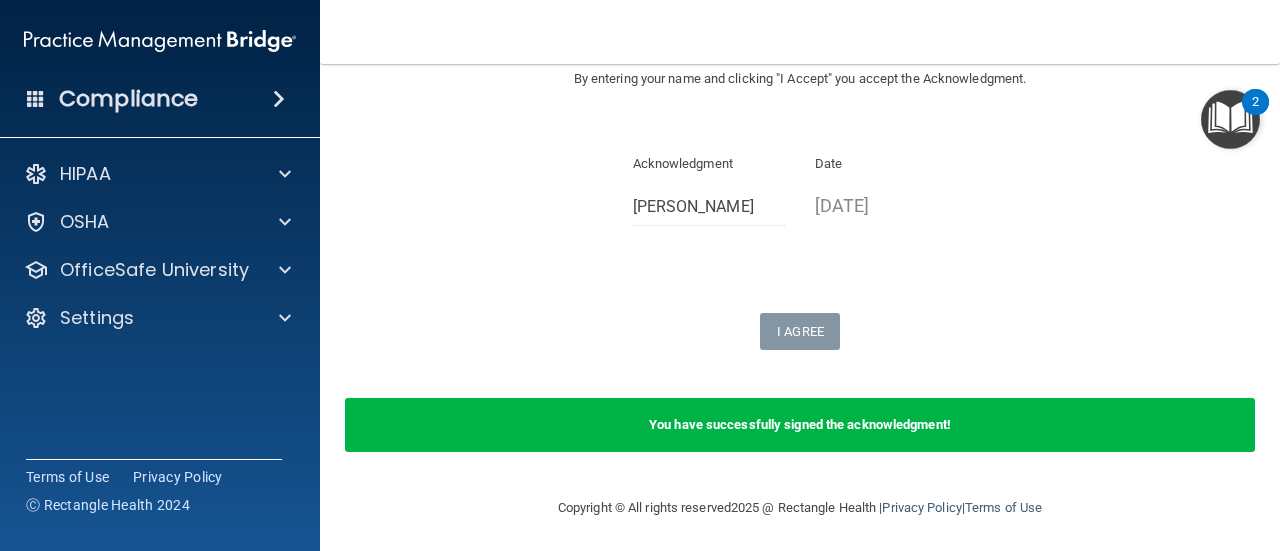 scroll, scrollTop: 250, scrollLeft: 0, axis: vertical 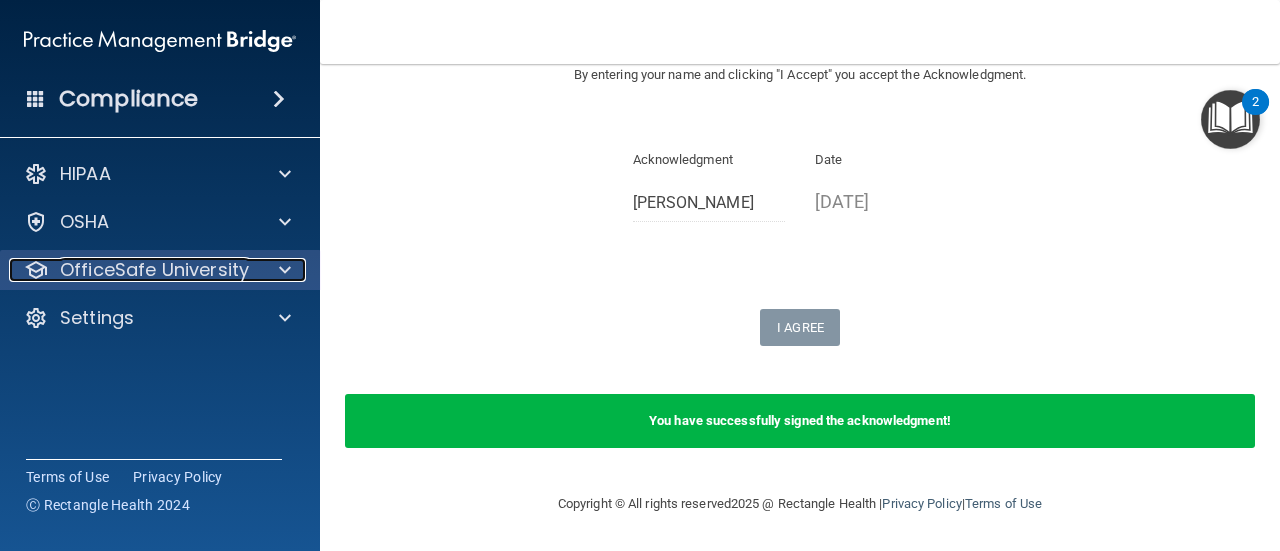 drag, startPoint x: 257, startPoint y: 263, endPoint x: 270, endPoint y: 264, distance: 13.038404 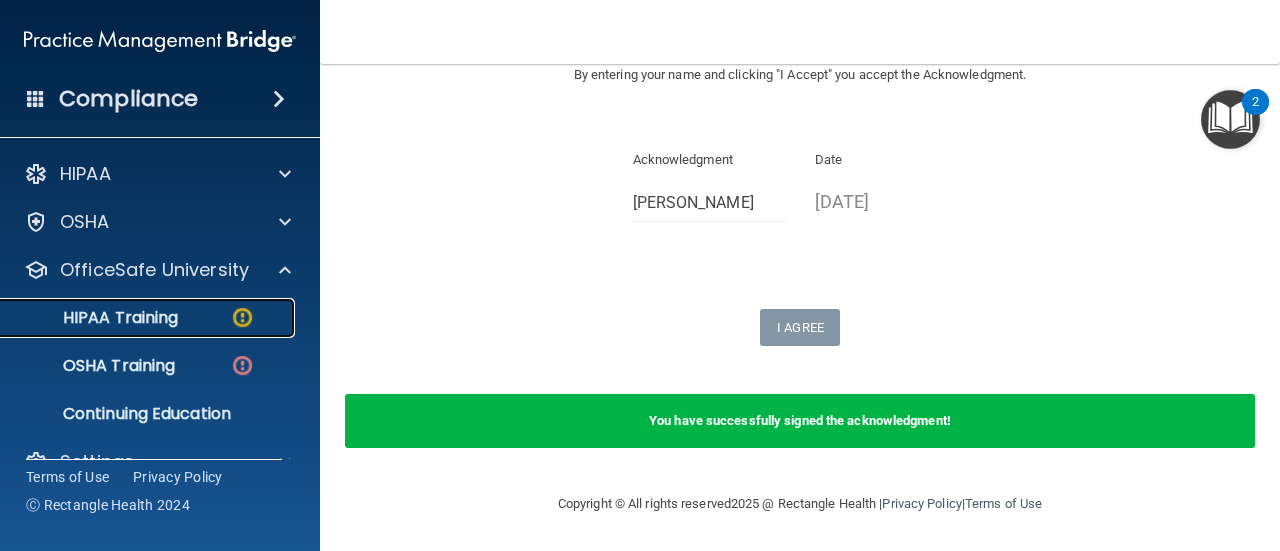 click on "HIPAA Training" at bounding box center [149, 318] 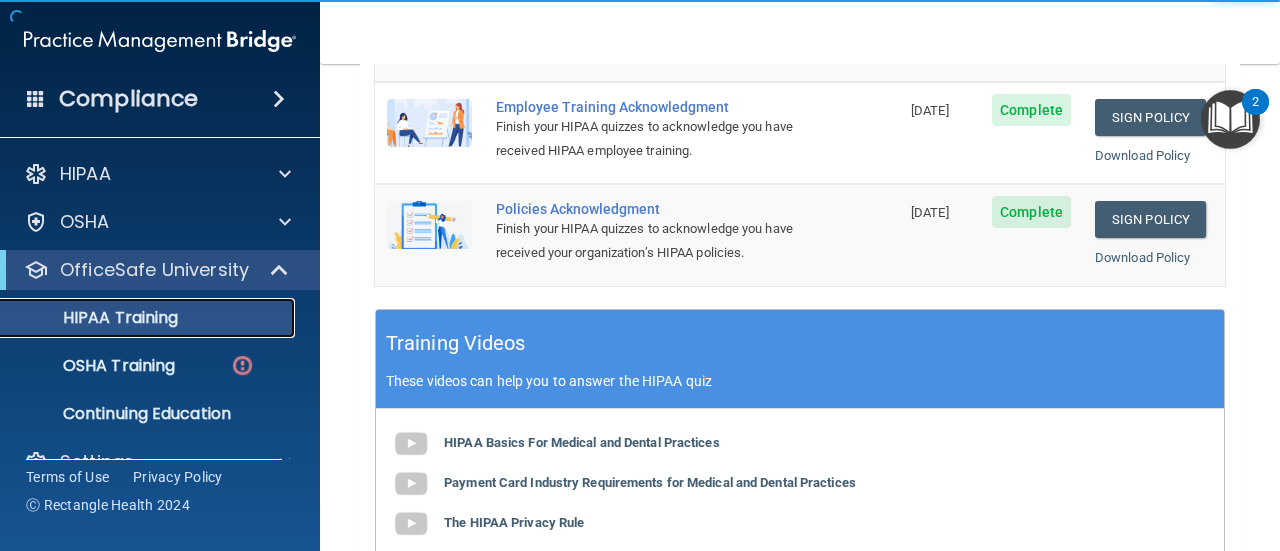scroll, scrollTop: 540, scrollLeft: 0, axis: vertical 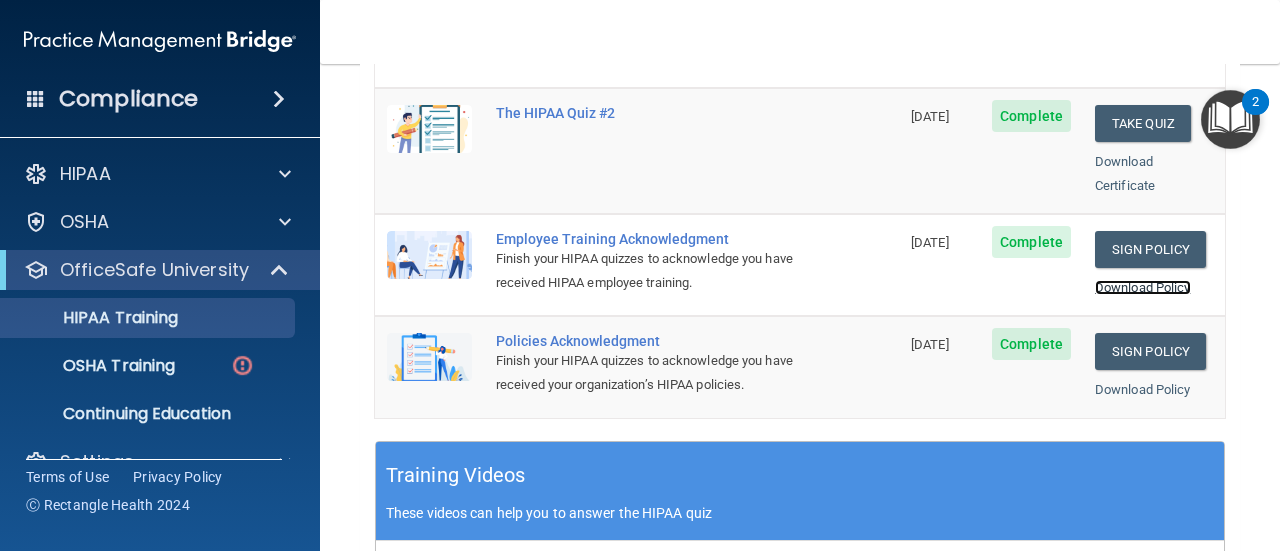 click on "Download Policy" at bounding box center [1143, 287] 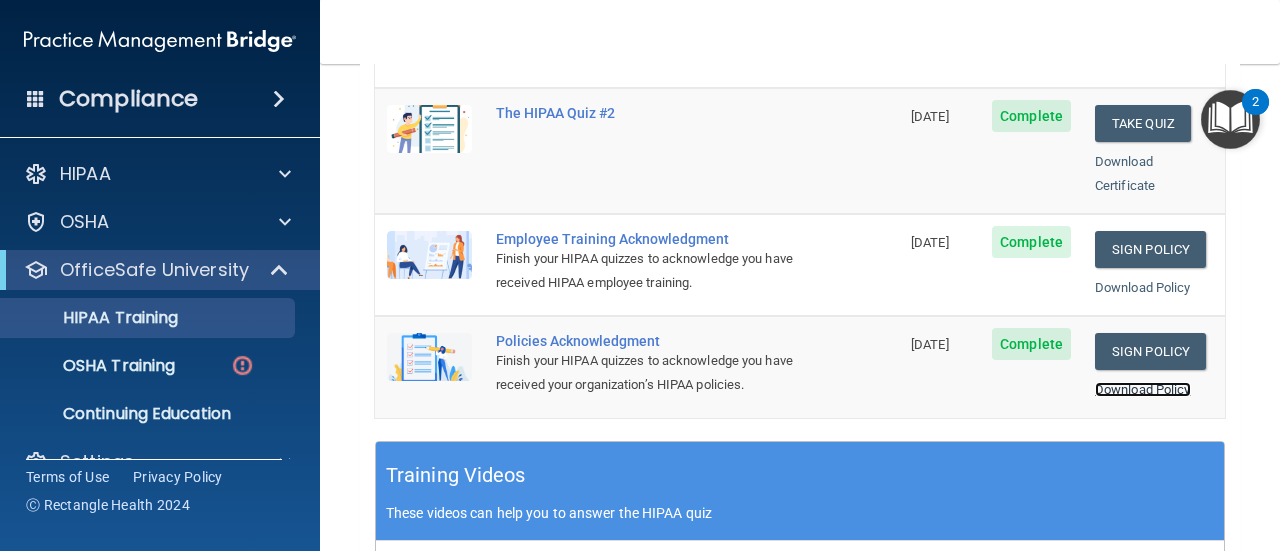 click on "Download Policy" at bounding box center (1143, 389) 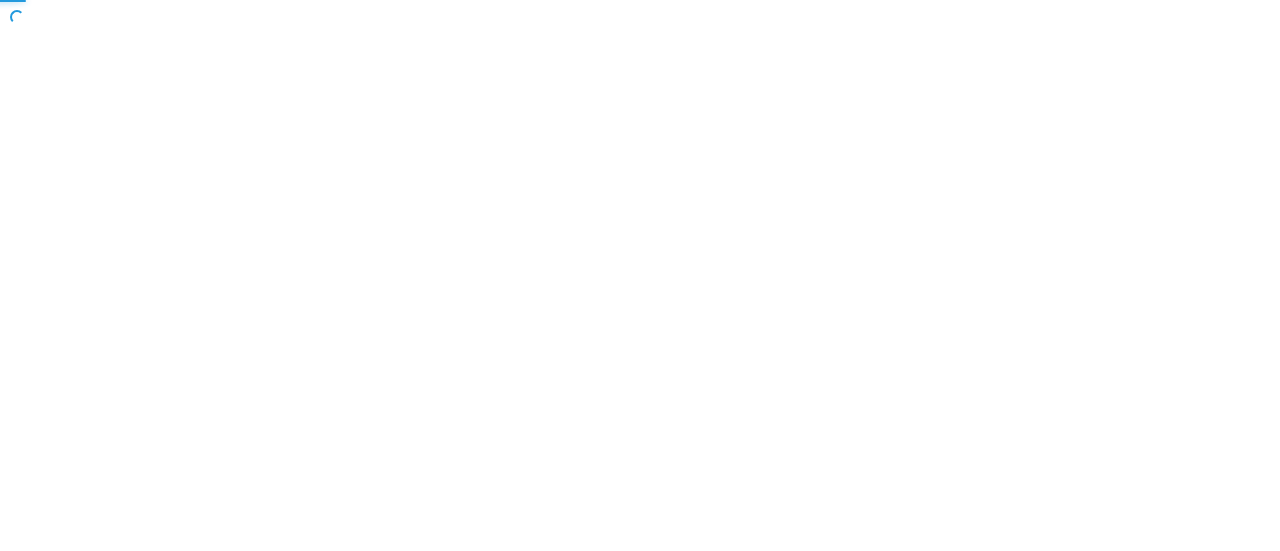 scroll, scrollTop: 0, scrollLeft: 0, axis: both 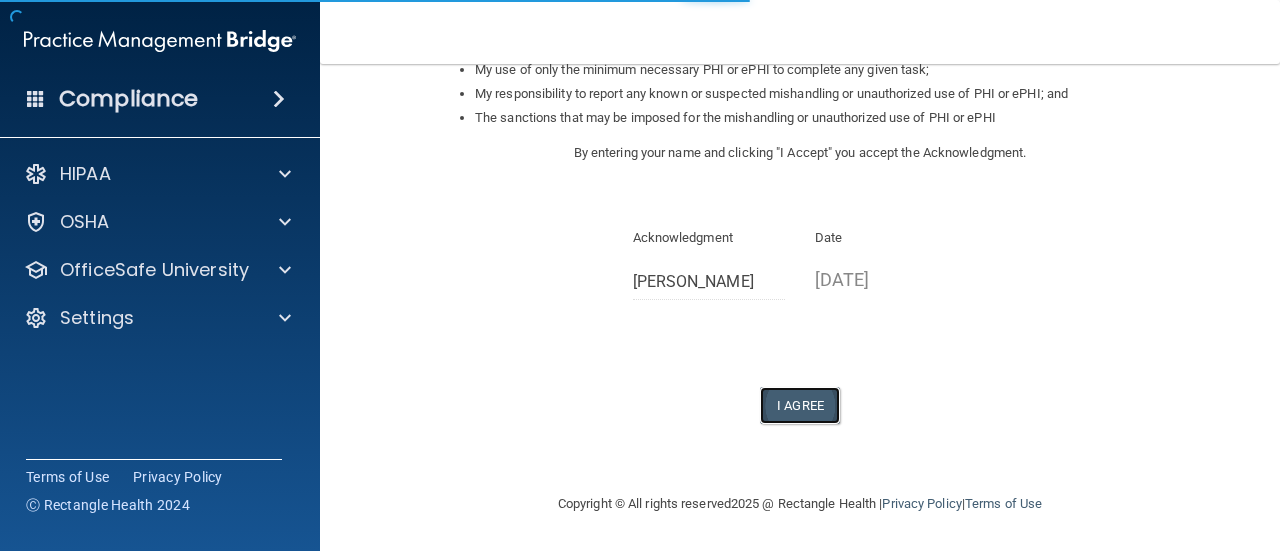 click on "I Agree" at bounding box center [800, 405] 